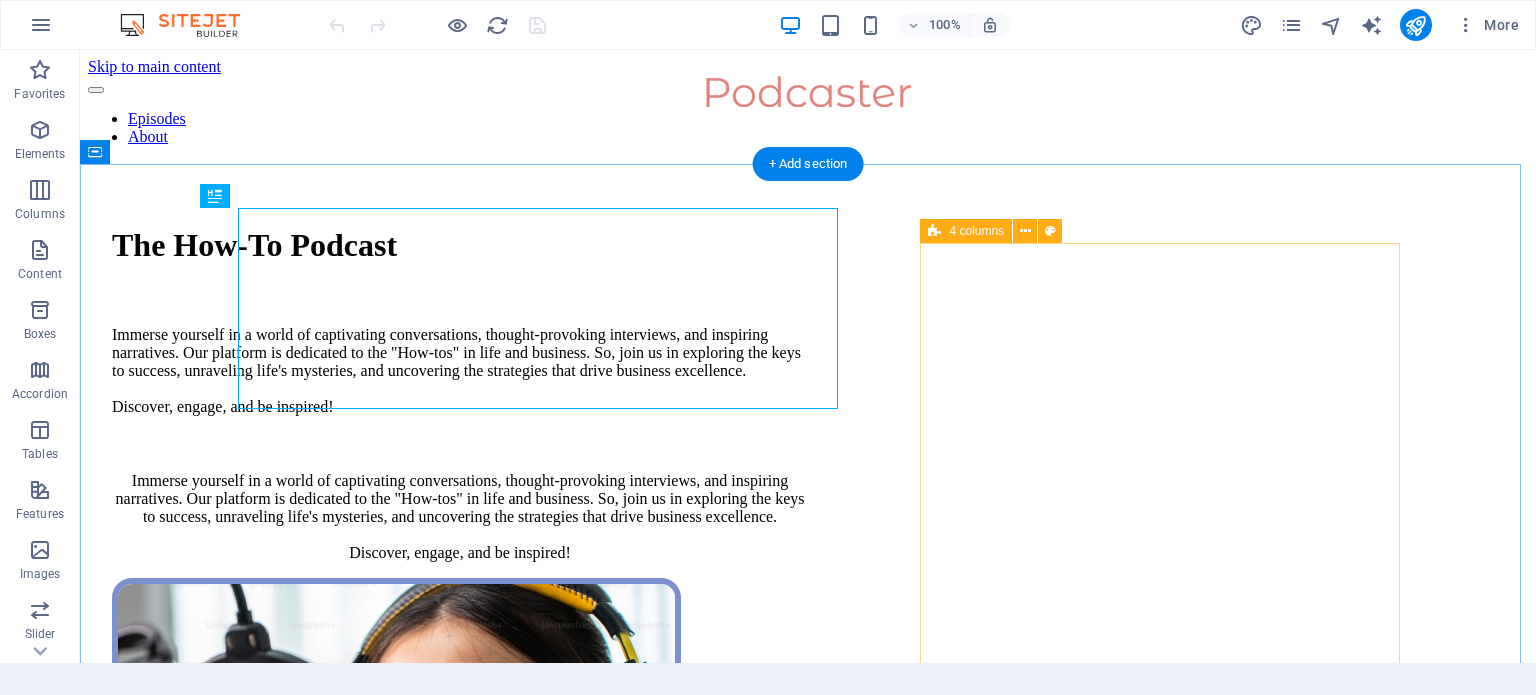 scroll, scrollTop: 0, scrollLeft: 0, axis: both 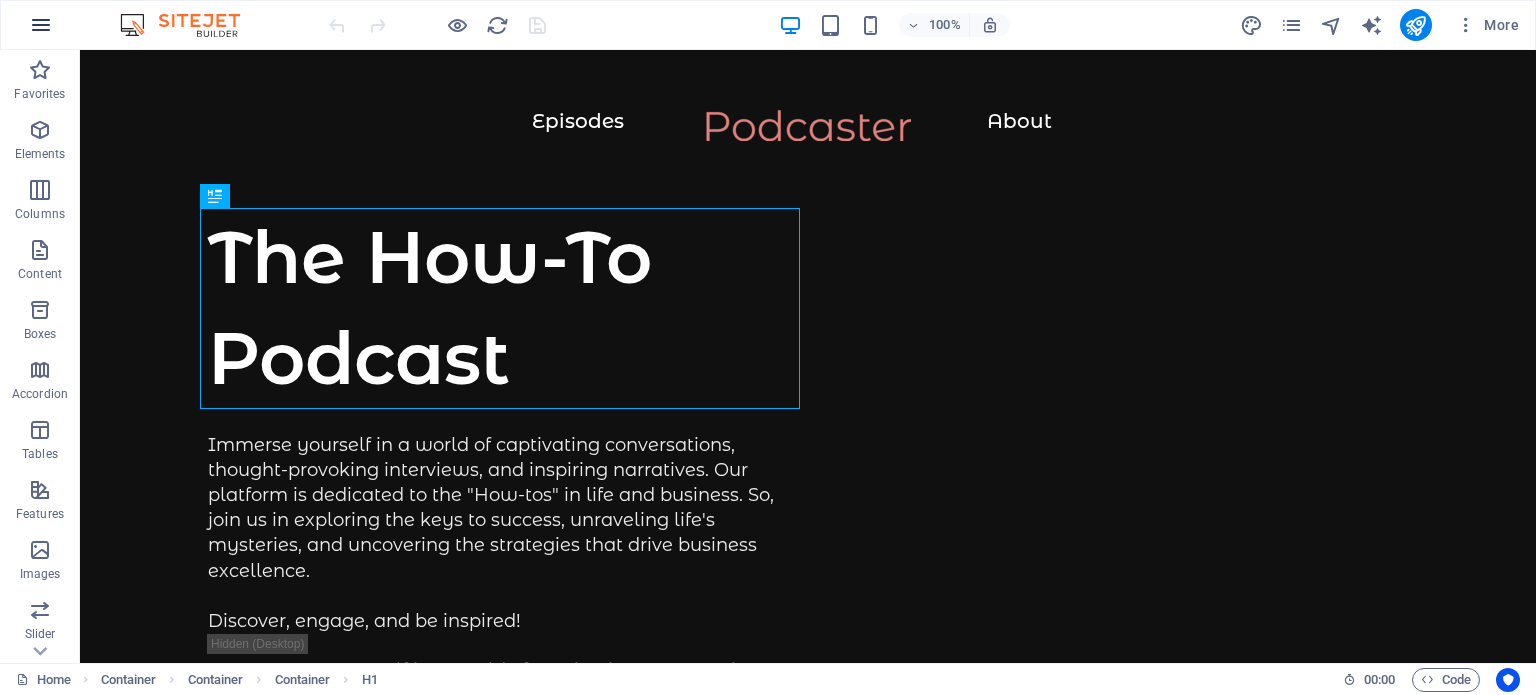 click at bounding box center [41, 25] 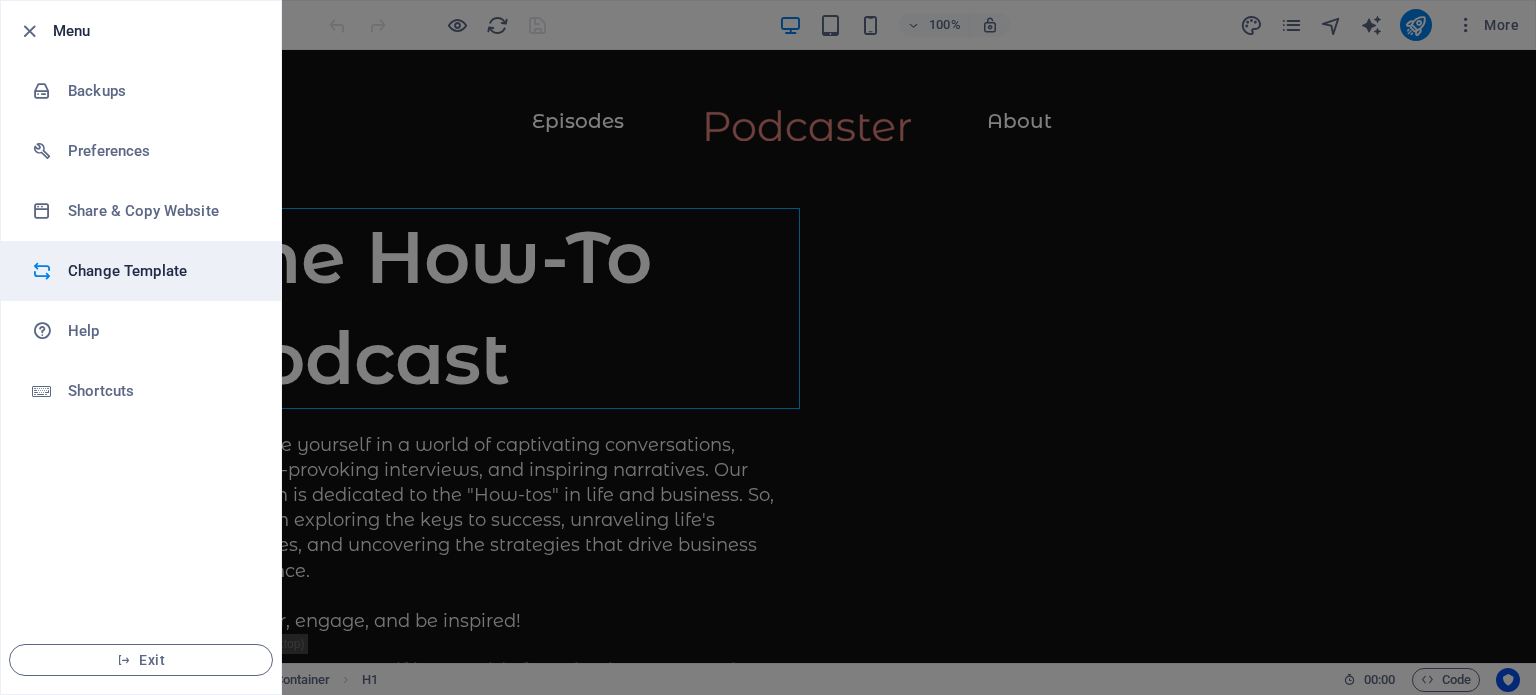 click on "Change Template" at bounding box center [160, 271] 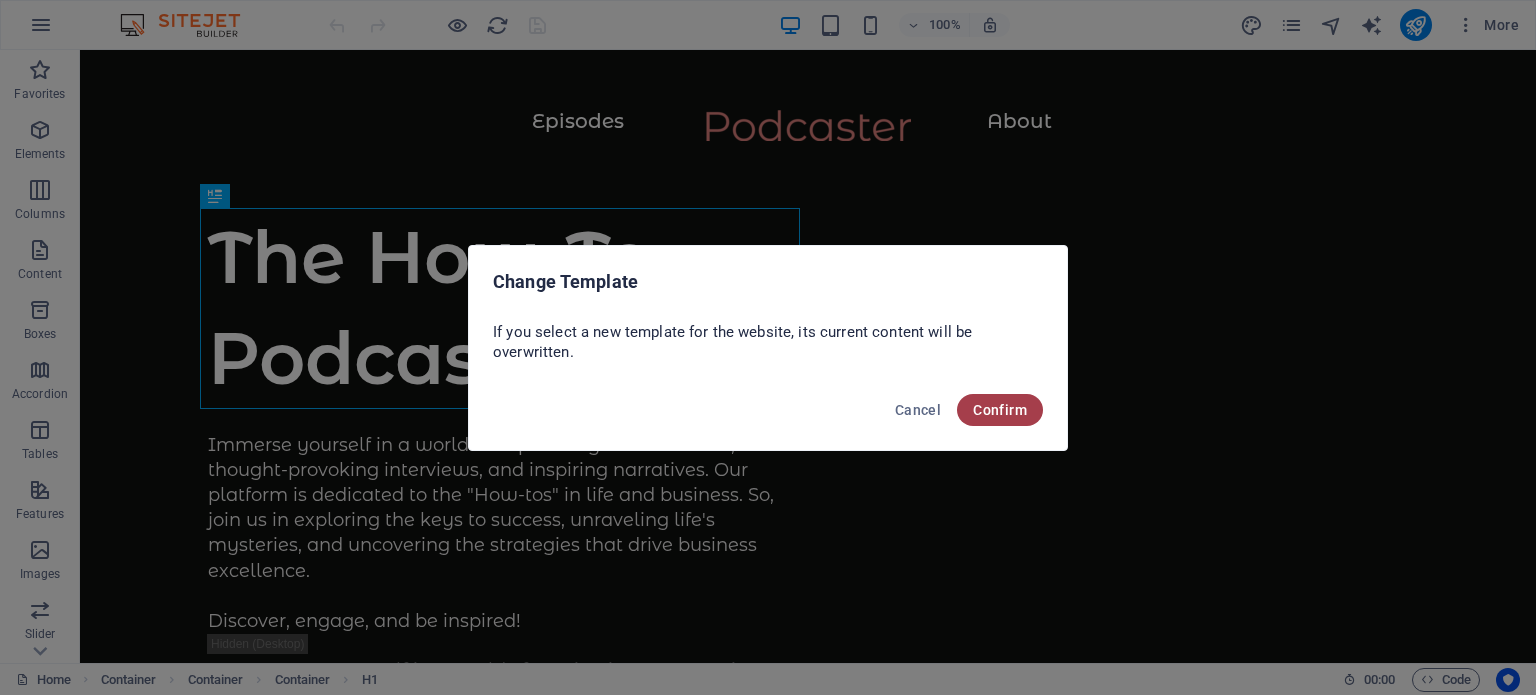 click on "Confirm" at bounding box center [1000, 410] 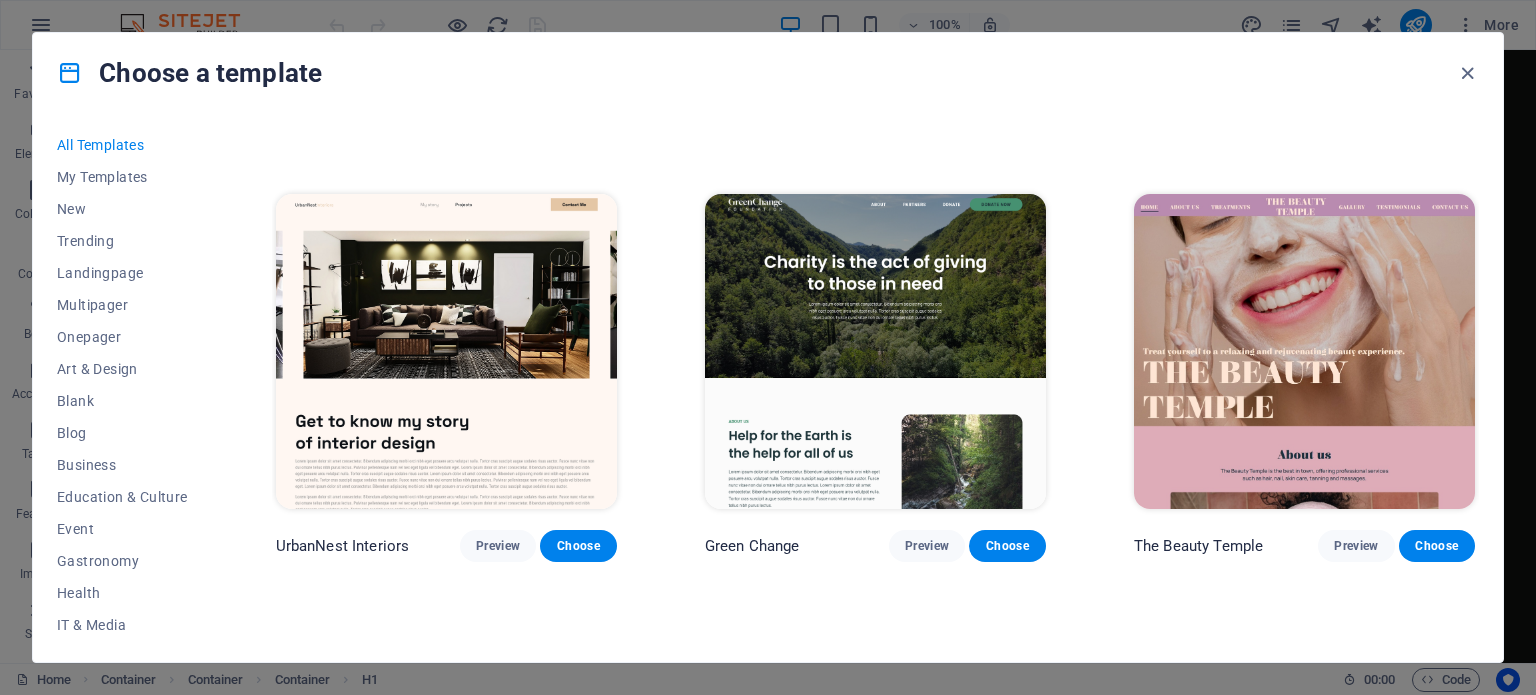 scroll, scrollTop: 2200, scrollLeft: 0, axis: vertical 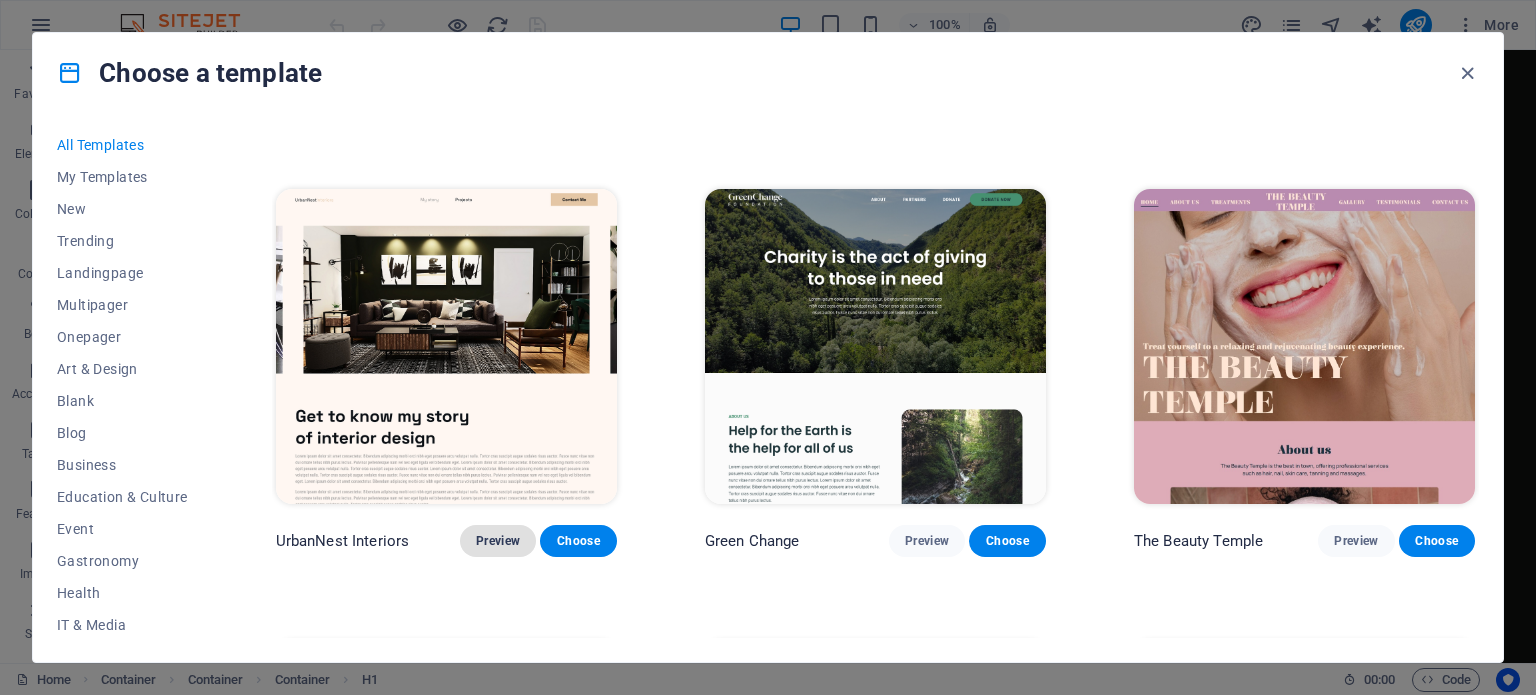 click on "Preview" at bounding box center [498, 541] 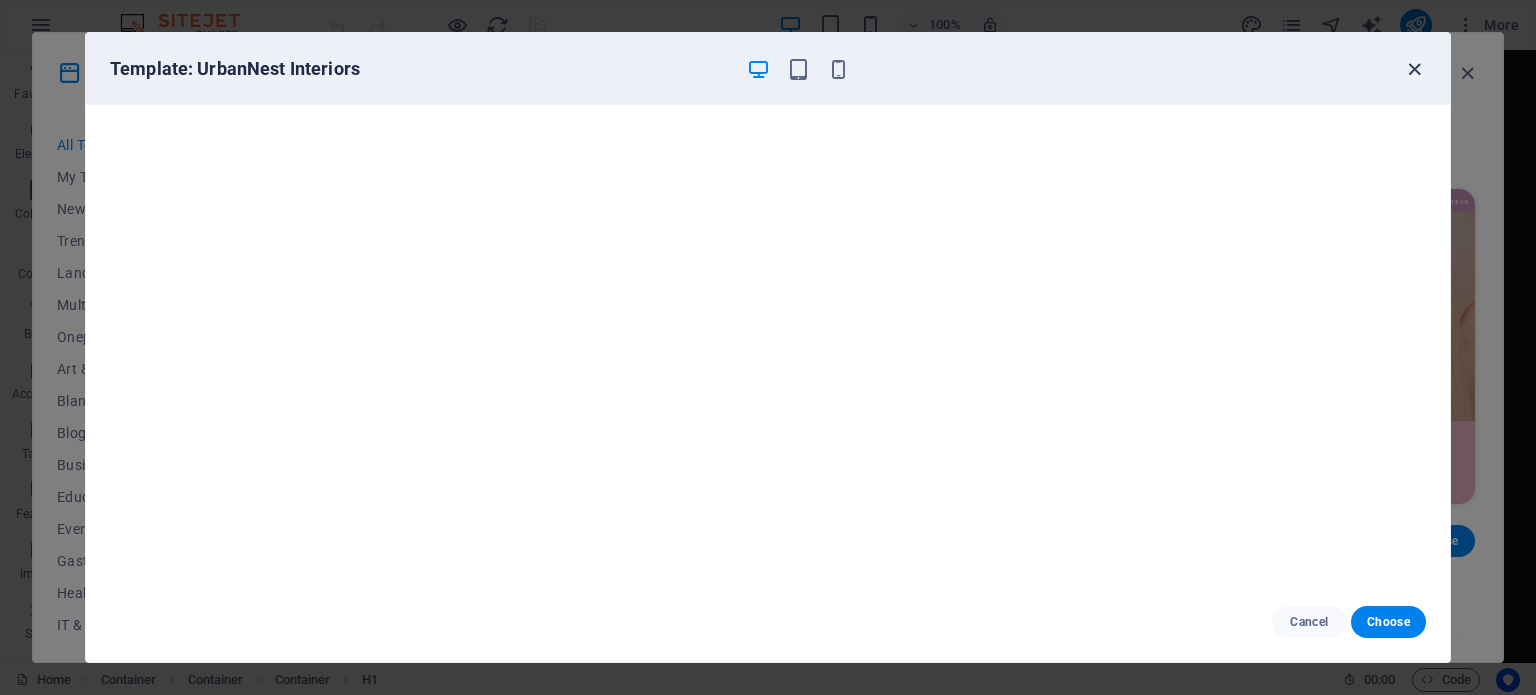 click at bounding box center (1414, 69) 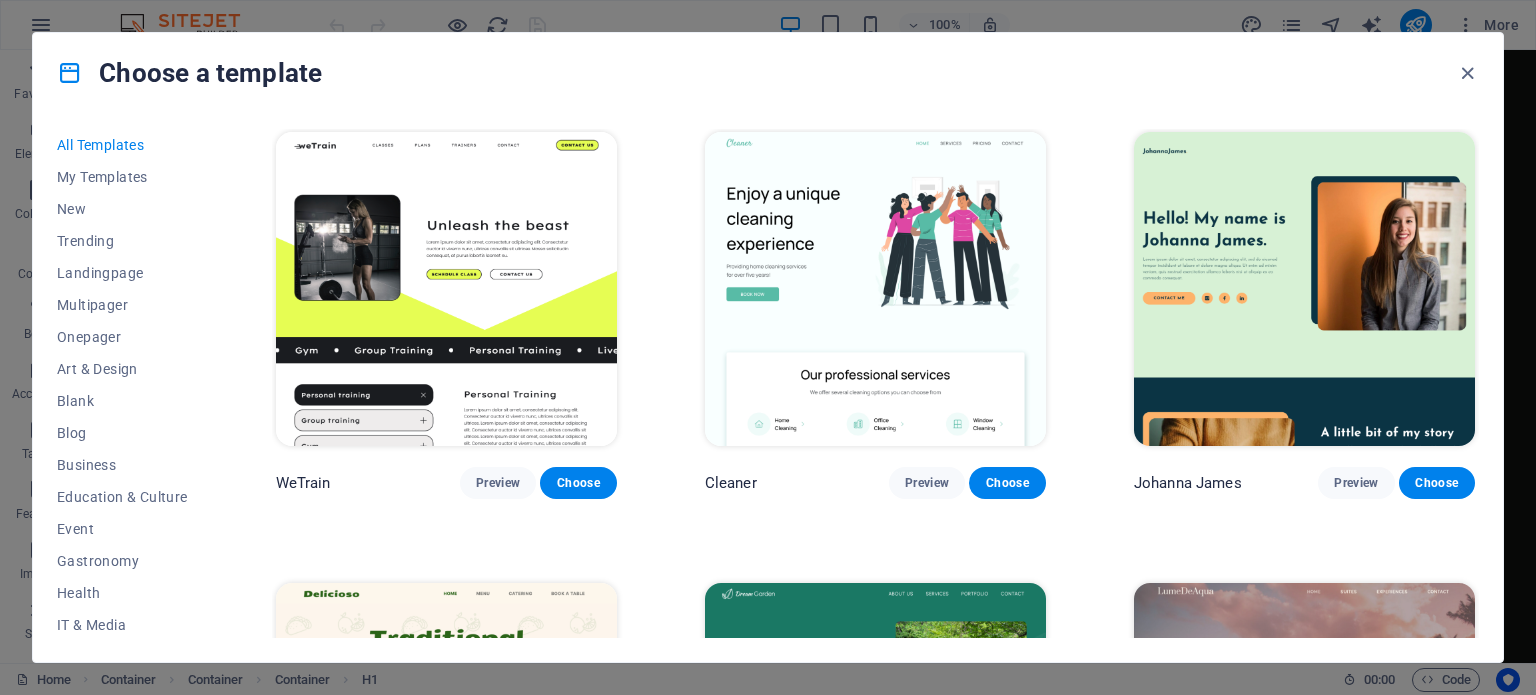 scroll, scrollTop: 2800, scrollLeft: 0, axis: vertical 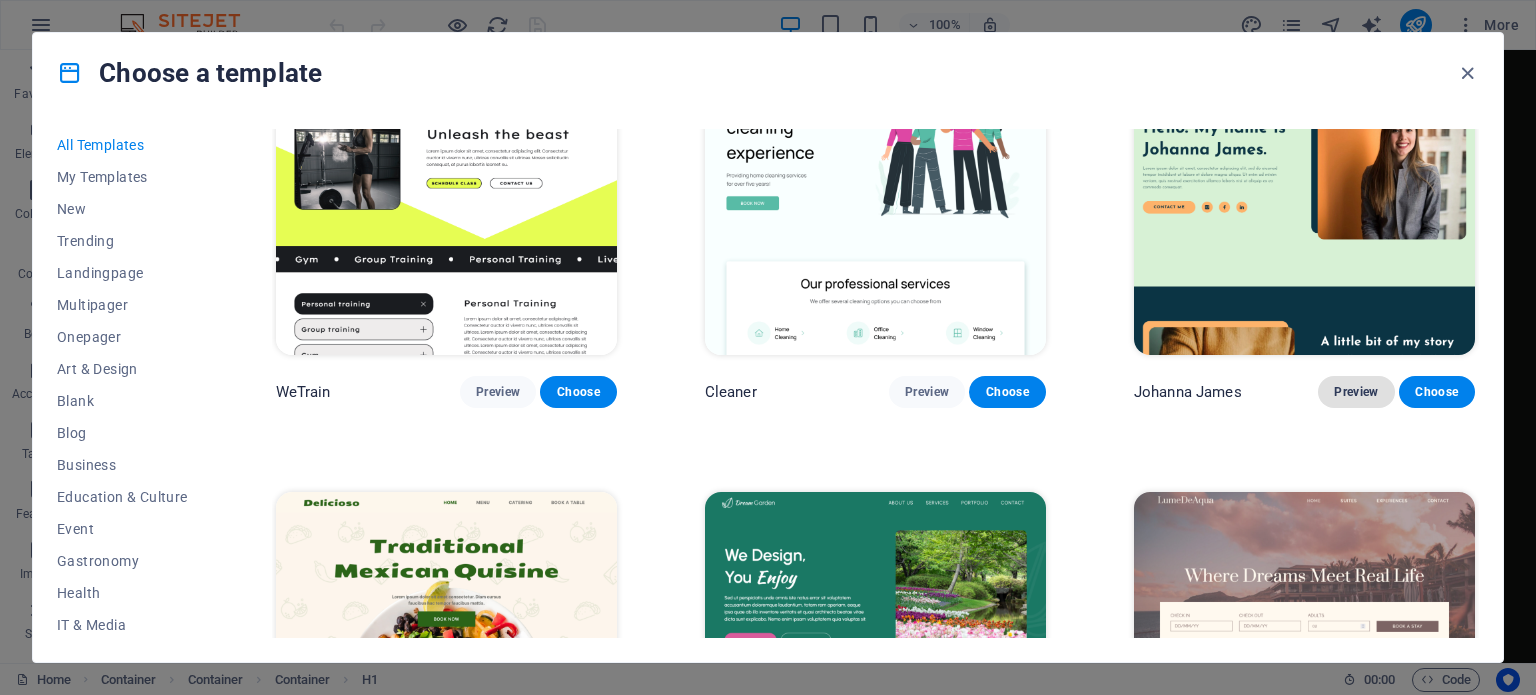 click on "Preview" at bounding box center (1356, 392) 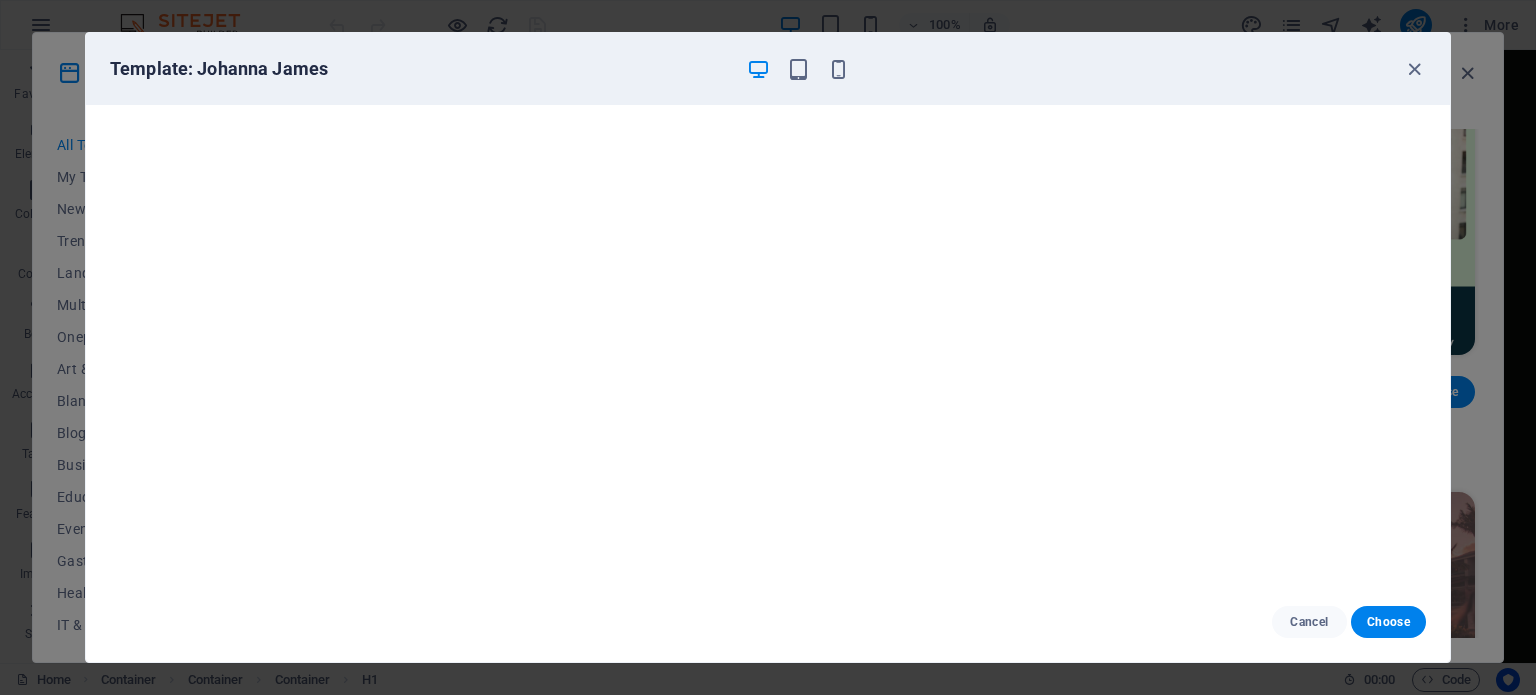 scroll, scrollTop: 5, scrollLeft: 0, axis: vertical 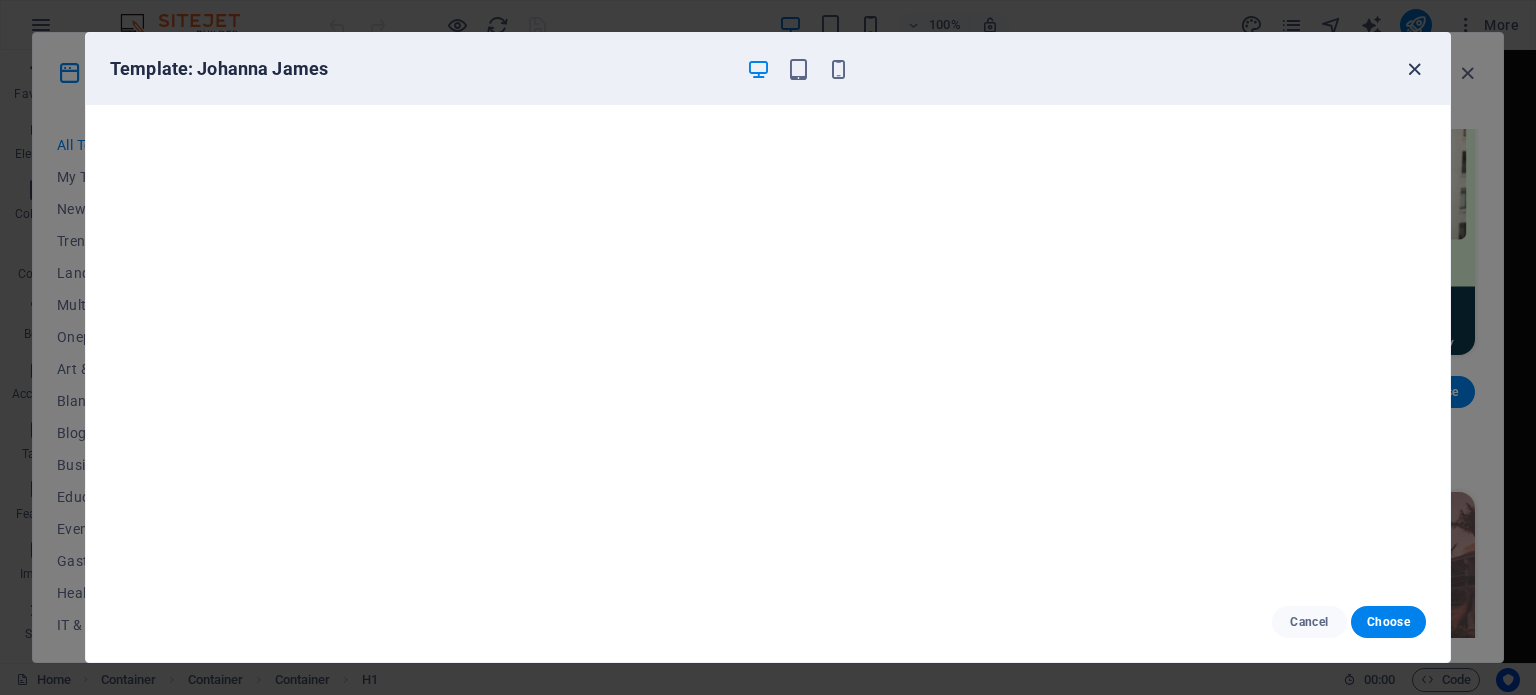 click at bounding box center (1414, 69) 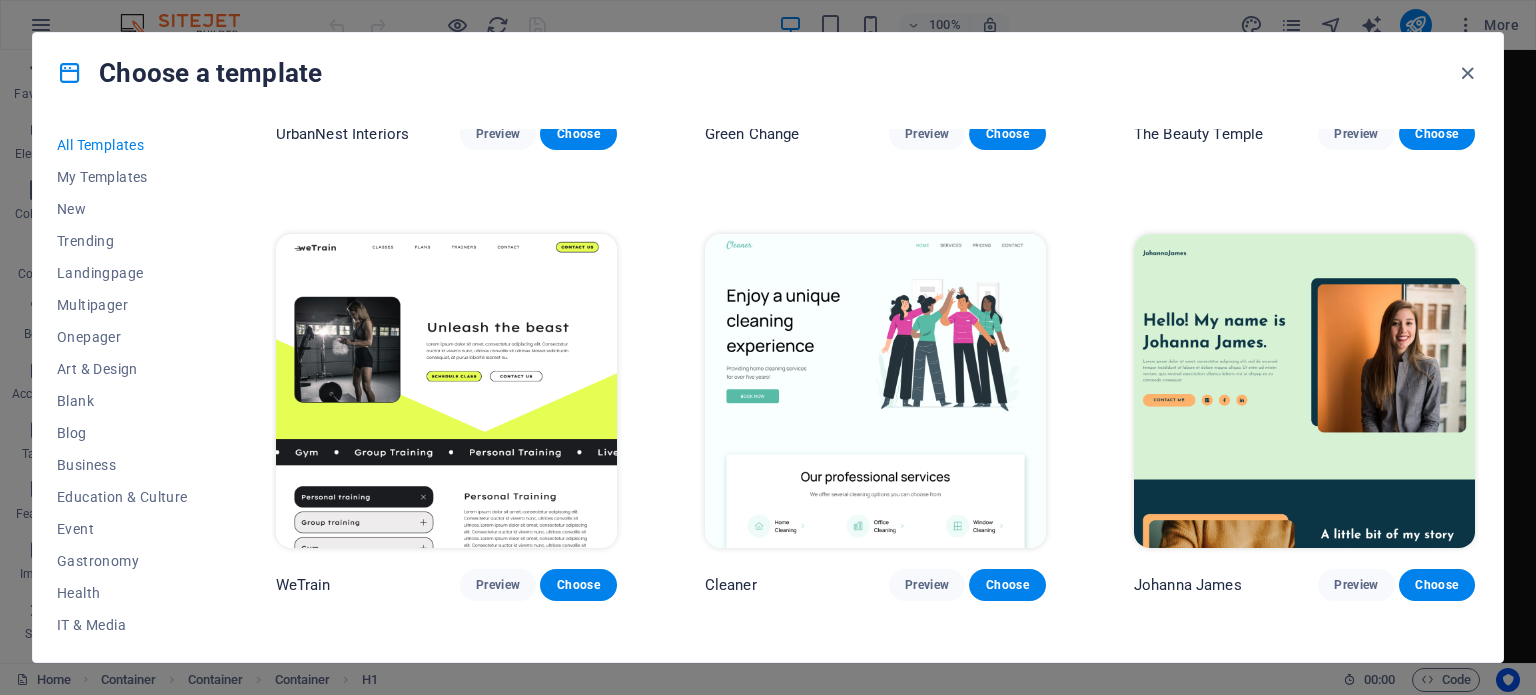 scroll, scrollTop: 2600, scrollLeft: 0, axis: vertical 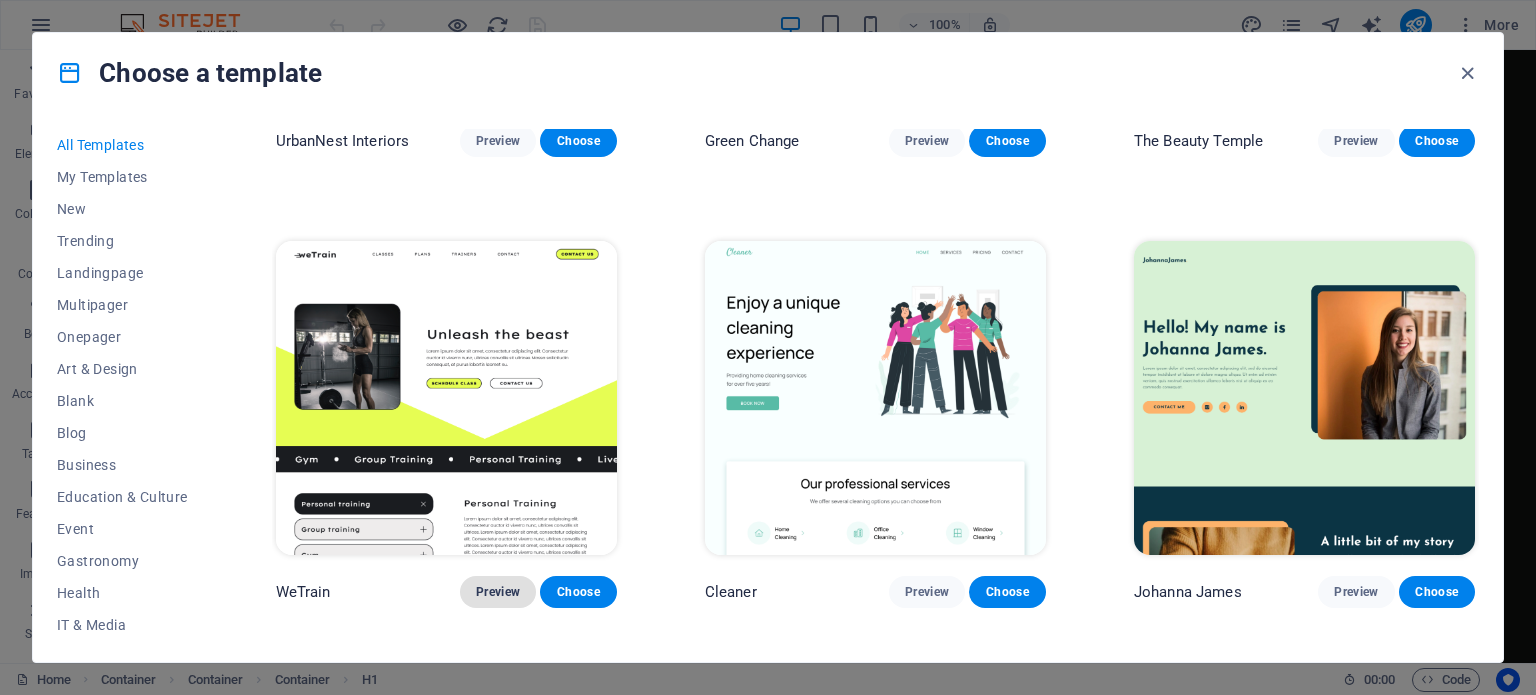 click on "Preview" at bounding box center [498, 592] 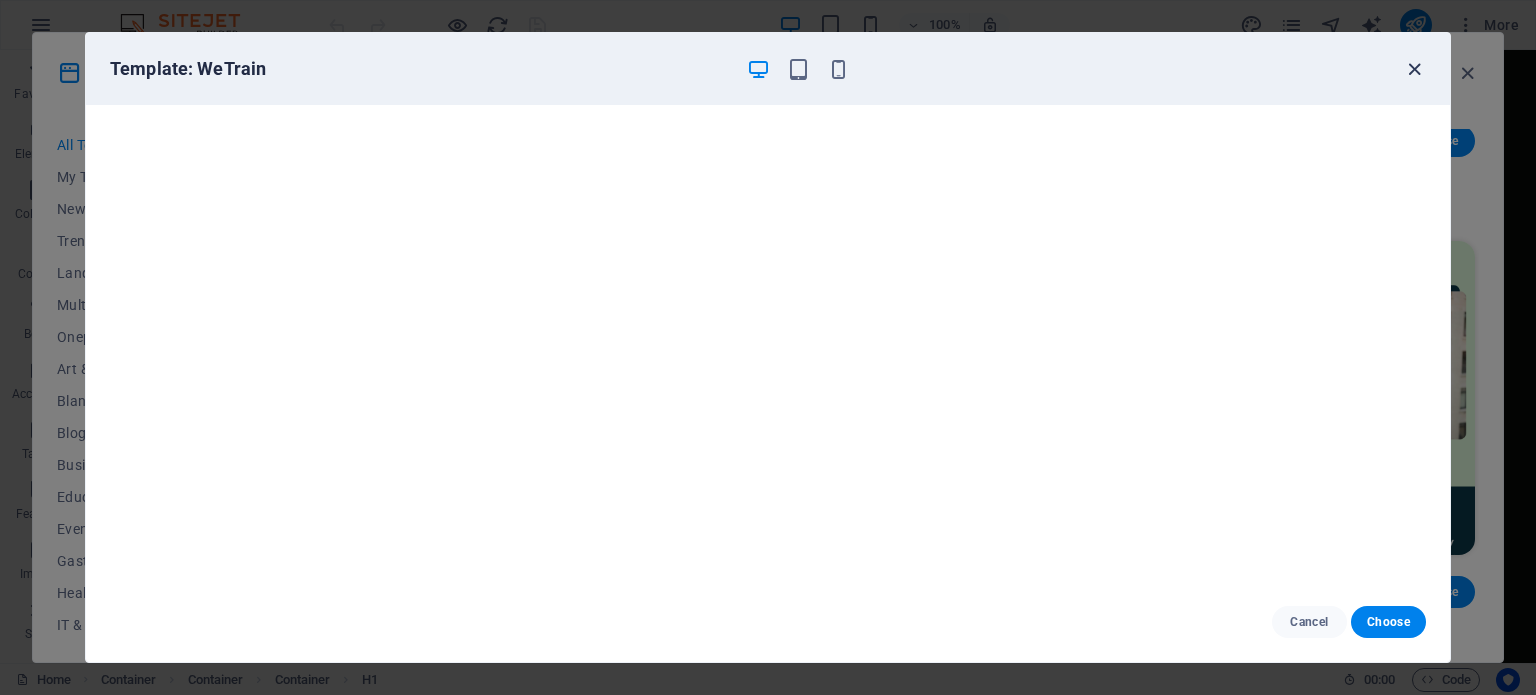 click at bounding box center (1414, 69) 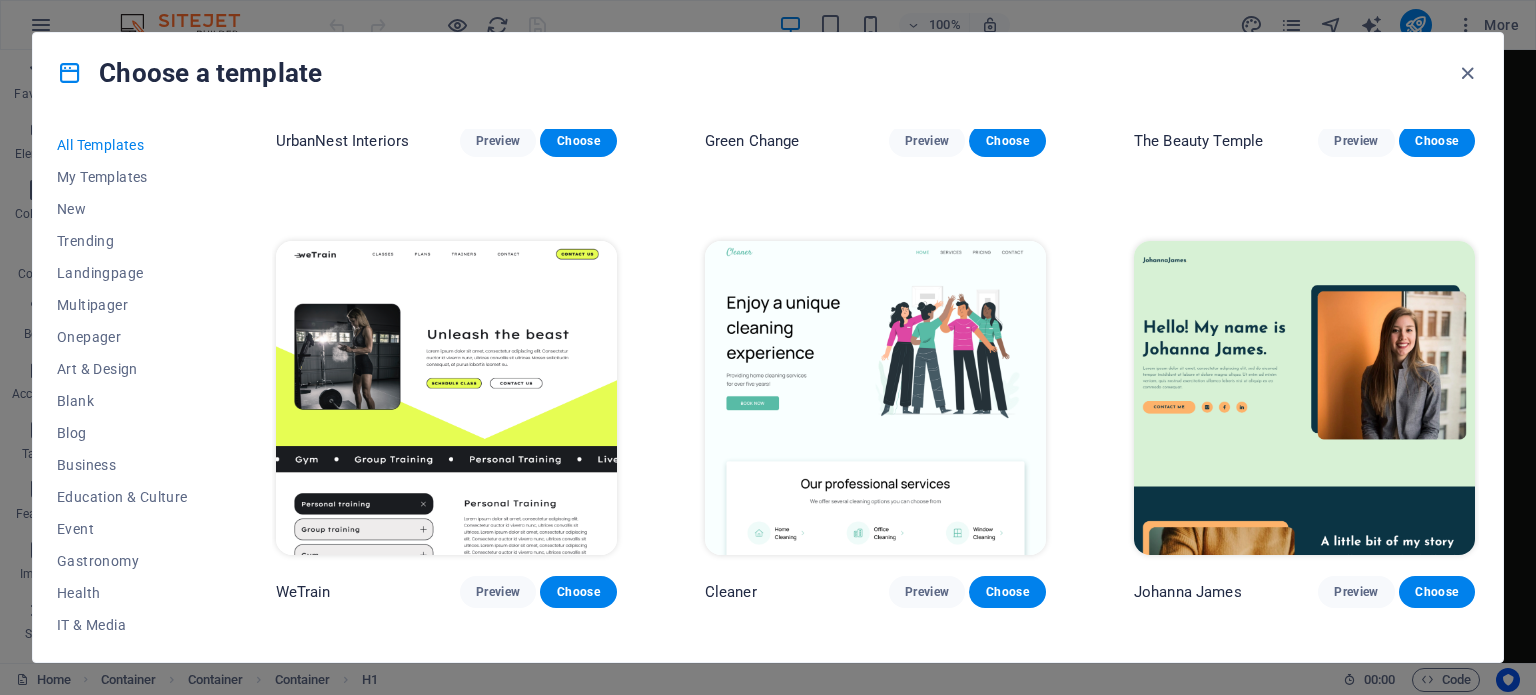 click at bounding box center (875, 398) 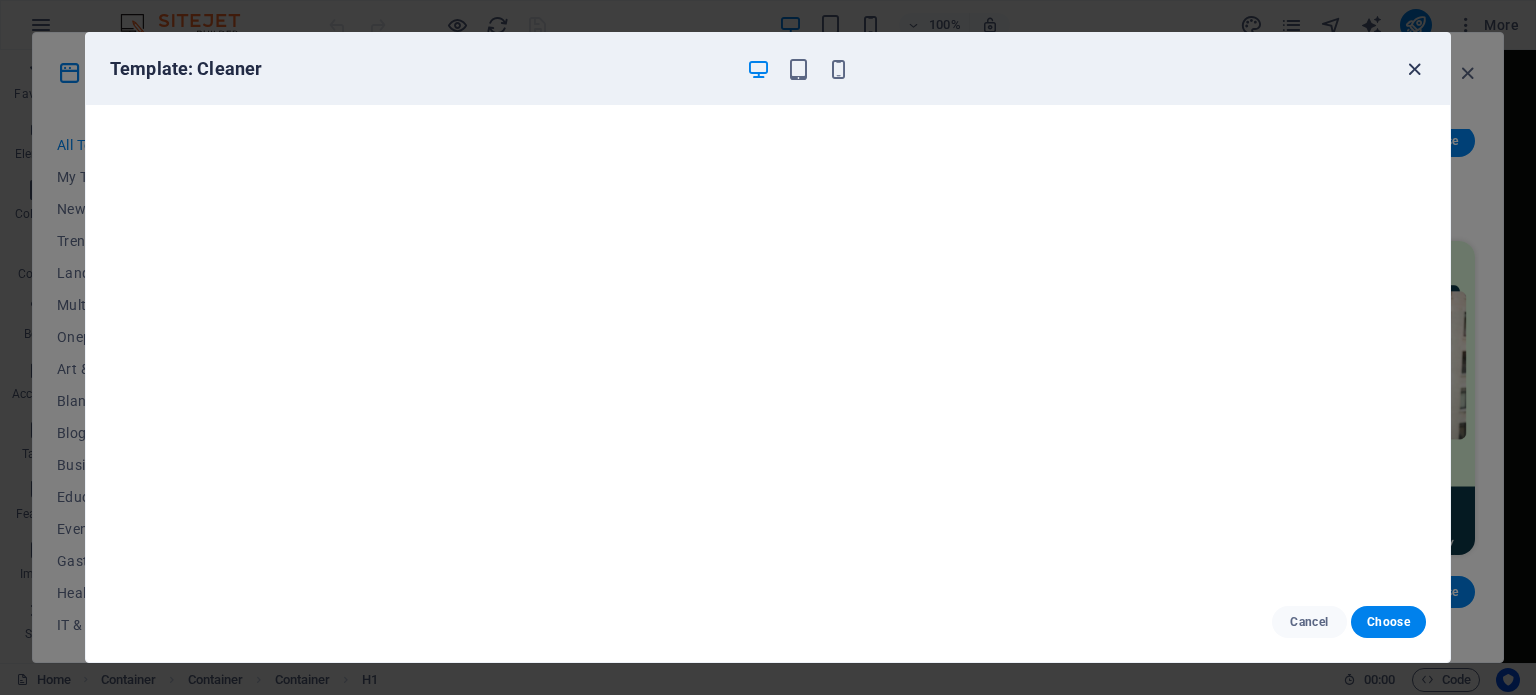 click at bounding box center (1414, 69) 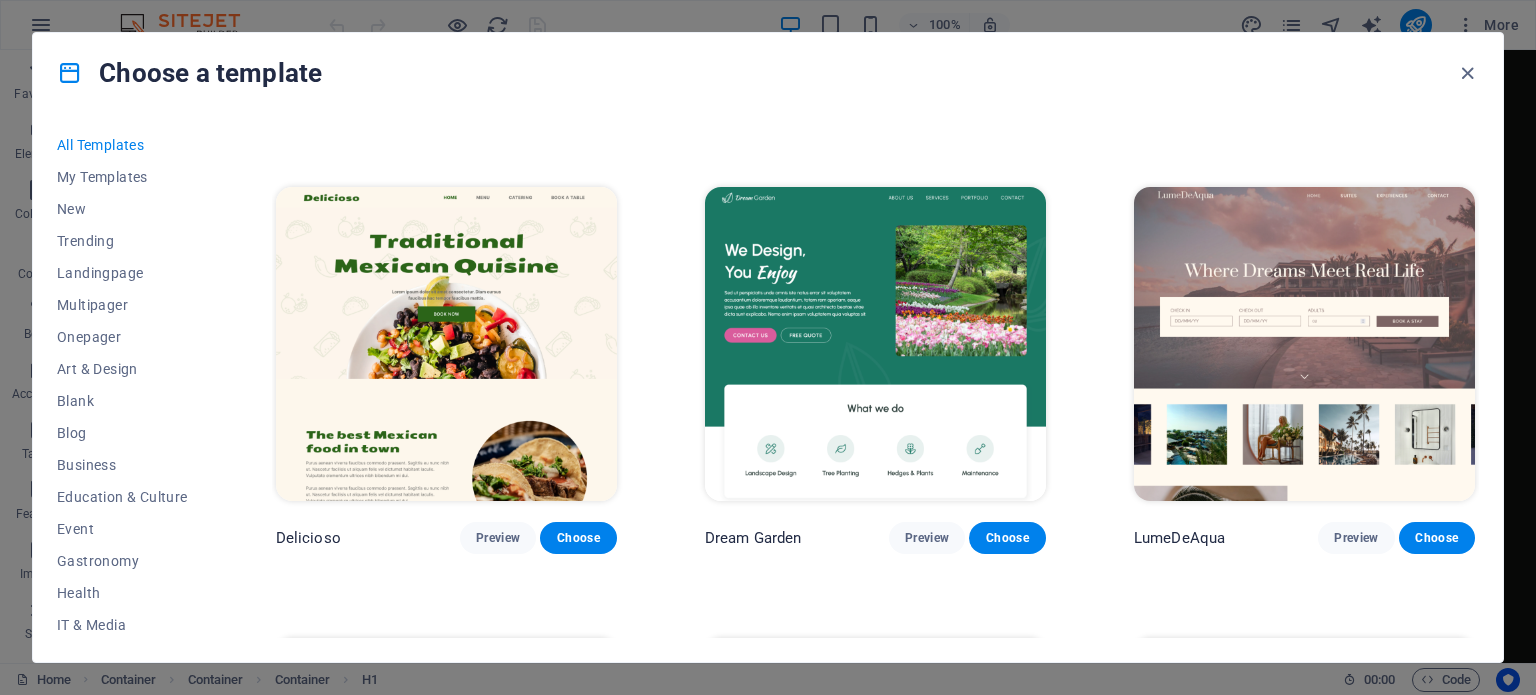 scroll, scrollTop: 3100, scrollLeft: 0, axis: vertical 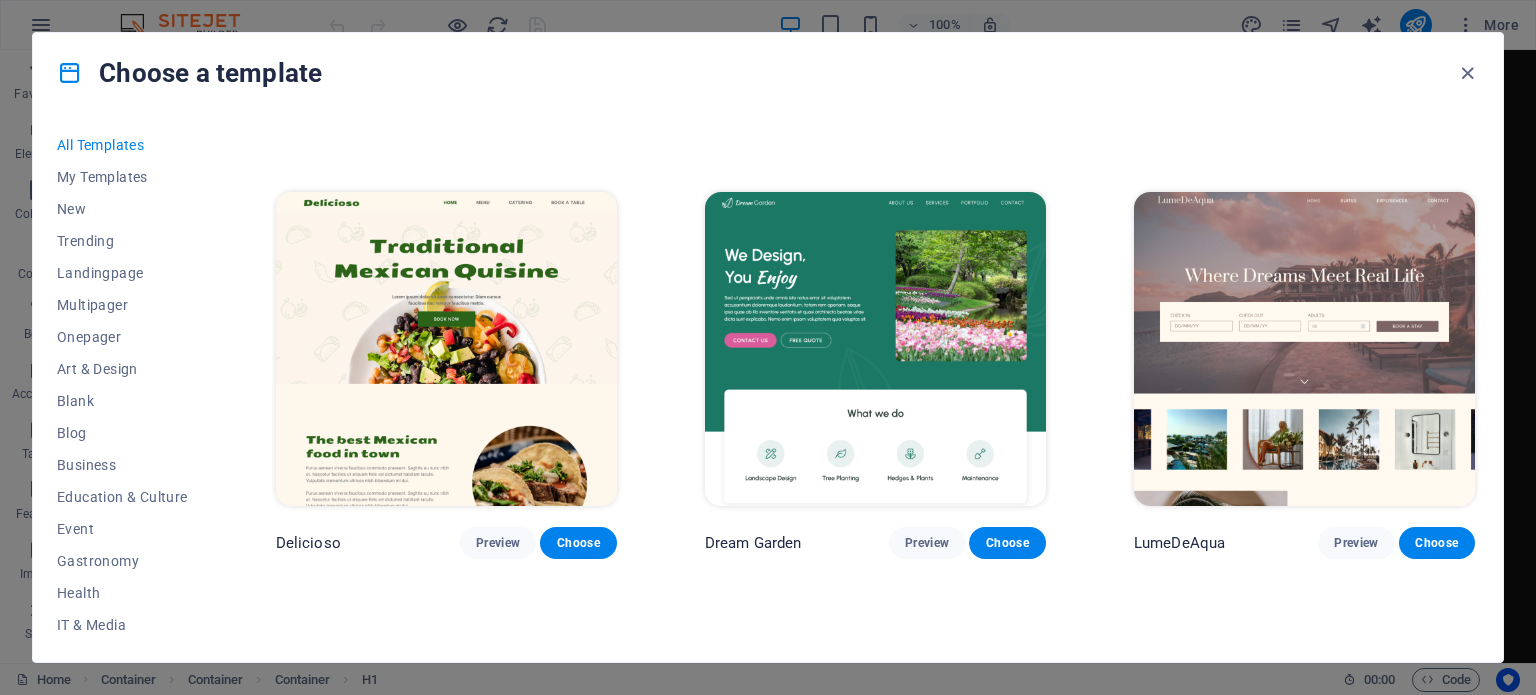 click at bounding box center (1304, 349) 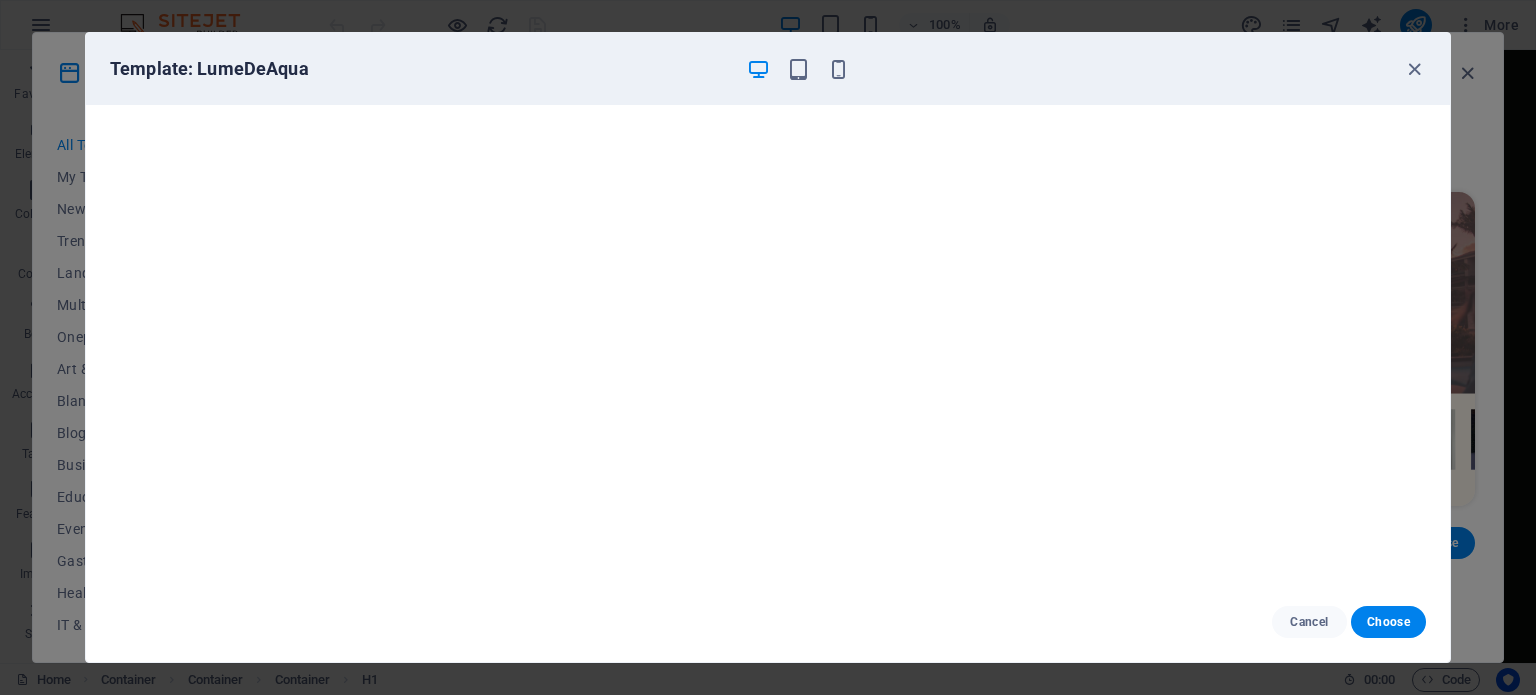 scroll, scrollTop: 5, scrollLeft: 0, axis: vertical 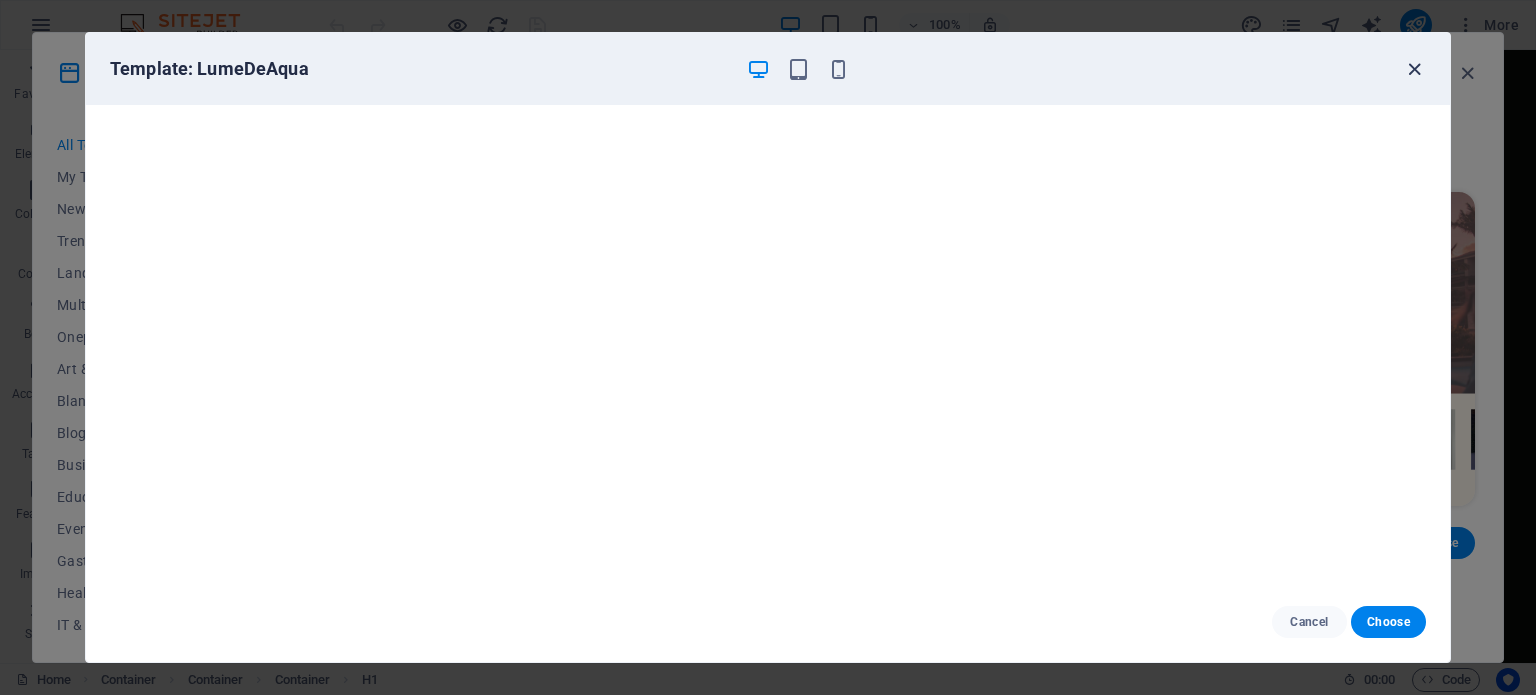 click at bounding box center (1414, 69) 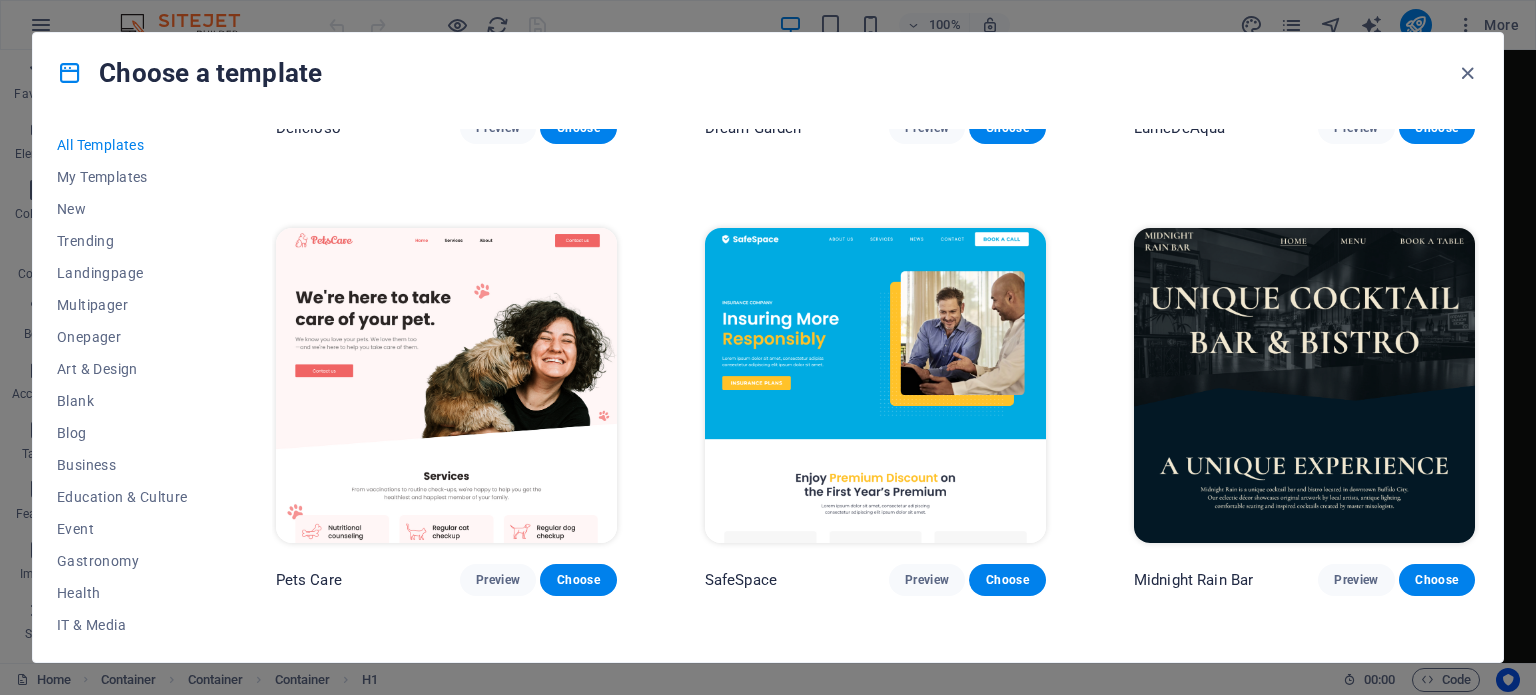 scroll, scrollTop: 3600, scrollLeft: 0, axis: vertical 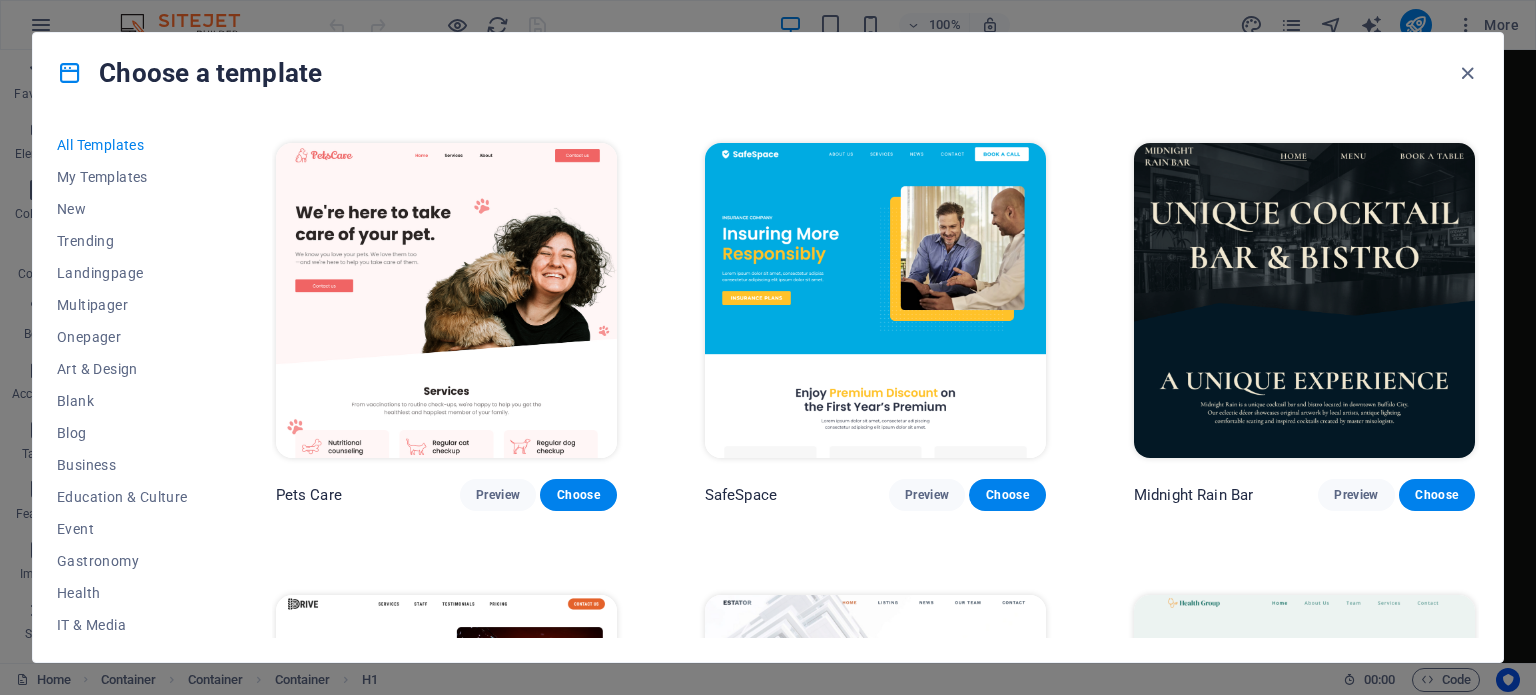 click at bounding box center (446, 300) 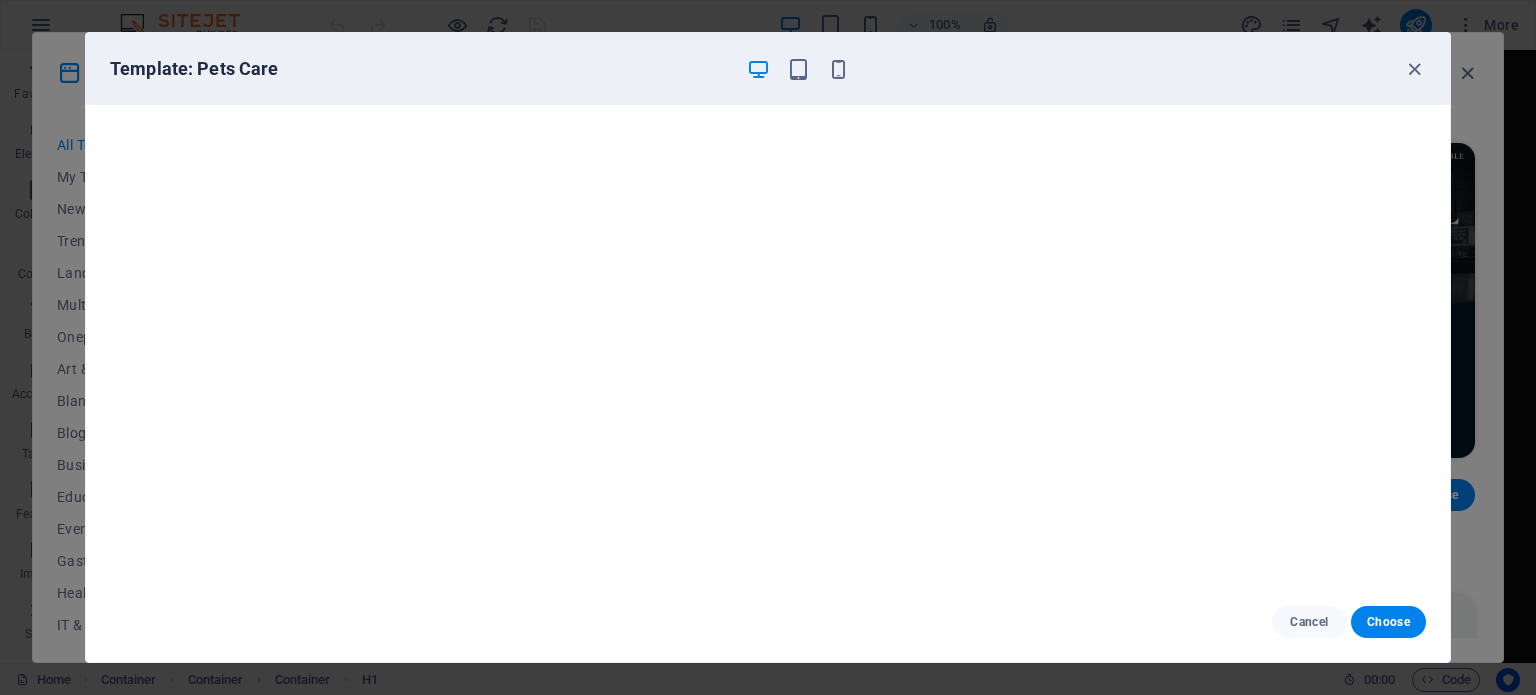scroll, scrollTop: 5, scrollLeft: 0, axis: vertical 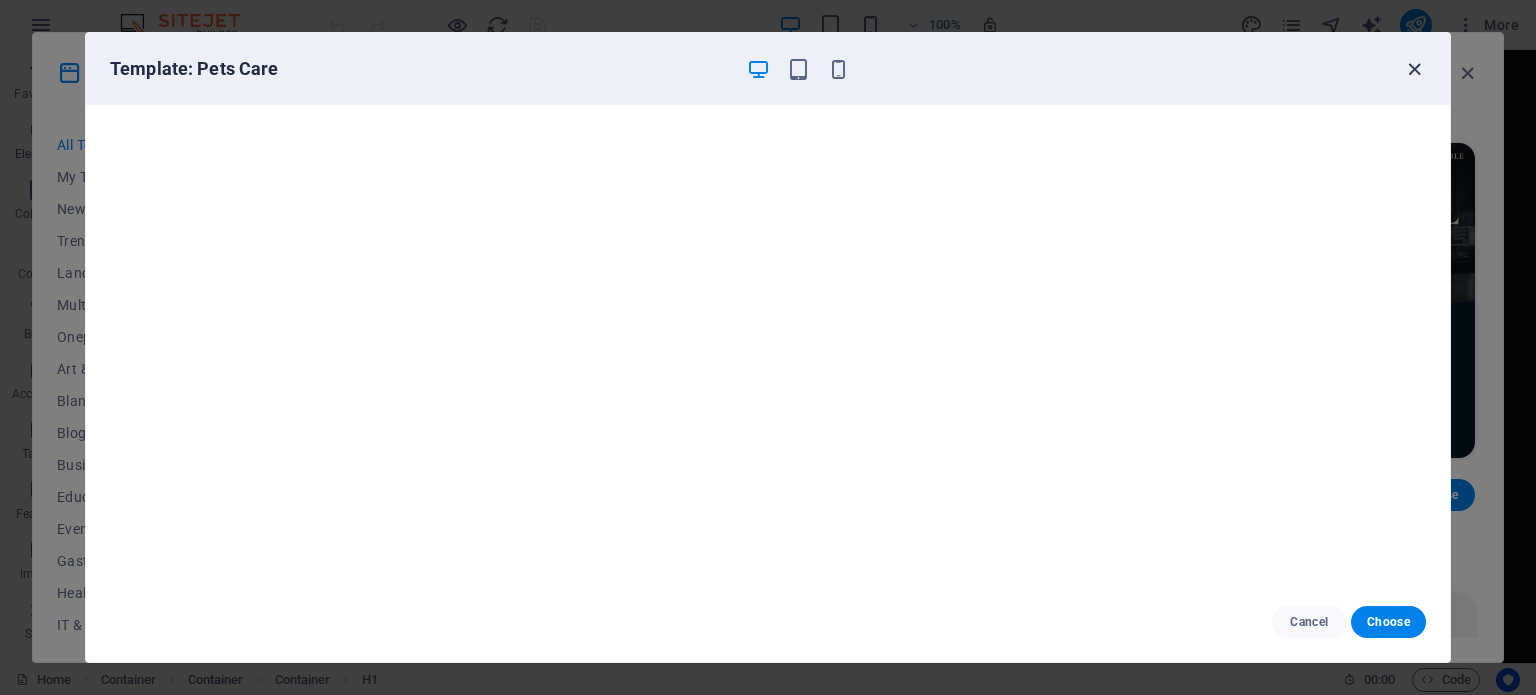 click at bounding box center (1414, 69) 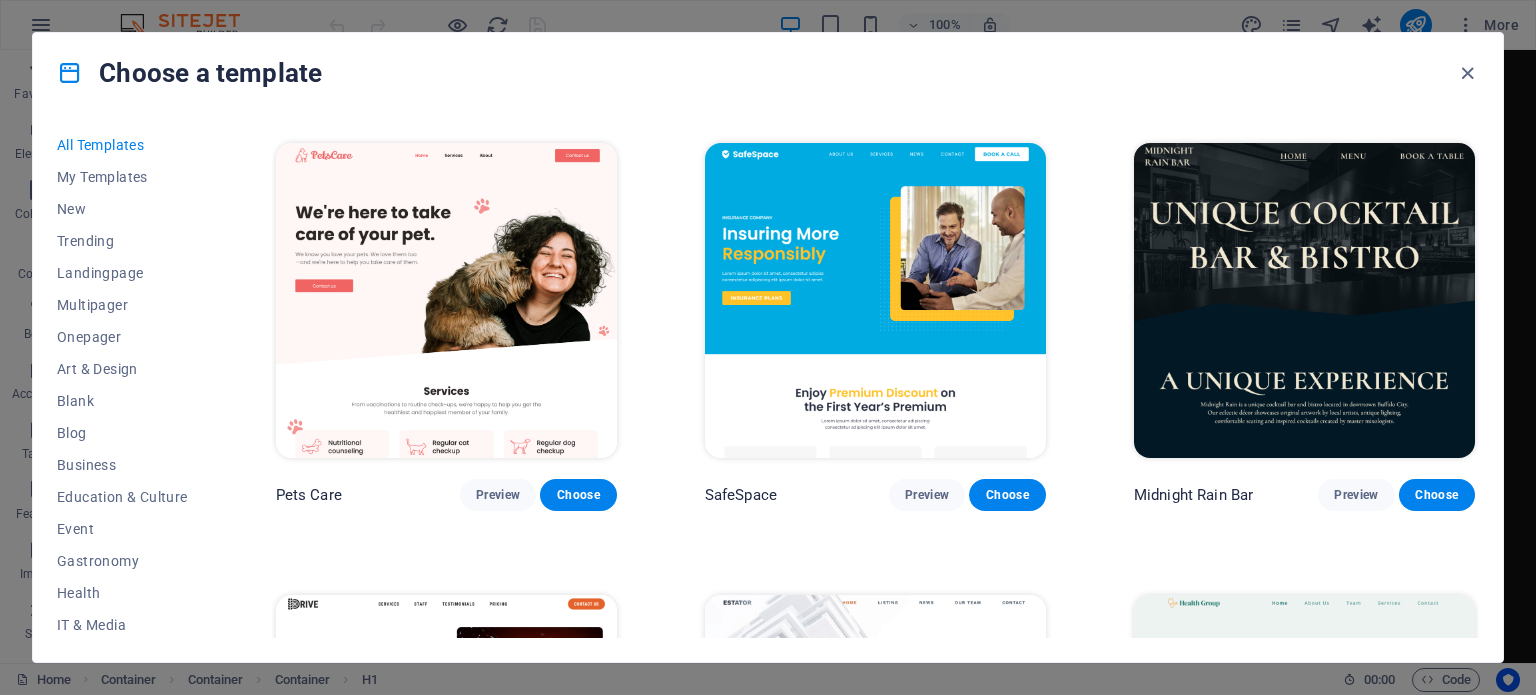 click at bounding box center (875, 300) 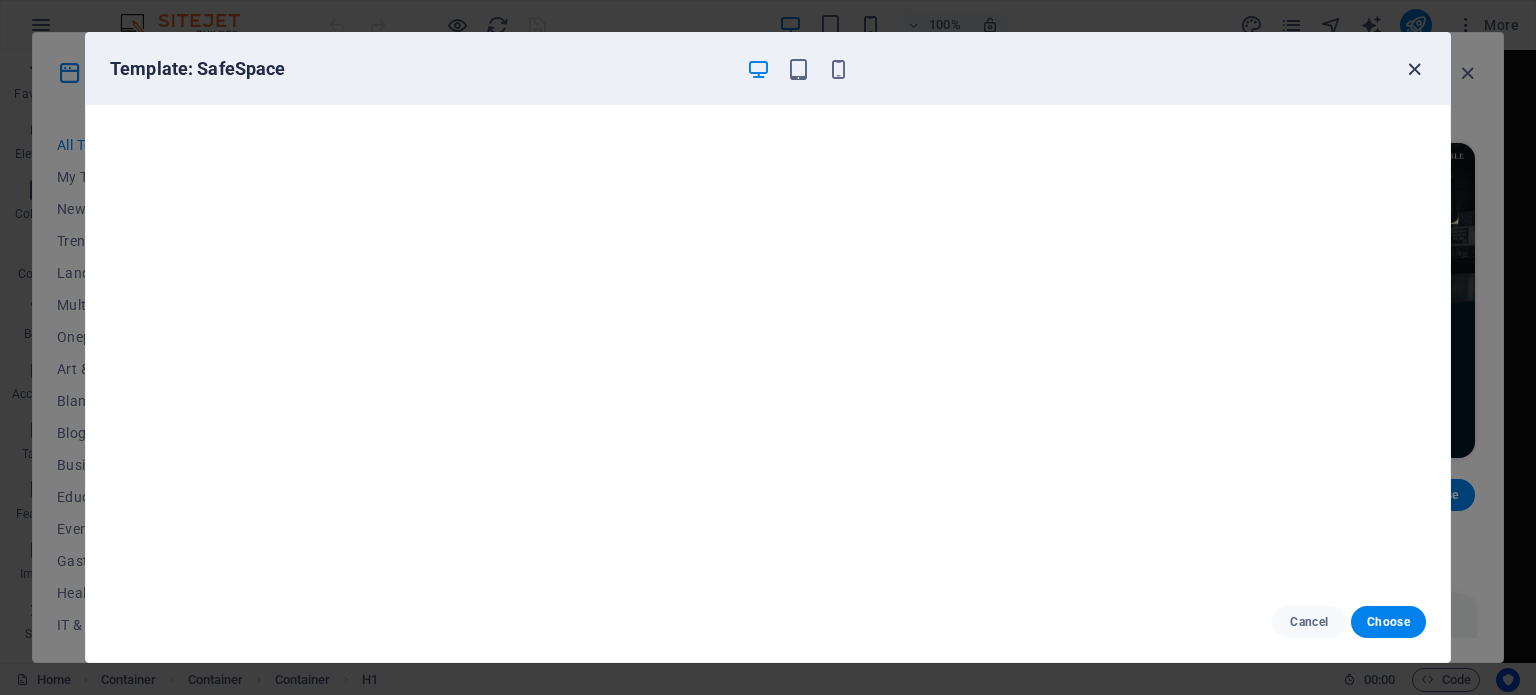 click at bounding box center [1414, 69] 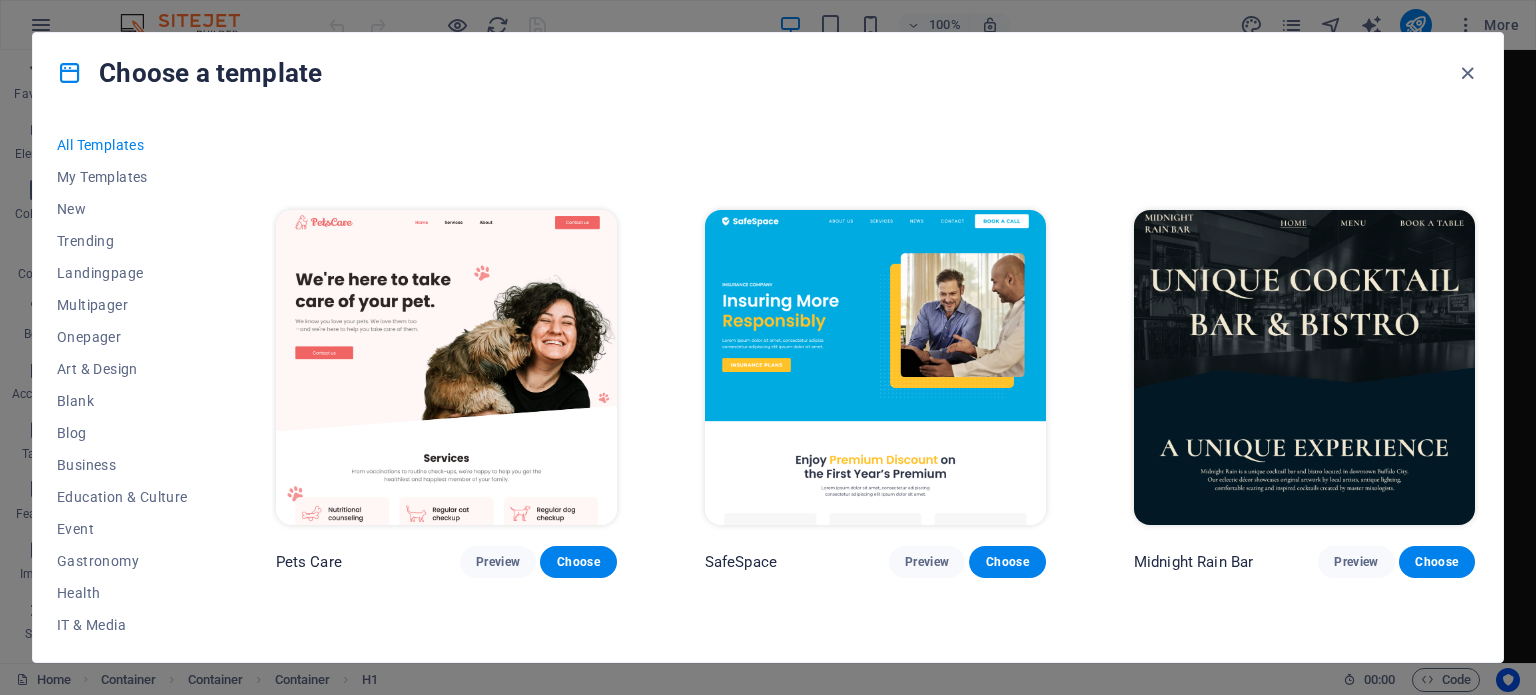 scroll, scrollTop: 3500, scrollLeft: 0, axis: vertical 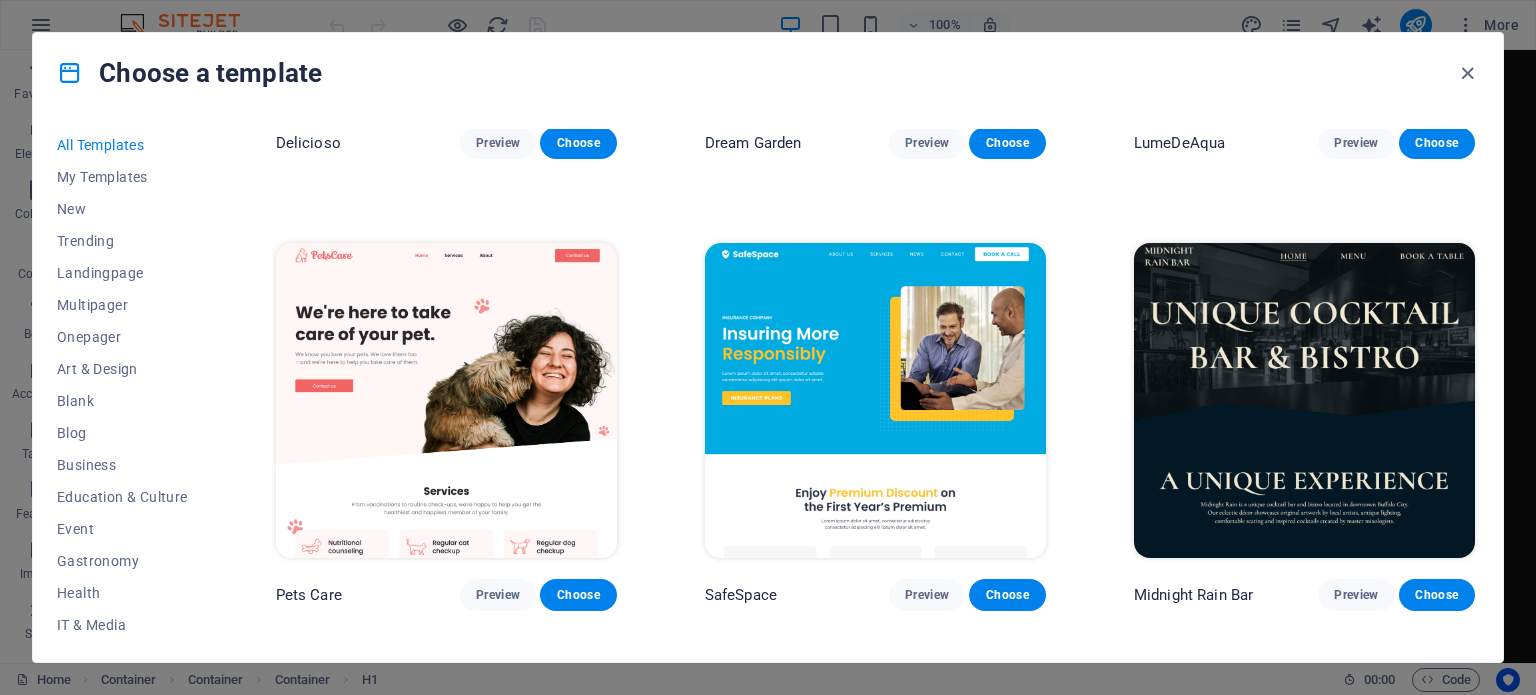 click at bounding box center (1304, 400) 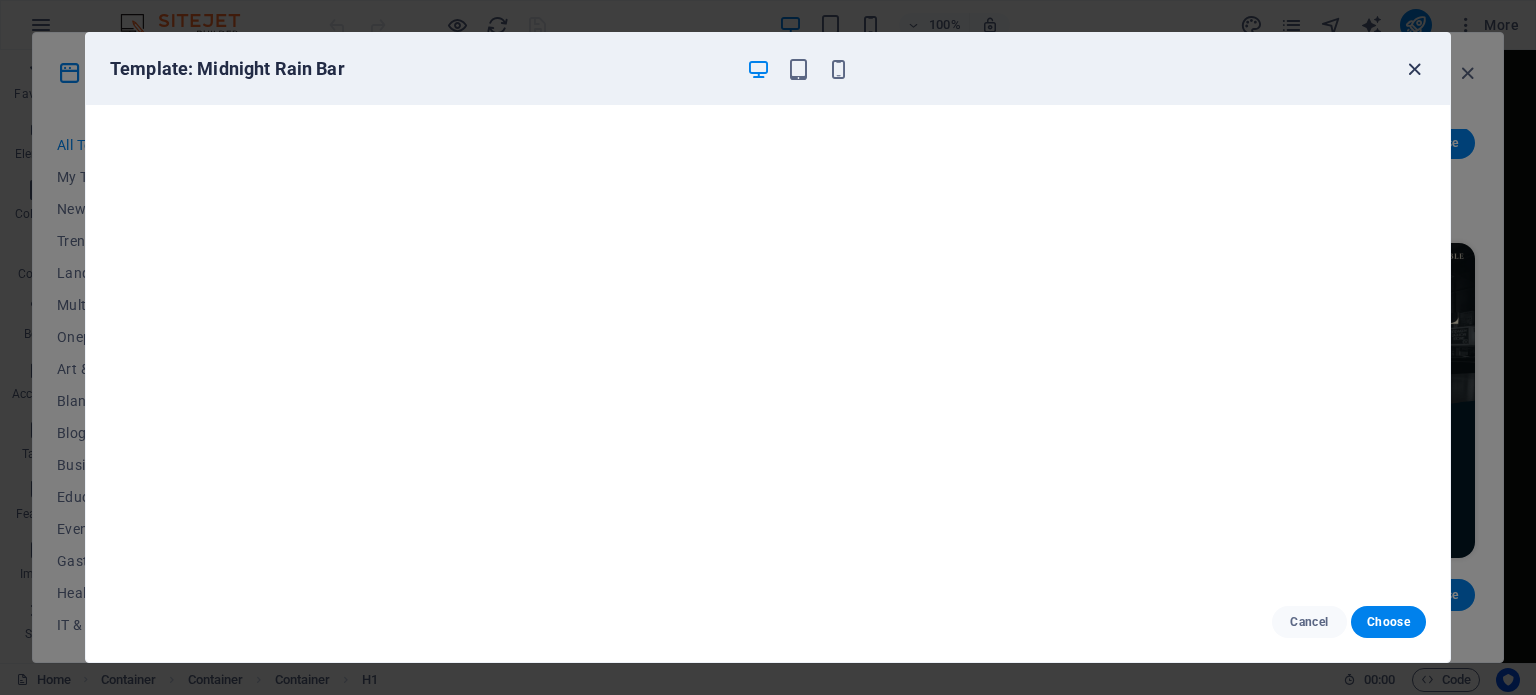 click at bounding box center (1414, 69) 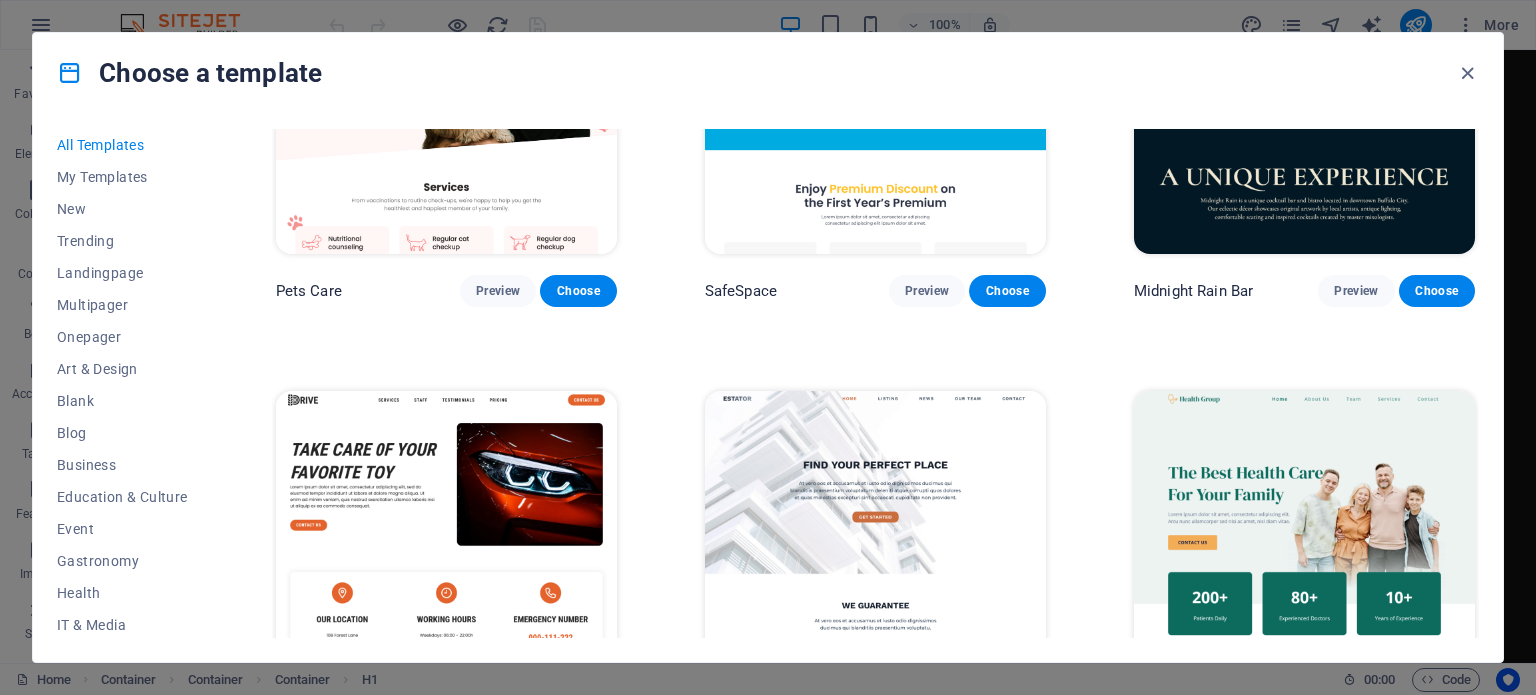 scroll, scrollTop: 3900, scrollLeft: 0, axis: vertical 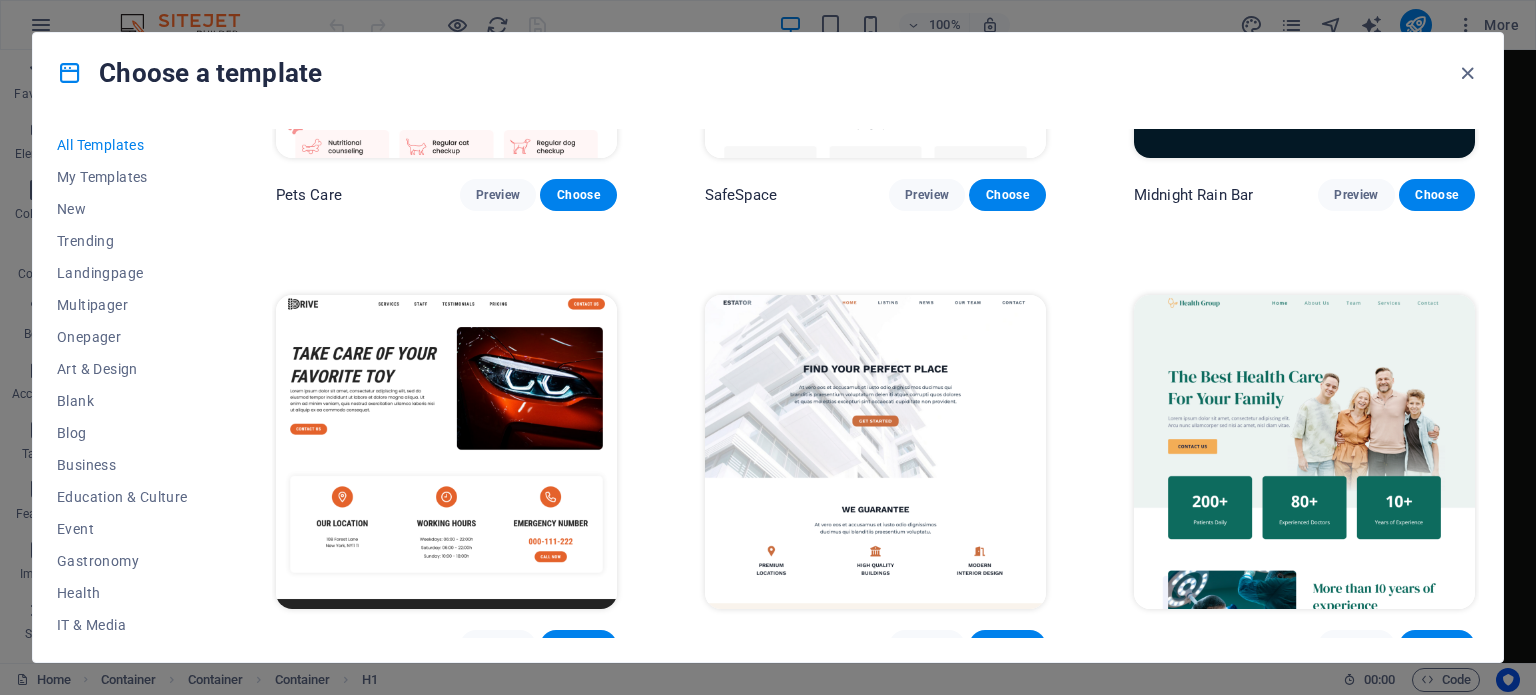click at bounding box center (1304, 452) 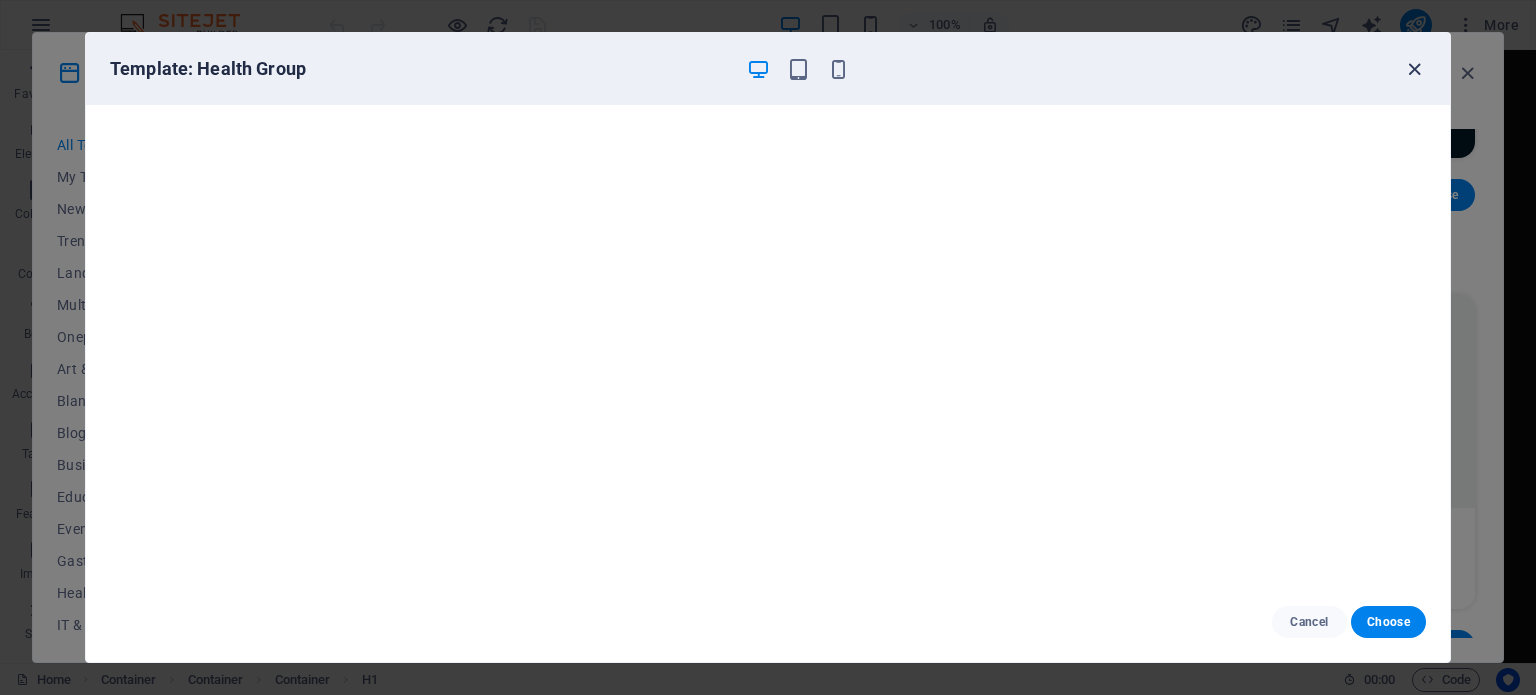 click at bounding box center (1414, 69) 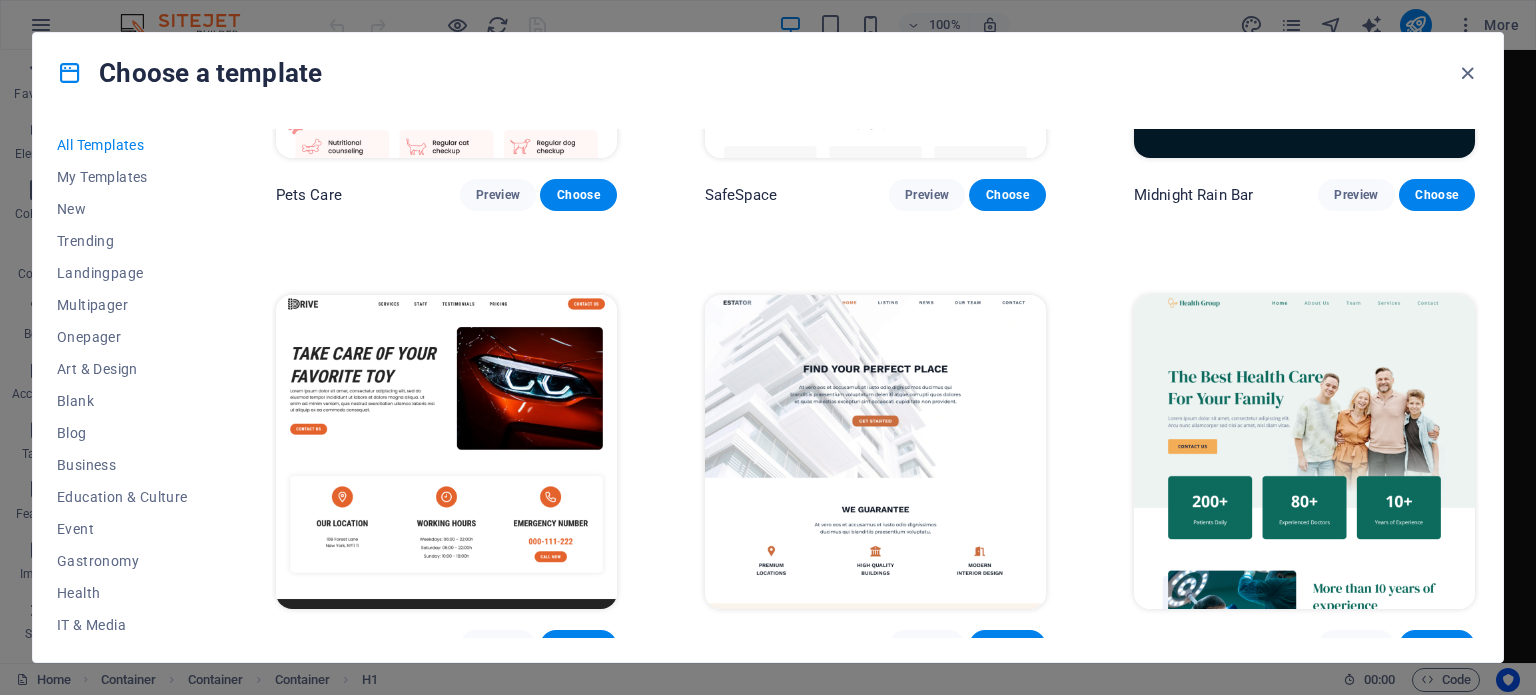 click at bounding box center (875, 452) 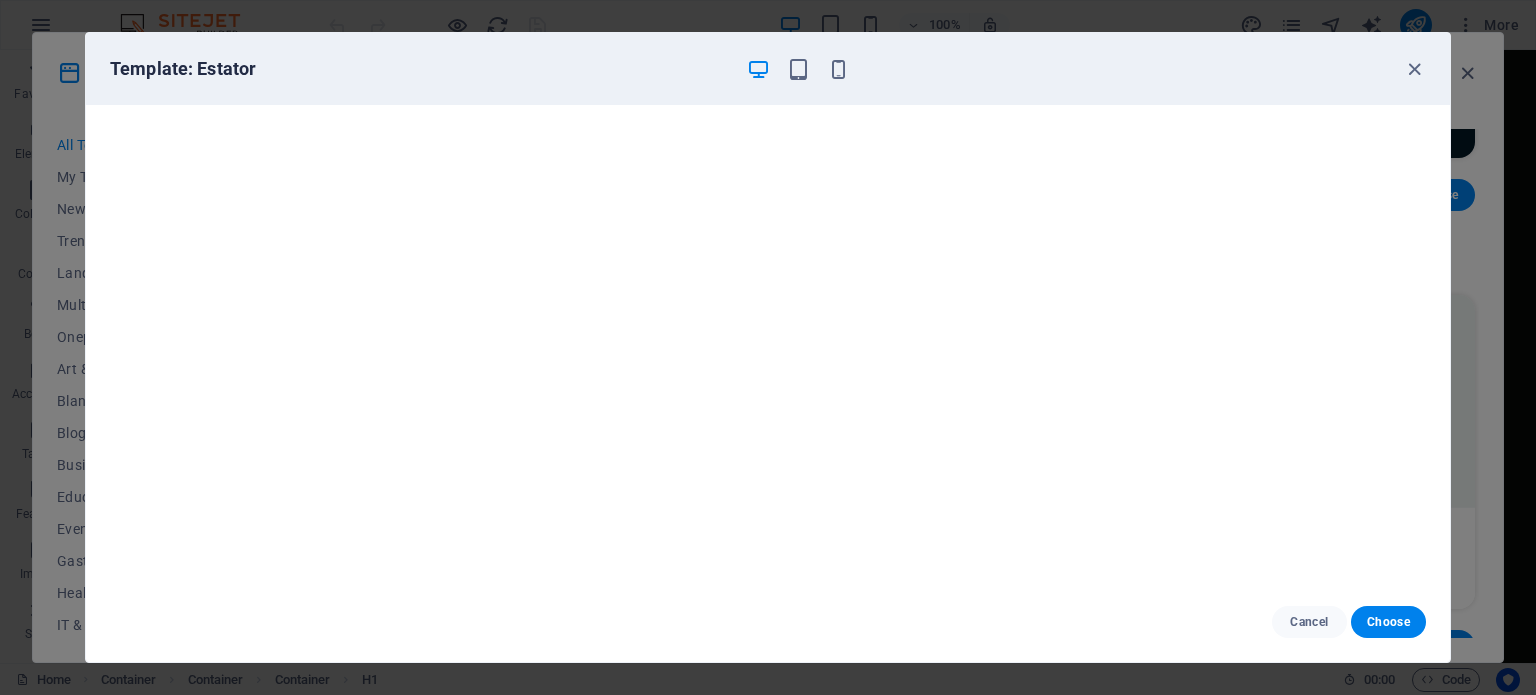 scroll, scrollTop: 5, scrollLeft: 0, axis: vertical 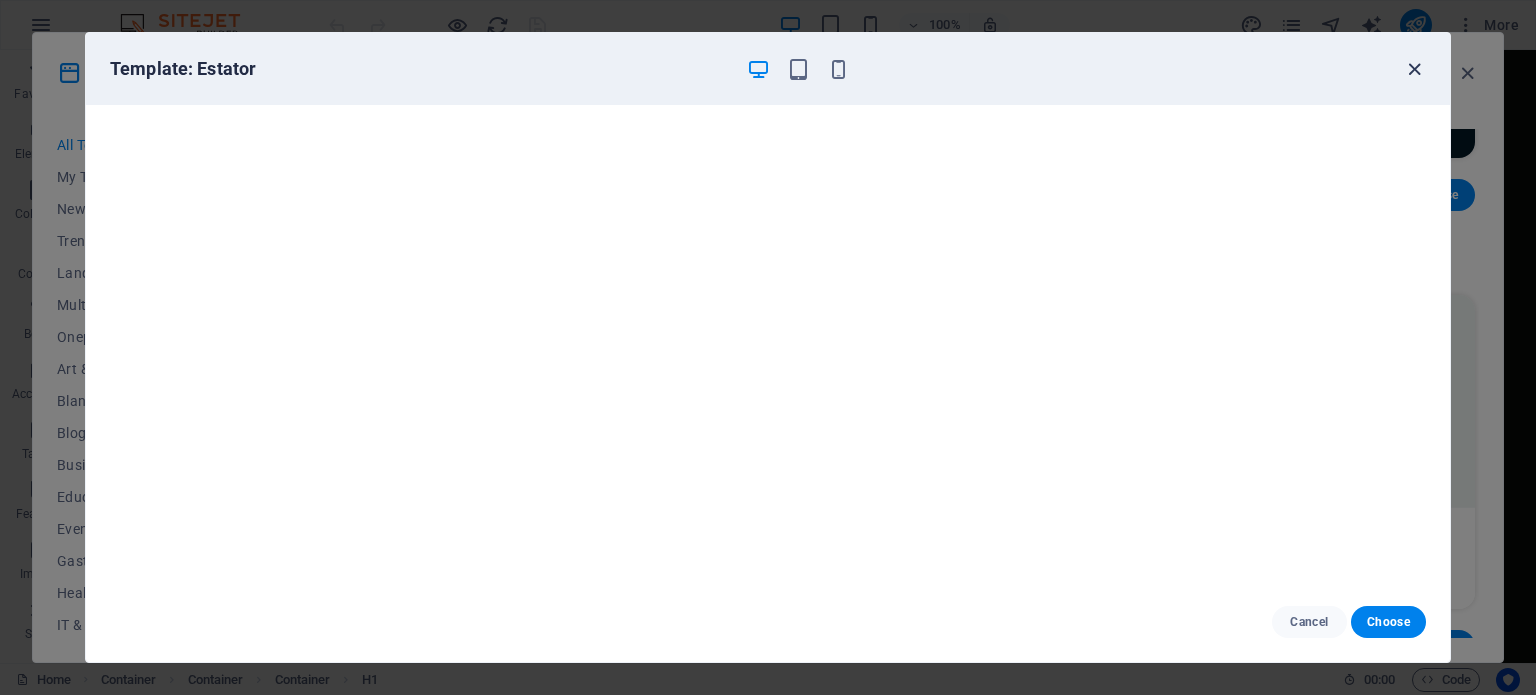 click at bounding box center (1414, 69) 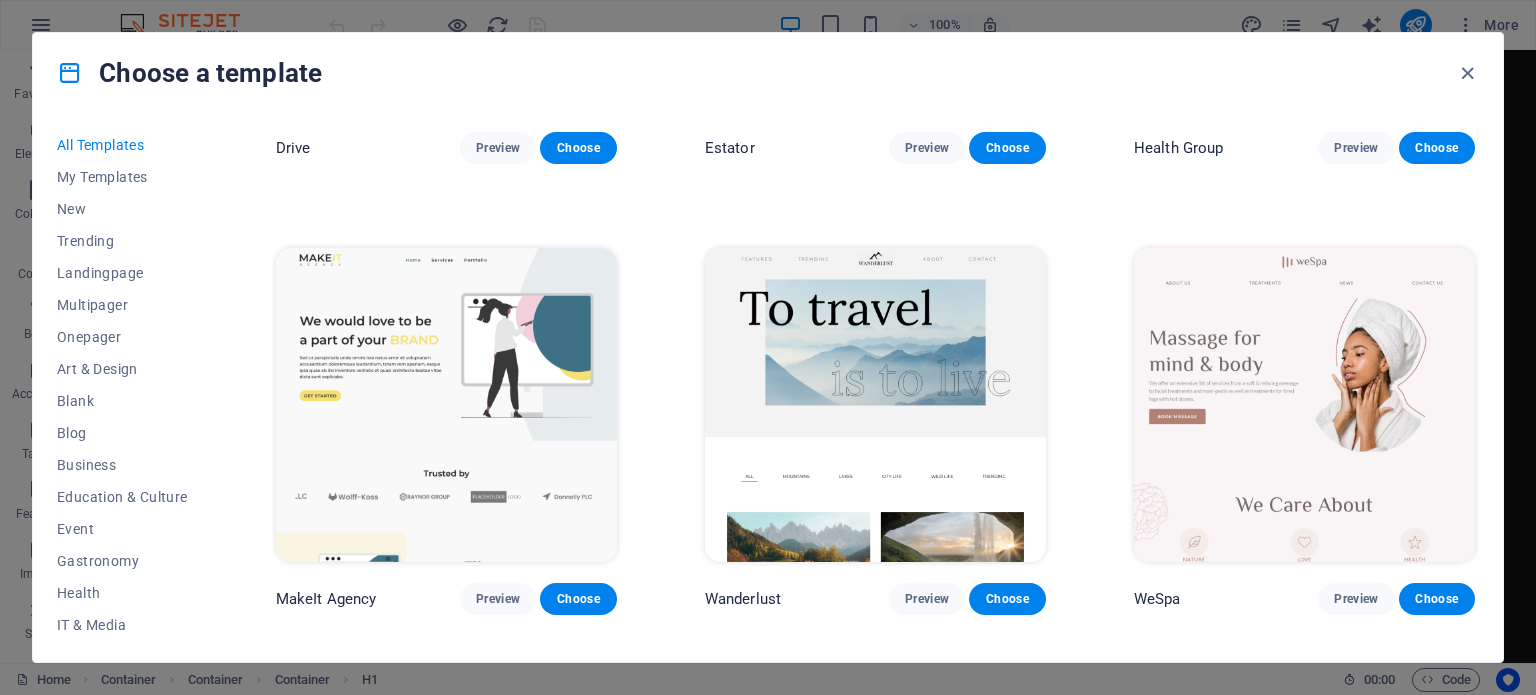 scroll, scrollTop: 4400, scrollLeft: 0, axis: vertical 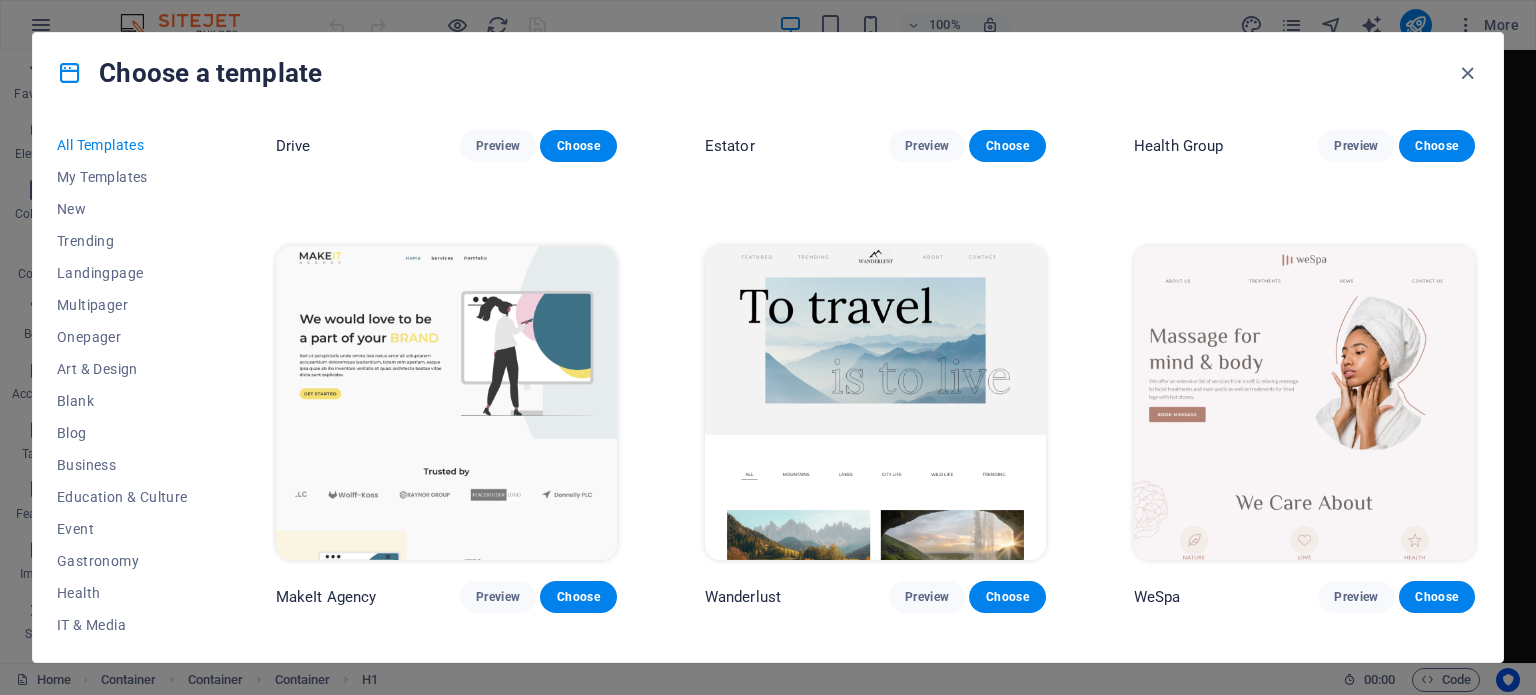 click at bounding box center (446, 403) 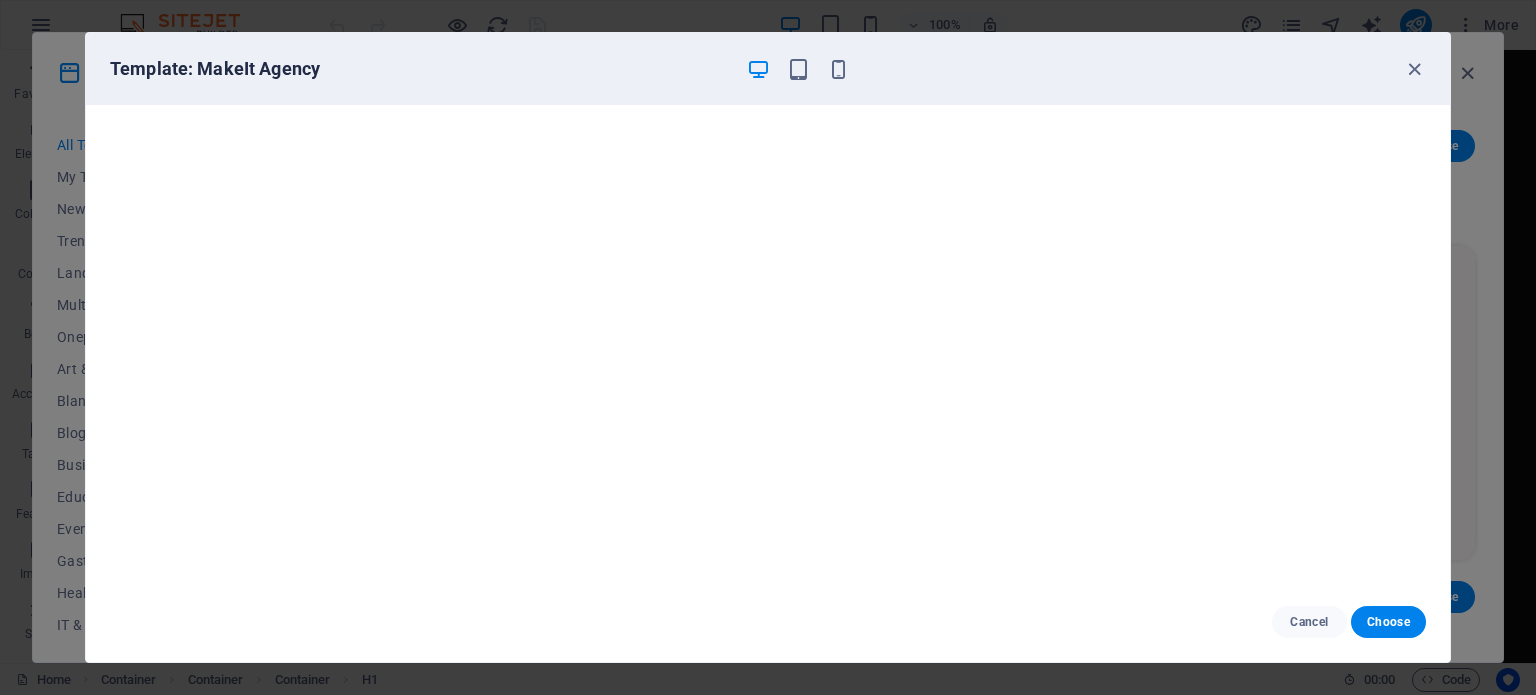 scroll, scrollTop: 5, scrollLeft: 0, axis: vertical 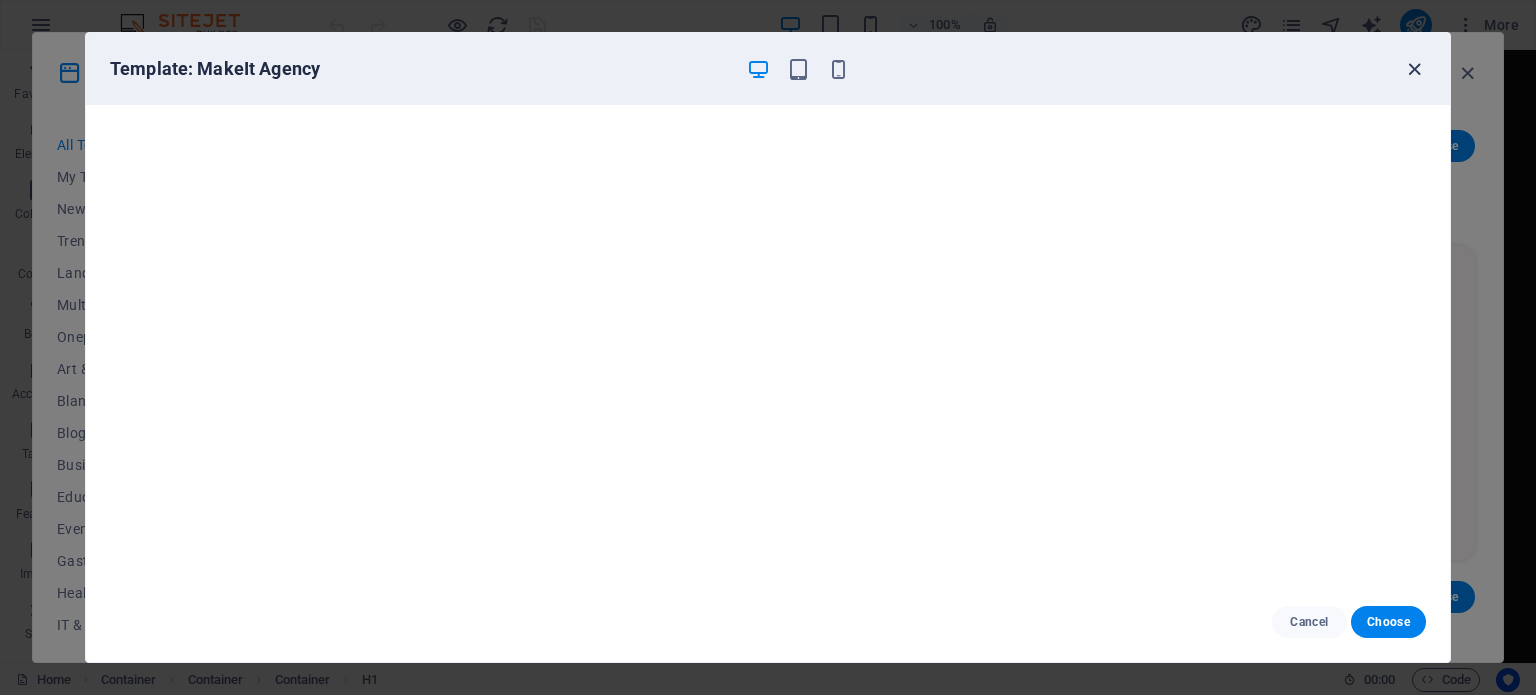 click at bounding box center (1414, 69) 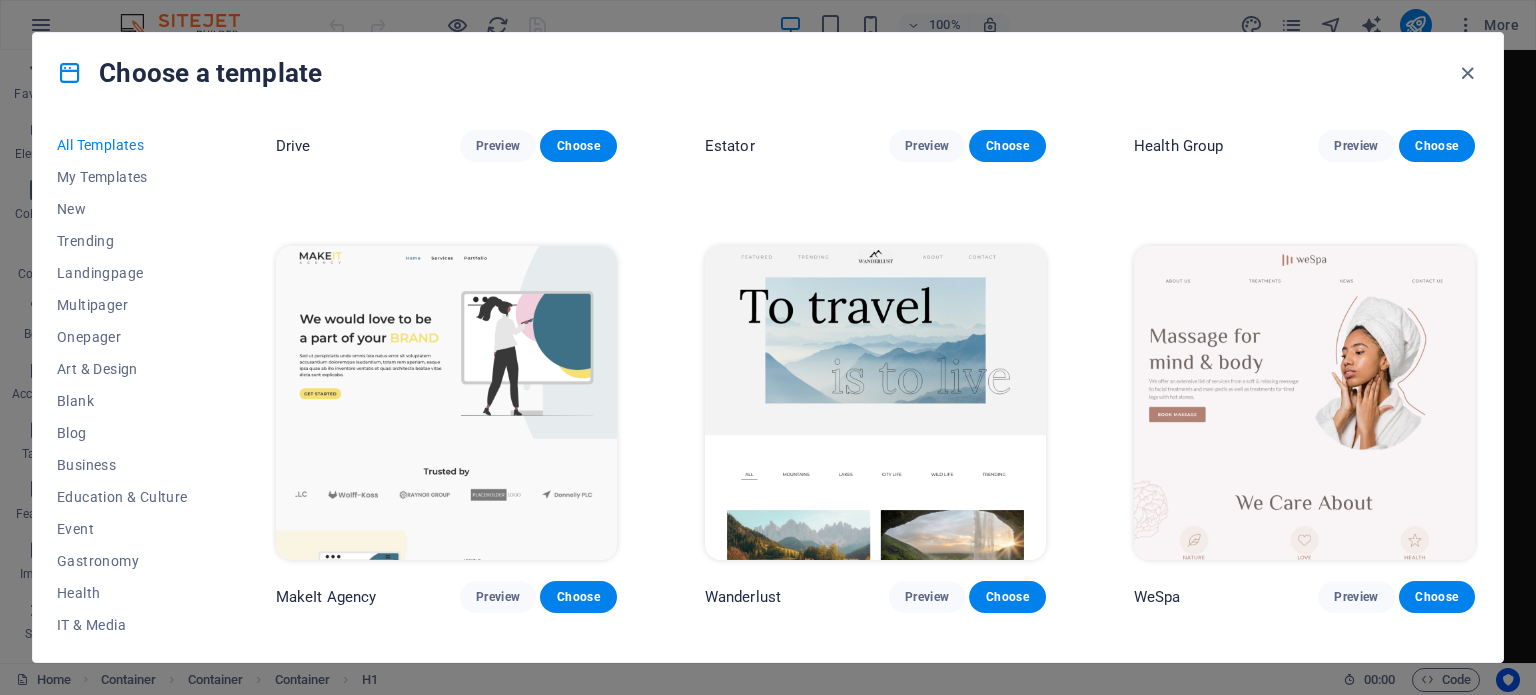 click at bounding box center (1304, 403) 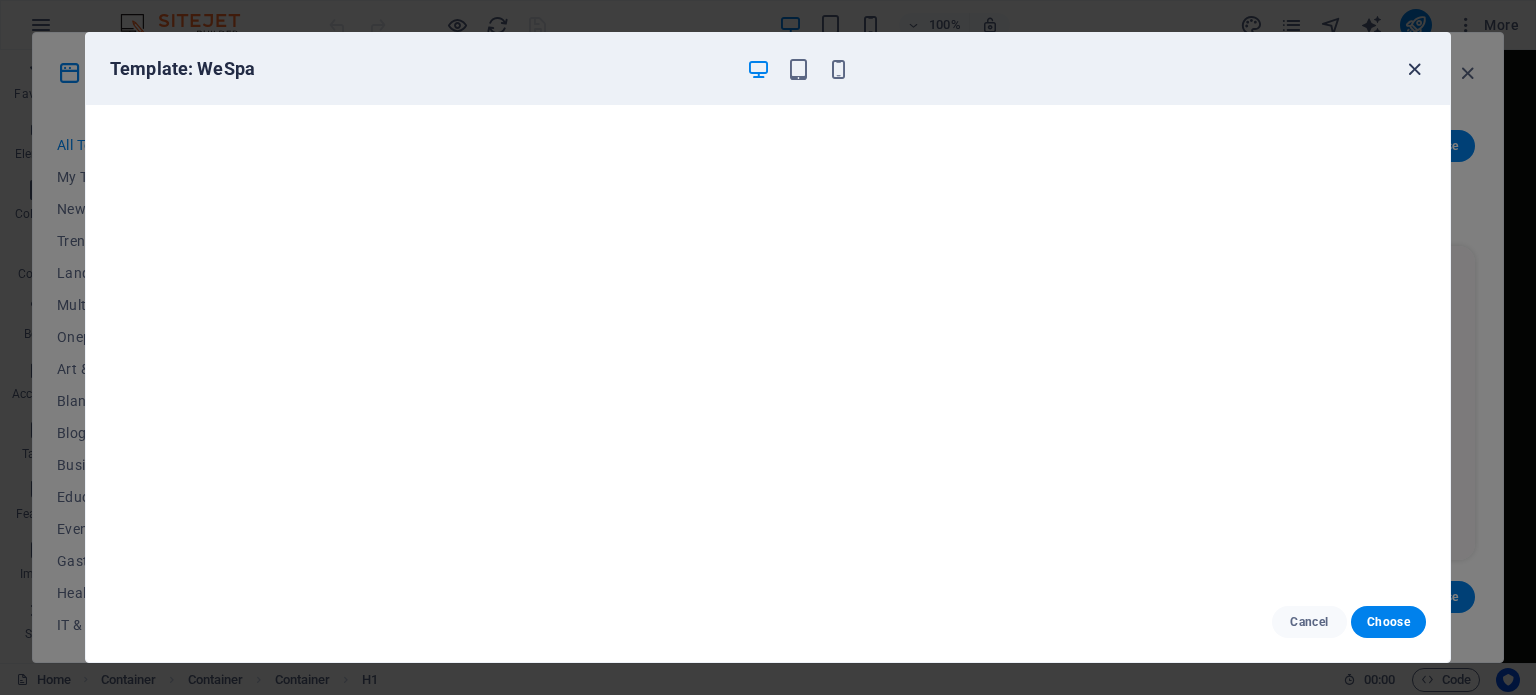 click at bounding box center (1414, 69) 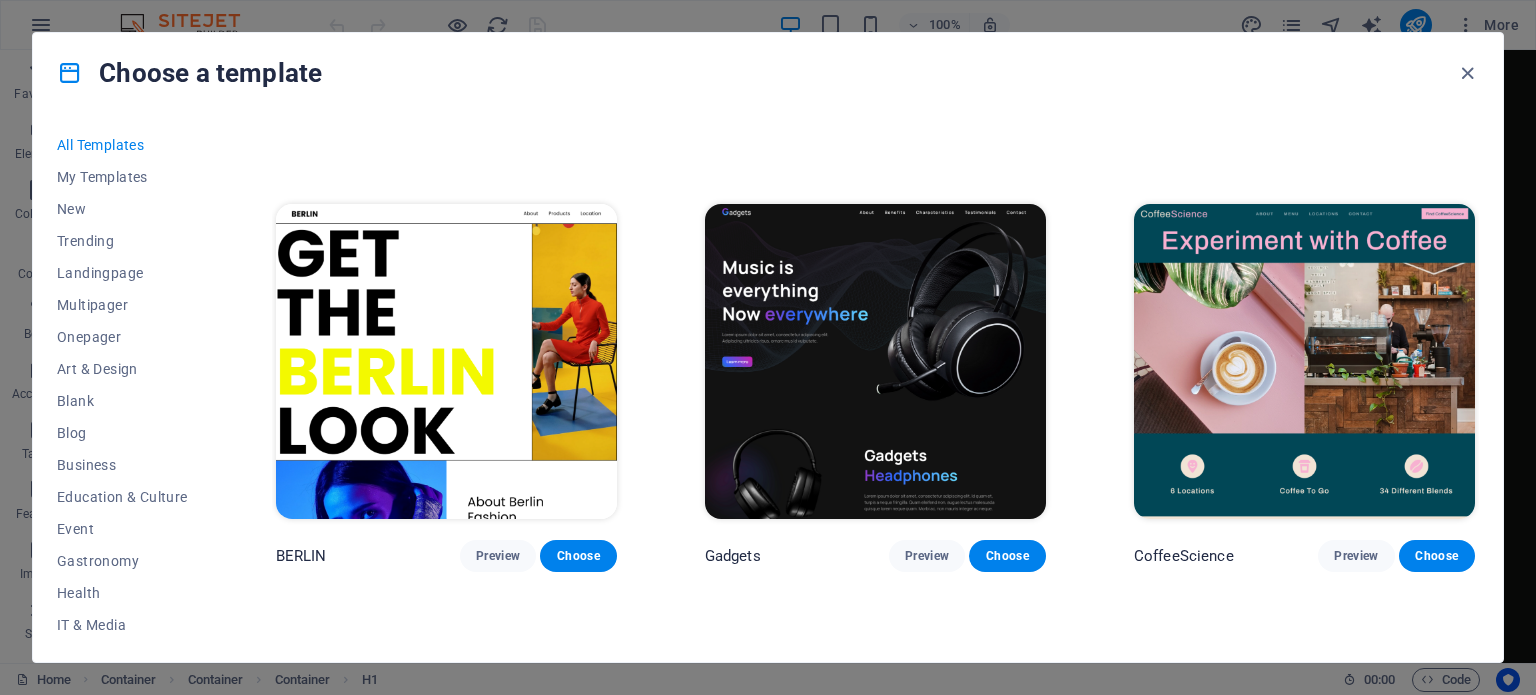 scroll, scrollTop: 4900, scrollLeft: 0, axis: vertical 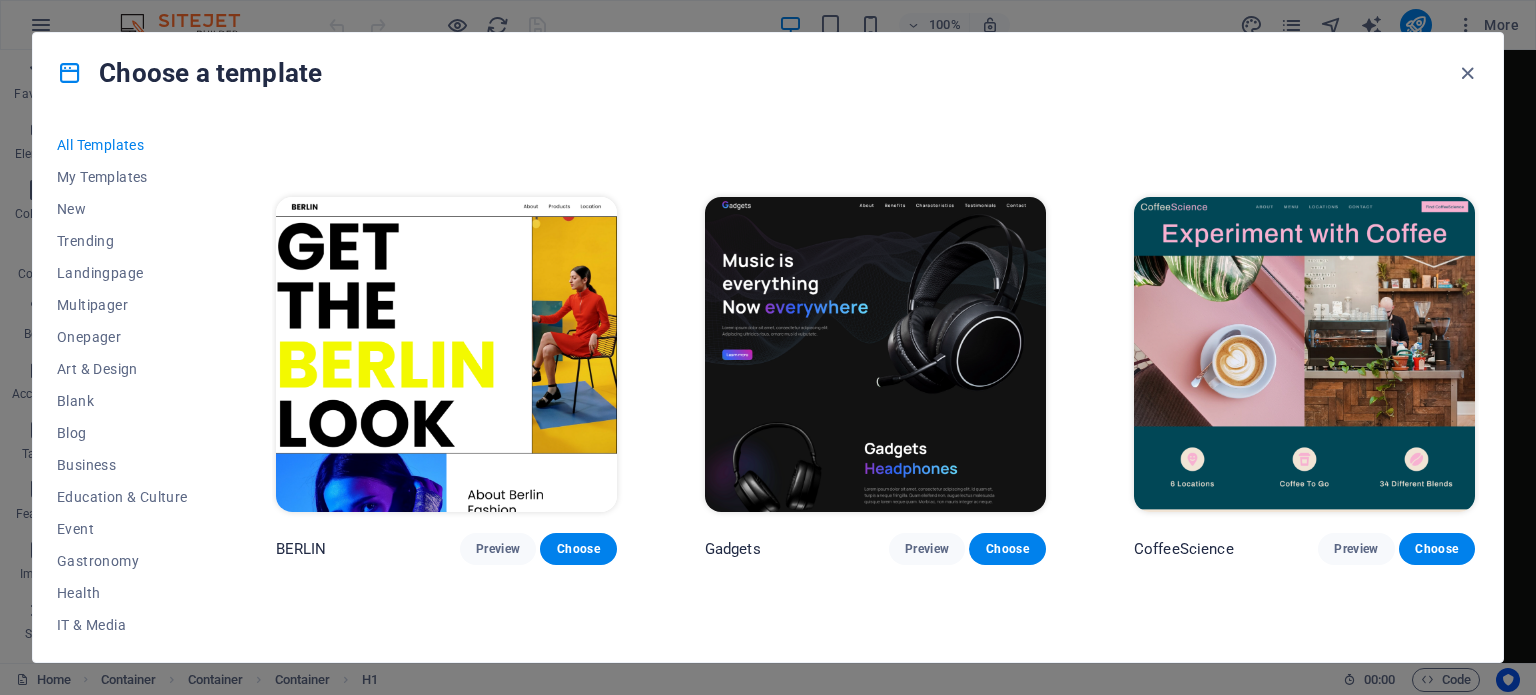 click at bounding box center [446, 354] 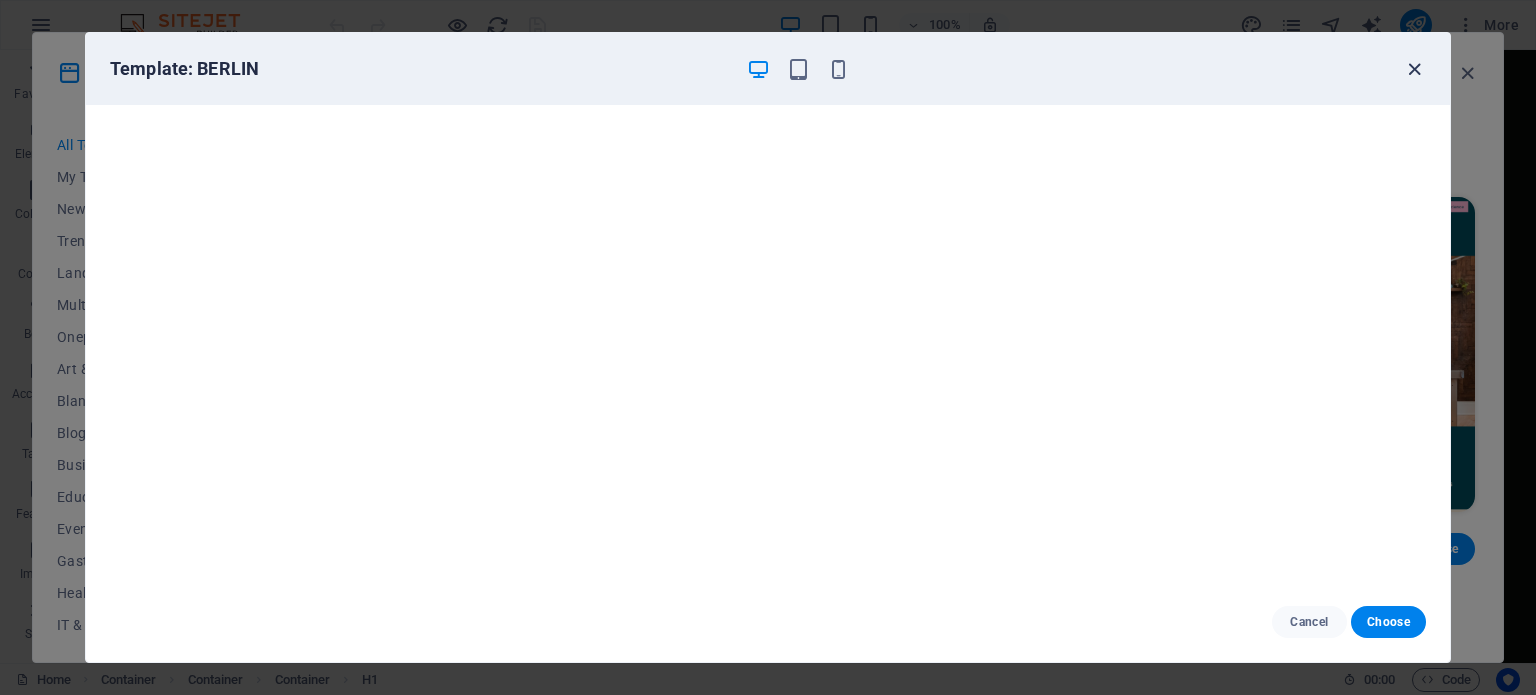 click at bounding box center (1414, 69) 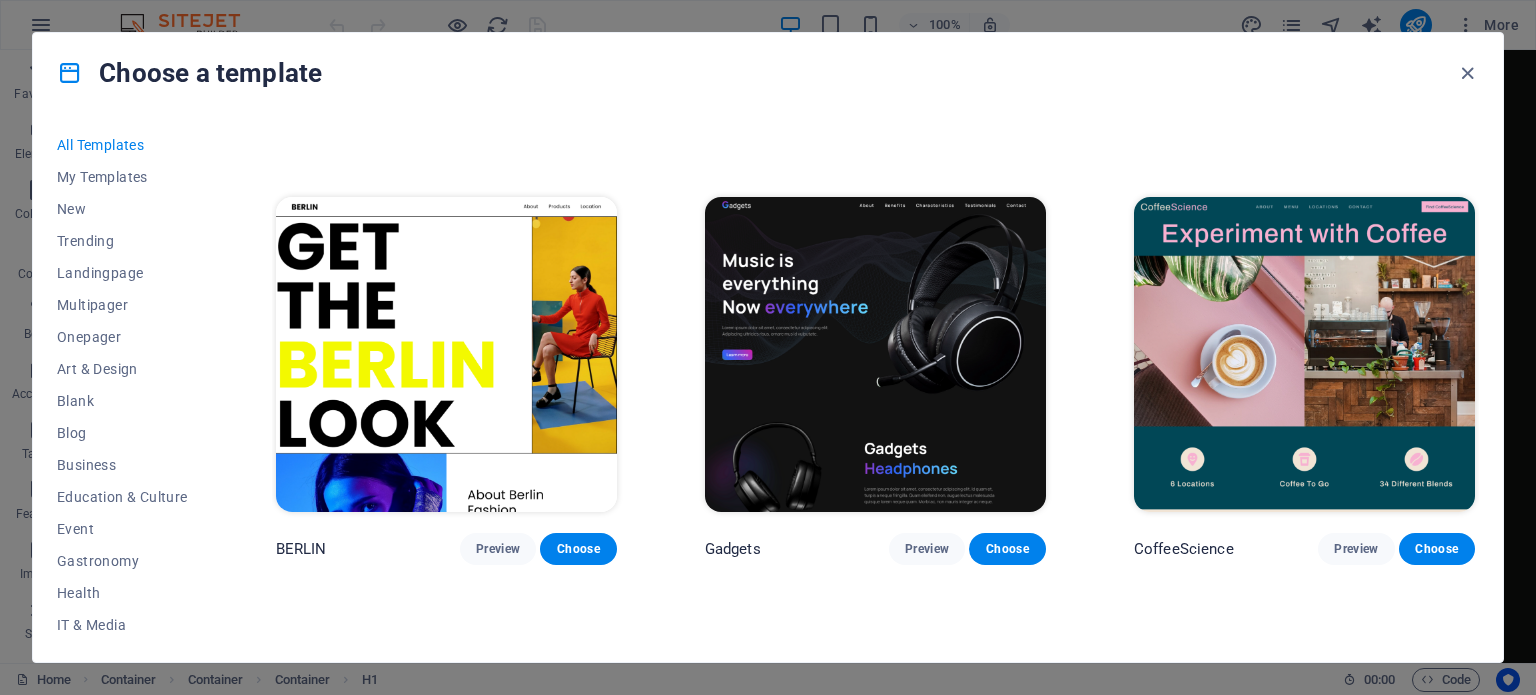 click at bounding box center (1304, 354) 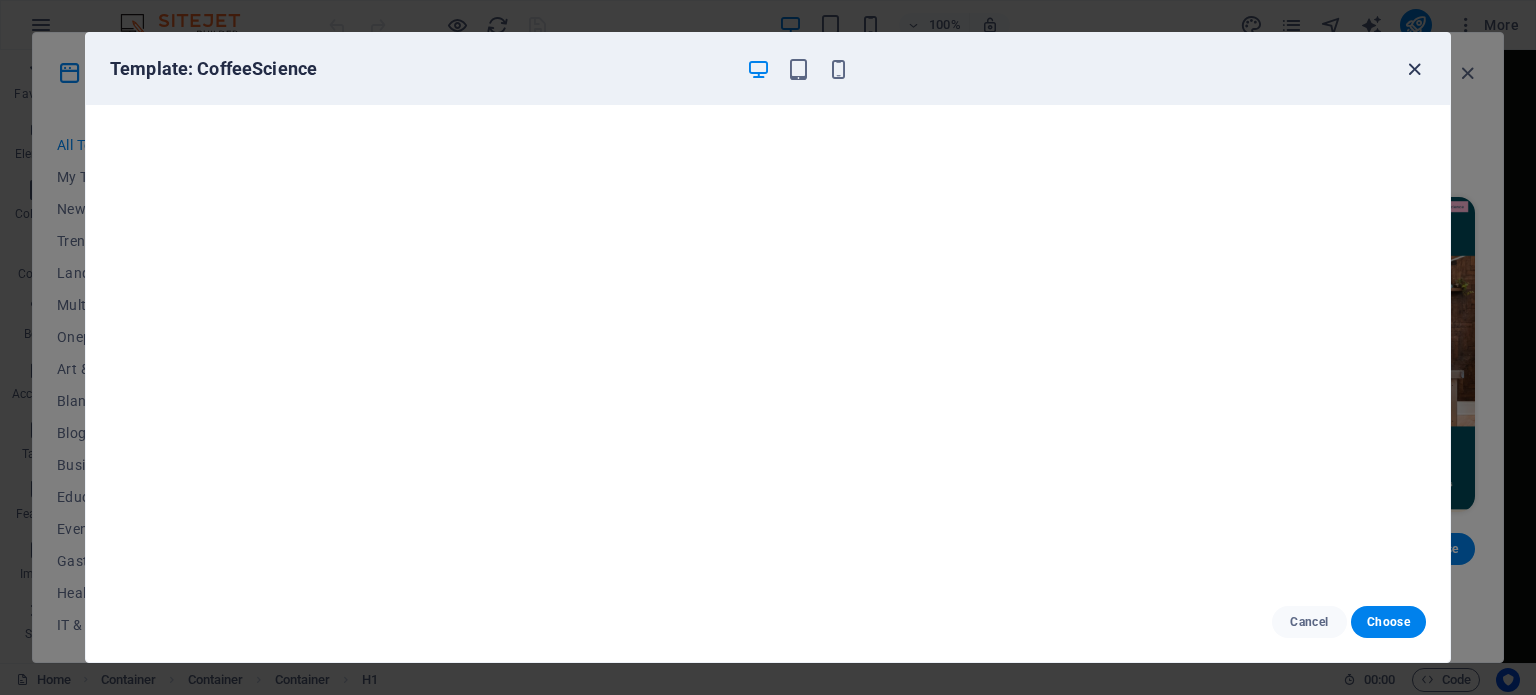 click at bounding box center [1414, 69] 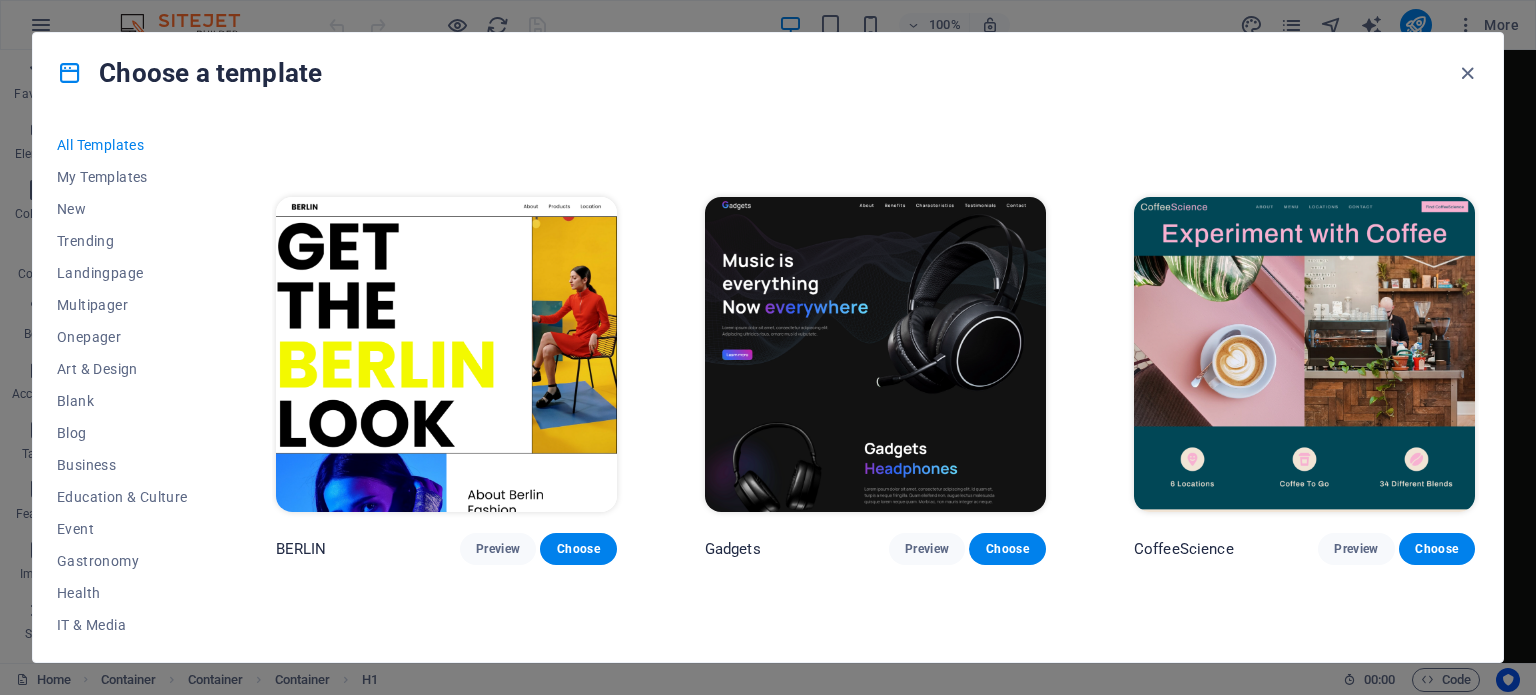 click at bounding box center (875, 354) 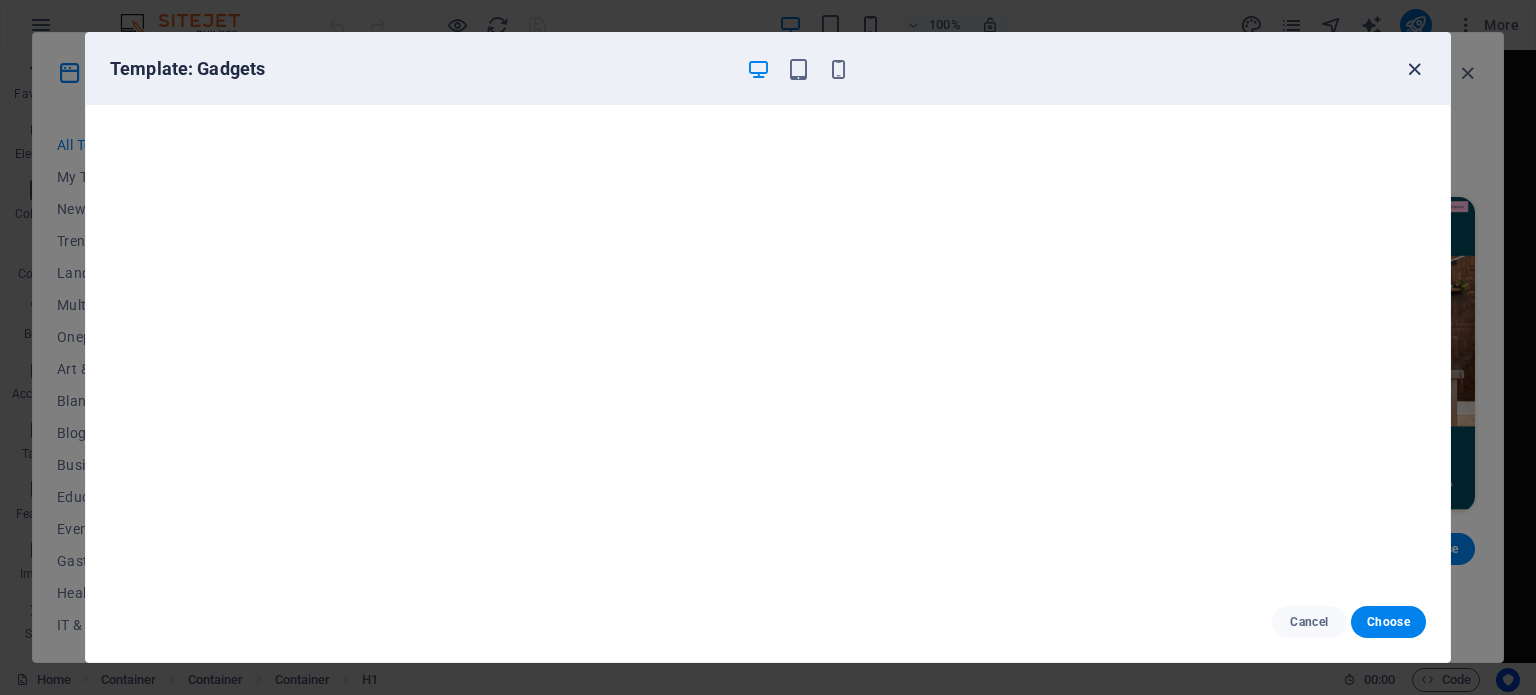 click at bounding box center (1414, 69) 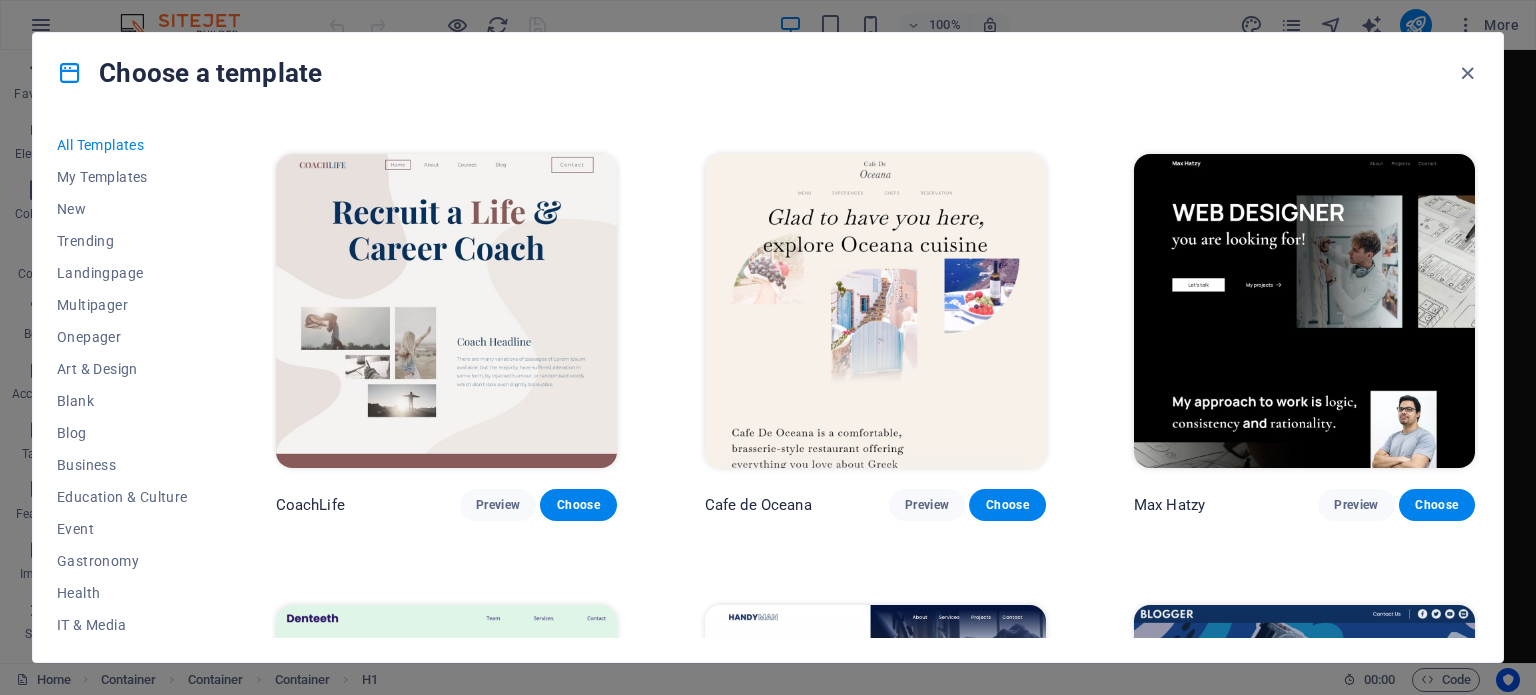 scroll, scrollTop: 5400, scrollLeft: 0, axis: vertical 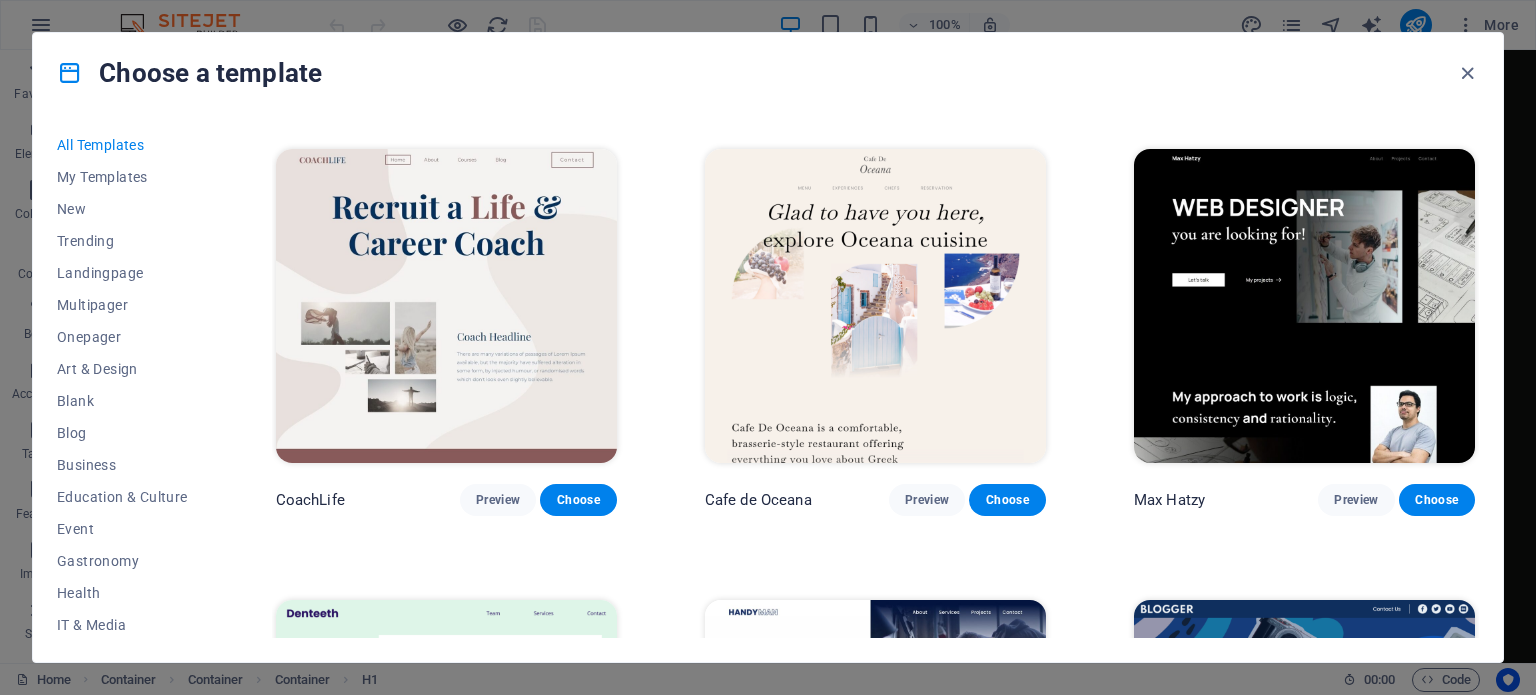 click at bounding box center [1304, 306] 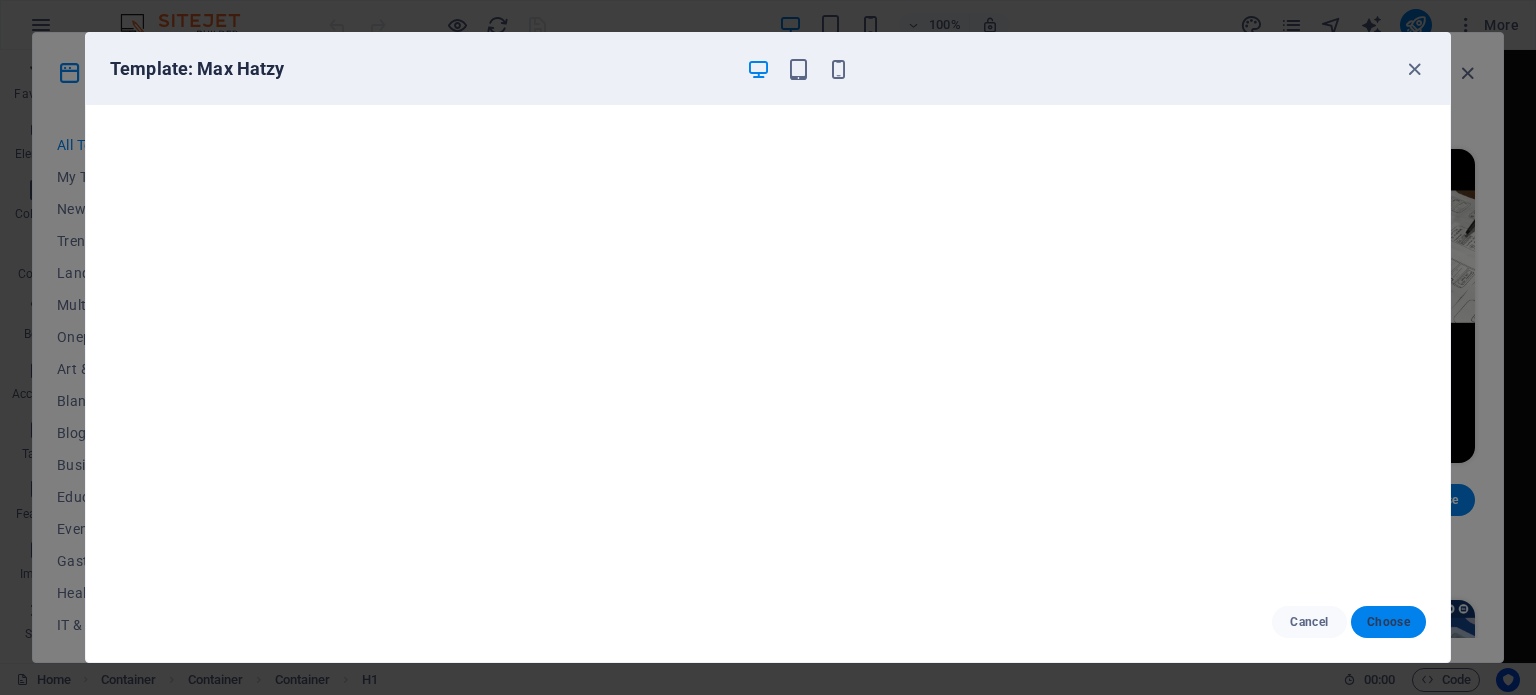 click on "Choose" at bounding box center [1388, 622] 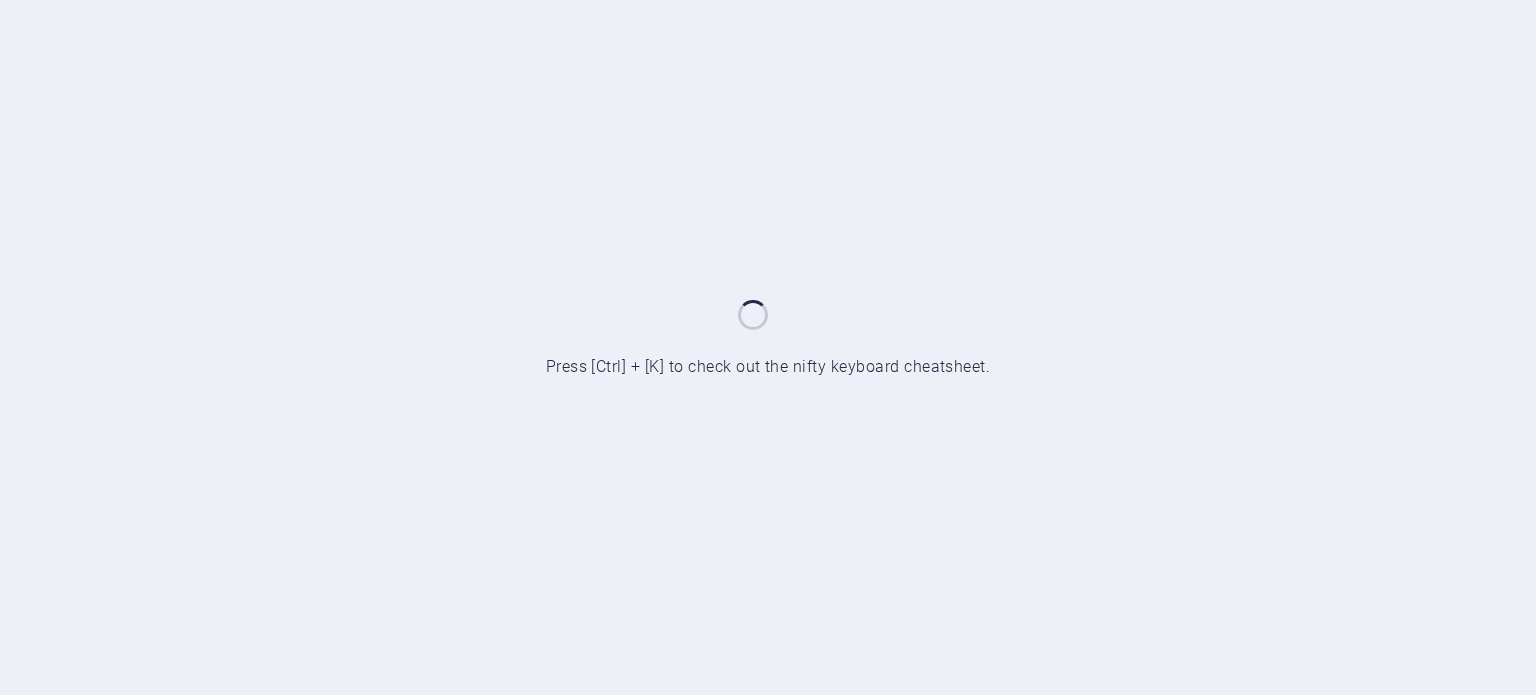 scroll, scrollTop: 0, scrollLeft: 0, axis: both 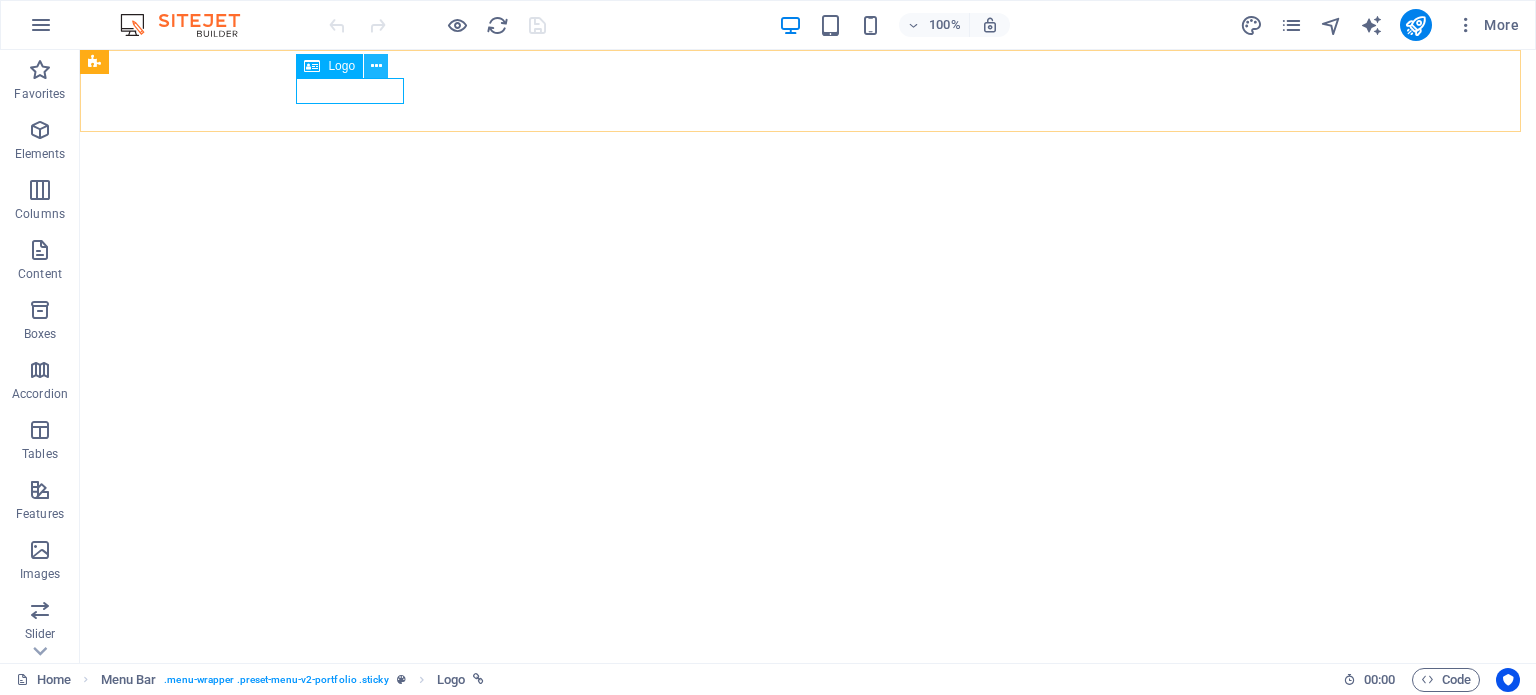 click at bounding box center [376, 66] 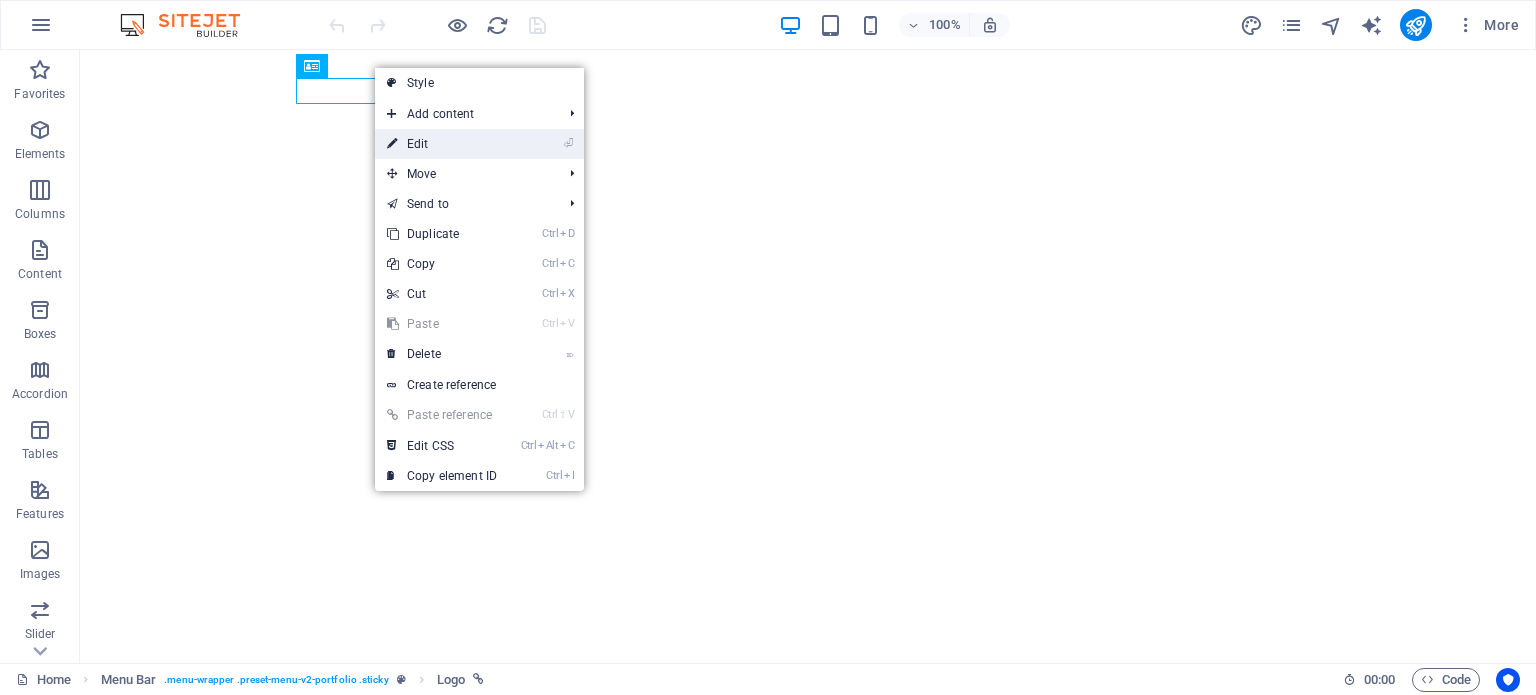 click on "⏎  Edit" at bounding box center [442, 144] 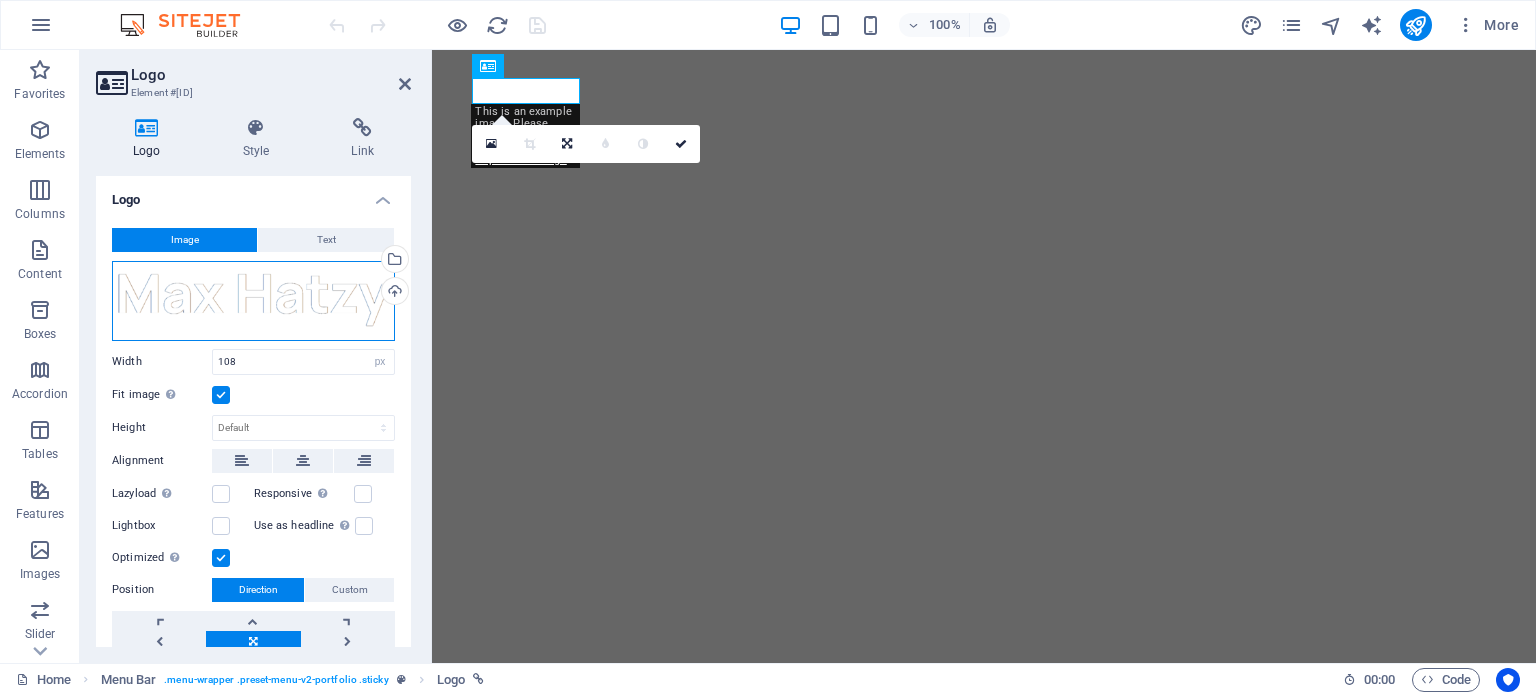 click on "Drag files here, click to choose files or select files from Files or our free stock photos & videos" at bounding box center [253, 301] 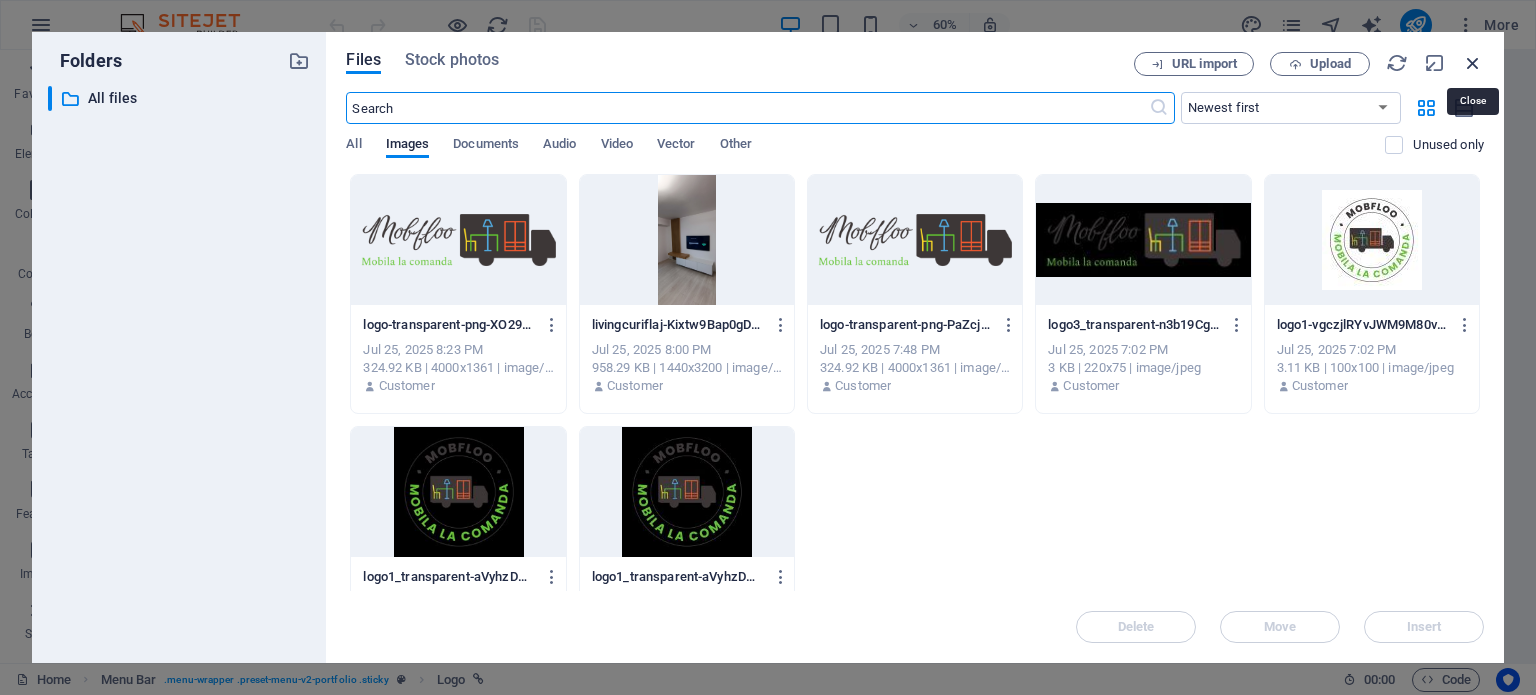 click at bounding box center (1473, 63) 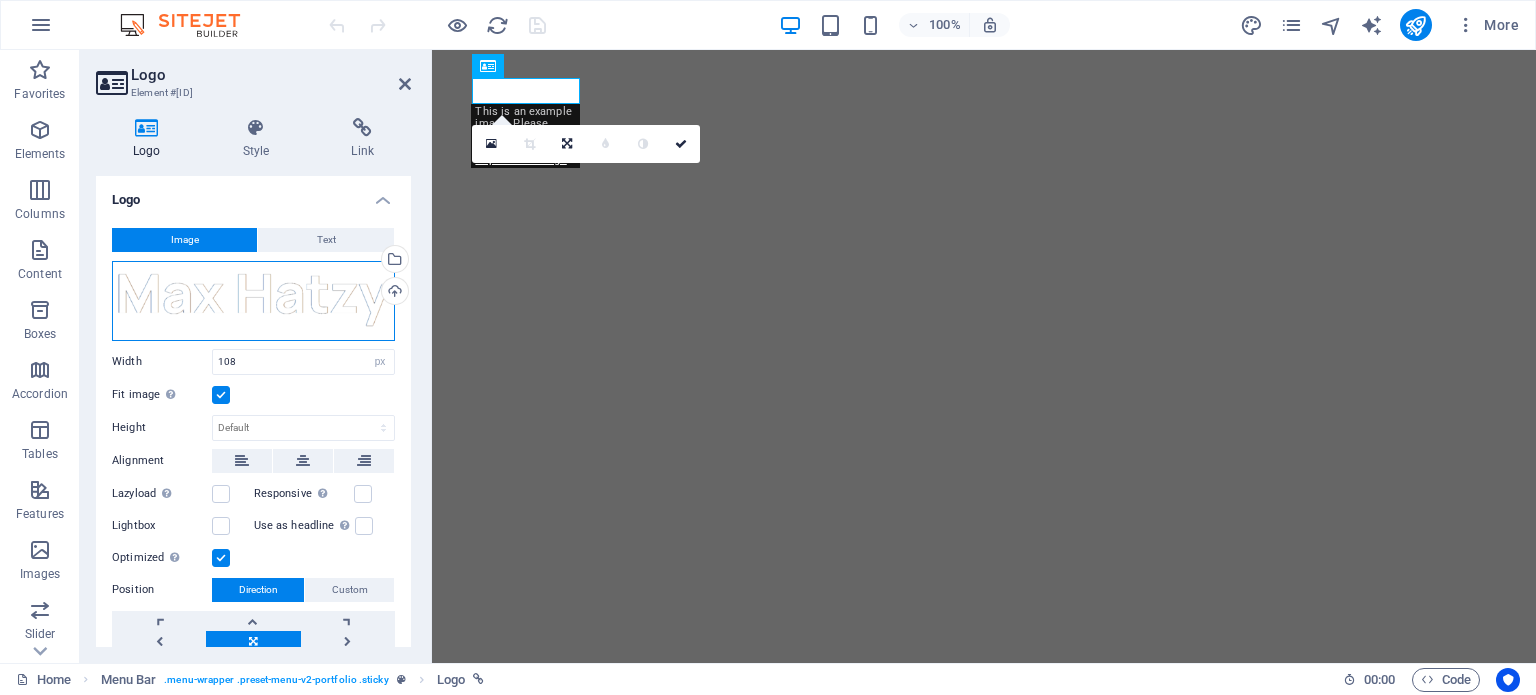 click on "Drag files here, click to choose files or select files from Files or our free stock photos & videos" at bounding box center [253, 301] 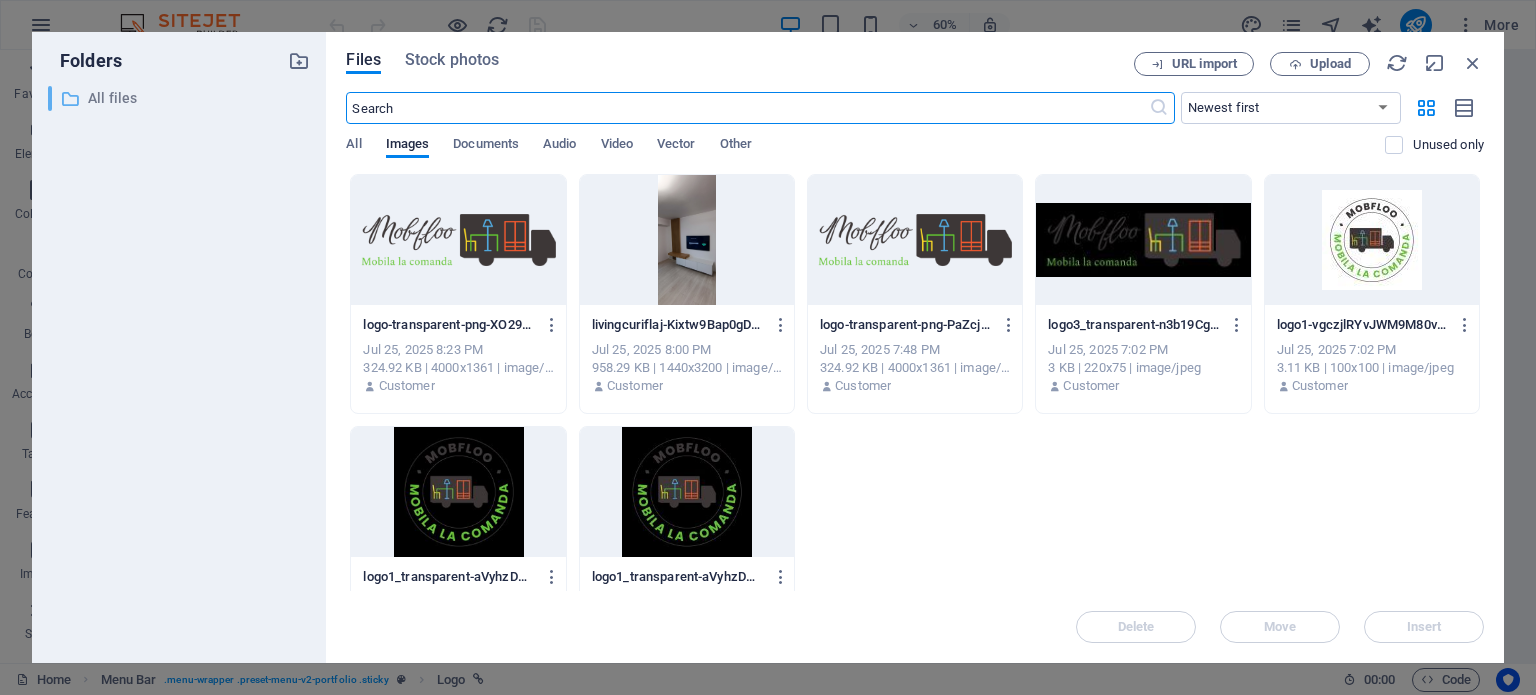 click on "All files" at bounding box center (181, 98) 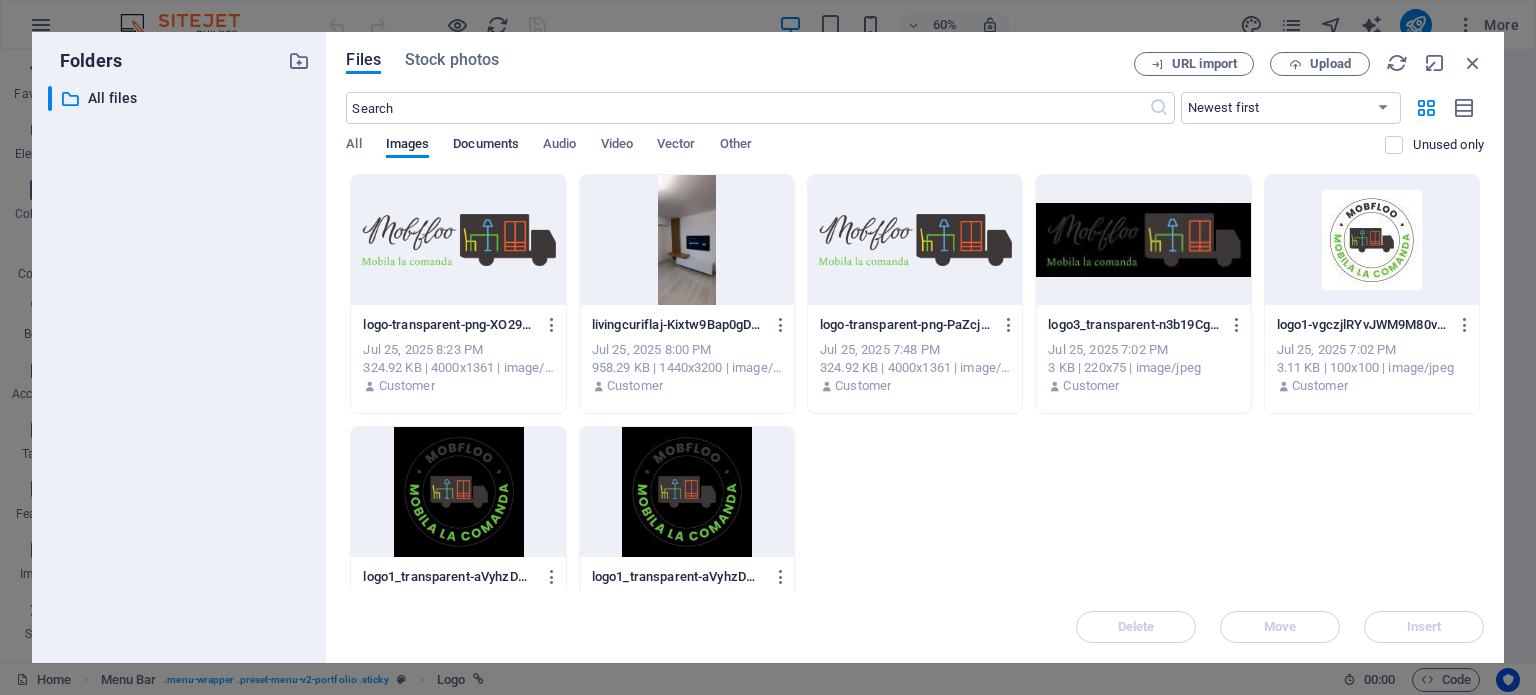 click on "Documents" at bounding box center (486, 146) 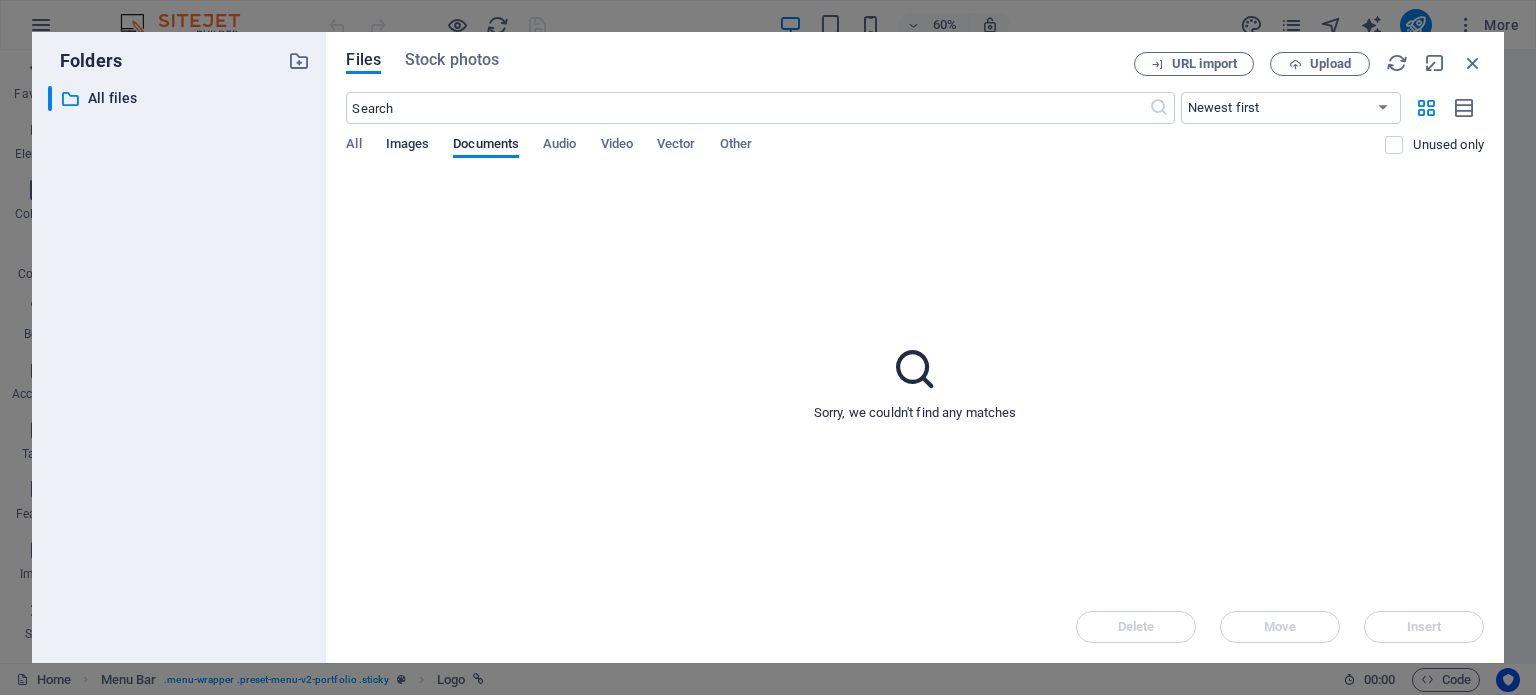 click on "Images" at bounding box center (408, 146) 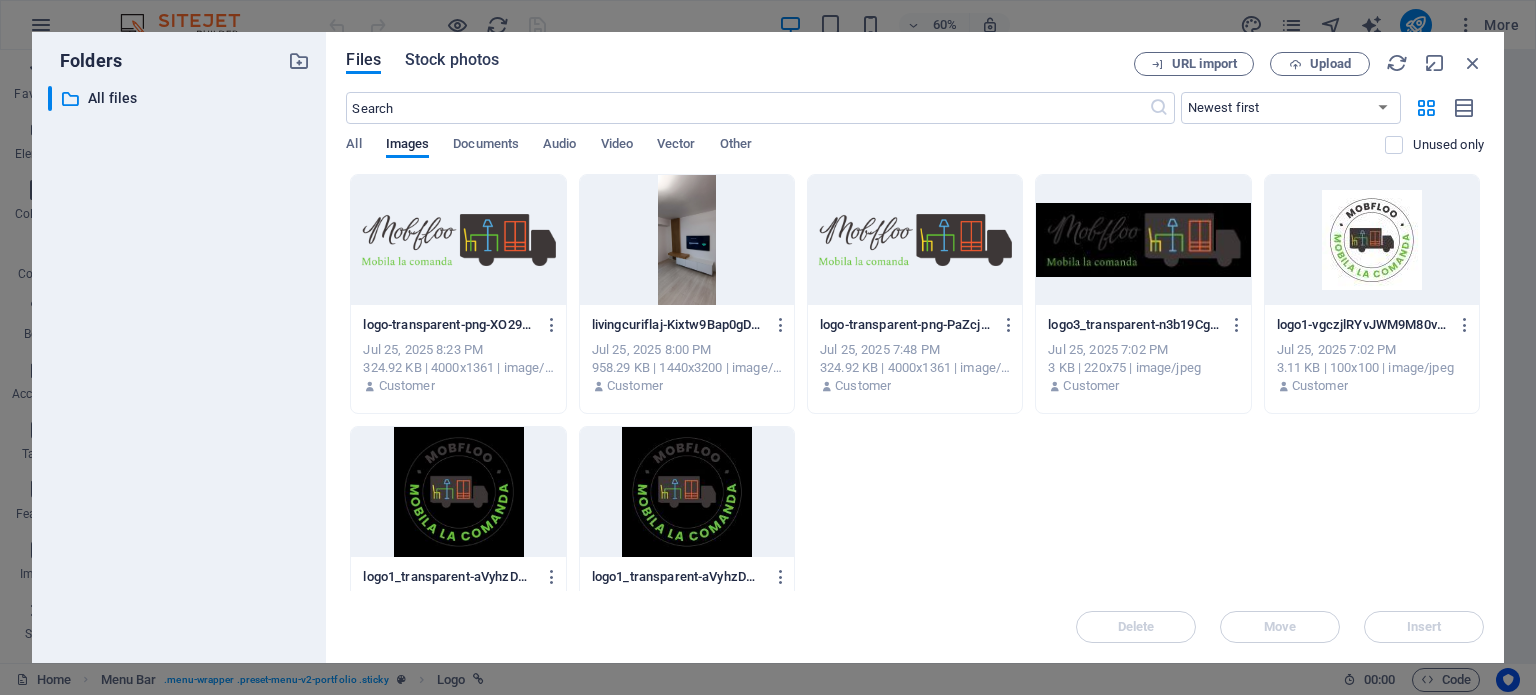click on "Stock photos" at bounding box center [452, 60] 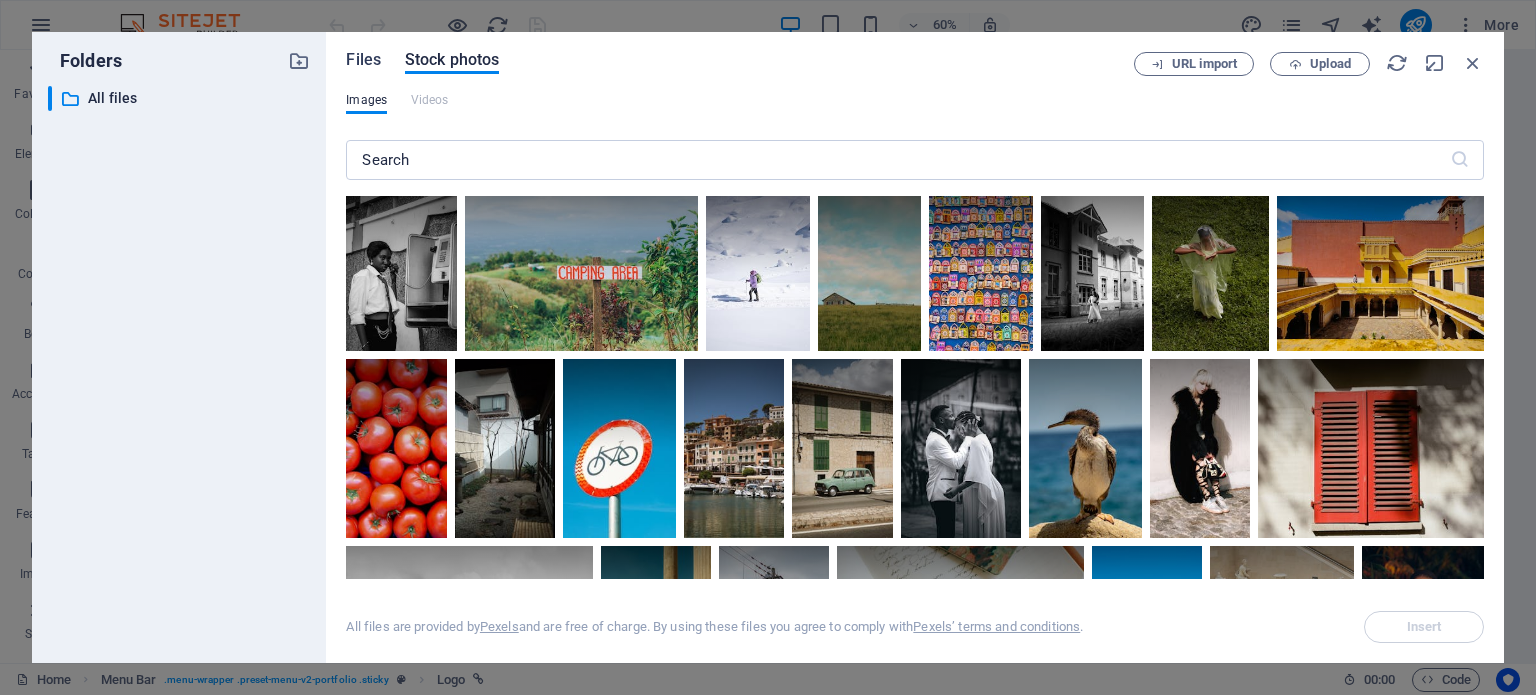 click on "Files" at bounding box center (363, 60) 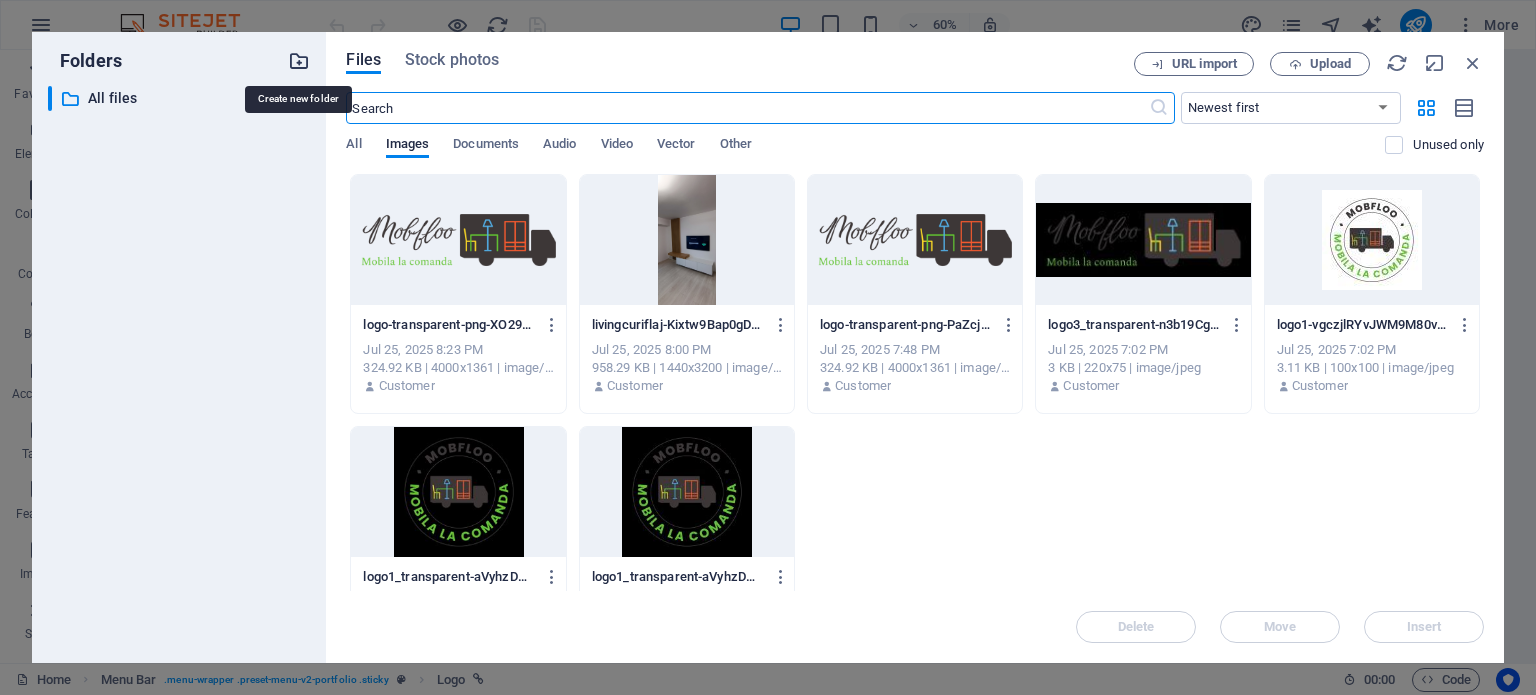 click at bounding box center [299, 61] 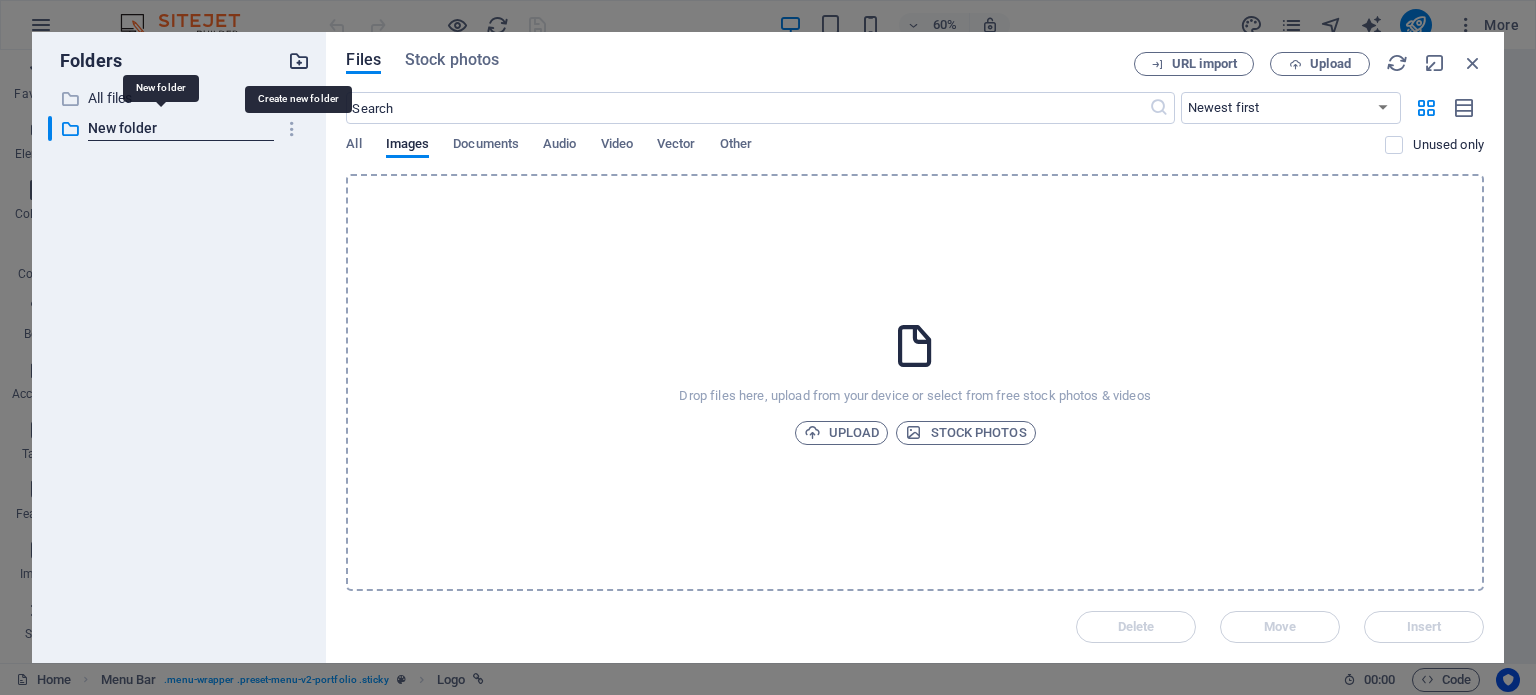 click at bounding box center (299, 61) 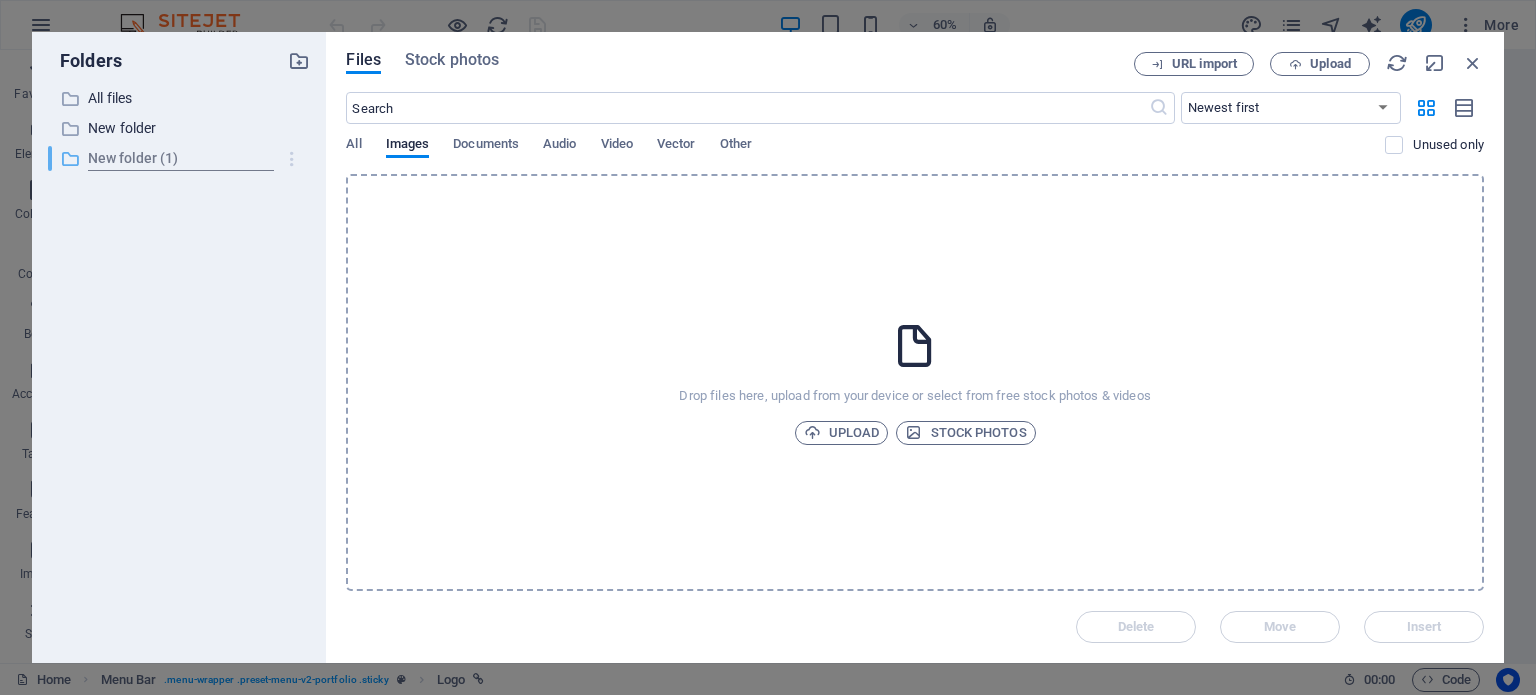 click at bounding box center (292, 159) 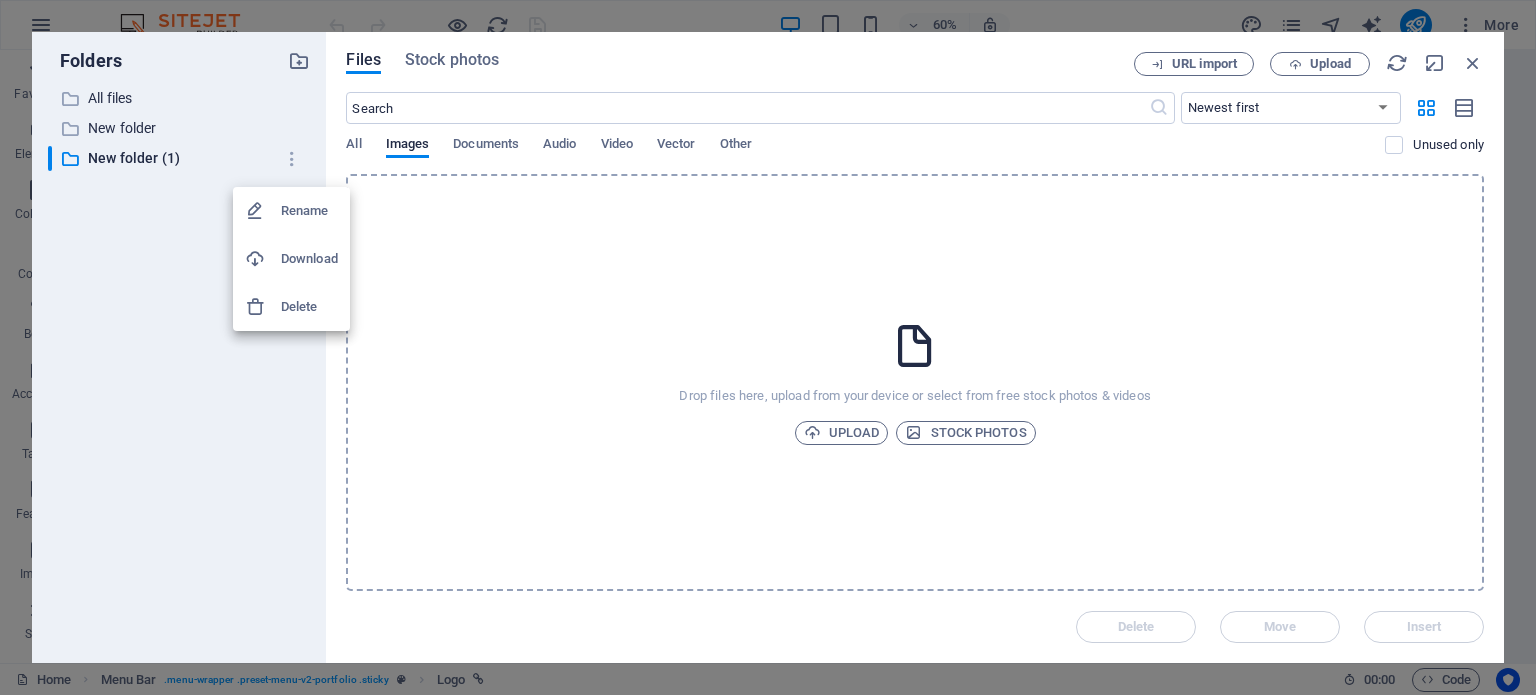 click on "Delete" at bounding box center (309, 307) 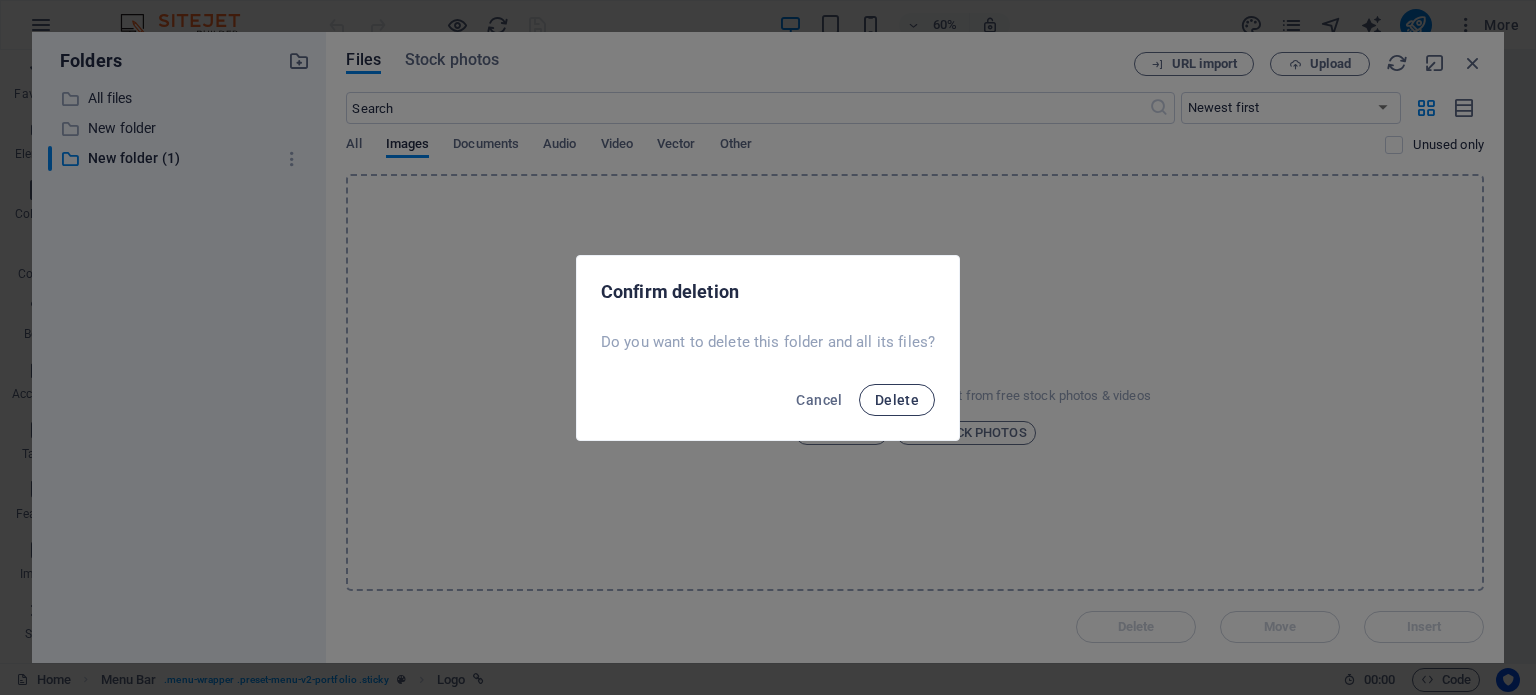 drag, startPoint x: 894, startPoint y: 403, endPoint x: 907, endPoint y: 391, distance: 17.691807 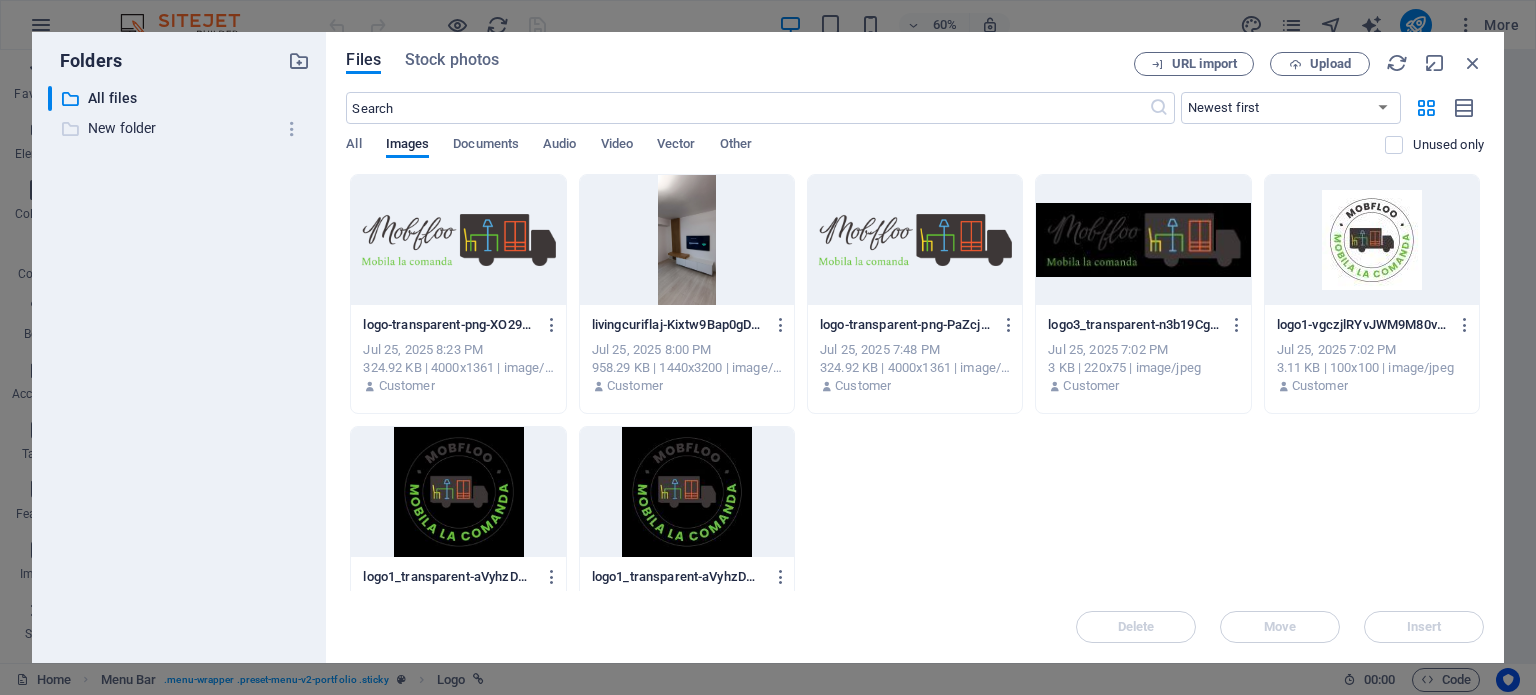 click on "New folder" at bounding box center [181, 128] 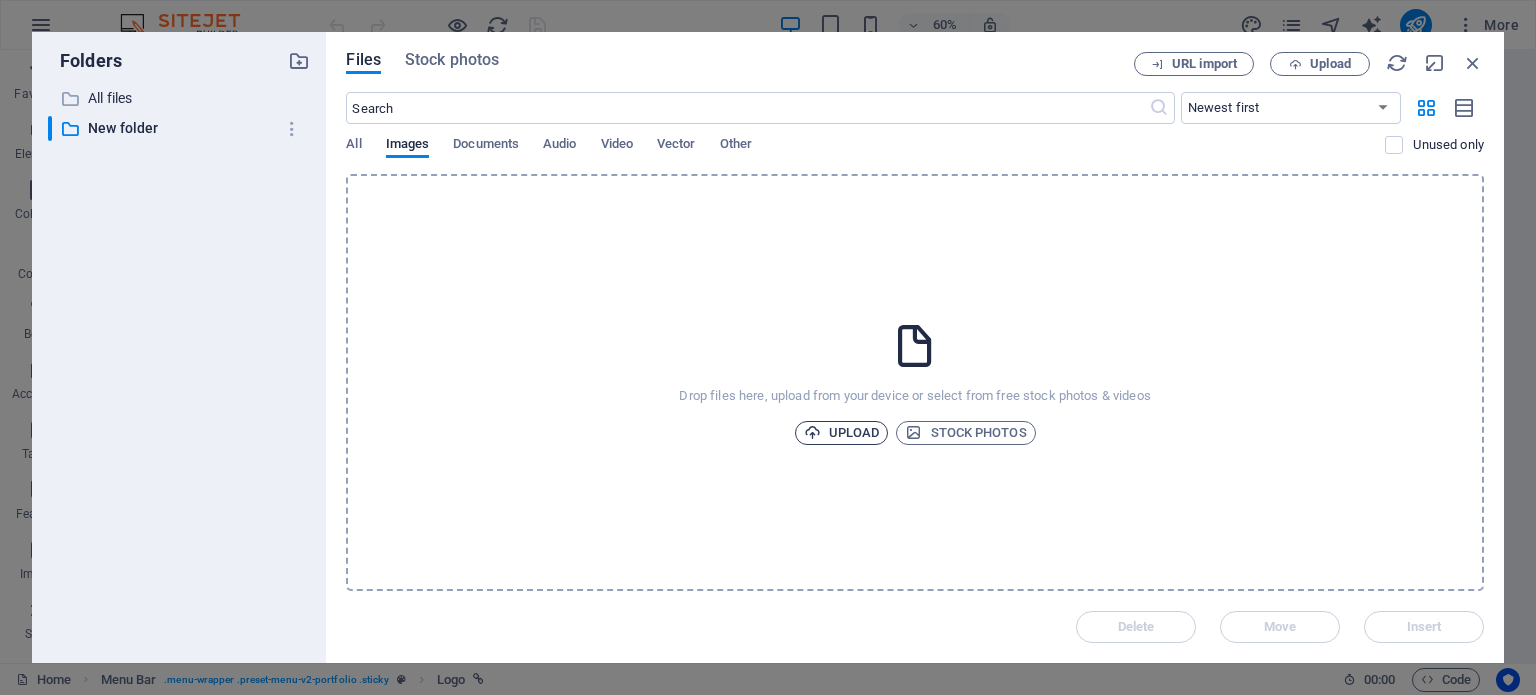 click on "Upload" at bounding box center (842, 433) 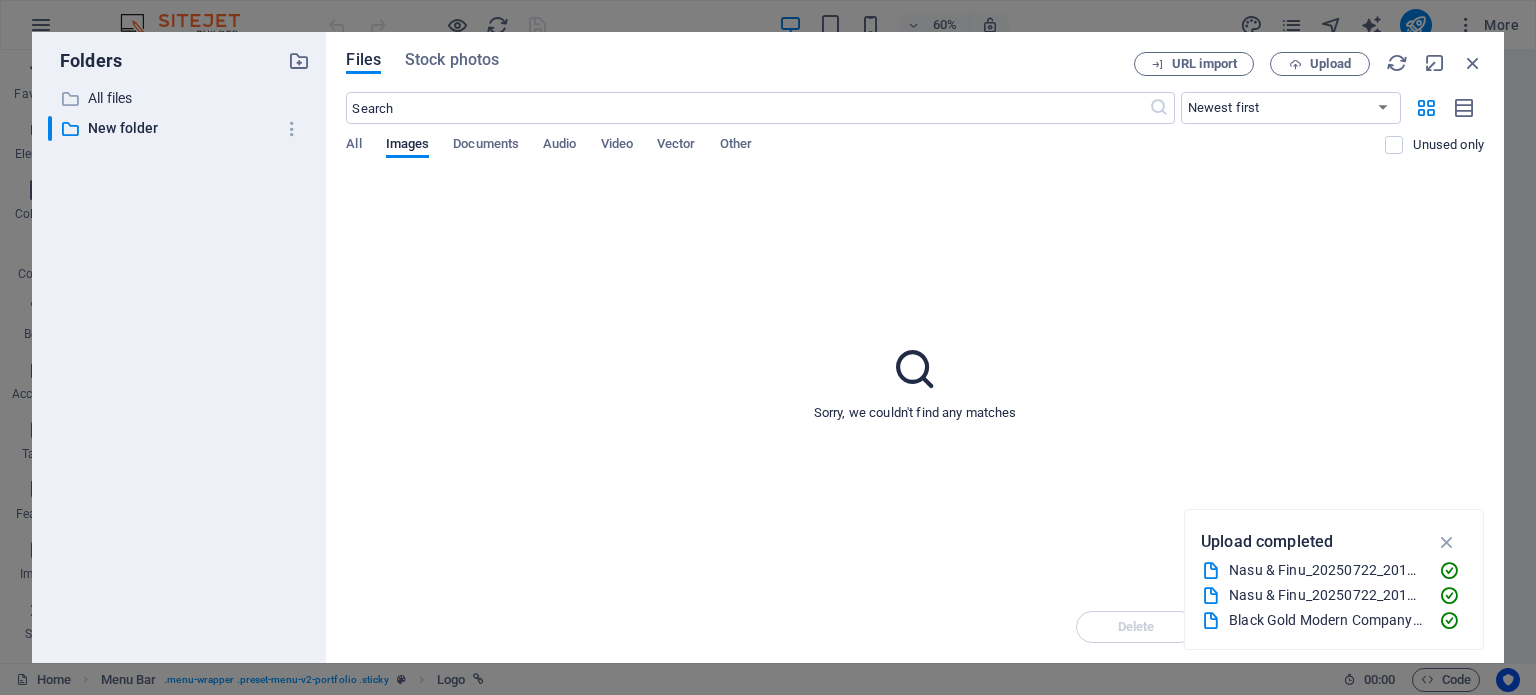 click on "Sorry, we couldn't find any matches" at bounding box center (915, 382) 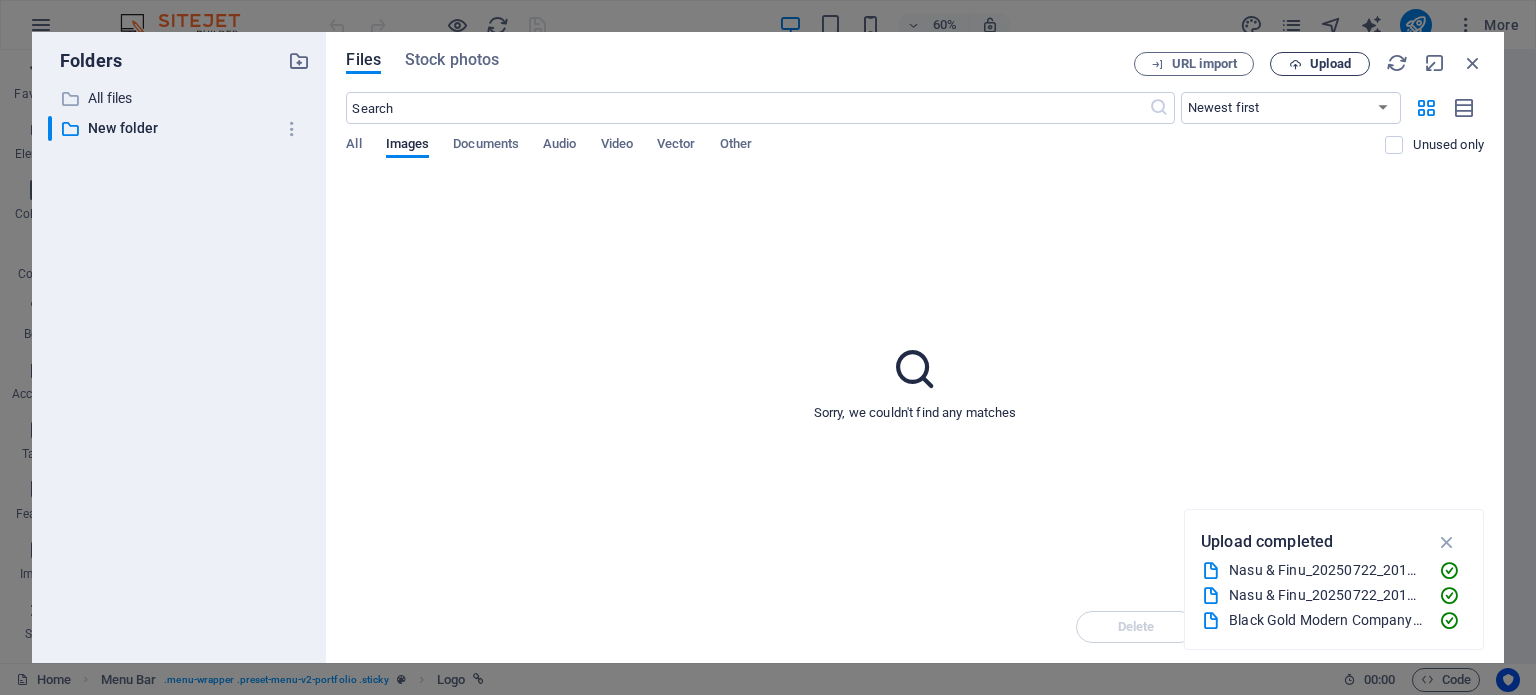 click on "Upload" at bounding box center (1330, 64) 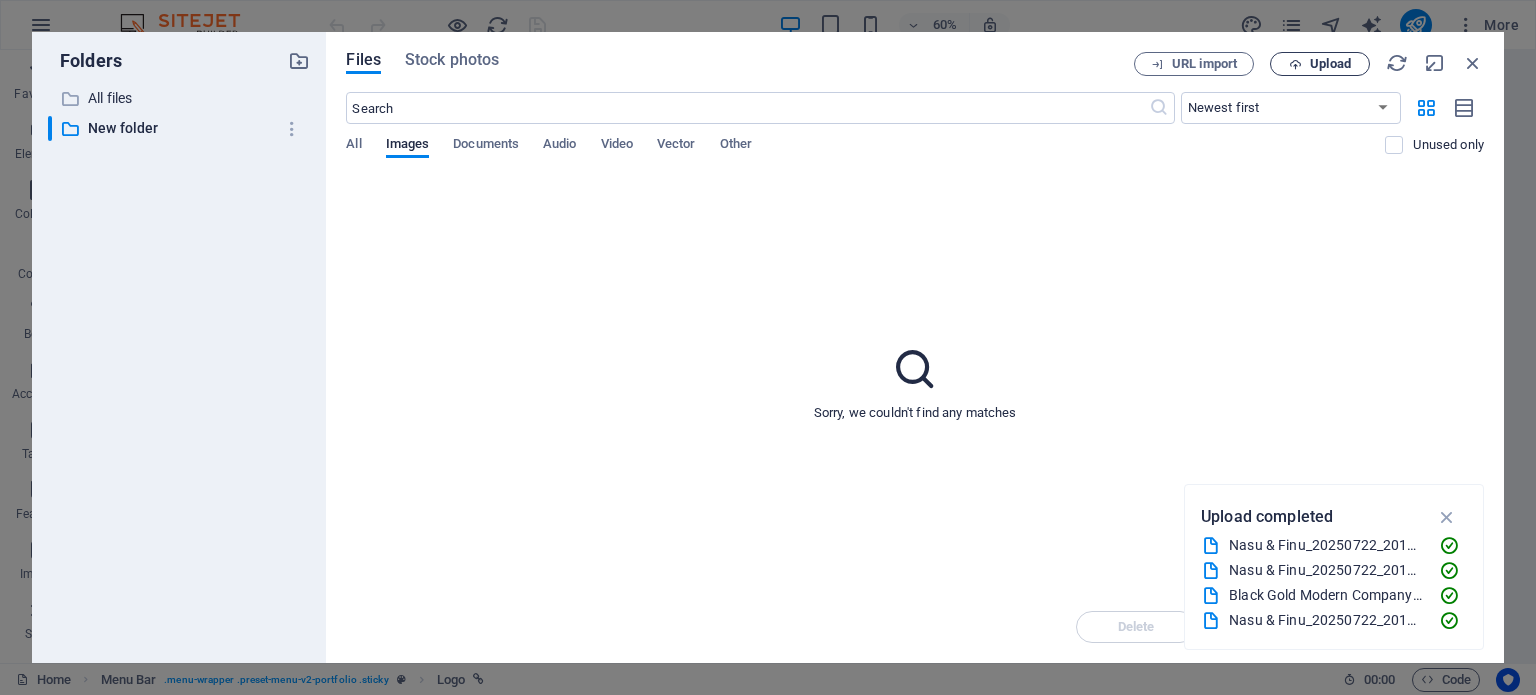 click on "Upload" at bounding box center [1330, 64] 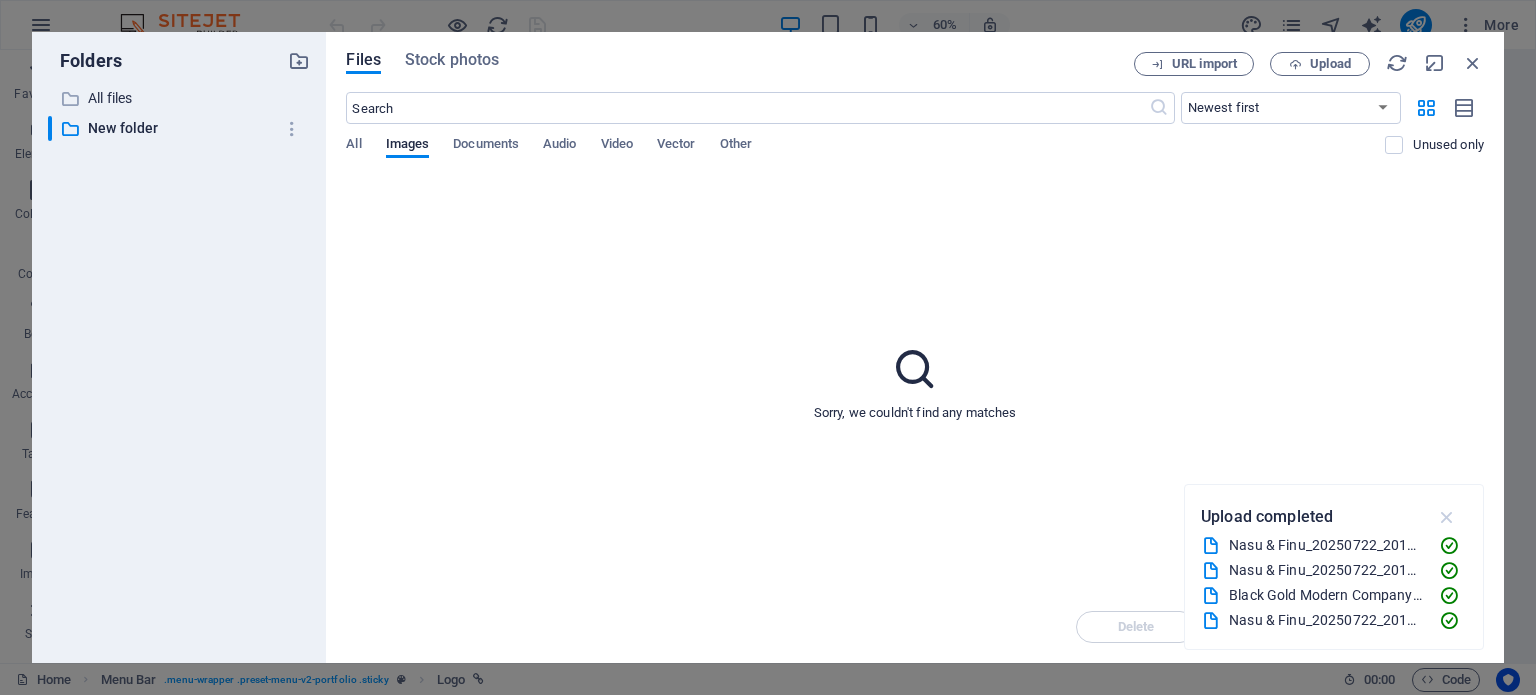 click at bounding box center (1447, 517) 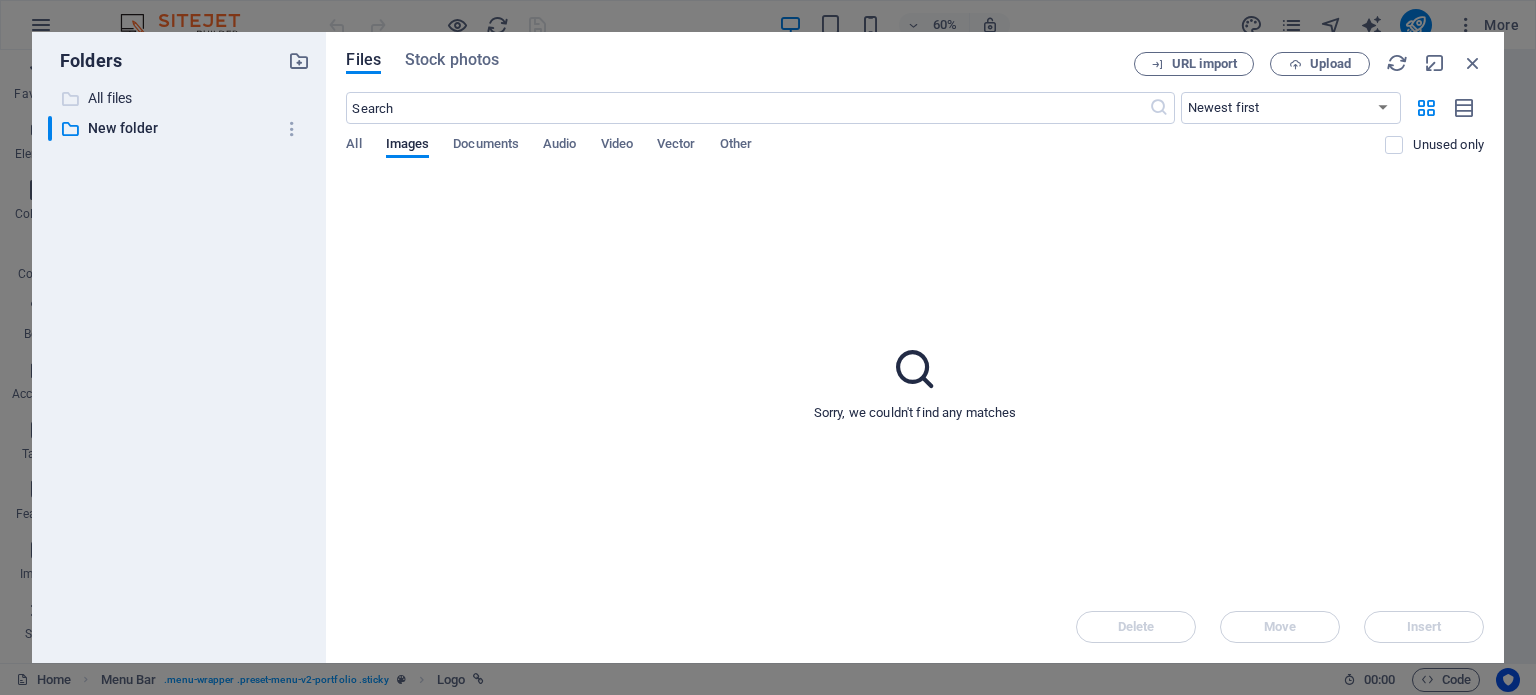 click on "All files" at bounding box center (181, 98) 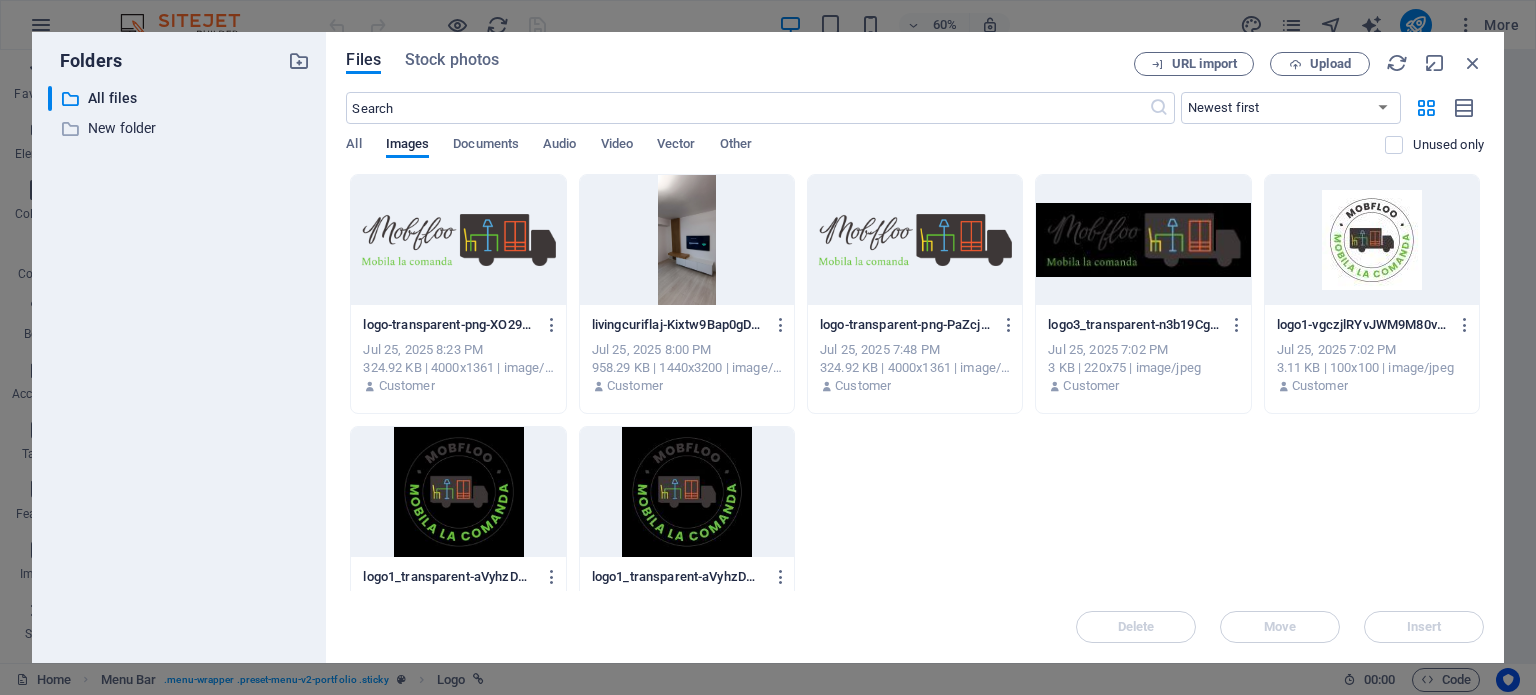 click on "logo-transparent-png-XO29LkANK4fYRpcCElLW-w.png logo-transparent-png-XO29LkANK4fYRpcCElLW-w.png Jul 25, 2025 8:23 PM 324.92 KB | 4000x1361 | image/png Customer livingcuriflaj-Kixtw9Bap0gDUpcPEDgCew.jpg livingcuriflaj-Kixtw9Bap0gDUpcPEDgCew.jpg Jul 25, 2025 8:00 PM 958.29 KB | 1440x3200 | image/jpeg Customer logo-transparent-png-PaZcjP1DL7UwNlzCGufSeA.png logo-transparent-png-PaZcjP1DL7UwNlzCGufSeA.png Jul 25, 2025 7:48 PM 324.92 KB | 4000x1361 | image/png Customer logo3_transparent-n3b19CgawOTu4BuEXxXGag.jpg logo3_transparent-n3b19CgawOTu4BuEXxXGag.jpg Jul 25, 2025 7:02 PM 3 KB | 220x75 | image/jpeg Customer logo1-vgczjlRYvJWM9M80vlbu7g.jpg logo1-vgczjlRYvJWM9M80vlbu7g.jpg Jul 25, 2025 7:02 PM 3.11 KB | 100x100 | image/jpeg Customer logo1_transparent-aVyhzDwUJxrOfP607CvyTQ-yzECIONCIrphfQ6XwnWGlw.png logo1_transparent-aVyhzDwUJxrOfP607CvyTQ-yzECIONCIrphfQ6XwnWGlw.png Jul 25, 2025 7:01 PM 37.06 KB | 196x196 | image/png Customer logo1_transparent-aVyhzDwUJxrOfP607CvyTQ.jpg Jul 25, 2025 7:00 PM Customer" at bounding box center [915, 420] 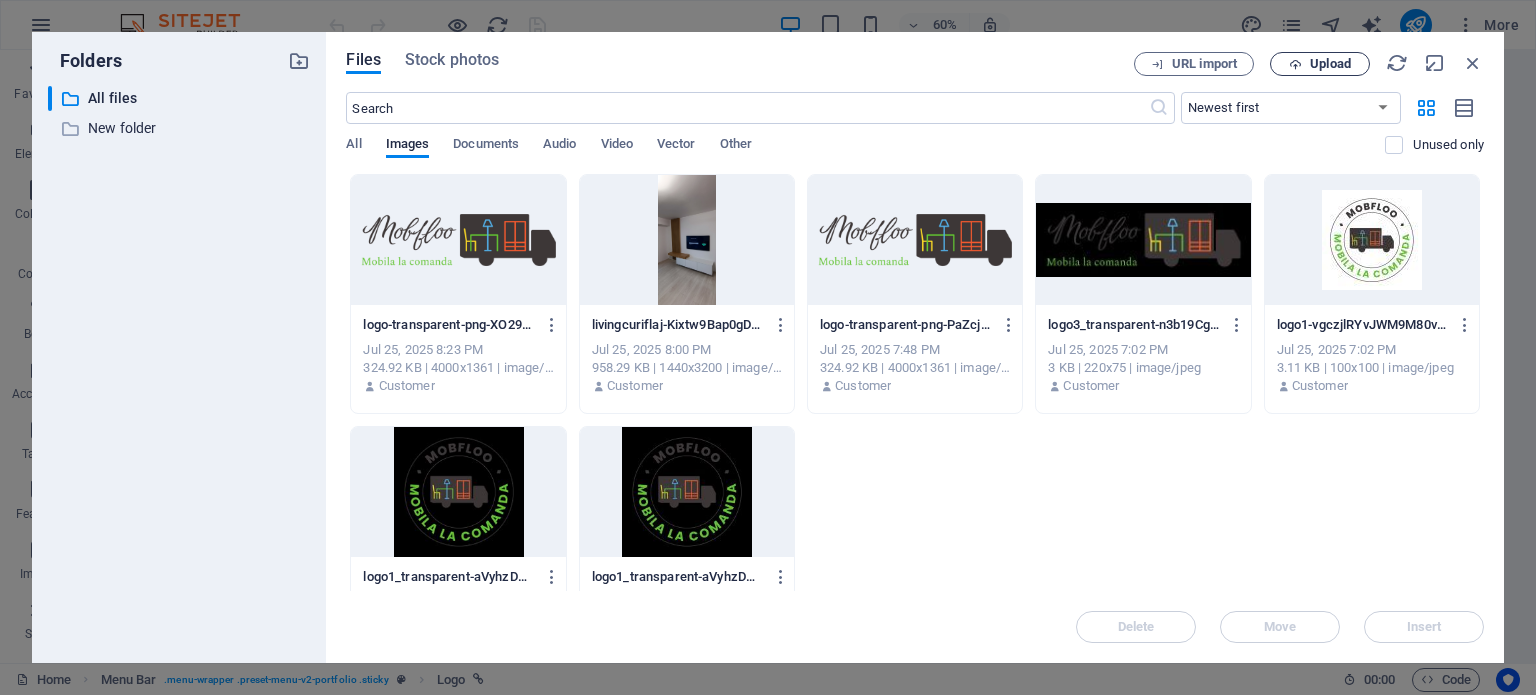 click on "Upload" at bounding box center (1330, 64) 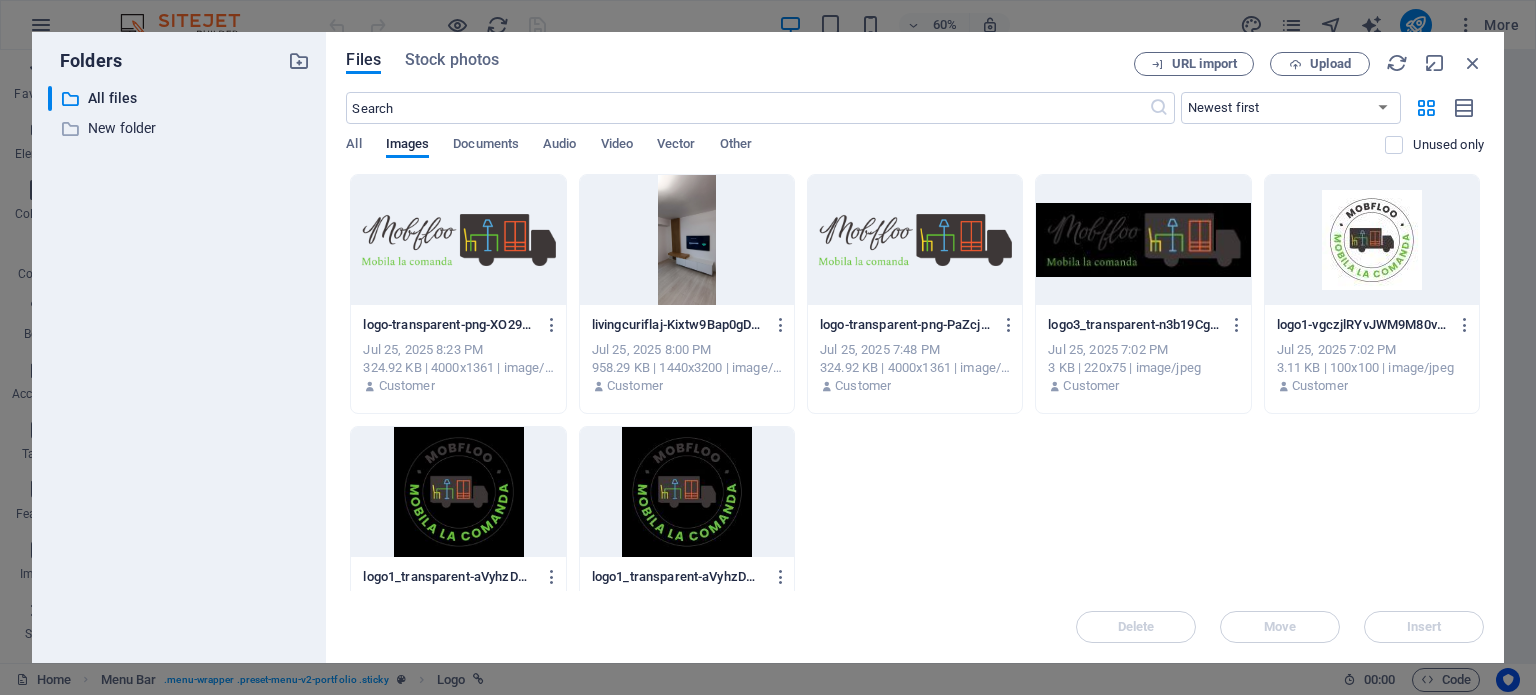 click on "URL import Upload" at bounding box center (1309, 64) 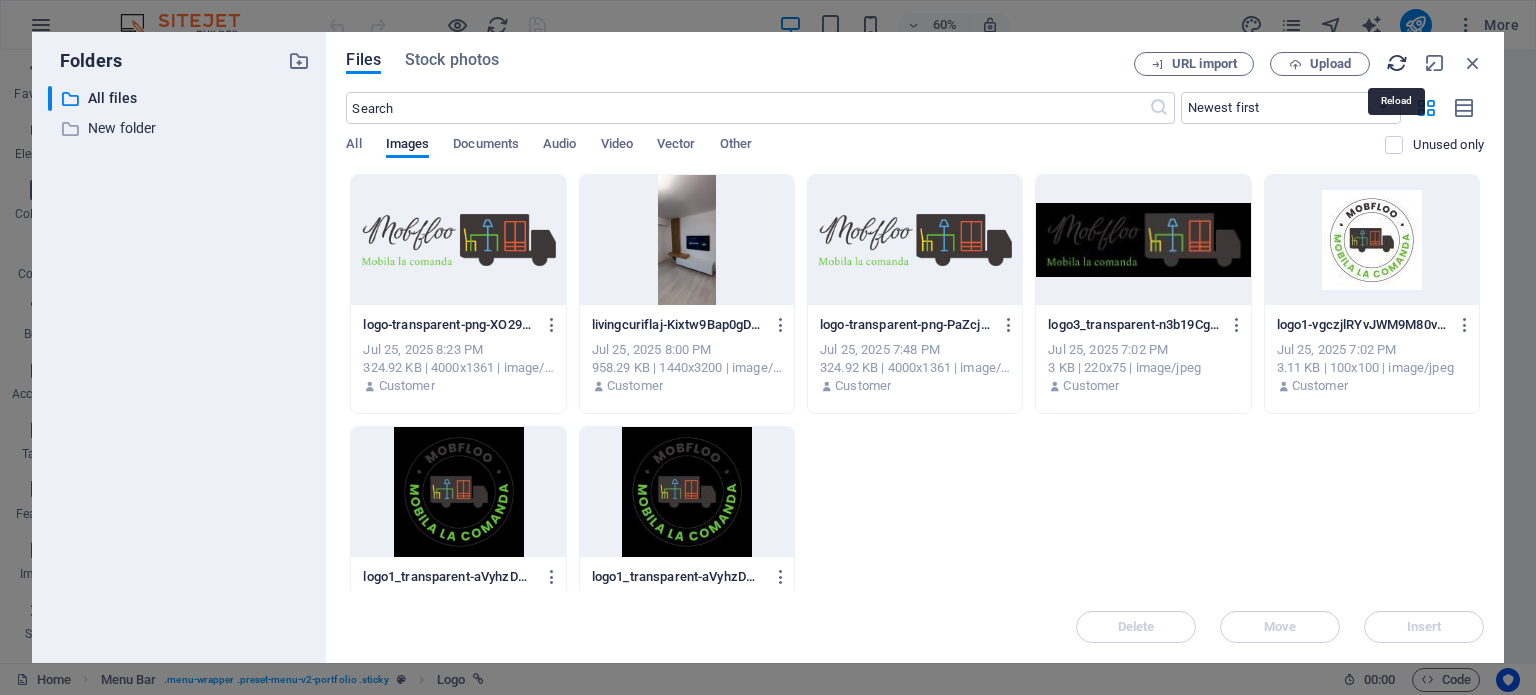 click at bounding box center [1397, 63] 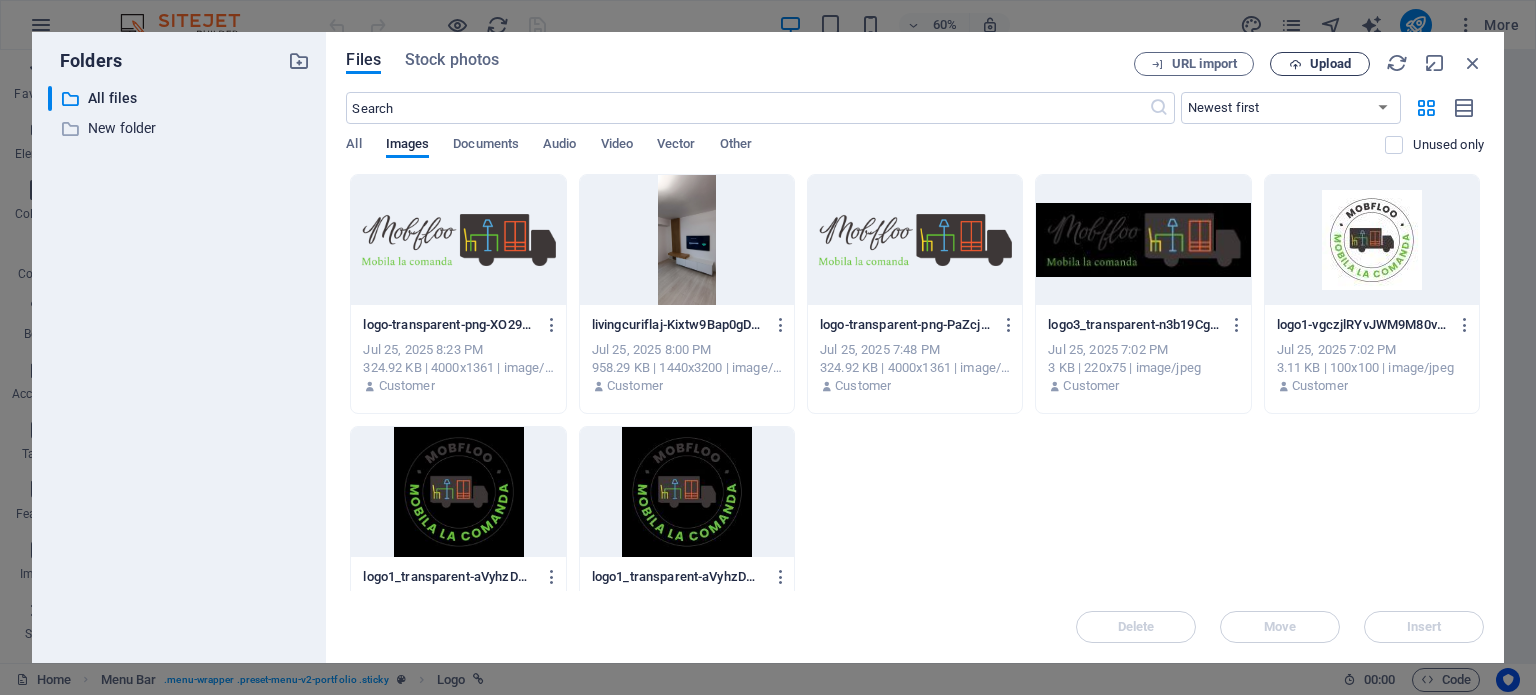 click on "Upload" at bounding box center [1330, 64] 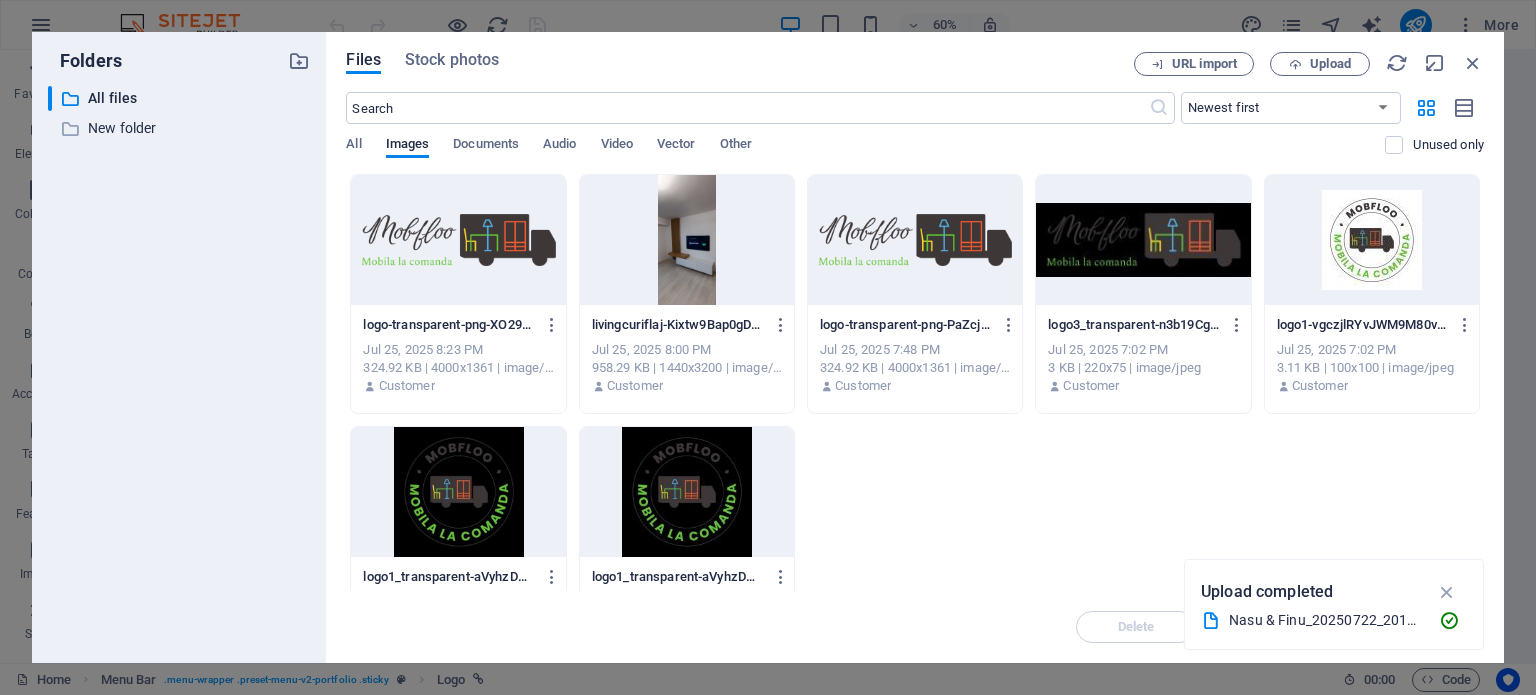 click on "logo-transparent-png-XO29LkANK4fYRpcCElLW-w.png logo-transparent-png-XO29LkANK4fYRpcCElLW-w.png Jul 25, 2025 8:23 PM 324.92 KB | 4000x1361 | image/png Customer livingcuriflaj-Kixtw9Bap0gDUpcPEDgCew.jpg livingcuriflaj-Kixtw9Bap0gDUpcPEDgCew.jpg Jul 25, 2025 8:00 PM 958.29 KB | 1440x3200 | image/jpeg Customer logo-transparent-png-PaZcjP1DL7UwNlzCGufSeA.png logo-transparent-png-PaZcjP1DL7UwNlzCGufSeA.png Jul 25, 2025 7:48 PM 324.92 KB | 4000x1361 | image/png Customer logo3_transparent-n3b19CgawOTu4BuEXxXGag.jpg logo3_transparent-n3b19CgawOTu4BuEXxXGag.jpg Jul 25, 2025 7:02 PM 3 KB | 220x75 | image/jpeg Customer logo1-vgczjlRYvJWM9M80vlbu7g.jpg logo1-vgczjlRYvJWM9M80vlbu7g.jpg Jul 25, 2025 7:02 PM 3.11 KB | 100x100 | image/jpeg Customer logo1_transparent-aVyhzDwUJxrOfP607CvyTQ-yzECIONCIrphfQ6XwnWGlw.png logo1_transparent-aVyhzDwUJxrOfP607CvyTQ-yzECIONCIrphfQ6XwnWGlw.png Jul 25, 2025 7:01 PM 37.06 KB | 196x196 | image/png Customer logo1_transparent-aVyhzDwUJxrOfP607CvyTQ.jpg Jul 25, 2025 7:00 PM Customer" at bounding box center (915, 420) 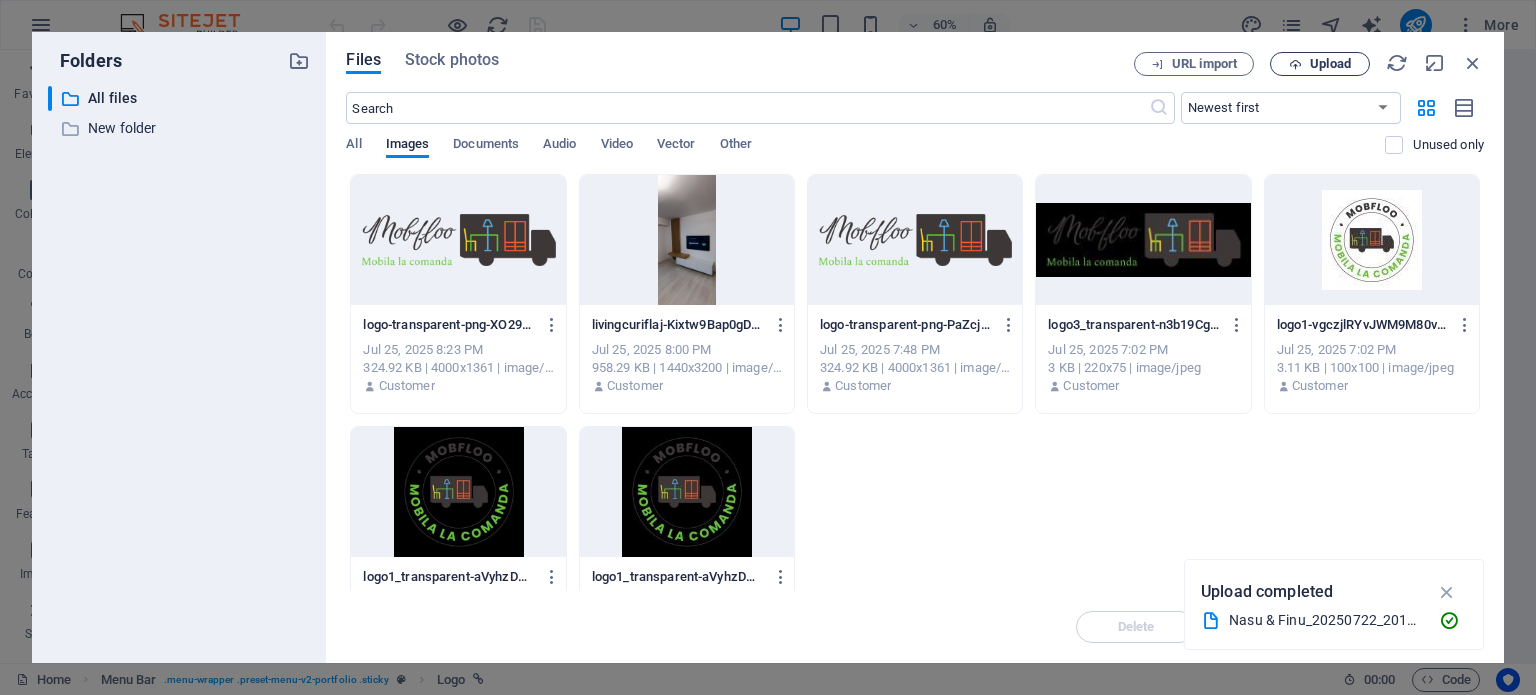 click on "Upload" at bounding box center (1330, 64) 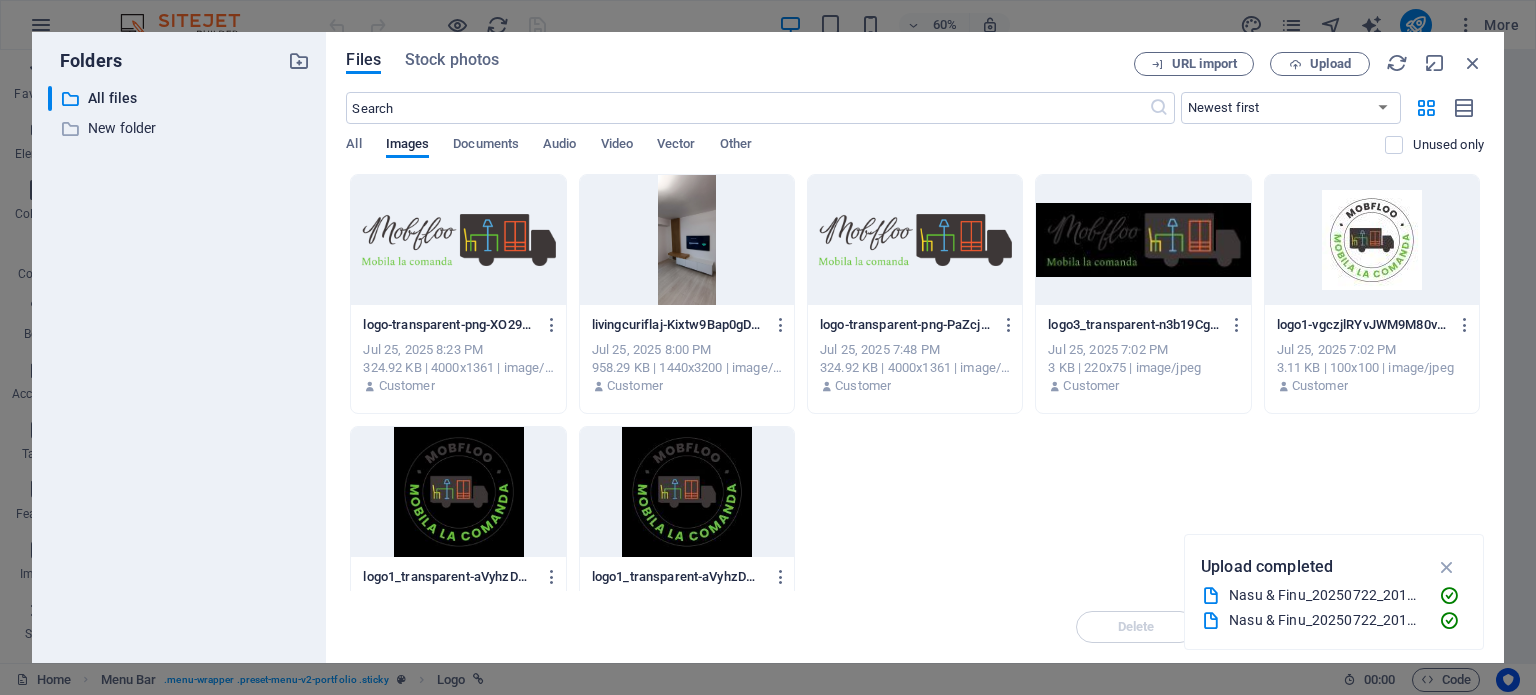 click on "logo-transparent-png-XO29LkANK4fYRpcCElLW-w.png logo-transparent-png-XO29LkANK4fYRpcCElLW-w.png Jul 25, 2025 8:23 PM 324.92 KB | 4000x1361 | image/png Customer livingcuriflaj-Kixtw9Bap0gDUpcPEDgCew.jpg livingcuriflaj-Kixtw9Bap0gDUpcPEDgCew.jpg Jul 25, 2025 8:00 PM 958.29 KB | 1440x3200 | image/jpeg Customer logo-transparent-png-PaZcjP1DL7UwNlzCGufSeA.png logo-transparent-png-PaZcjP1DL7UwNlzCGufSeA.png Jul 25, 2025 7:48 PM 324.92 KB | 4000x1361 | image/png Customer logo3_transparent-n3b19CgawOTu4BuEXxXGag.jpg logo3_transparent-n3b19CgawOTu4BuEXxXGag.jpg Jul 25, 2025 7:02 PM 3 KB | 220x75 | image/jpeg Customer logo1-vgczjlRYvJWM9M80vlbu7g.jpg logo1-vgczjlRYvJWM9M80vlbu7g.jpg Jul 25, 2025 7:02 PM 3.11 KB | 100x100 | image/jpeg Customer logo1_transparent-aVyhzDwUJxrOfP607CvyTQ-yzECIONCIrphfQ6XwnWGlw.png logo1_transparent-aVyhzDwUJxrOfP607CvyTQ-yzECIONCIrphfQ6XwnWGlw.png Jul 25, 2025 7:01 PM 37.06 KB | 196x196 | image/png Customer logo1_transparent-aVyhzDwUJxrOfP607CvyTQ.jpg Jul 25, 2025 7:00 PM Customer" at bounding box center [915, 420] 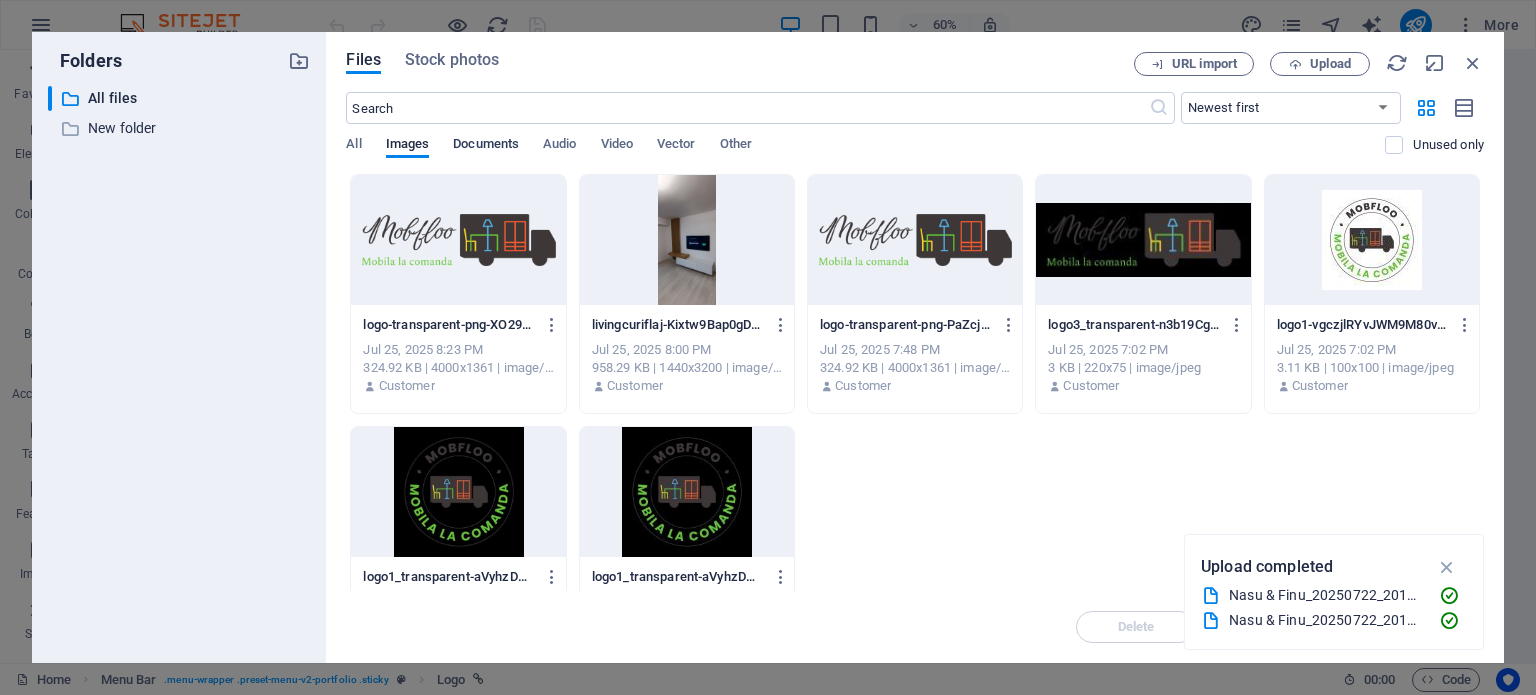 click on "Documents" at bounding box center [486, 146] 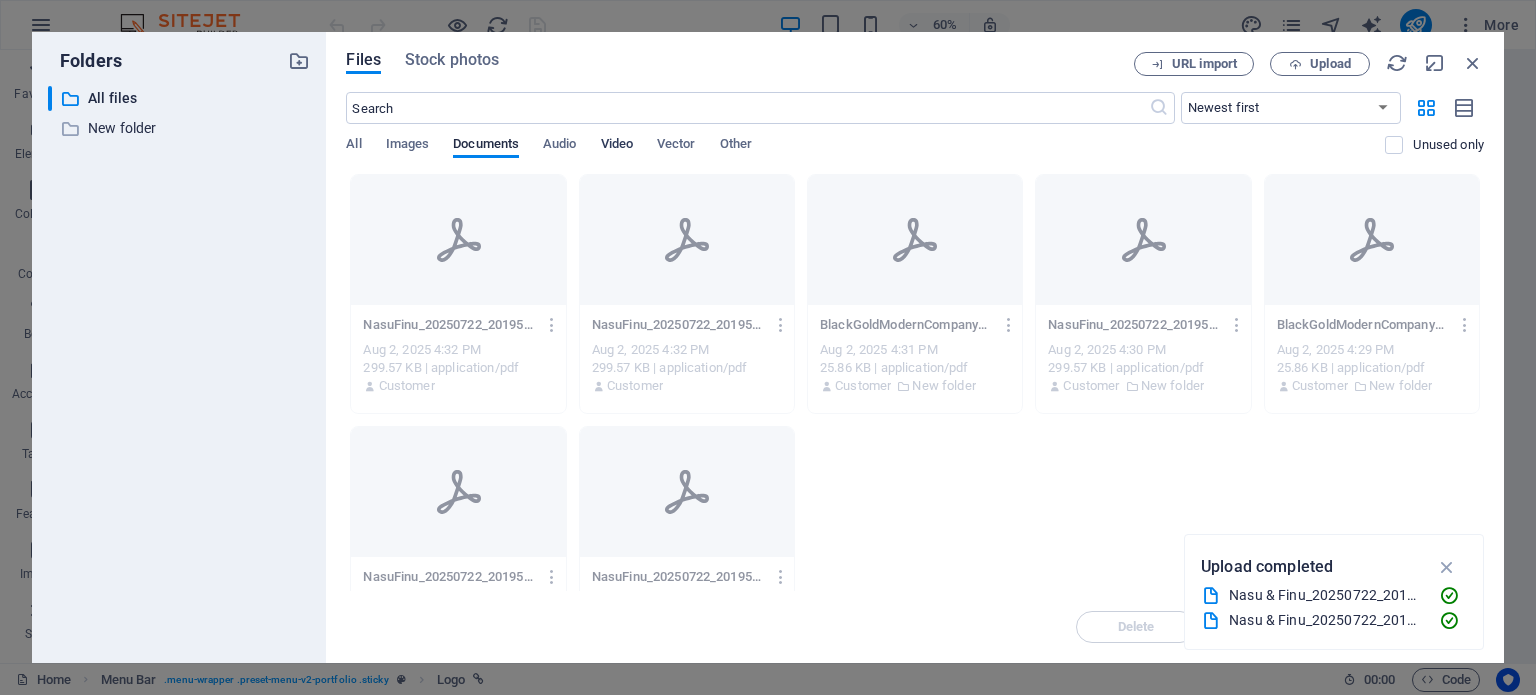 click on "Video" at bounding box center [617, 146] 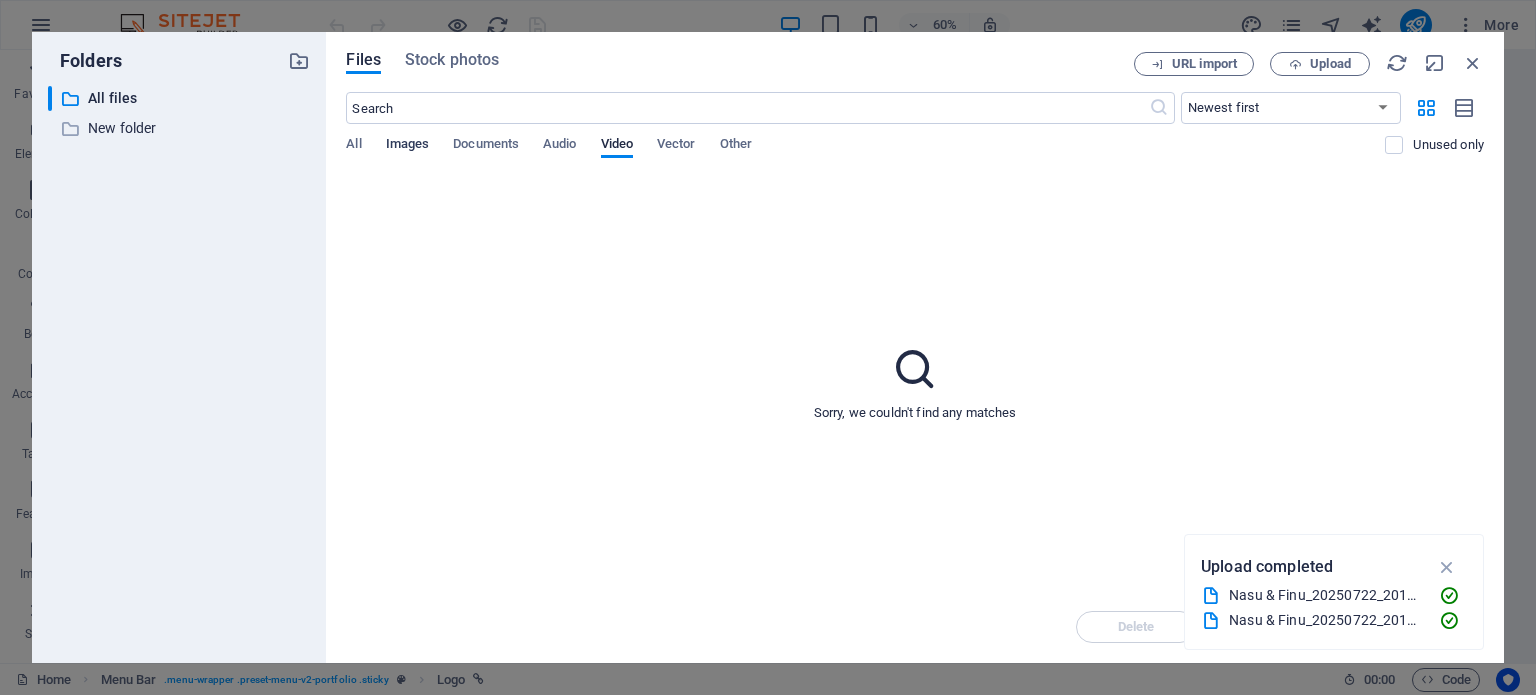 click on "Images" at bounding box center [408, 146] 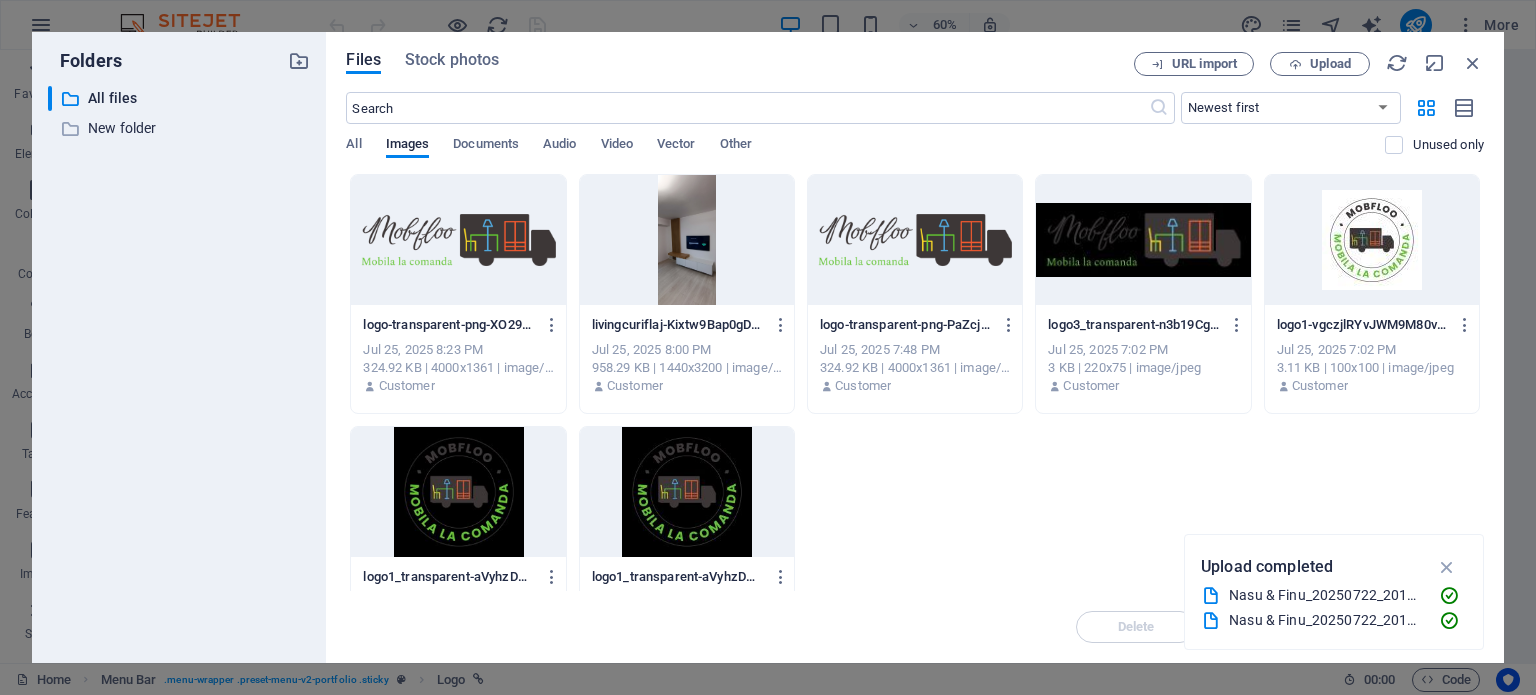 click on "logo-transparent-png-XO29LkANK4fYRpcCElLW-w.png logo-transparent-png-XO29LkANK4fYRpcCElLW-w.png Jul 25, 2025 8:23 PM 324.92 KB | 4000x1361 | image/png Customer livingcuriflaj-Kixtw9Bap0gDUpcPEDgCew.jpg livingcuriflaj-Kixtw9Bap0gDUpcPEDgCew.jpg Jul 25, 2025 8:00 PM 958.29 KB | 1440x3200 | image/jpeg Customer logo-transparent-png-PaZcjP1DL7UwNlzCGufSeA.png logo-transparent-png-PaZcjP1DL7UwNlzCGufSeA.png Jul 25, 2025 7:48 PM 324.92 KB | 4000x1361 | image/png Customer logo3_transparent-n3b19CgawOTu4BuEXxXGag.jpg logo3_transparent-n3b19CgawOTu4BuEXxXGag.jpg Jul 25, 2025 7:02 PM 3 KB | 220x75 | image/jpeg Customer logo1-vgczjlRYvJWM9M80vlbu7g.jpg logo1-vgczjlRYvJWM9M80vlbu7g.jpg Jul 25, 2025 7:02 PM 3.11 KB | 100x100 | image/jpeg Customer logo1_transparent-aVyhzDwUJxrOfP607CvyTQ-yzECIONCIrphfQ6XwnWGlw.png logo1_transparent-aVyhzDwUJxrOfP607CvyTQ-yzECIONCIrphfQ6XwnWGlw.png Jul 25, 2025 7:01 PM 37.06 KB | 196x196 | image/png Customer logo1_transparent-aVyhzDwUJxrOfP607CvyTQ.jpg Jul 25, 2025 7:00 PM Customer" at bounding box center [915, 420] 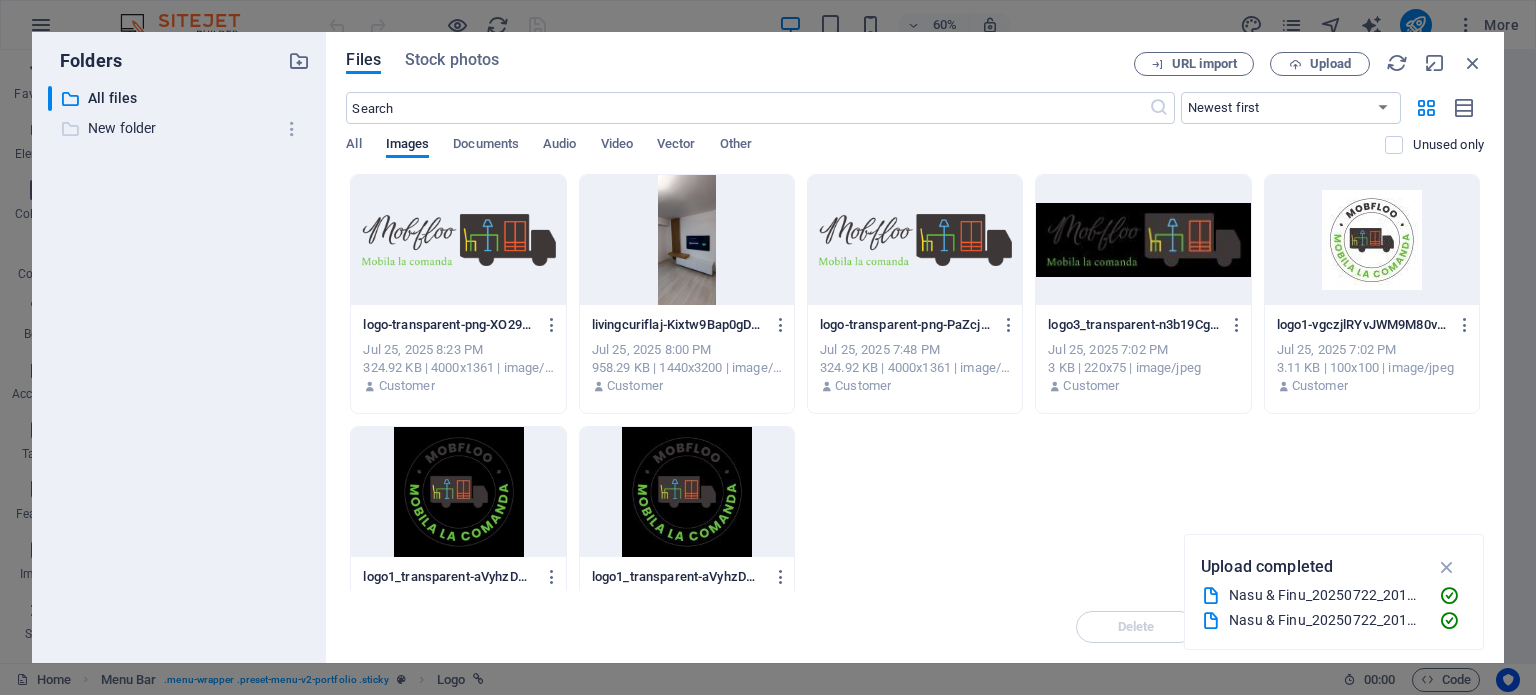 click on "New folder" at bounding box center [181, 128] 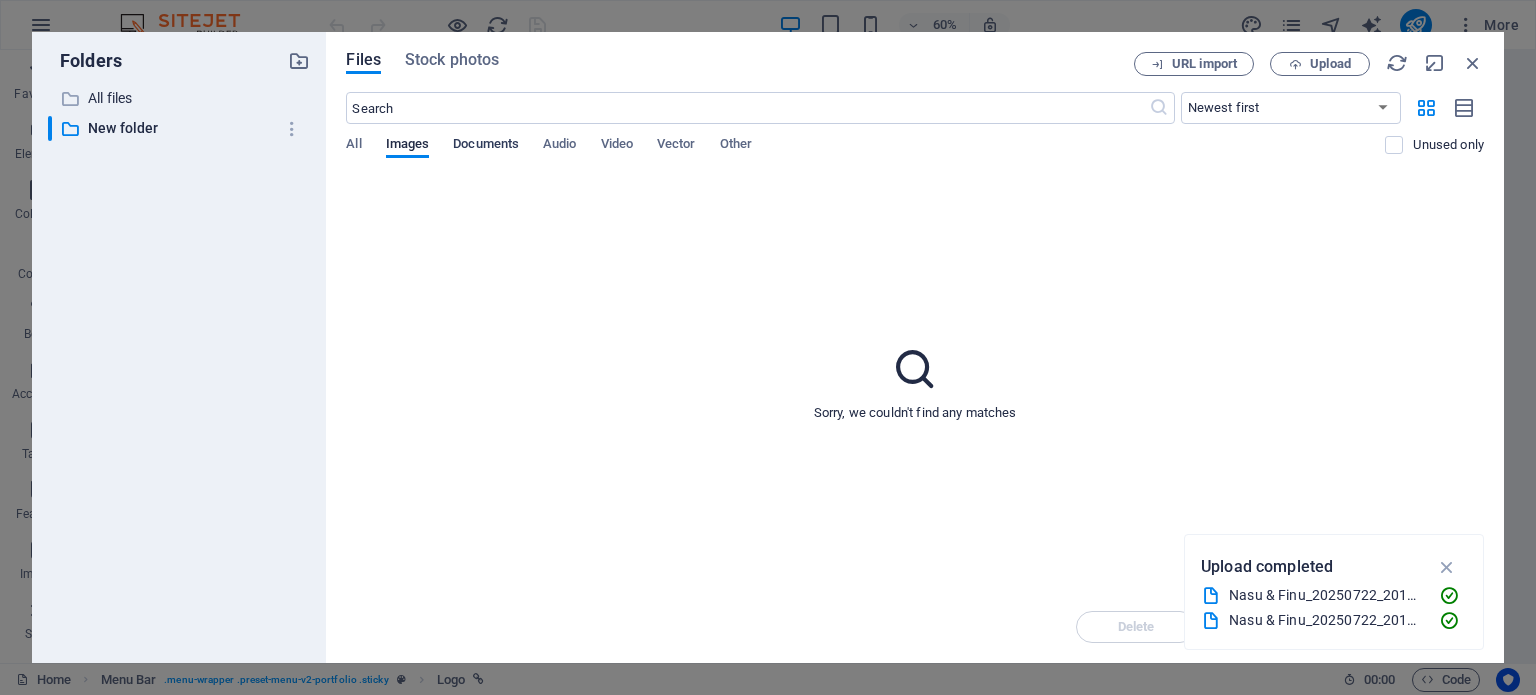 click on "Documents" at bounding box center (486, 146) 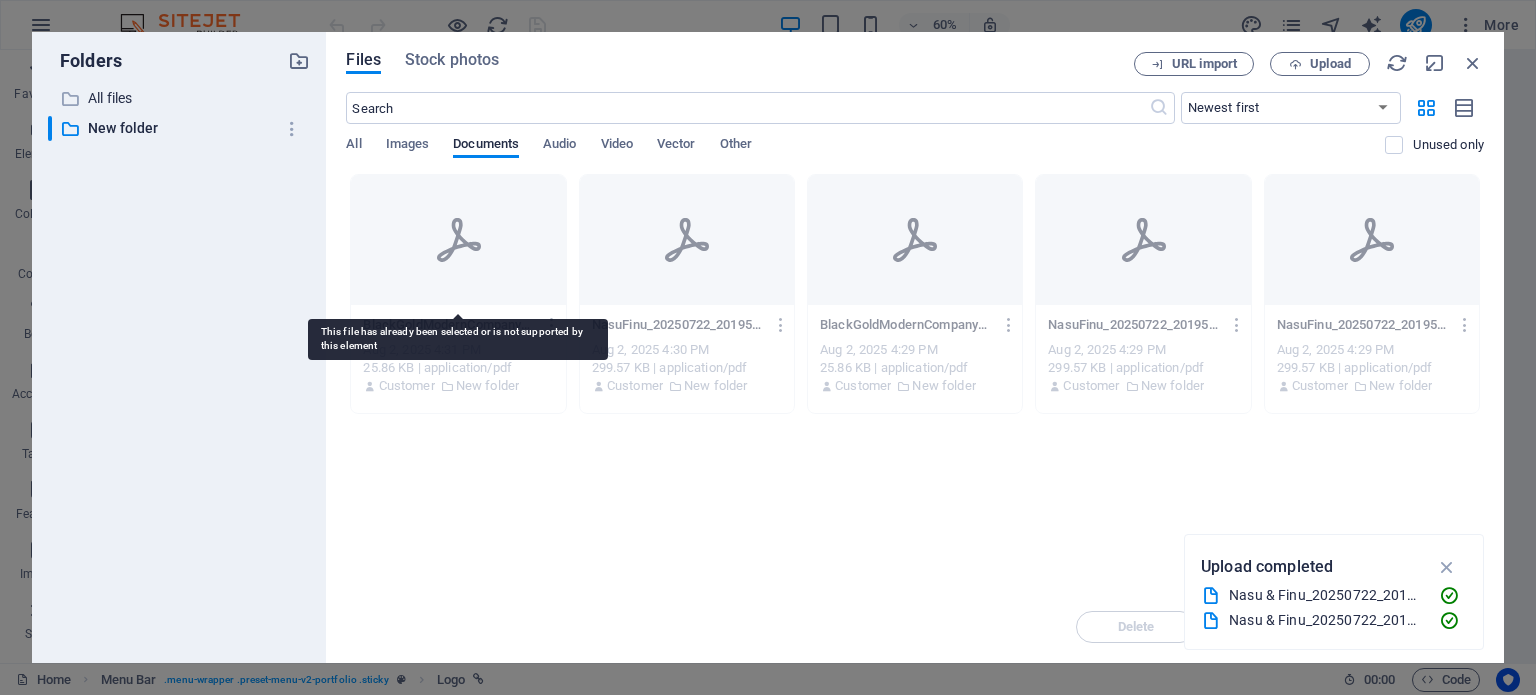 click 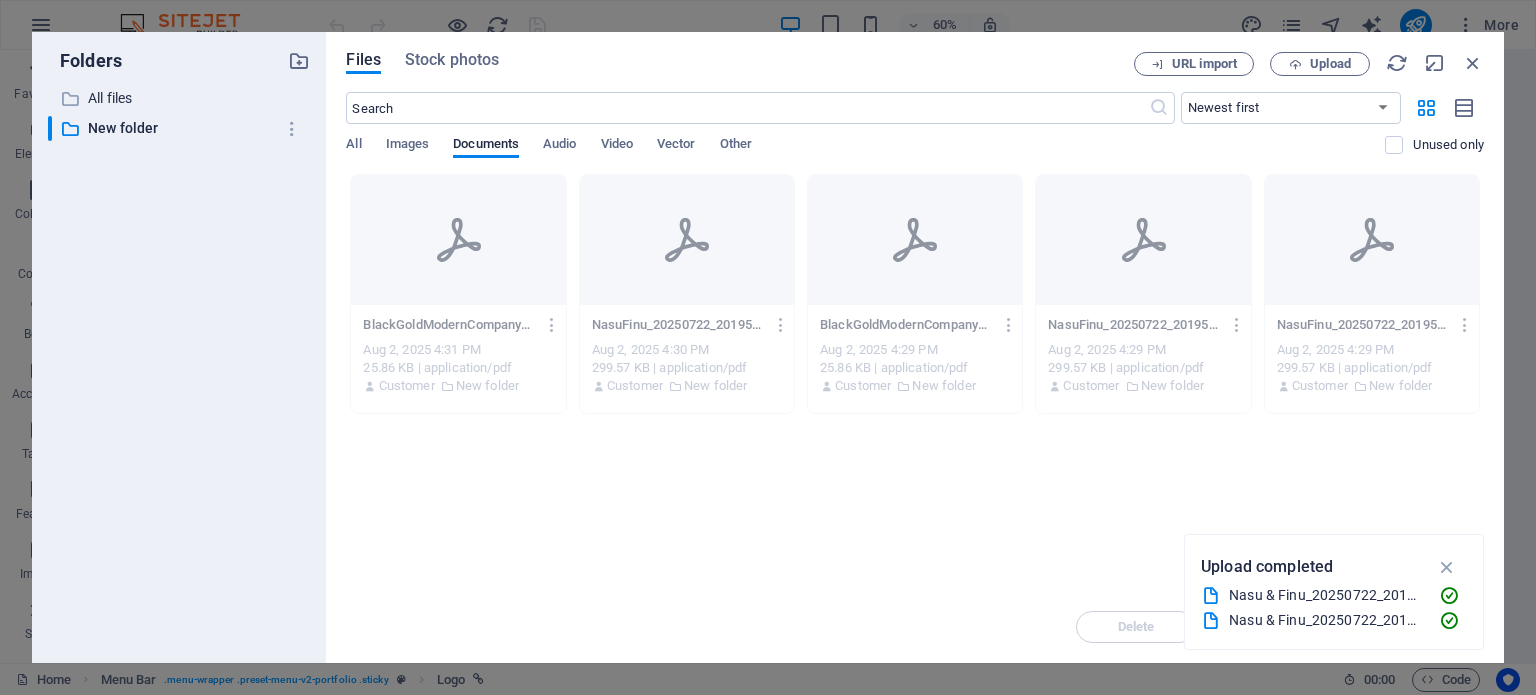 click on "Drop files here to upload them instantly BlackGoldModernCompanyLandscapingBusinessCard_20250723_124938_0000-EV6y9nrb0Lzm0od3SUa5WA.pdf BlackGoldModernCompanyLandscapingBusinessCard_20250723_124938_0000-EV6y9nrb0Lzm0od3SUa5WA.pdf Aug 2, 2025 4:31 PM 25.86 KB | application/pdf Customer New folder NasuFinu_20250722_201954_00001-lcfPVMu1X4zVuDXNtzMAQg.pdf NasuFinu_20250722_201954_00001-lcfPVMu1X4zVuDXNtzMAQg.pdf Aug 2, 2025 4:30 PM 299.57 KB | application/pdf Customer New folder BlackGoldModernCompanyLandscapingBusinessCard_20250723_124938_0000-QrER7ZPqbL4LzKtQ0QsX3w.pdf BlackGoldModernCompanyLandscapingBusinessCard_20250723_124938_0000-QrER7ZPqbL4LzKtQ0QsX3w.pdf Aug 2, 2025 4:29 PM 25.86 KB | application/pdf Customer New folder NasuFinu_20250722_201954_0000-w0UowG8dBK8NKIi_8d5IGw.pdf NasuFinu_20250722_201954_0000-w0UowG8dBK8NKIi_8d5IGw.pdf Aug 2, 2025 4:29 PM 299.57 KB | application/pdf Customer New folder NasuFinu_20250722_201954_00001-Pb61wuHvgiI8O050RfoE5g.pdf Aug 2, 2025 4:29 PM 299.57 KB | application/pdf" at bounding box center (915, 382) 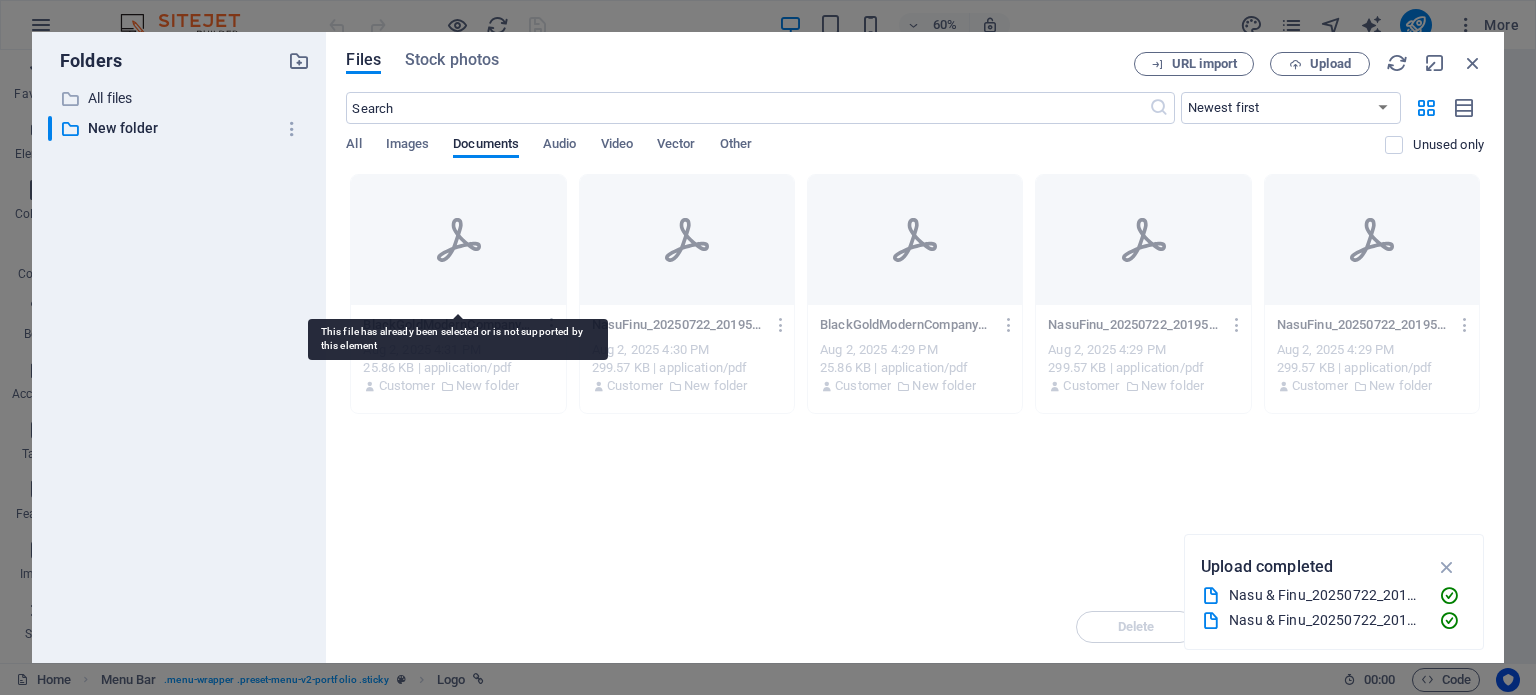 click 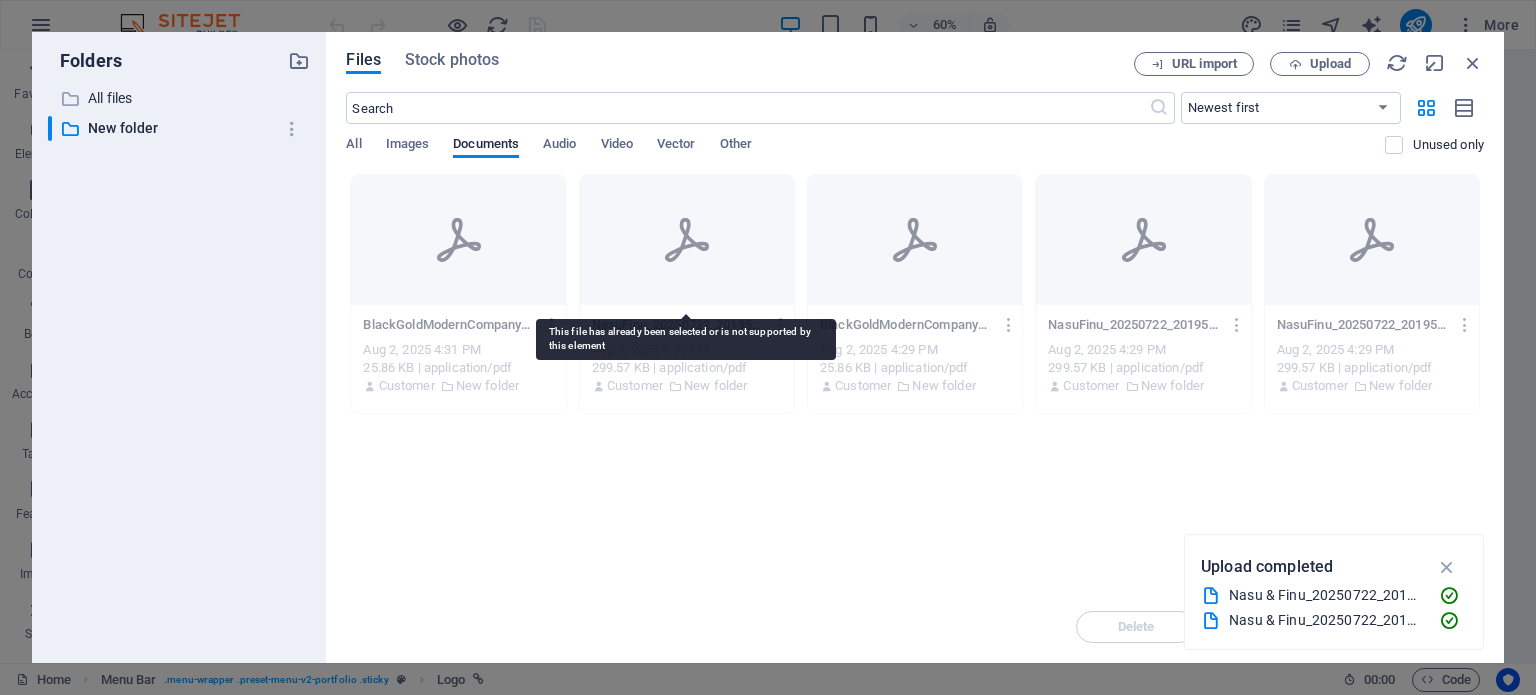click 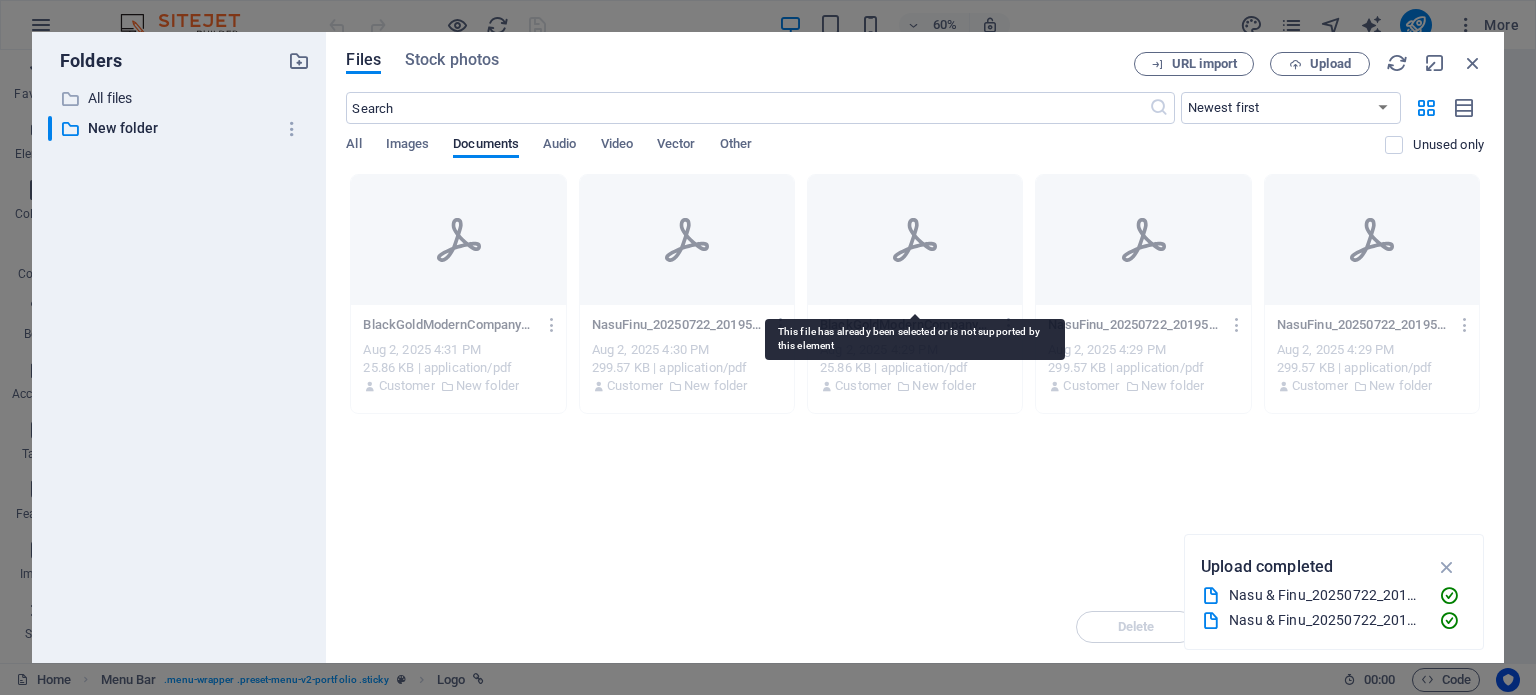 click at bounding box center (915, 240) 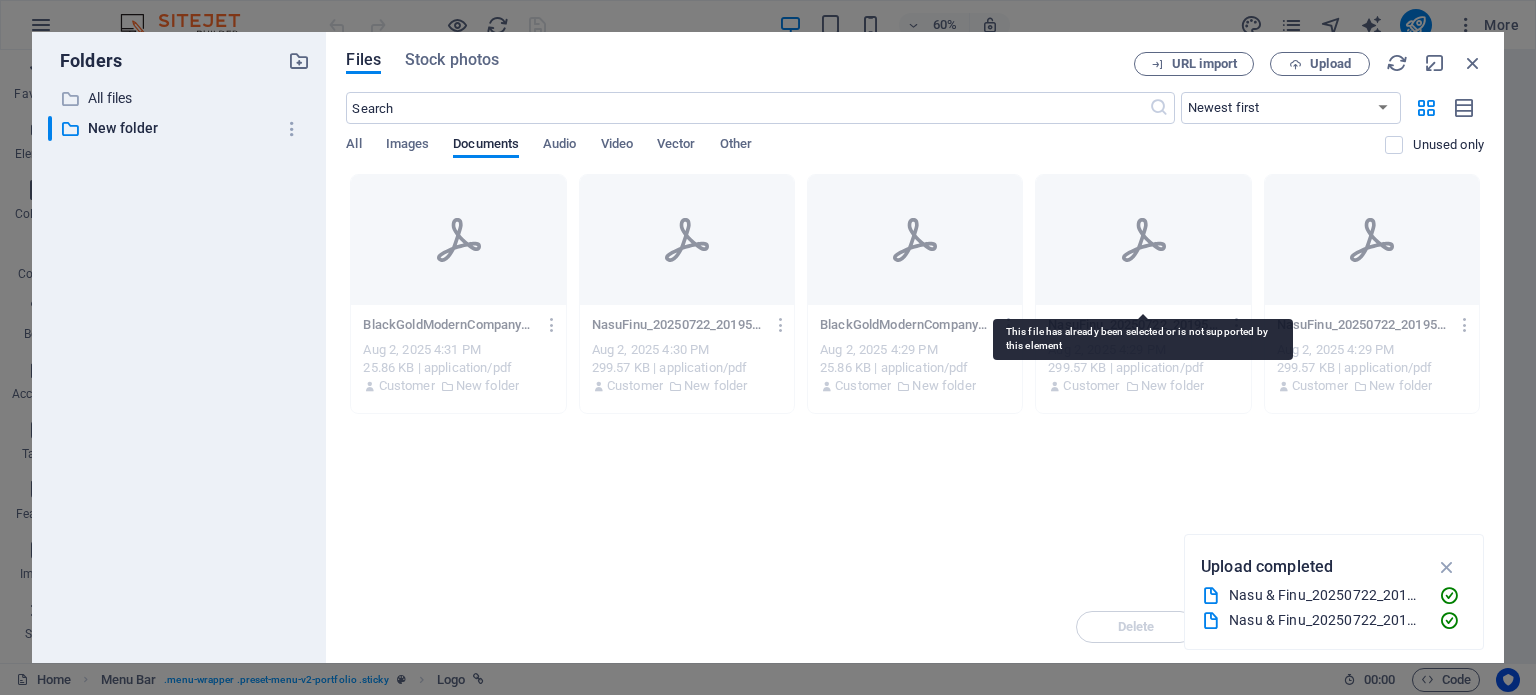 click at bounding box center (1143, 240) 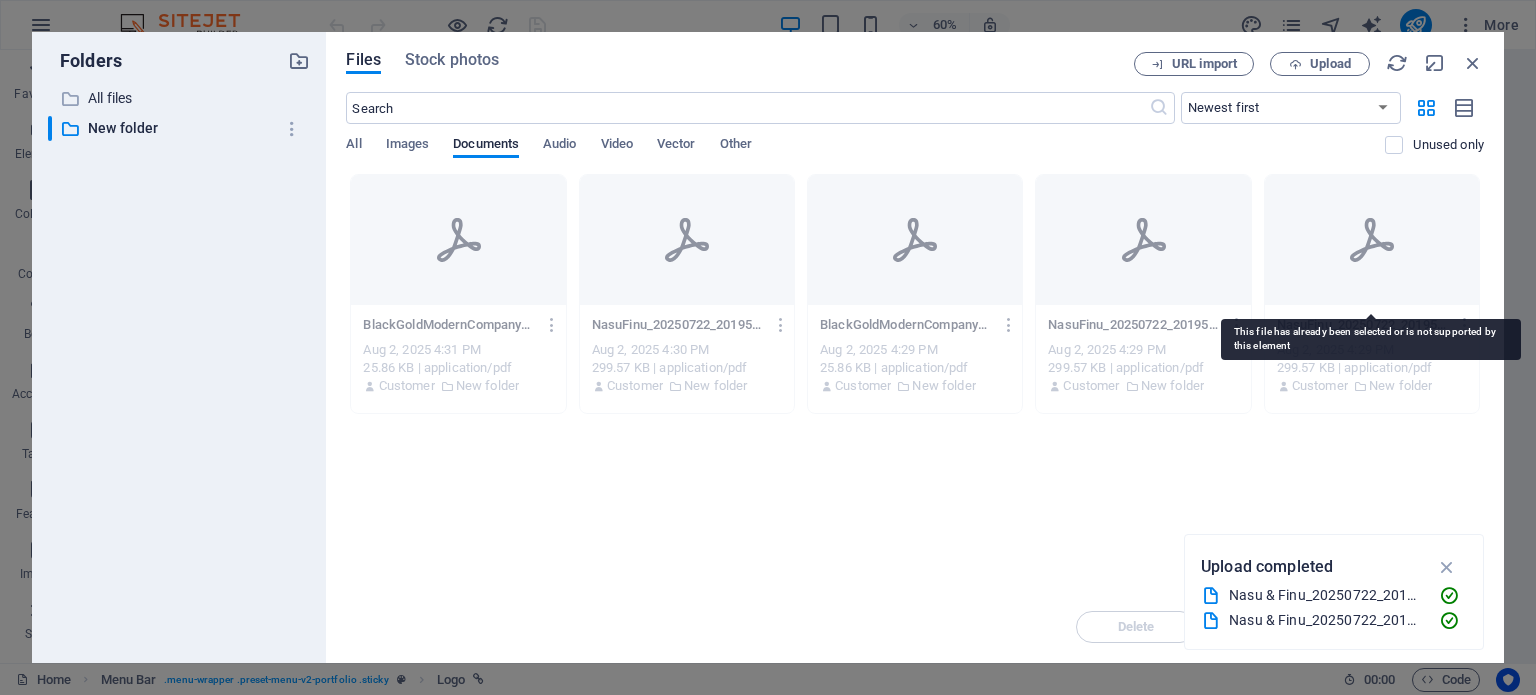 click at bounding box center [1372, 240] 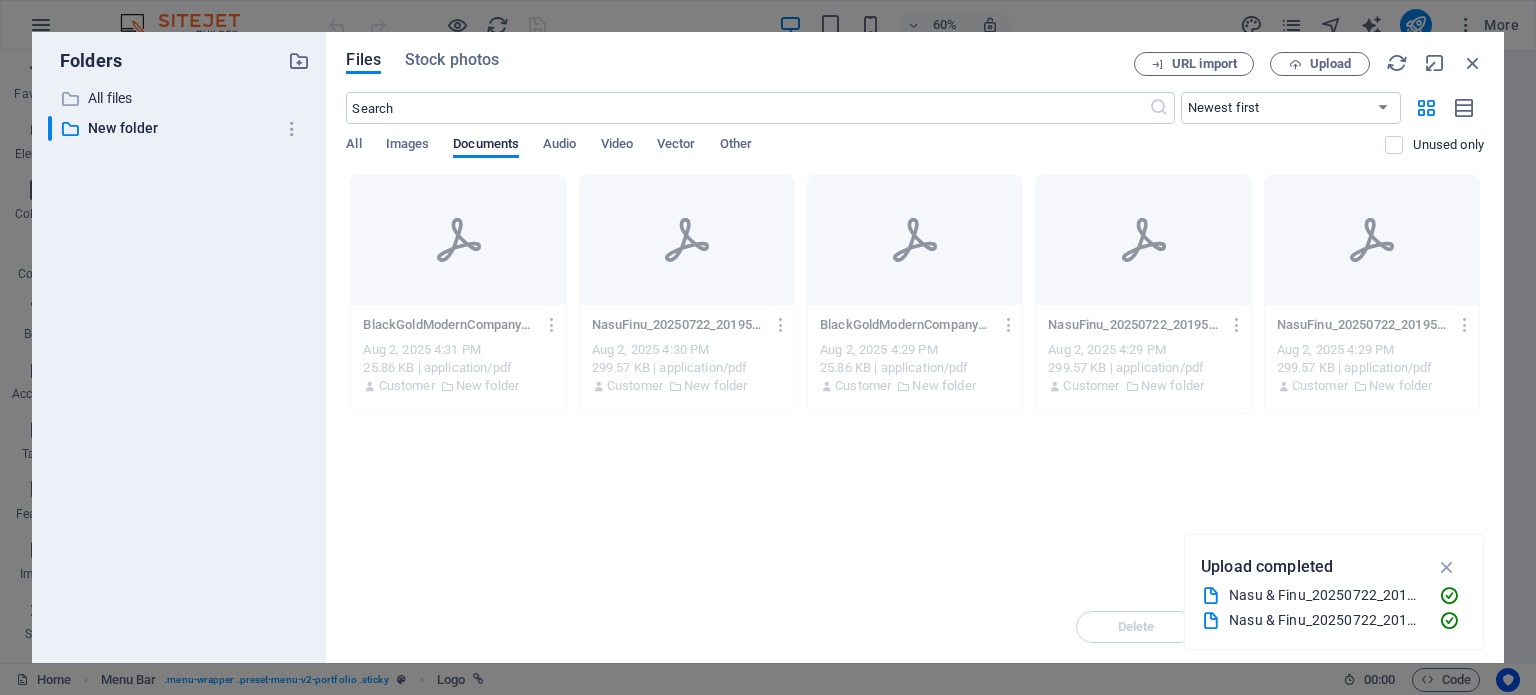 click on "Drop files here to upload them instantly BlackGoldModernCompanyLandscapingBusinessCard_20250723_124938_0000-EV6y9nrb0Lzm0od3SUa5WA.pdf BlackGoldModernCompanyLandscapingBusinessCard_20250723_124938_0000-EV6y9nrb0Lzm0od3SUa5WA.pdf Aug 2, 2025 4:31 PM 25.86 KB | application/pdf Customer New folder NasuFinu_20250722_201954_00001-lcfPVMu1X4zVuDXNtzMAQg.pdf NasuFinu_20250722_201954_00001-lcfPVMu1X4zVuDXNtzMAQg.pdf Aug 2, 2025 4:30 PM 299.57 KB | application/pdf Customer New folder BlackGoldModernCompanyLandscapingBusinessCard_20250723_124938_0000-QrER7ZPqbL4LzKtQ0QsX3w.pdf BlackGoldModernCompanyLandscapingBusinessCard_20250723_124938_0000-QrER7ZPqbL4LzKtQ0QsX3w.pdf Aug 2, 2025 4:29 PM 25.86 KB | application/pdf Customer New folder NasuFinu_20250722_201954_0000-w0UowG8dBK8NKIi_8d5IGw.pdf NasuFinu_20250722_201954_0000-w0UowG8dBK8NKIi_8d5IGw.pdf Aug 2, 2025 4:29 PM 299.57 KB | application/pdf Customer New folder NasuFinu_20250722_201954_00001-Pb61wuHvgiI8O050RfoE5g.pdf Aug 2, 2025 4:29 PM 299.57 KB | application/pdf" at bounding box center [915, 382] 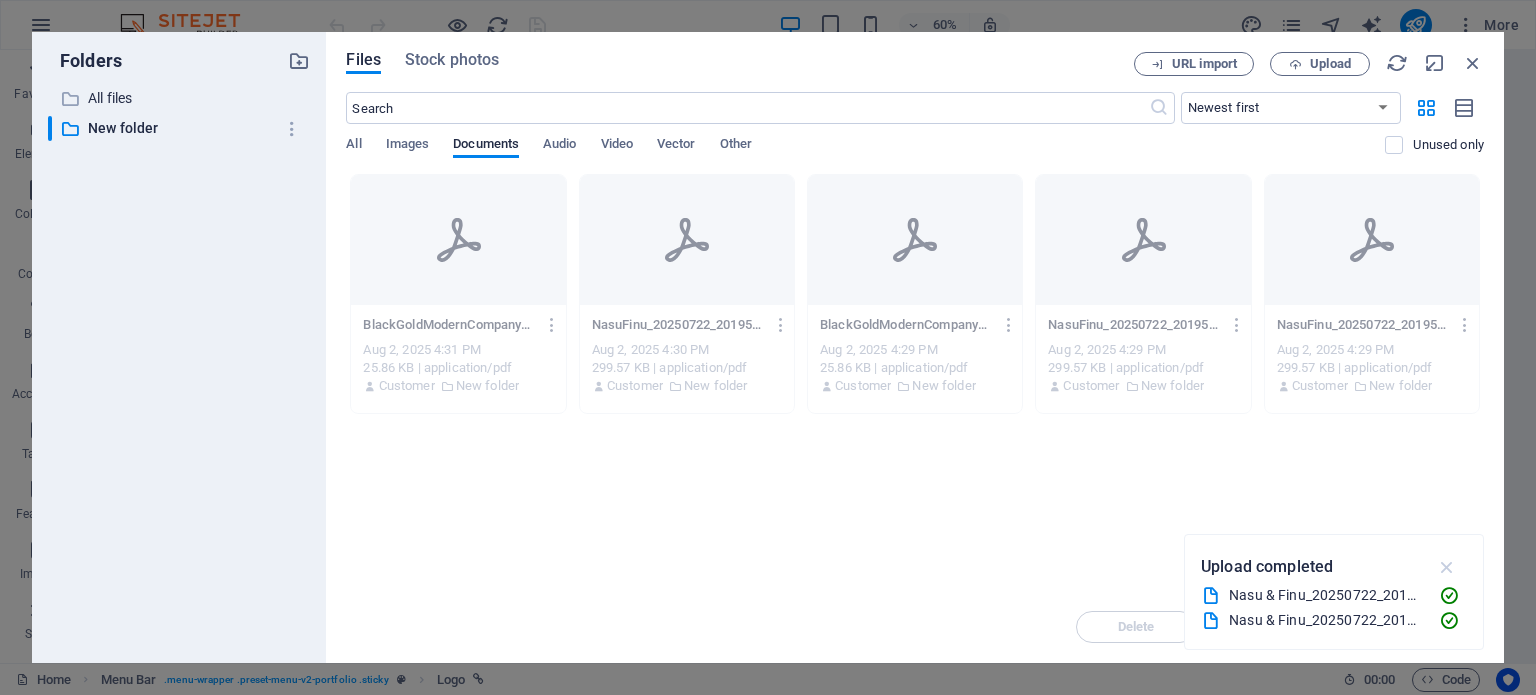 click at bounding box center [1447, 567] 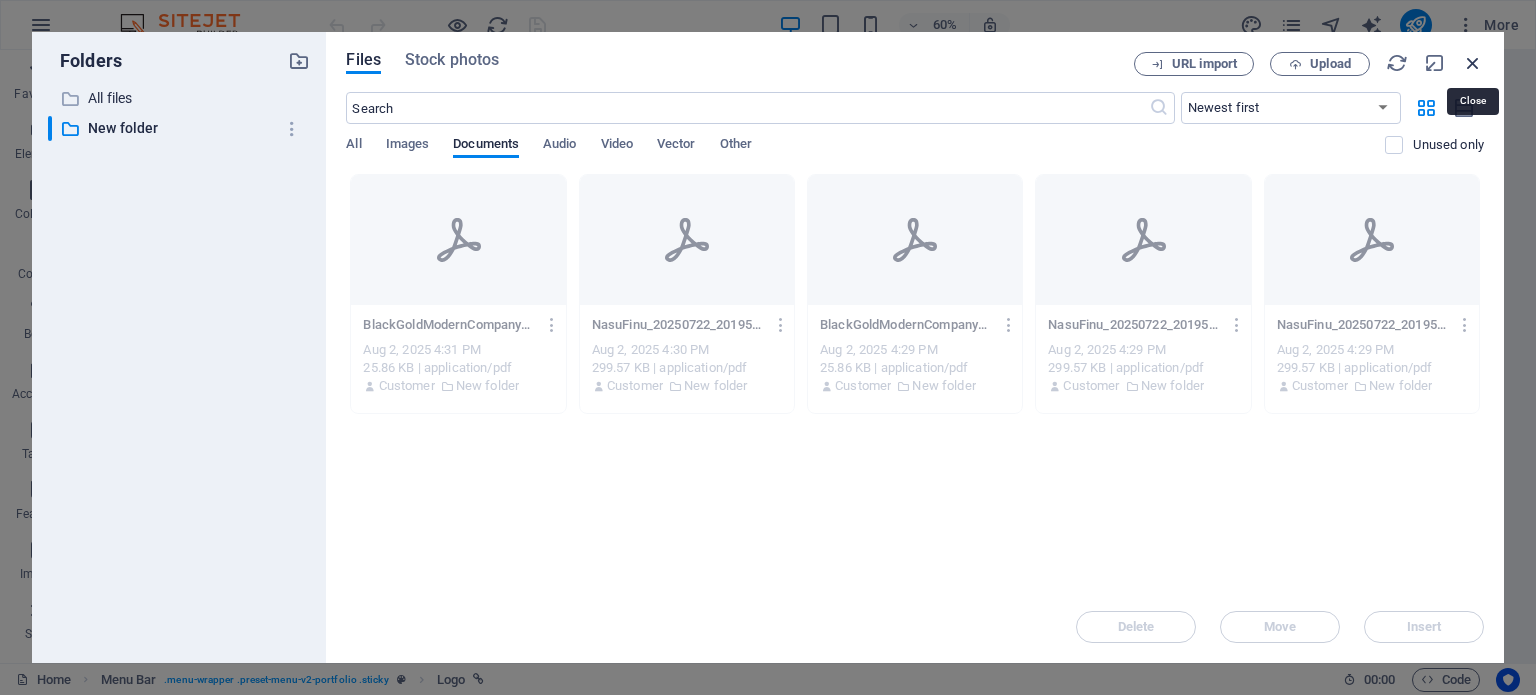 click at bounding box center [1473, 63] 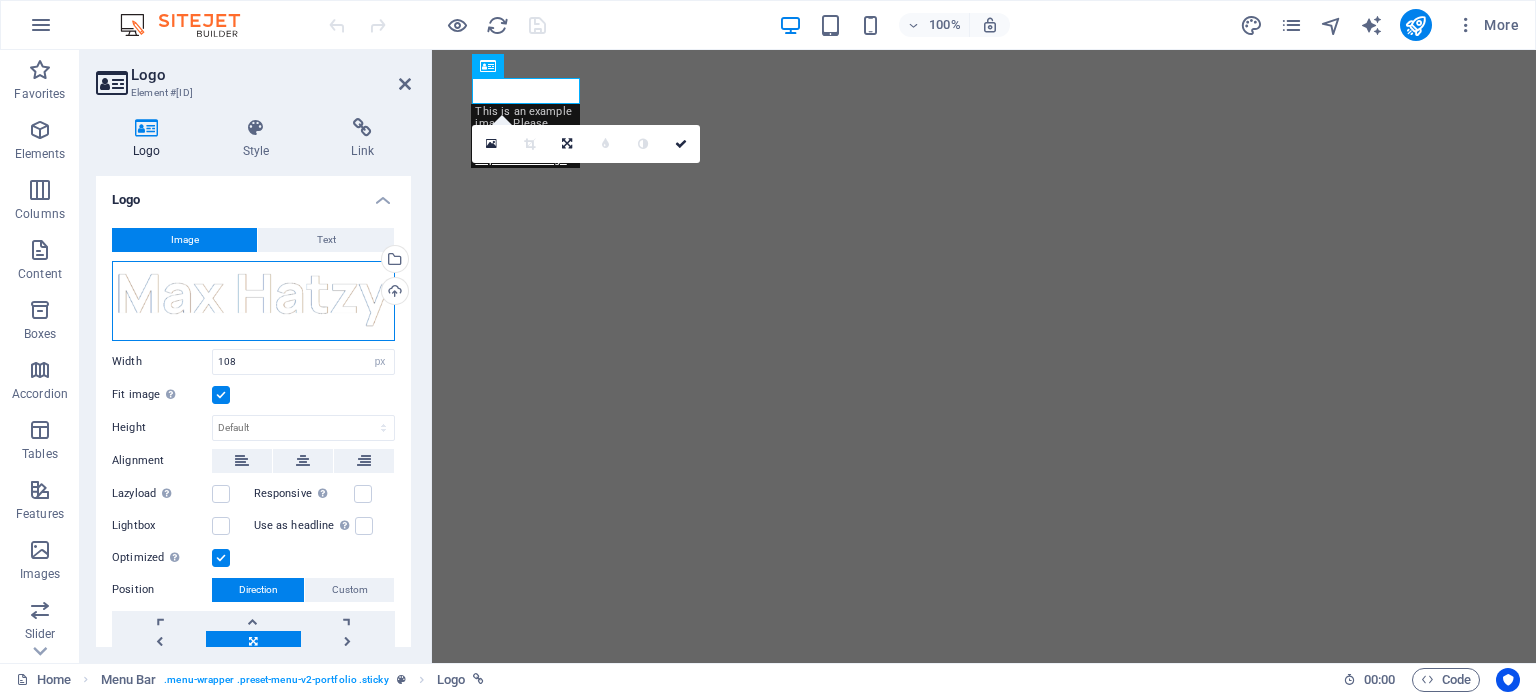 drag, startPoint x: 292, startPoint y: 303, endPoint x: 199, endPoint y: 280, distance: 95.80188 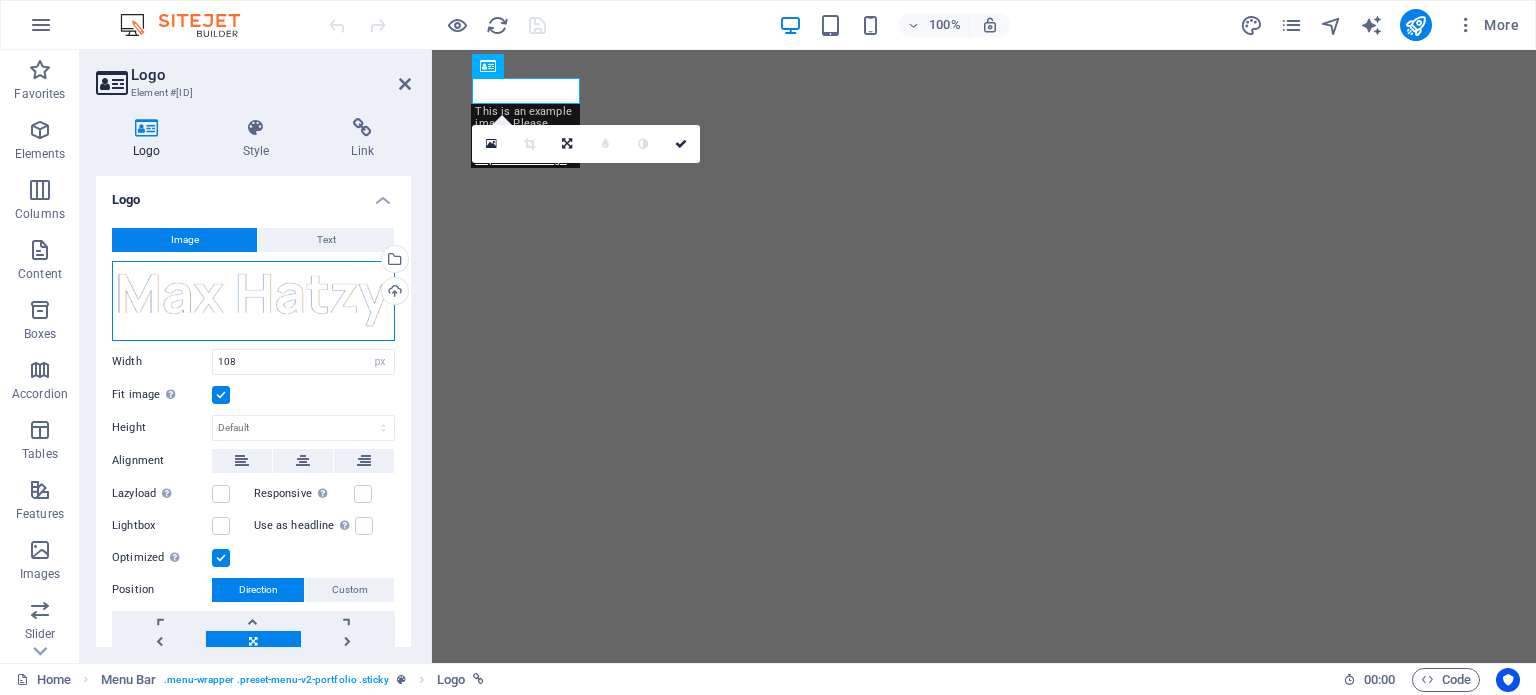 click on "Drag files here, click to choose files or select files from Files or our free stock photos & videos" at bounding box center (253, 301) 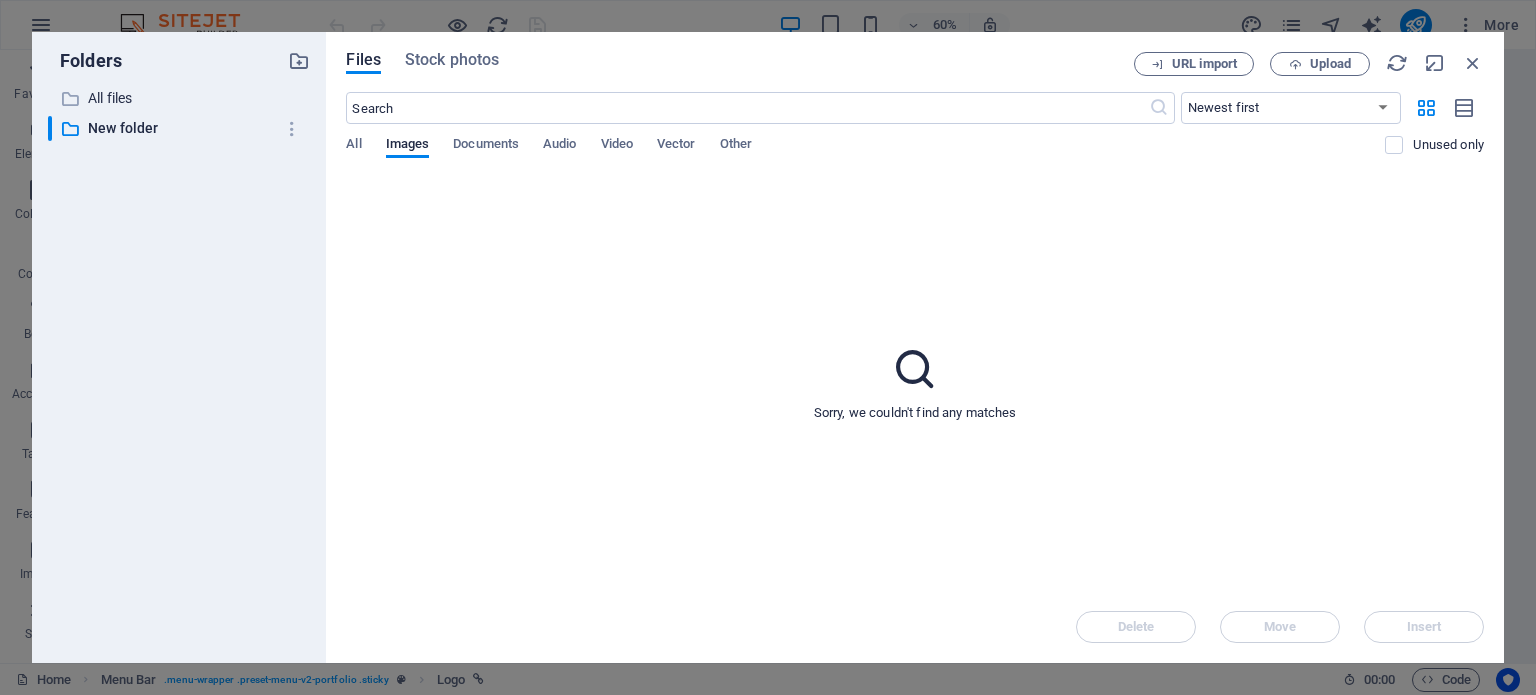 click on "Files Stock photos URL import Upload ​ Newest first Oldest first Name (A-Z) Name (Z-A) Size (0-9) Size (9-0) Resolution (0-9) Resolution (9-0) All Images Documents Audio Video Vector Other Unused only Sorry, we couldn't find any matches Delete Move Insert" at bounding box center (915, 347) 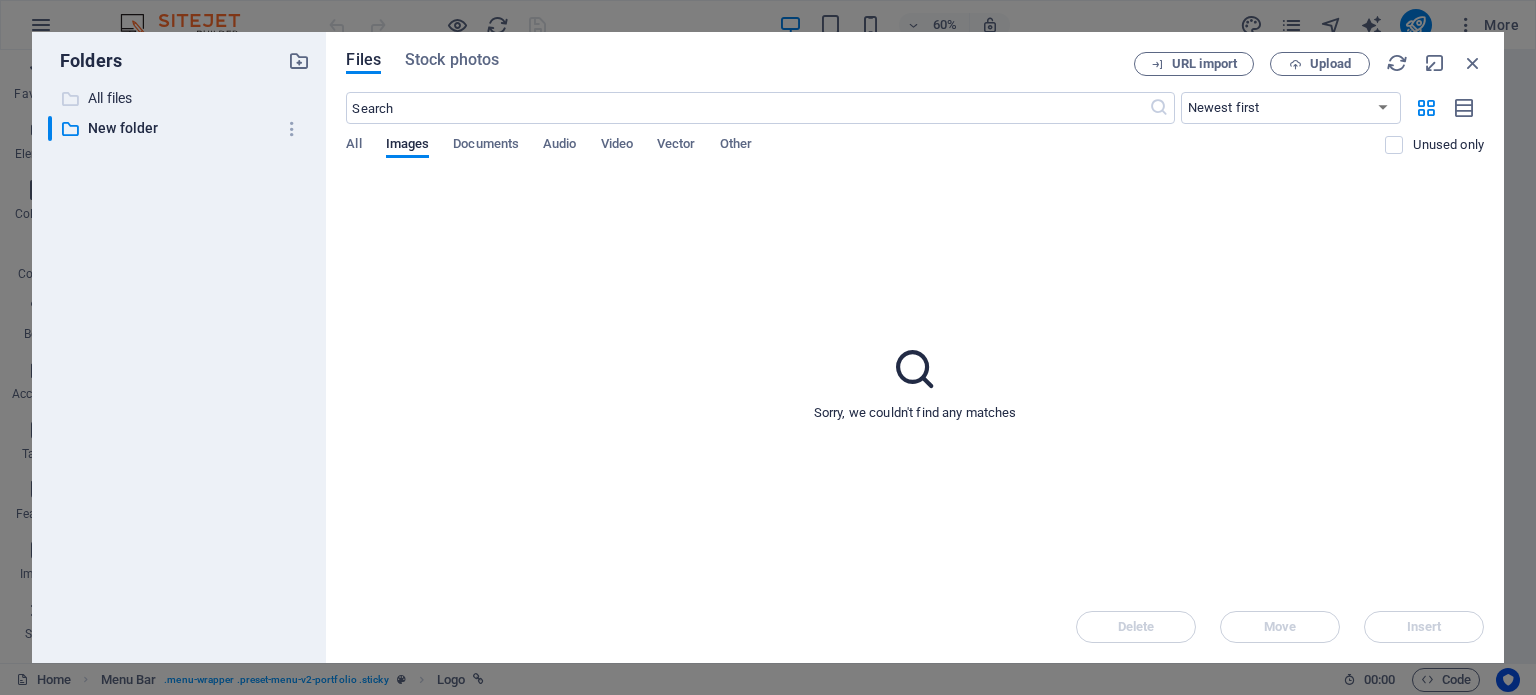 click on "All files" at bounding box center [181, 98] 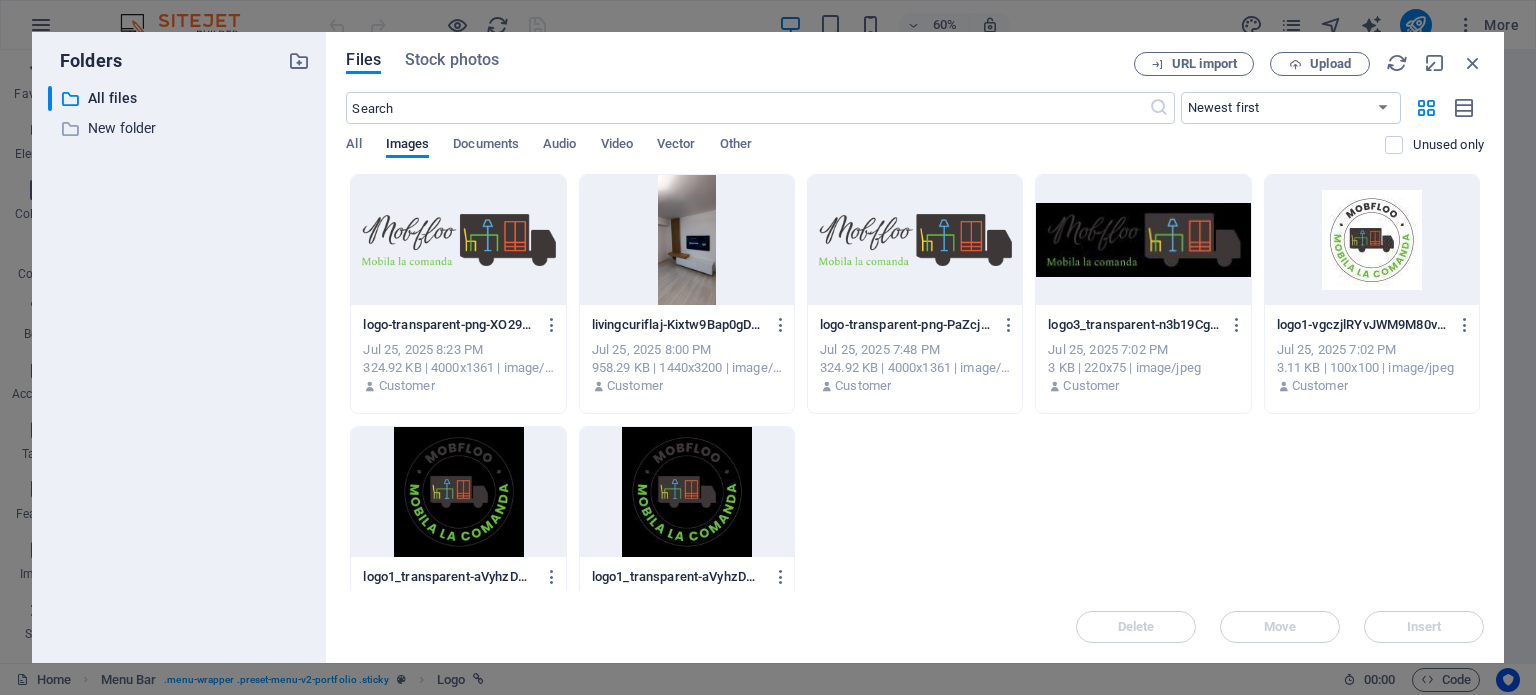 click at bounding box center (458, 240) 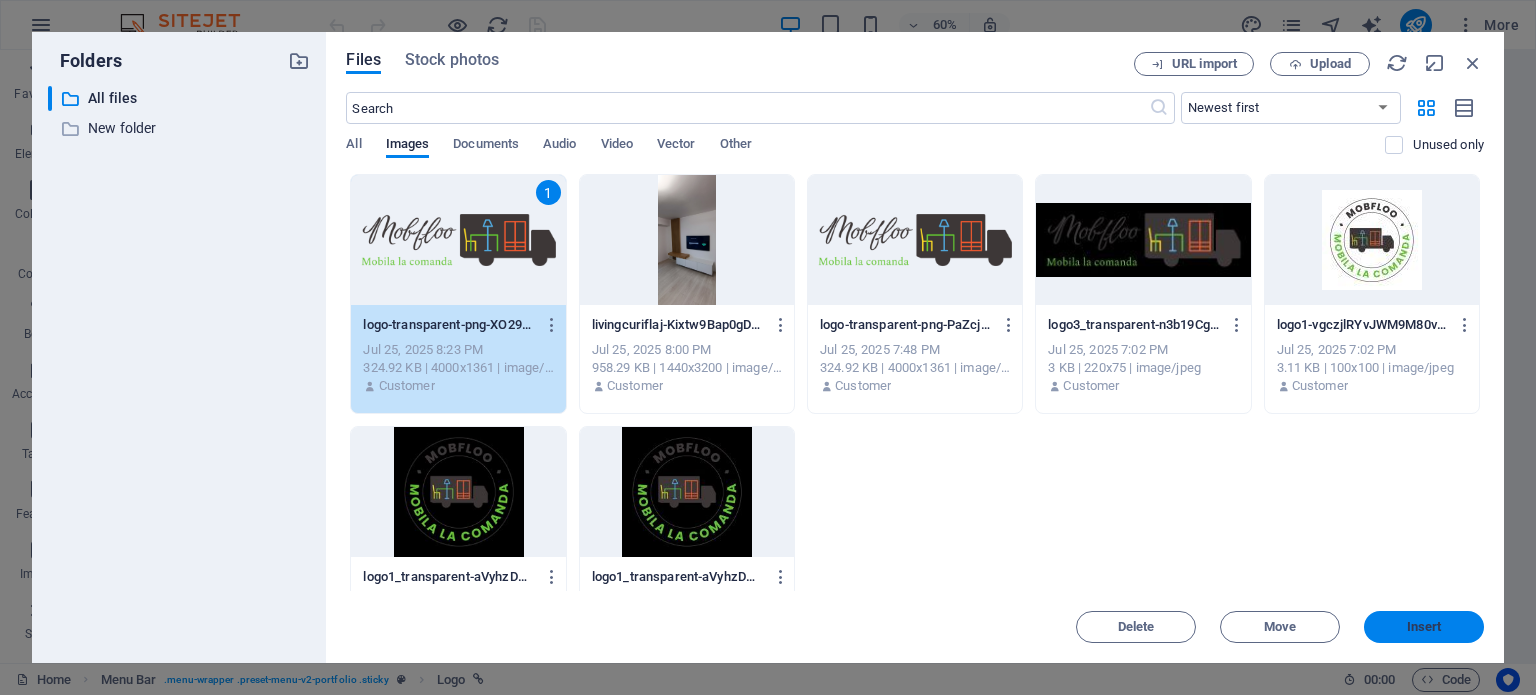 click on "Insert" at bounding box center (1424, 627) 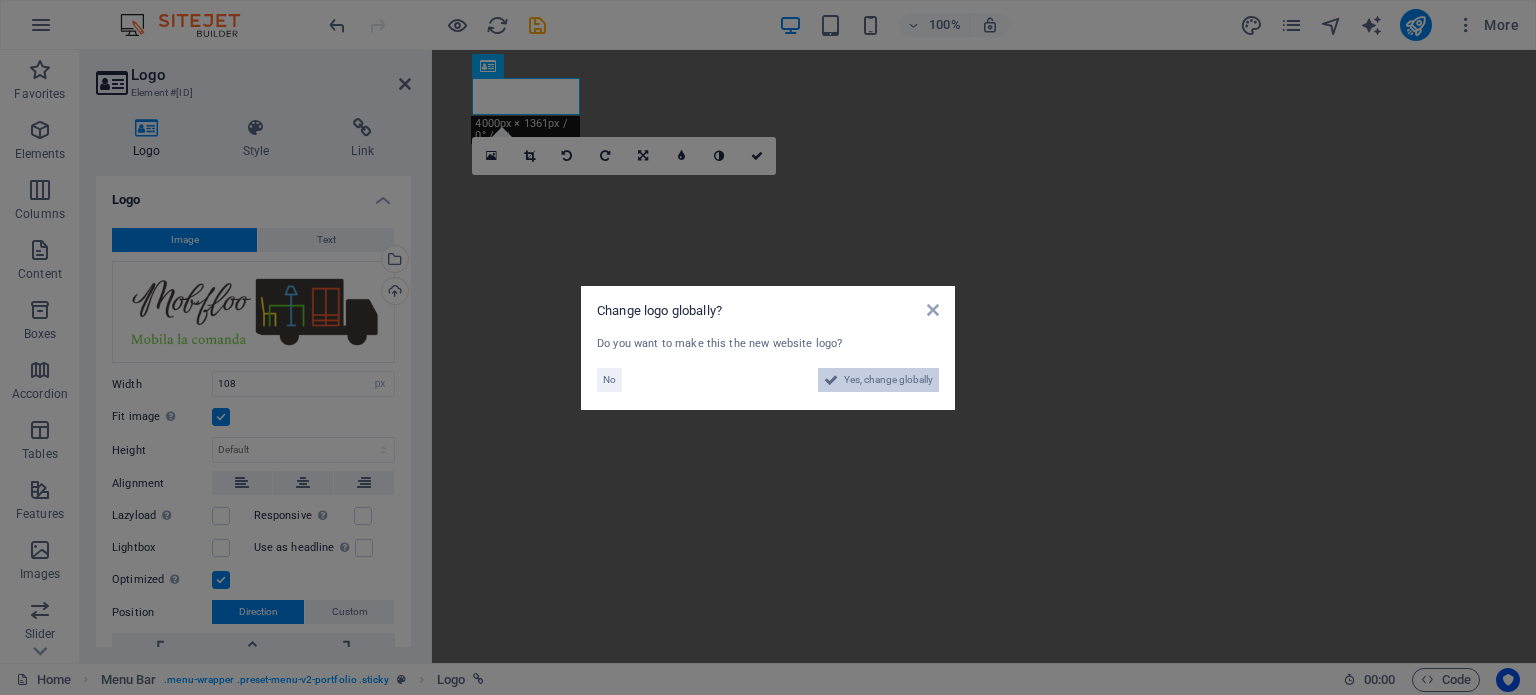 click on "Yes, change globally" at bounding box center [888, 380] 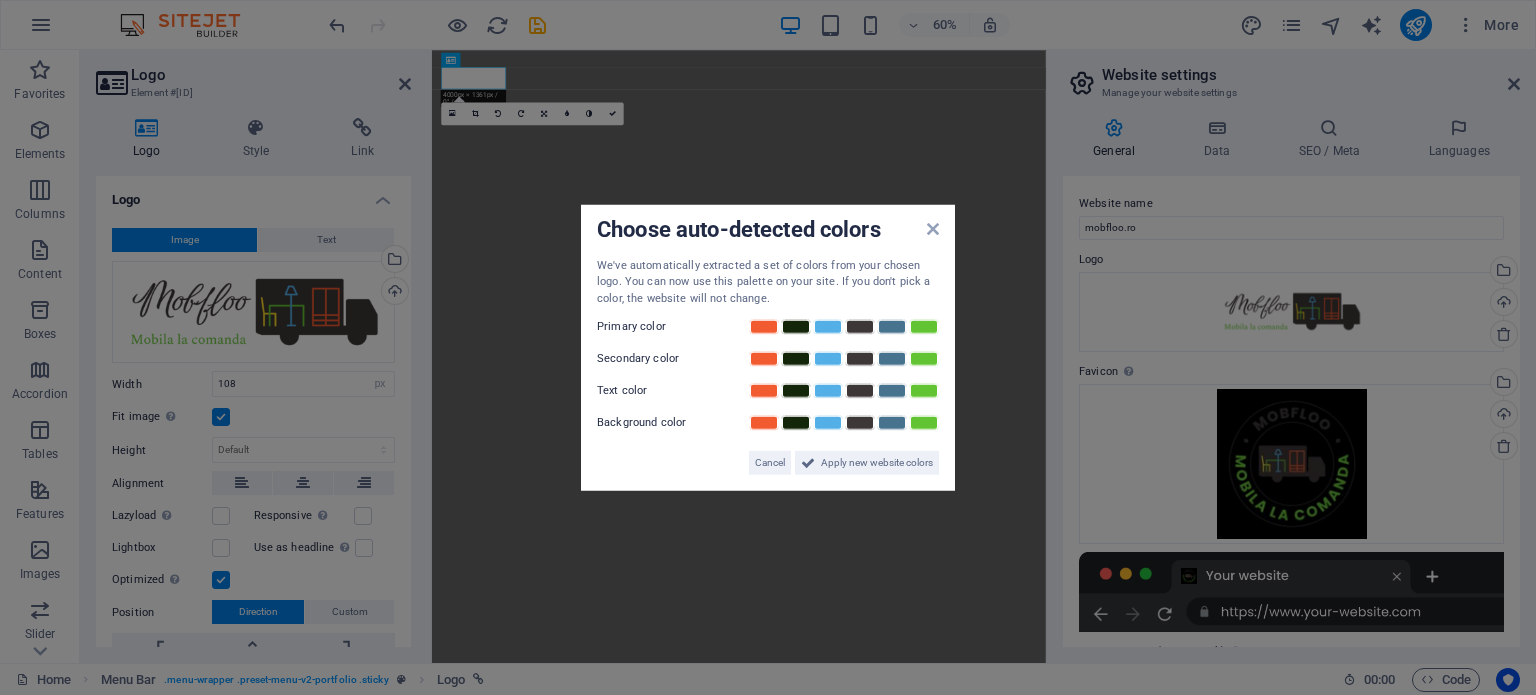 click on "Choose auto-detected colors We've automatically extracted a set of colors from your chosen logo. You can now use this palette on your site. If you don't pick a color, the website will not change.  Primary color Secondary color Text color Background color Cancel Apply new website colors" 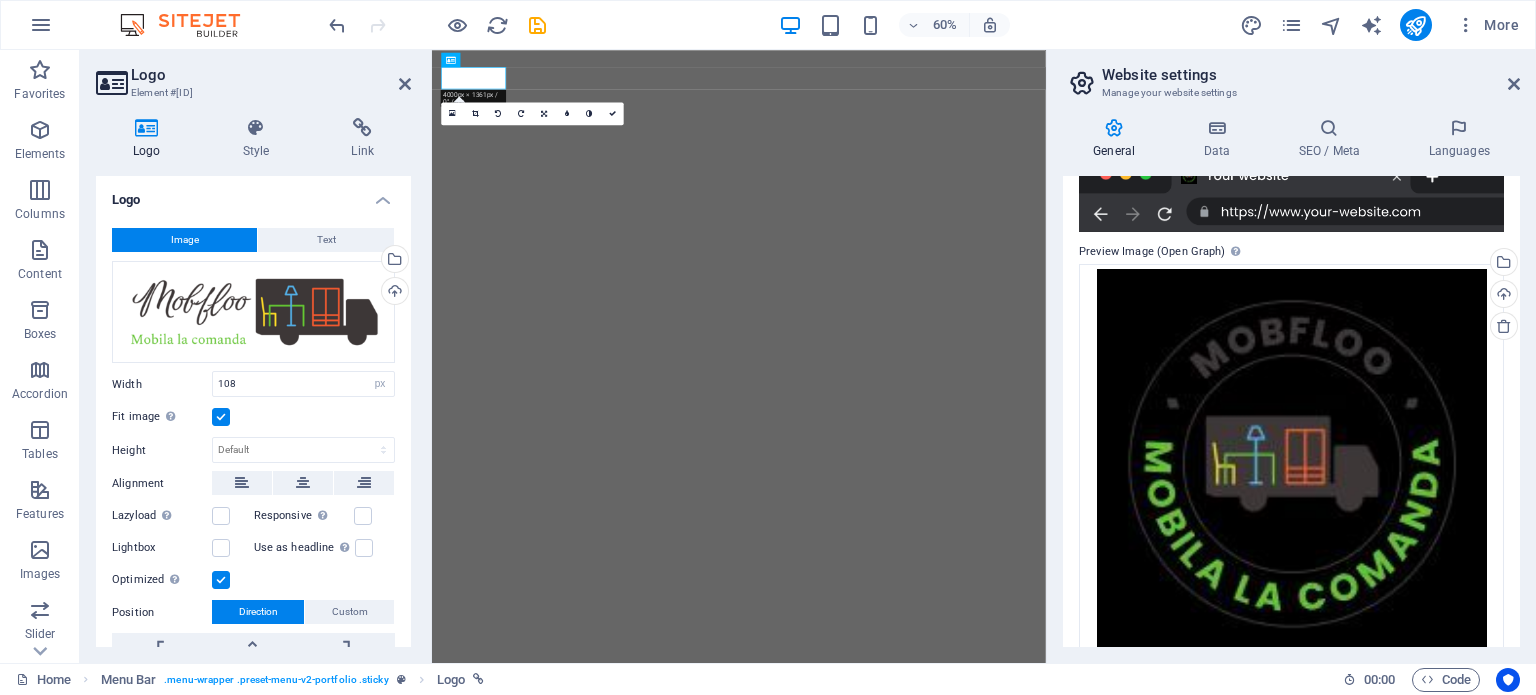 scroll, scrollTop: 432, scrollLeft: 0, axis: vertical 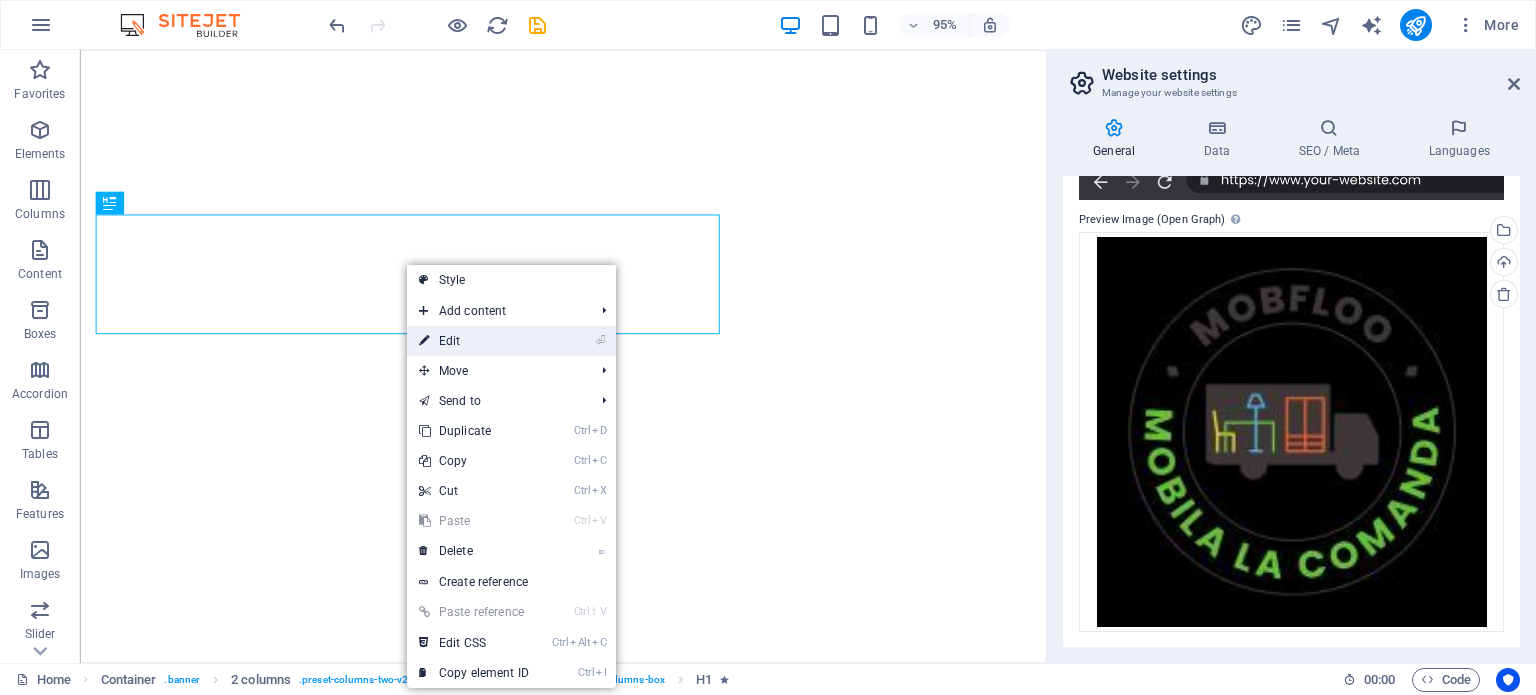 click on "⏎  Edit" at bounding box center (474, 341) 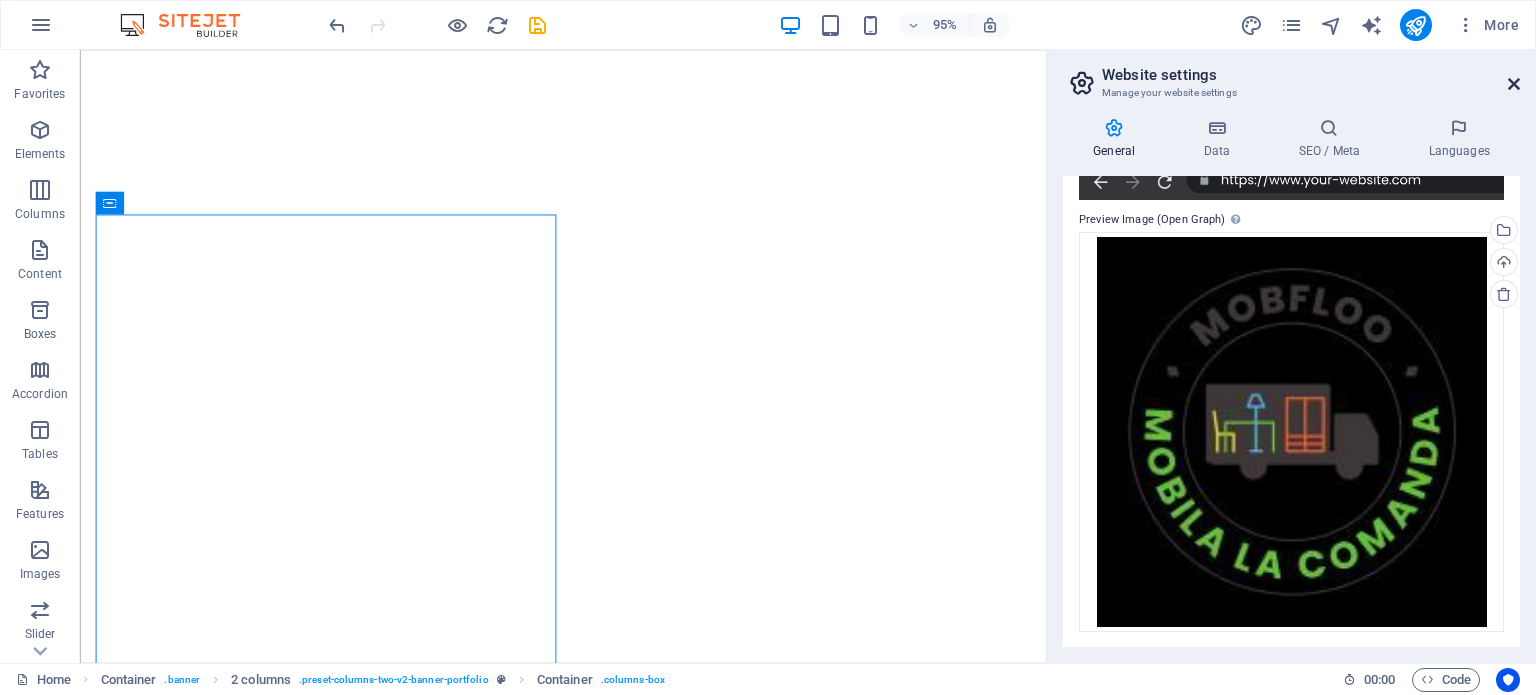 click at bounding box center [1514, 84] 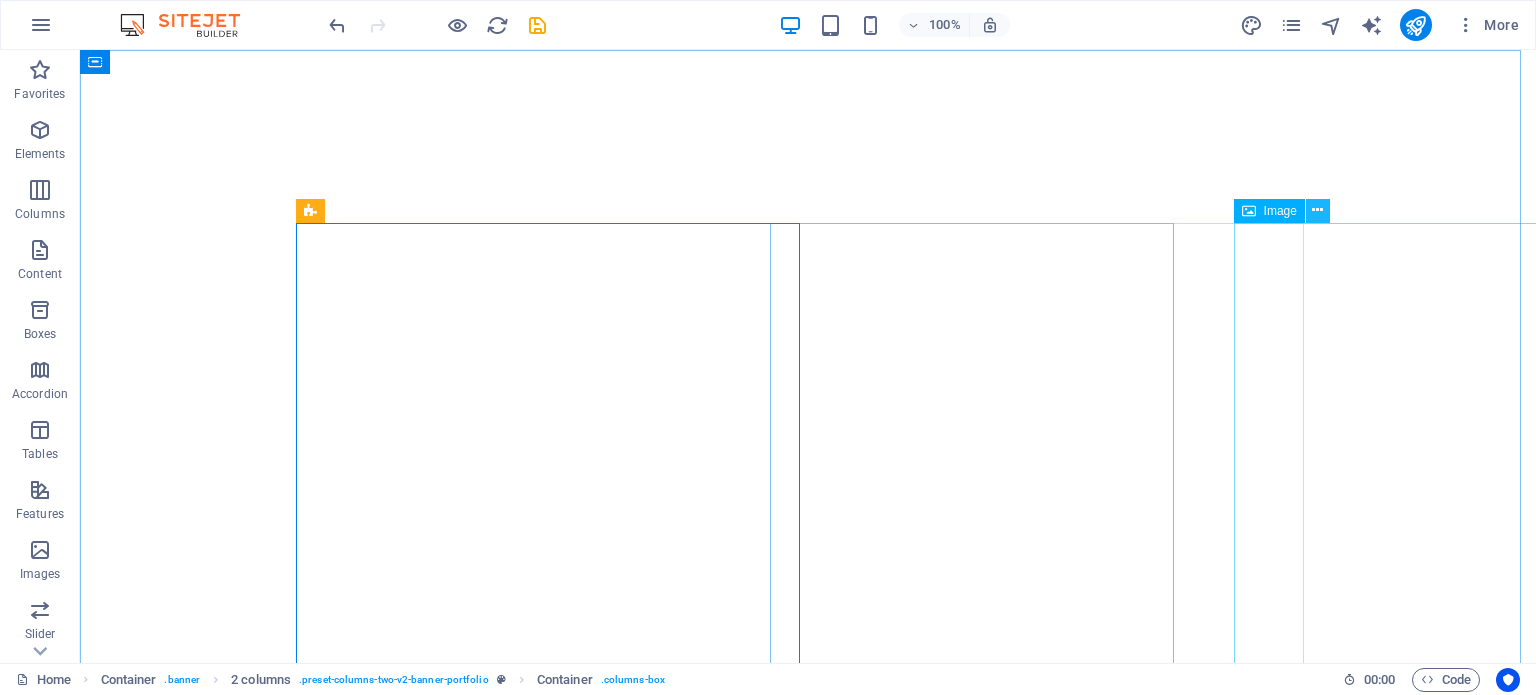 click at bounding box center [1317, 210] 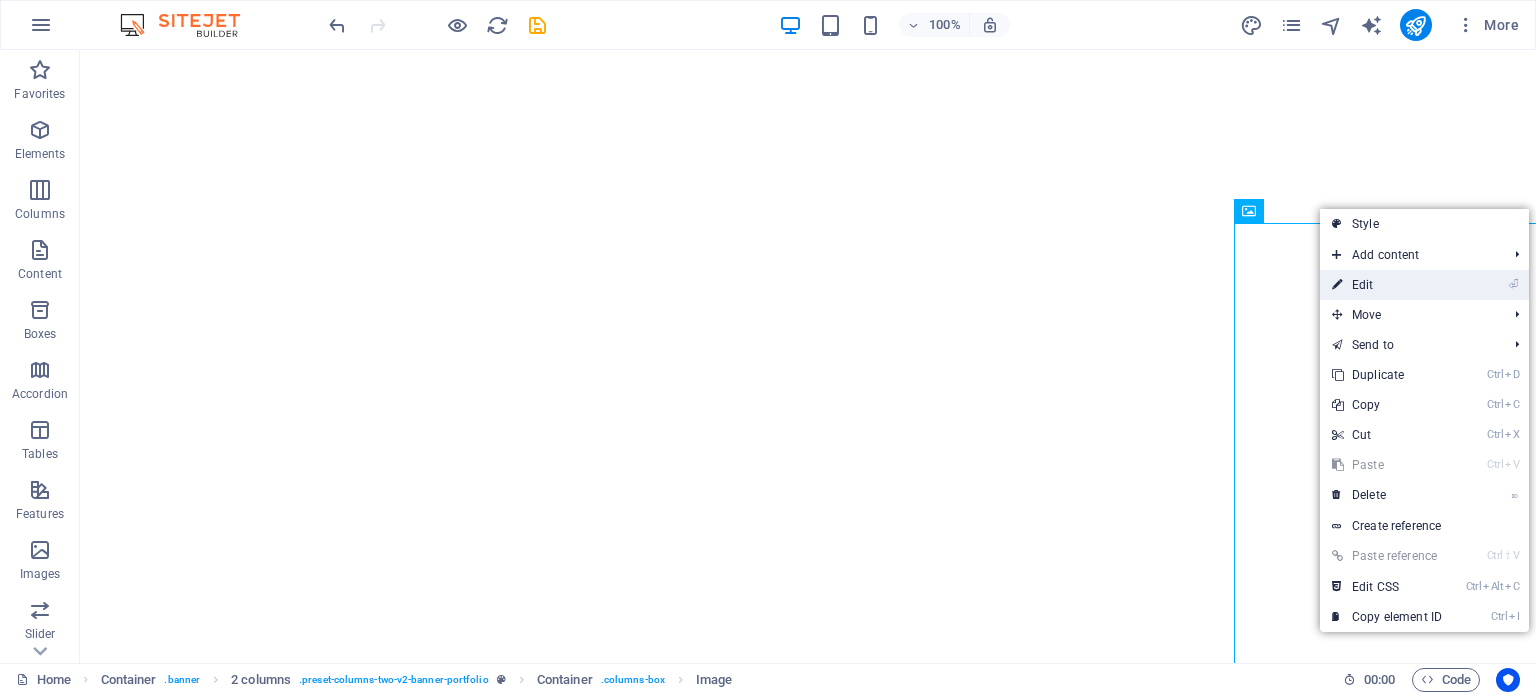 click on "⏎  Edit" at bounding box center (1387, 285) 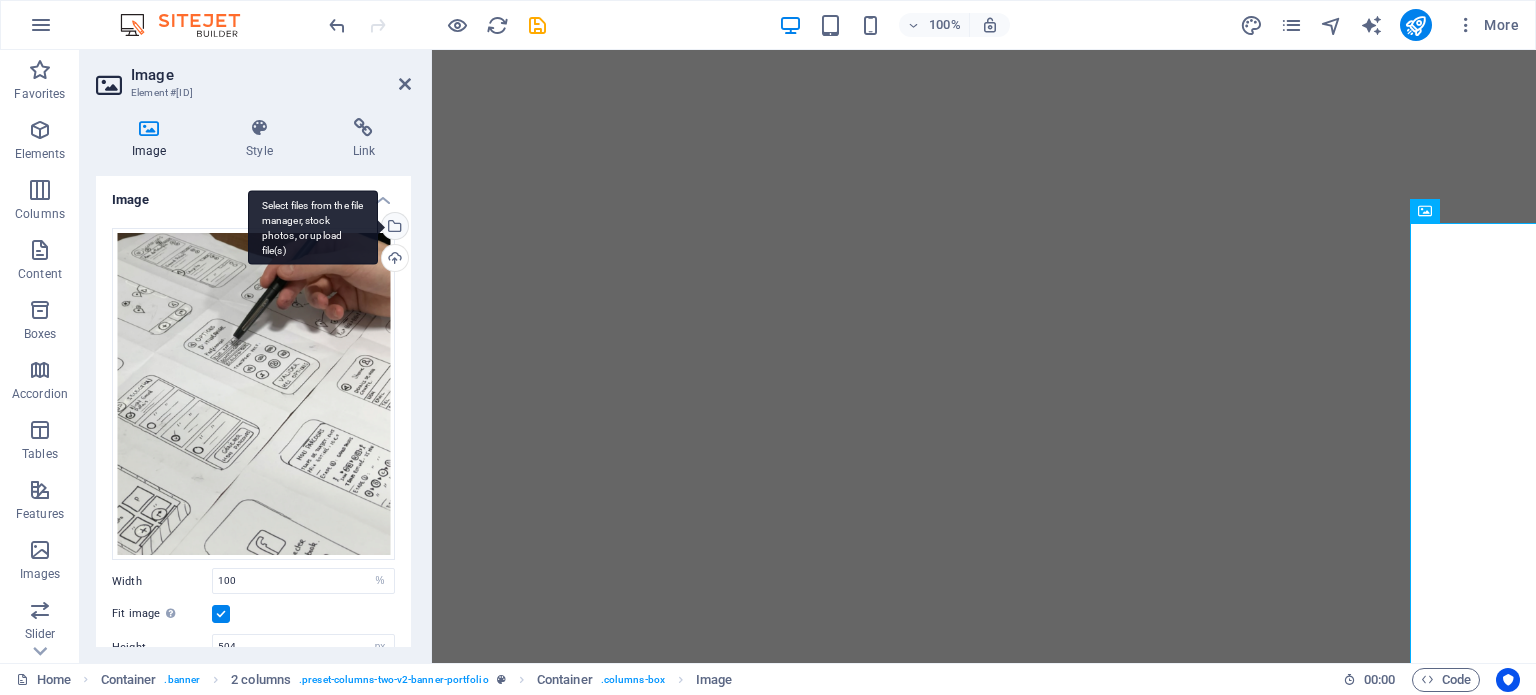 click on "Select files from the file manager, stock photos, or upload file(s)" at bounding box center [313, 227] 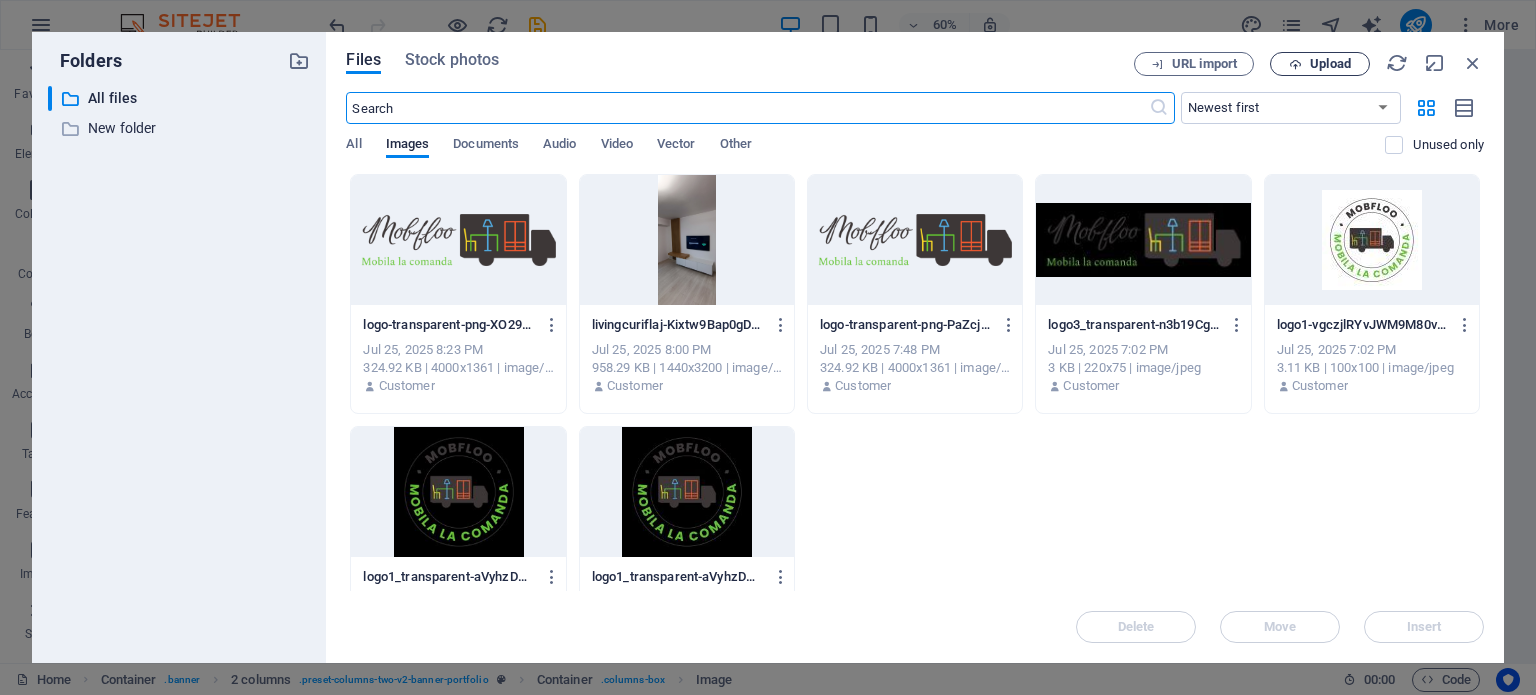 click on "Upload" at bounding box center (1330, 64) 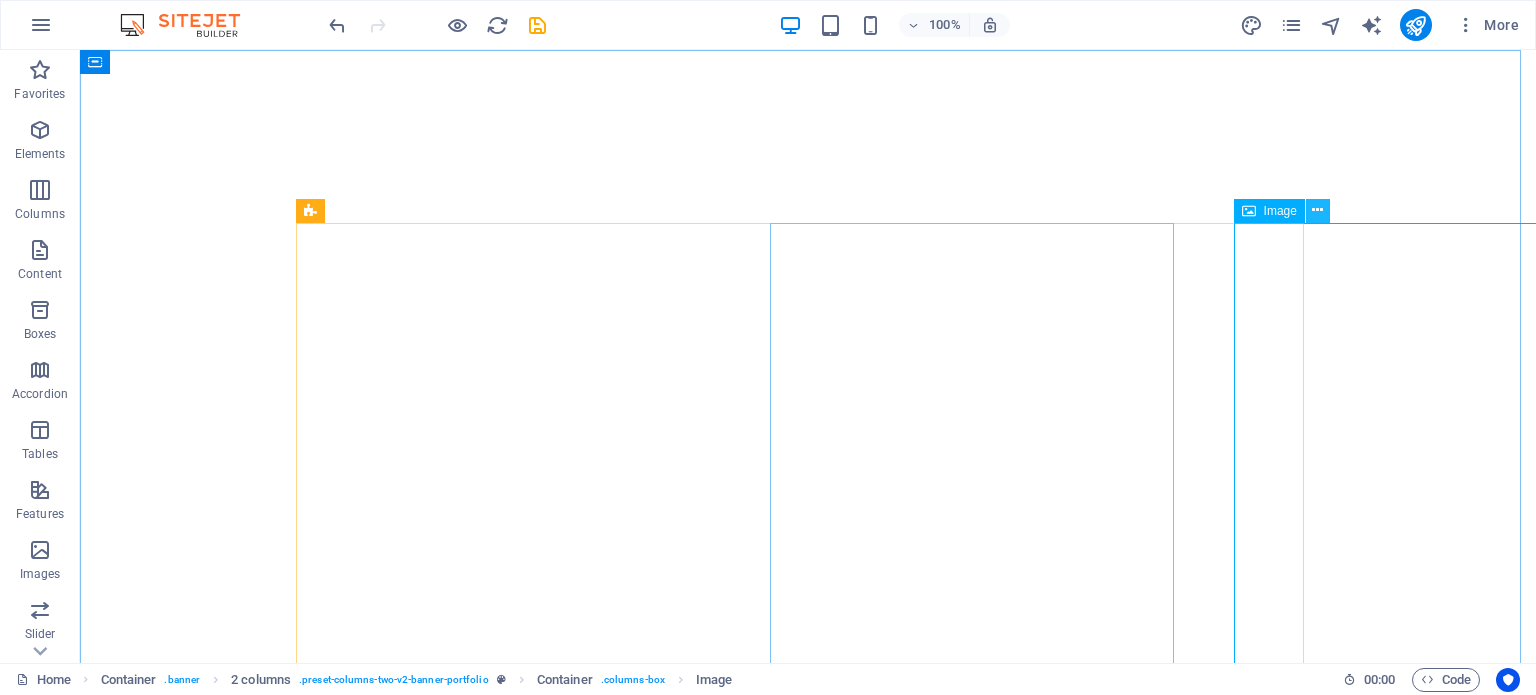 click at bounding box center (1317, 210) 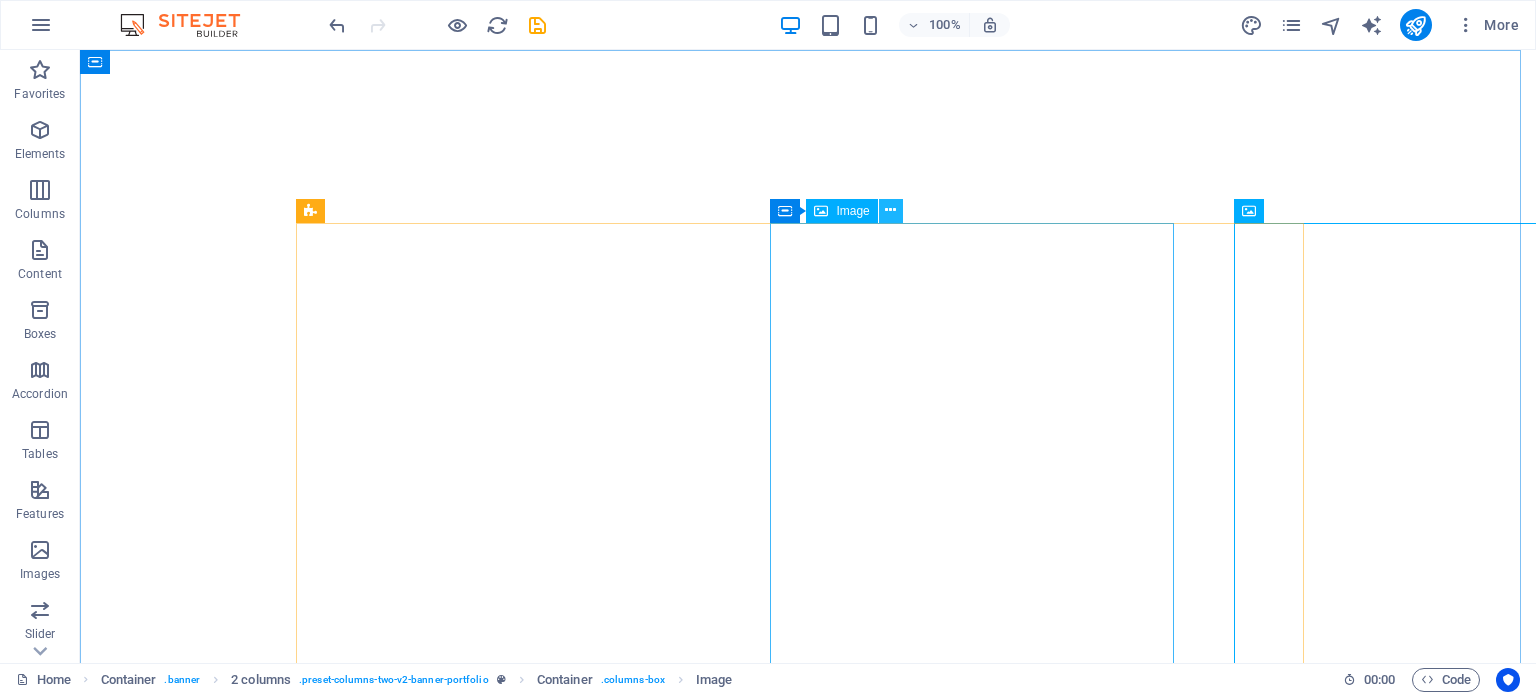 click at bounding box center (890, 210) 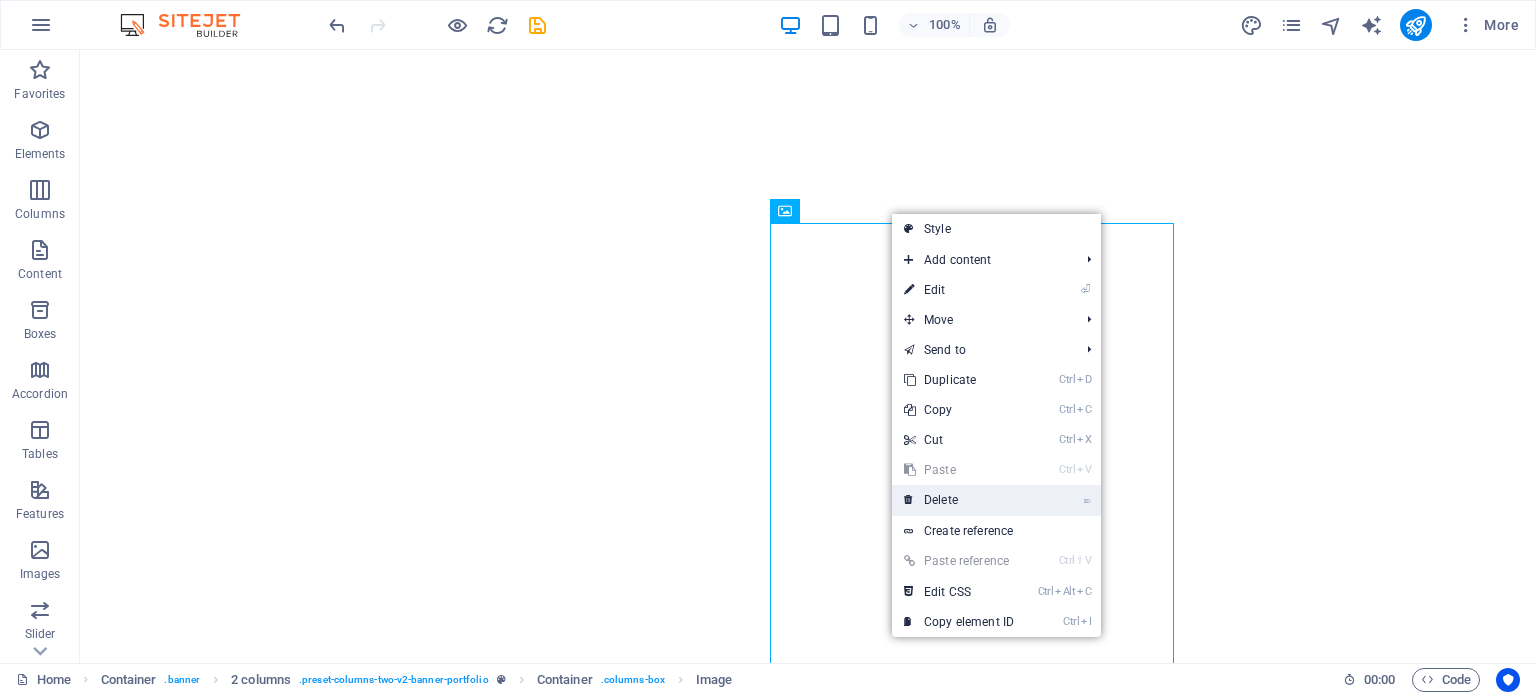 click on "⌦  Delete" at bounding box center [959, 500] 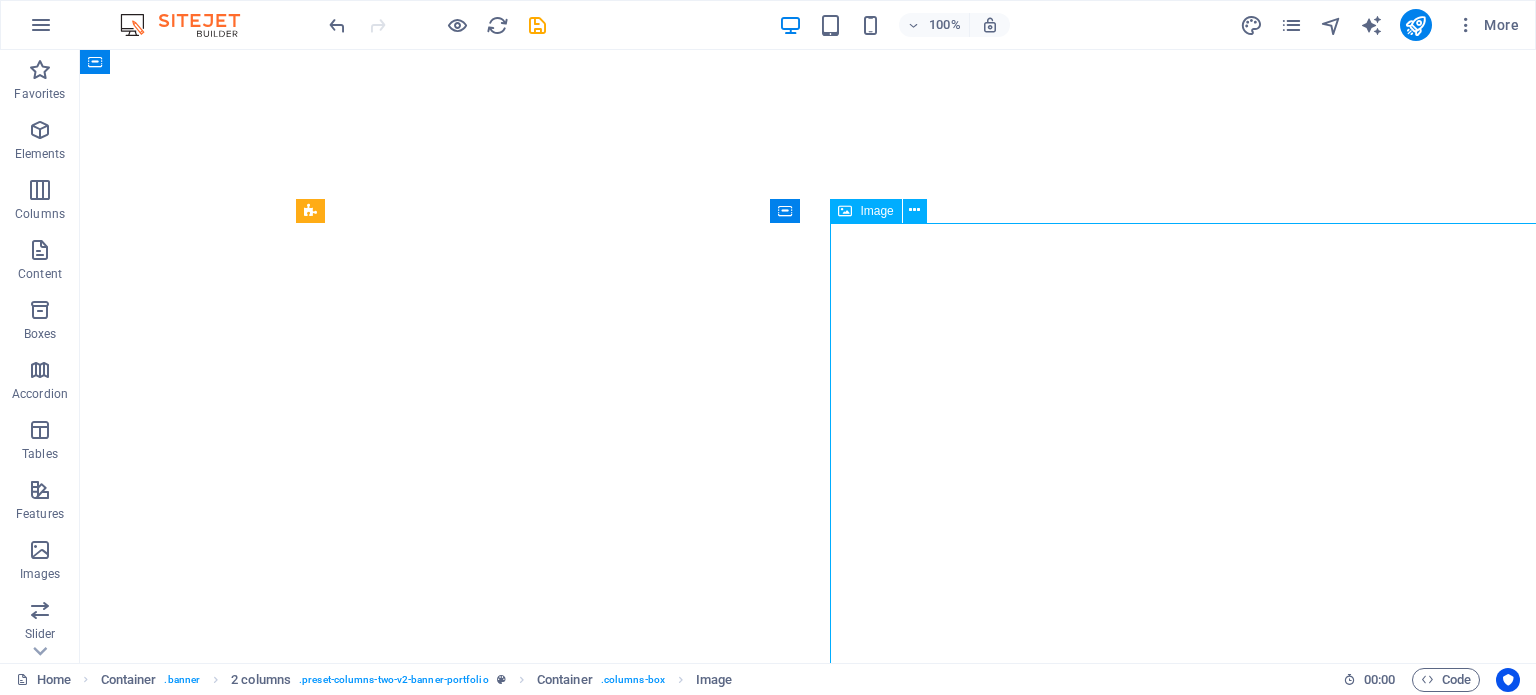 drag, startPoint x: 879, startPoint y: 209, endPoint x: 830, endPoint y: 208, distance: 49.010204 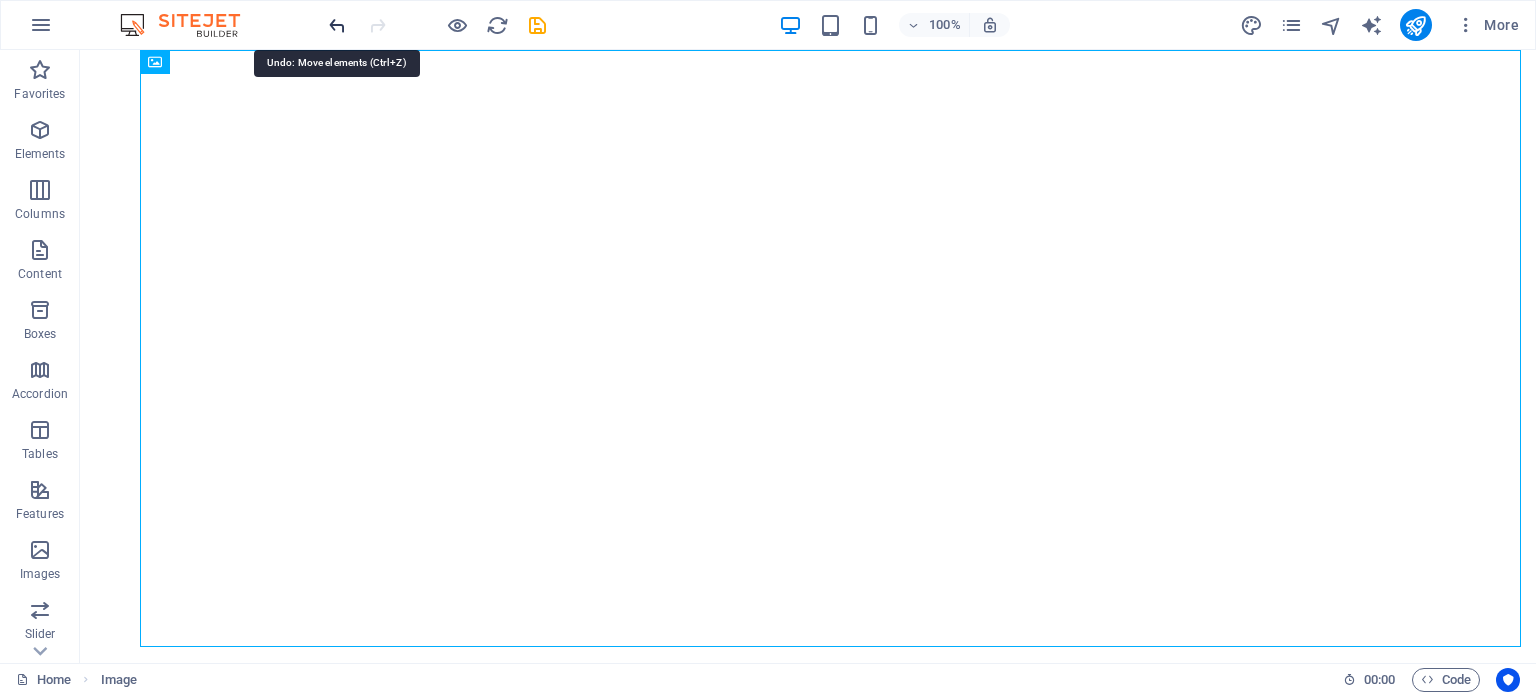 click at bounding box center (337, 25) 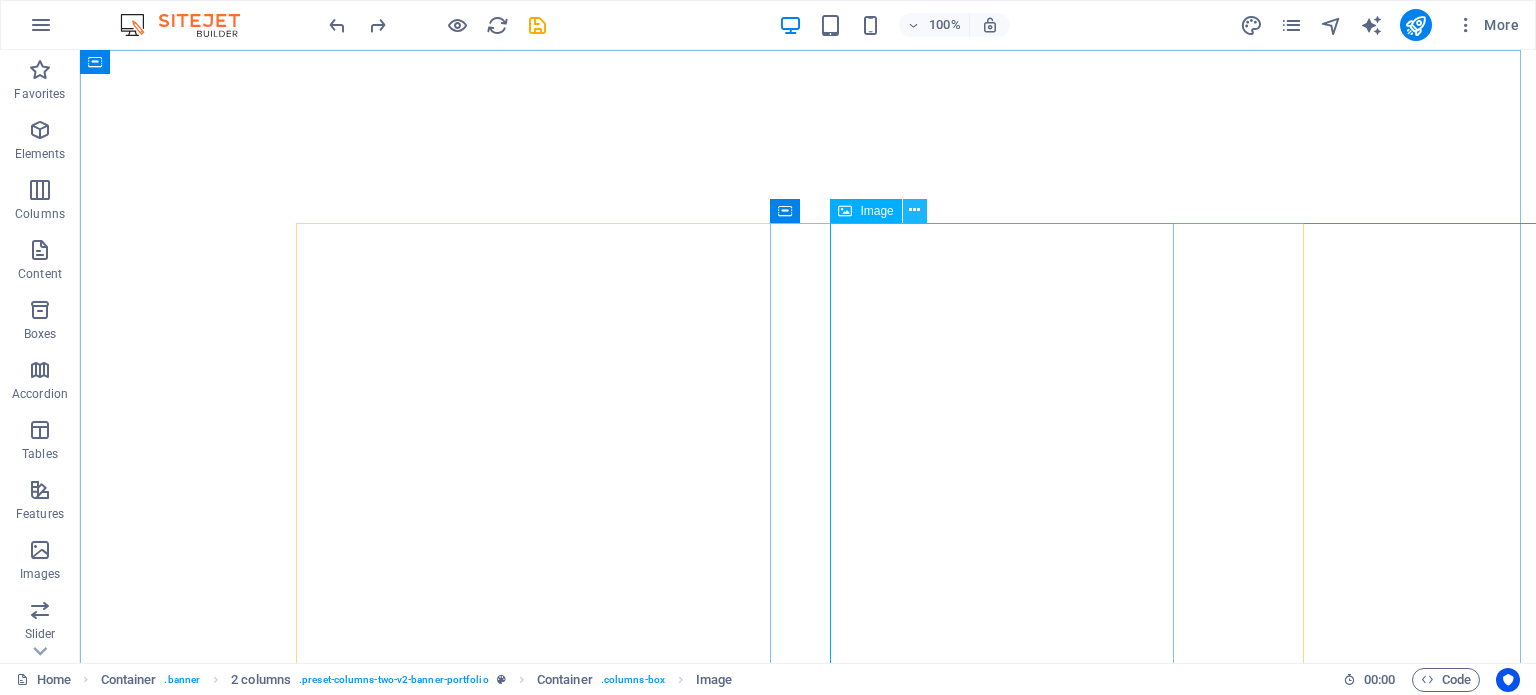 click at bounding box center [914, 210] 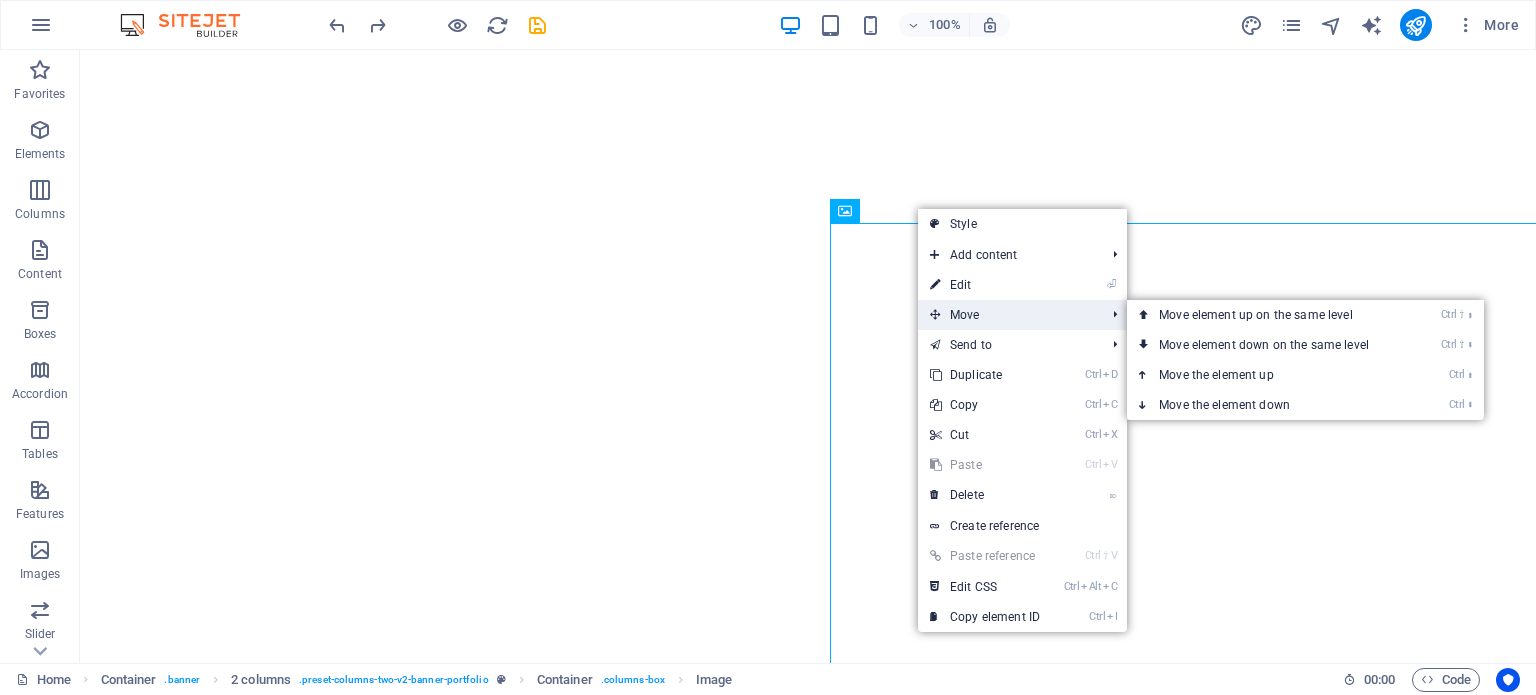 click on "Move" at bounding box center (1007, 315) 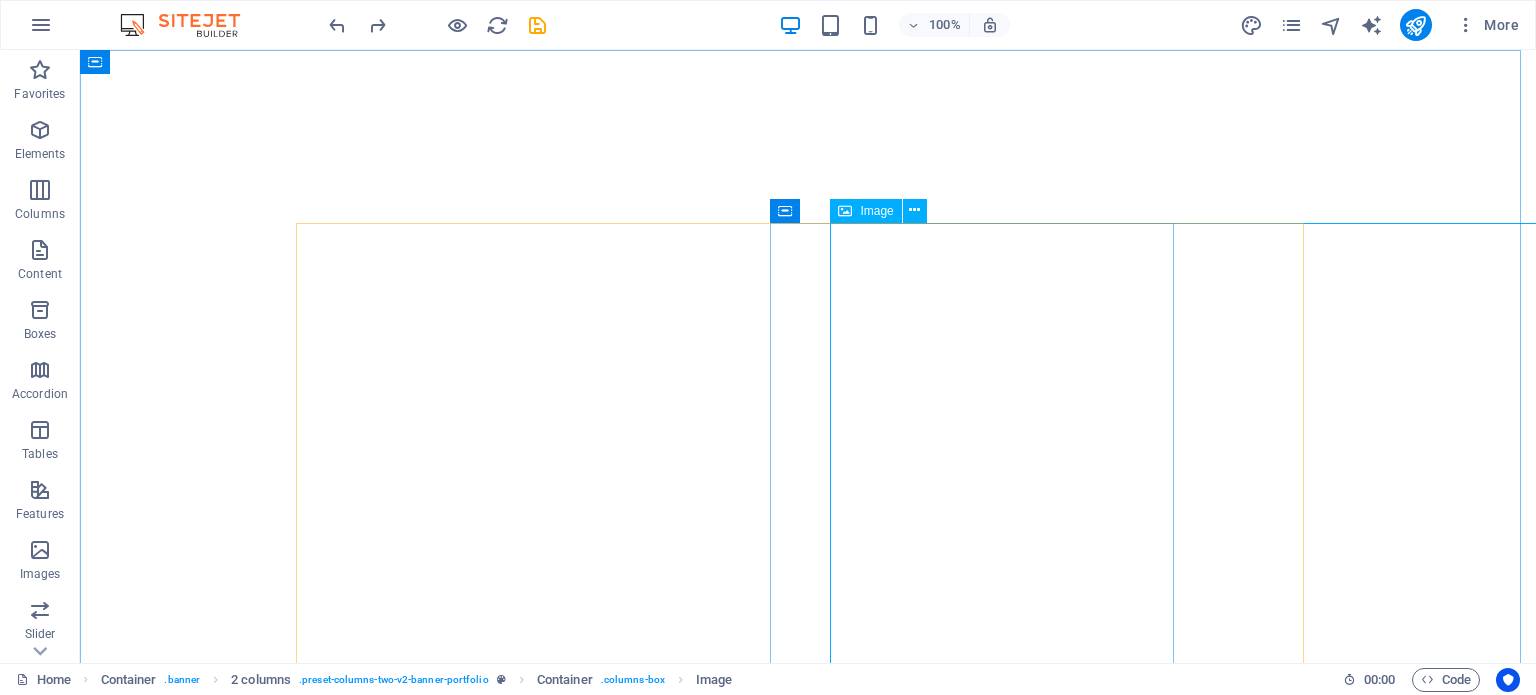 click on "Image" at bounding box center [876, 211] 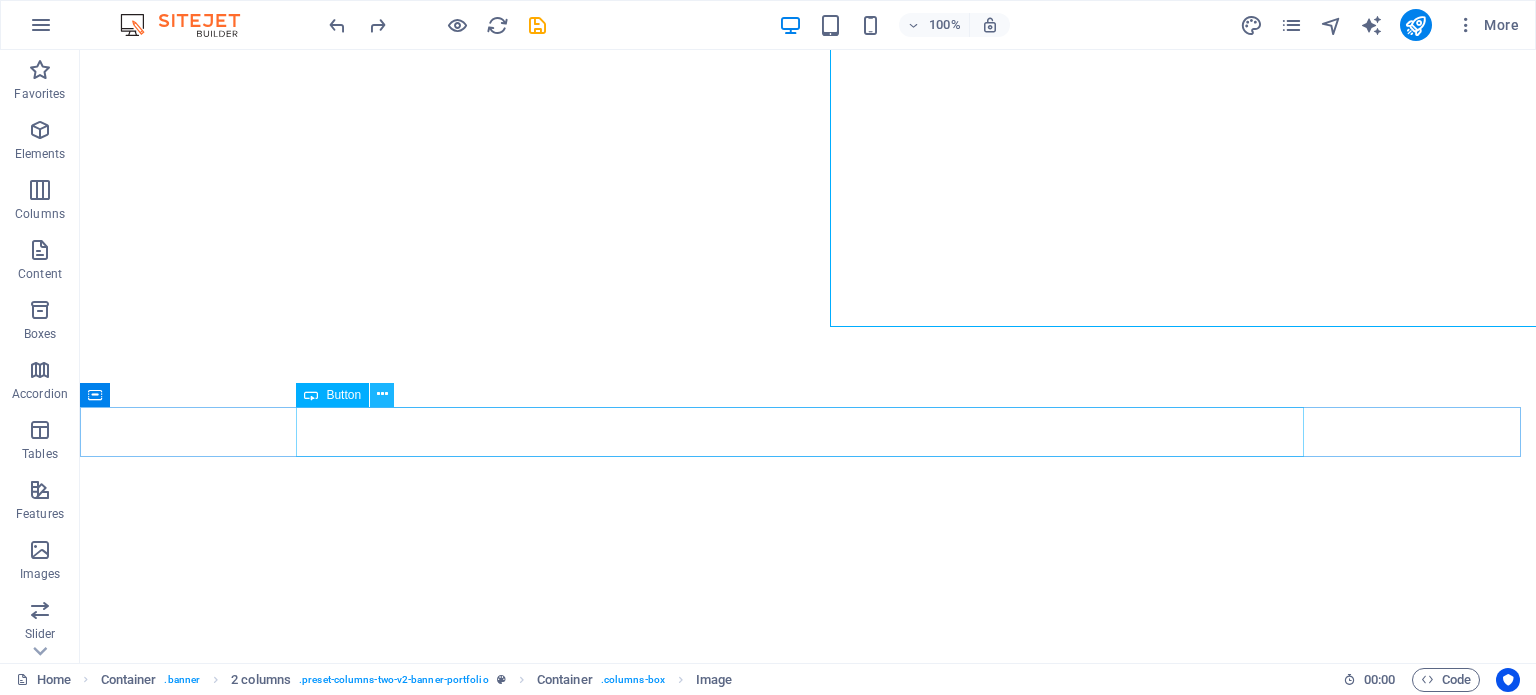 click at bounding box center (382, 394) 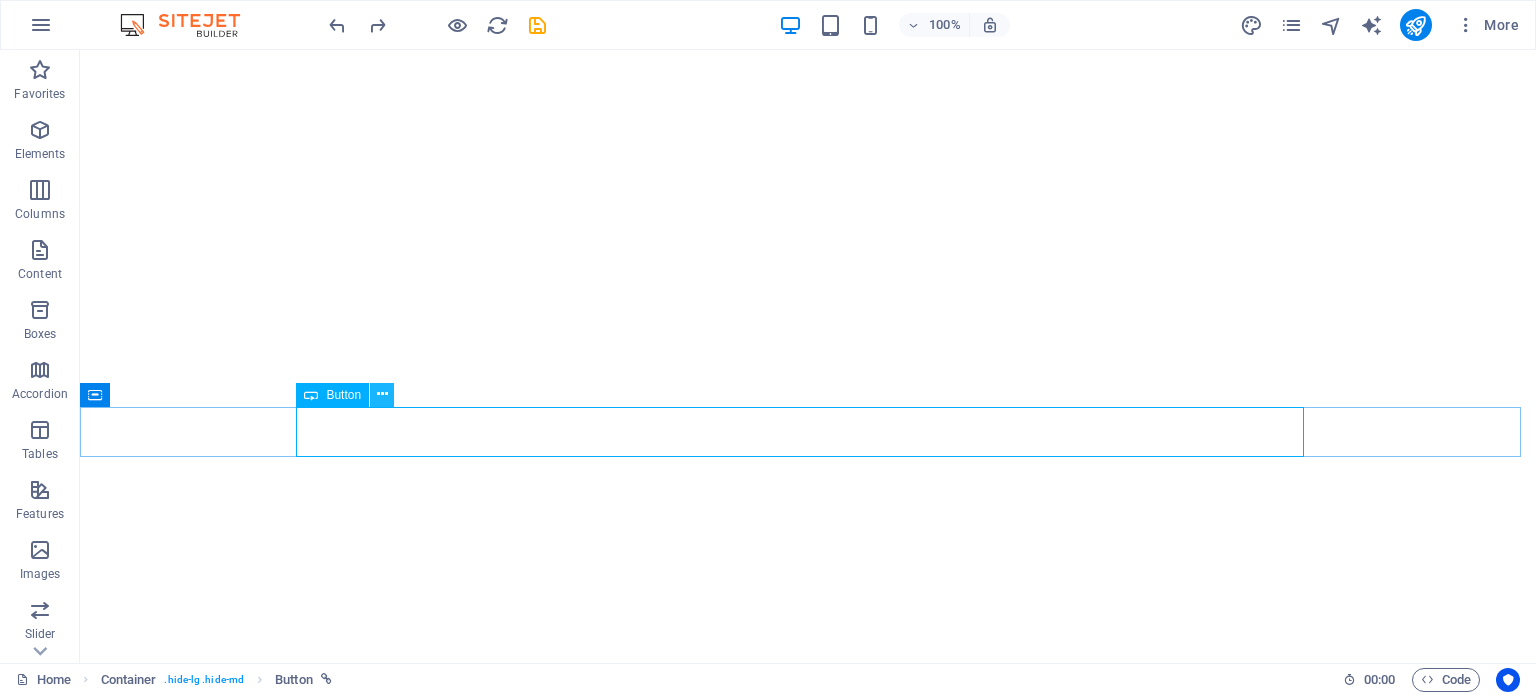 click at bounding box center (382, 394) 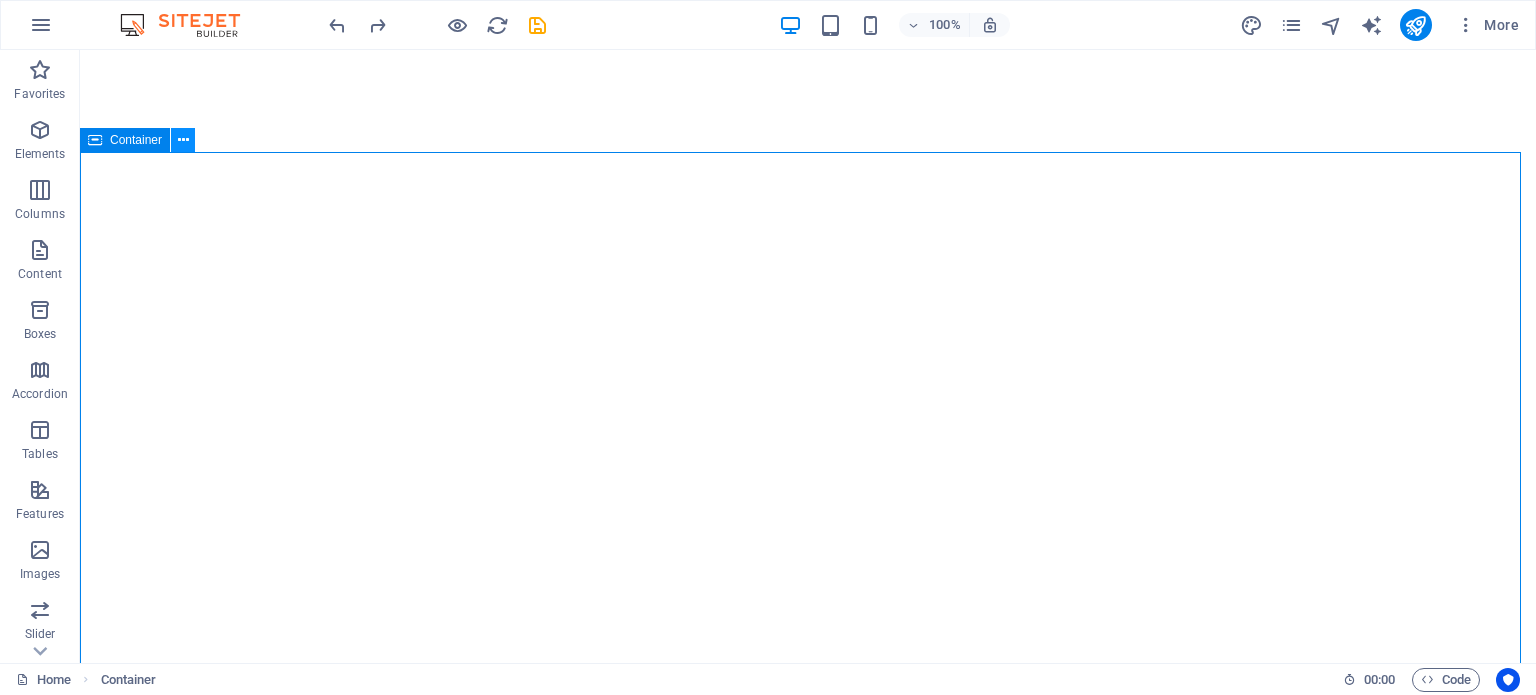 click at bounding box center (183, 140) 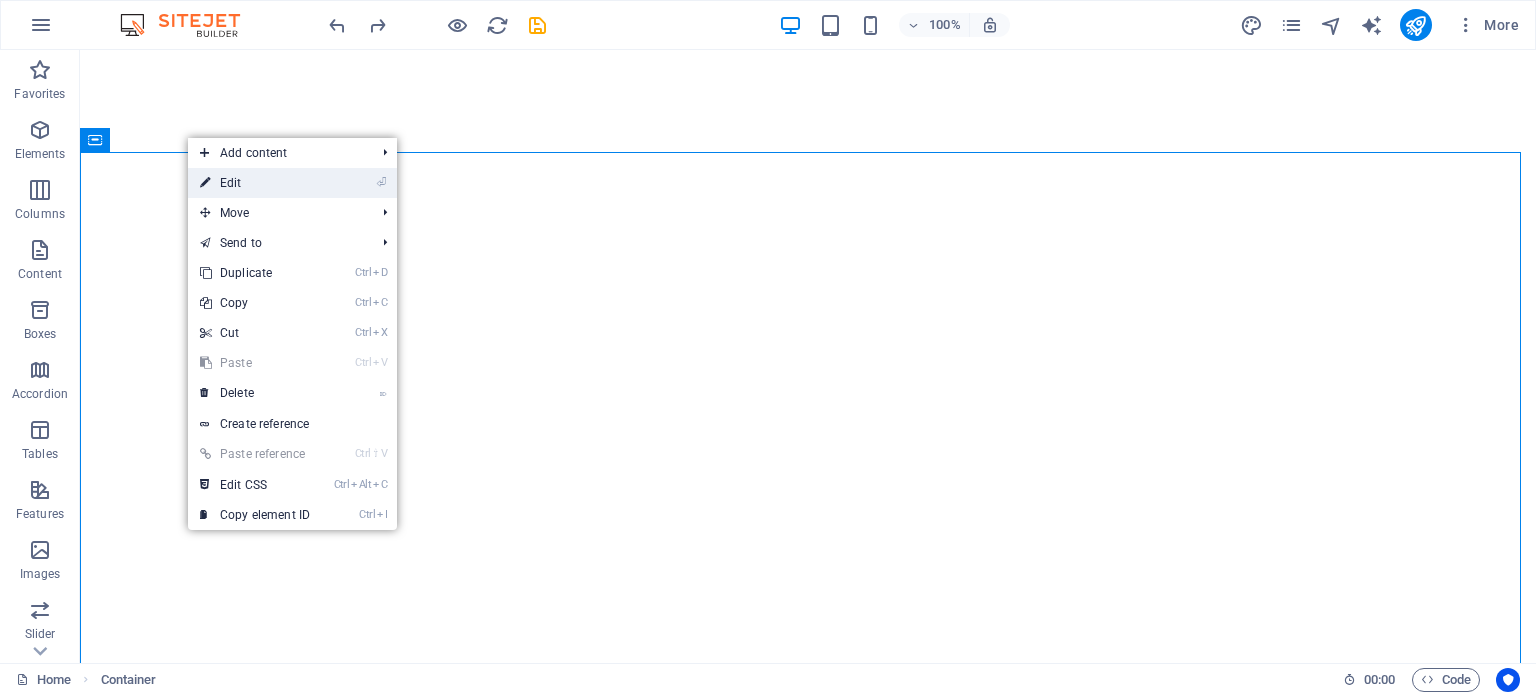 click on "⏎  Edit" at bounding box center (255, 183) 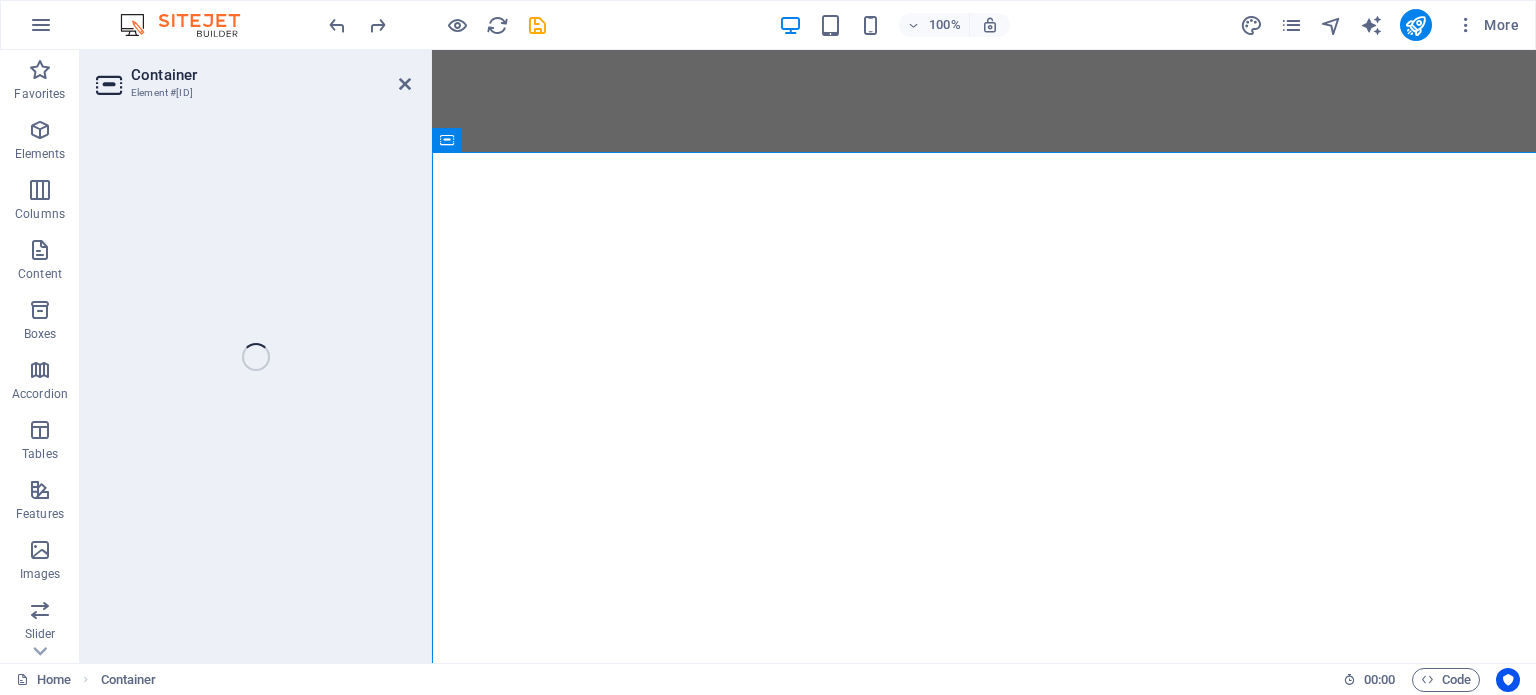 select on "%" 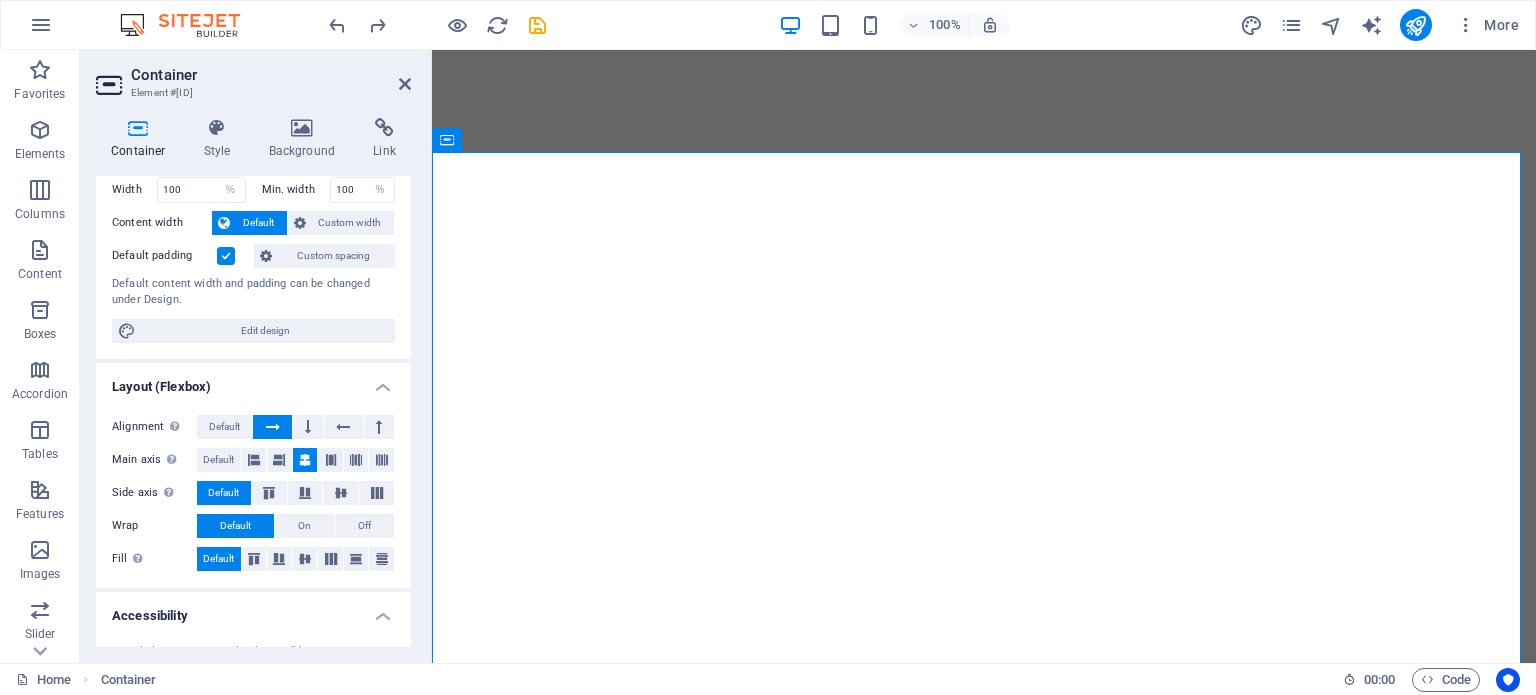 scroll, scrollTop: 0, scrollLeft: 0, axis: both 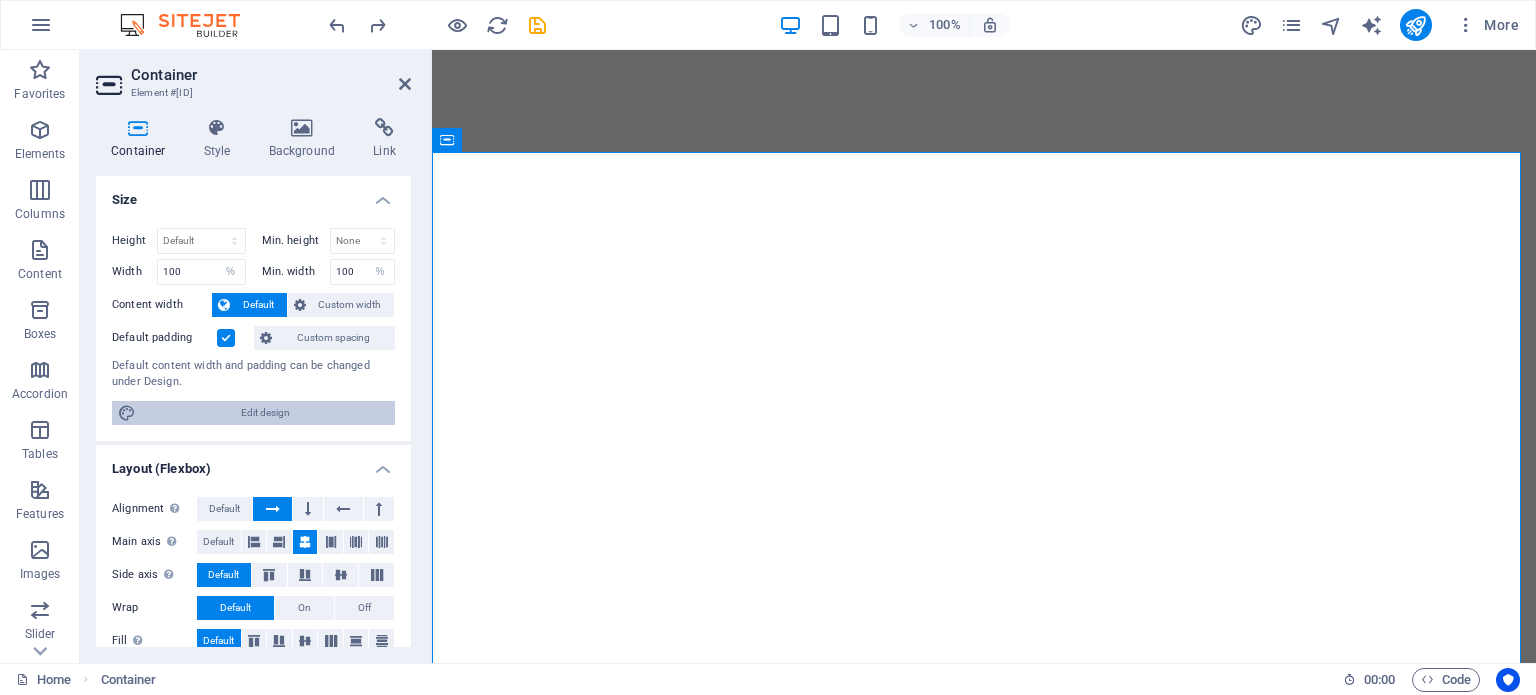 click on "Edit design" at bounding box center (265, 413) 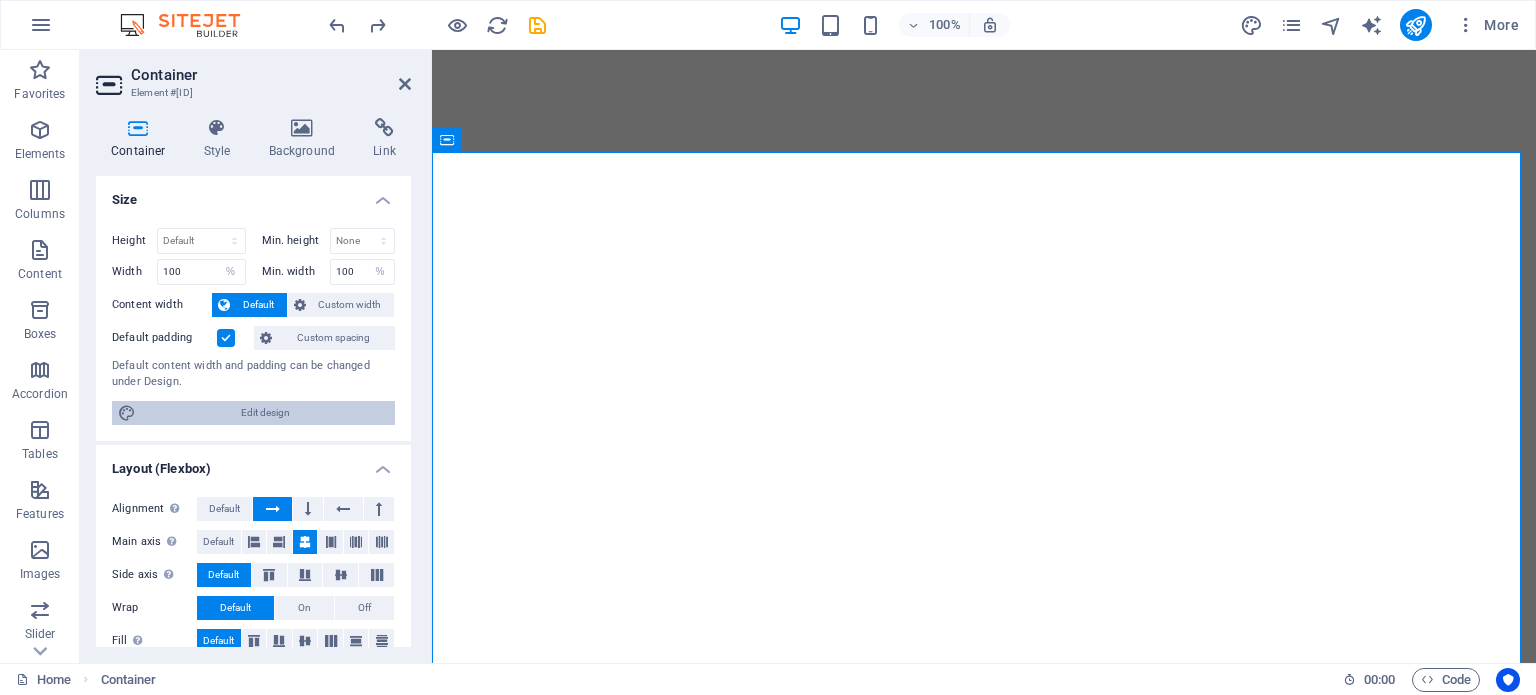 select on "px" 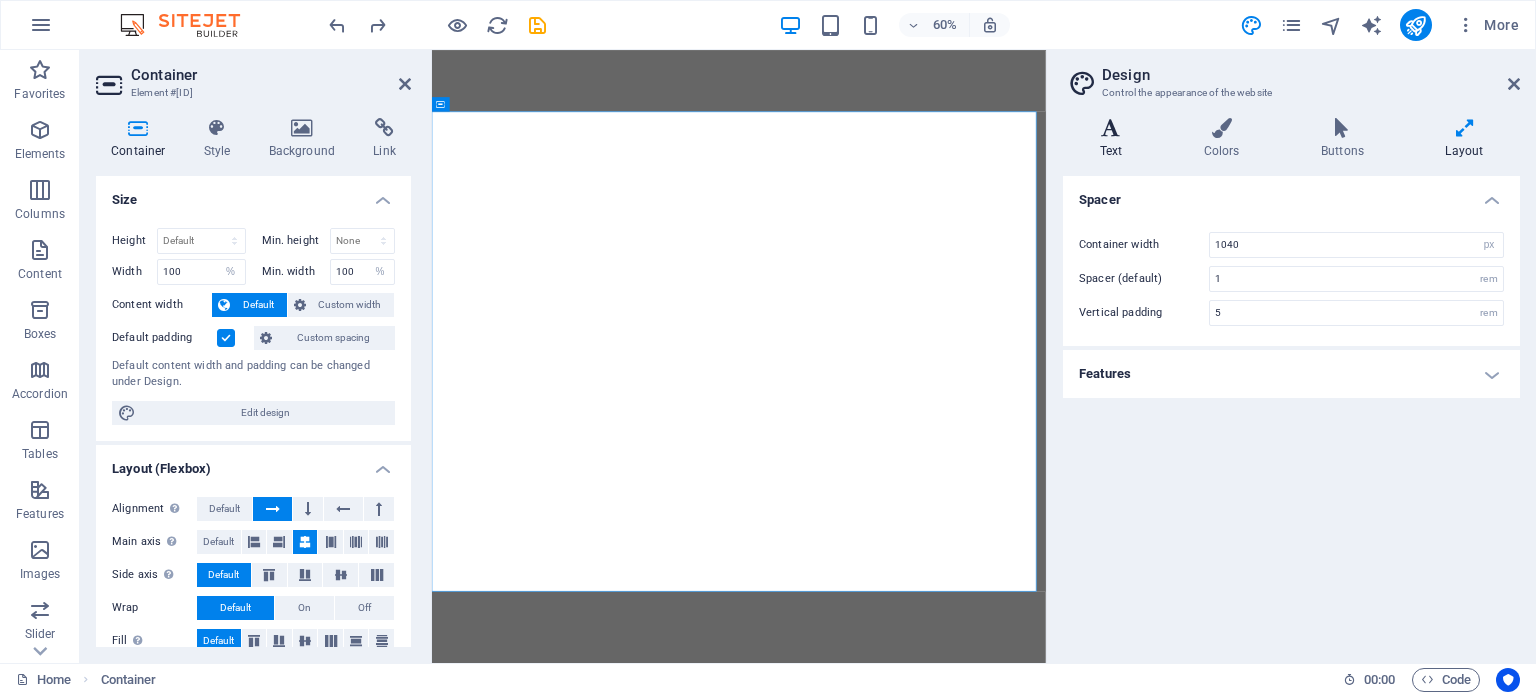 click at bounding box center (1111, 128) 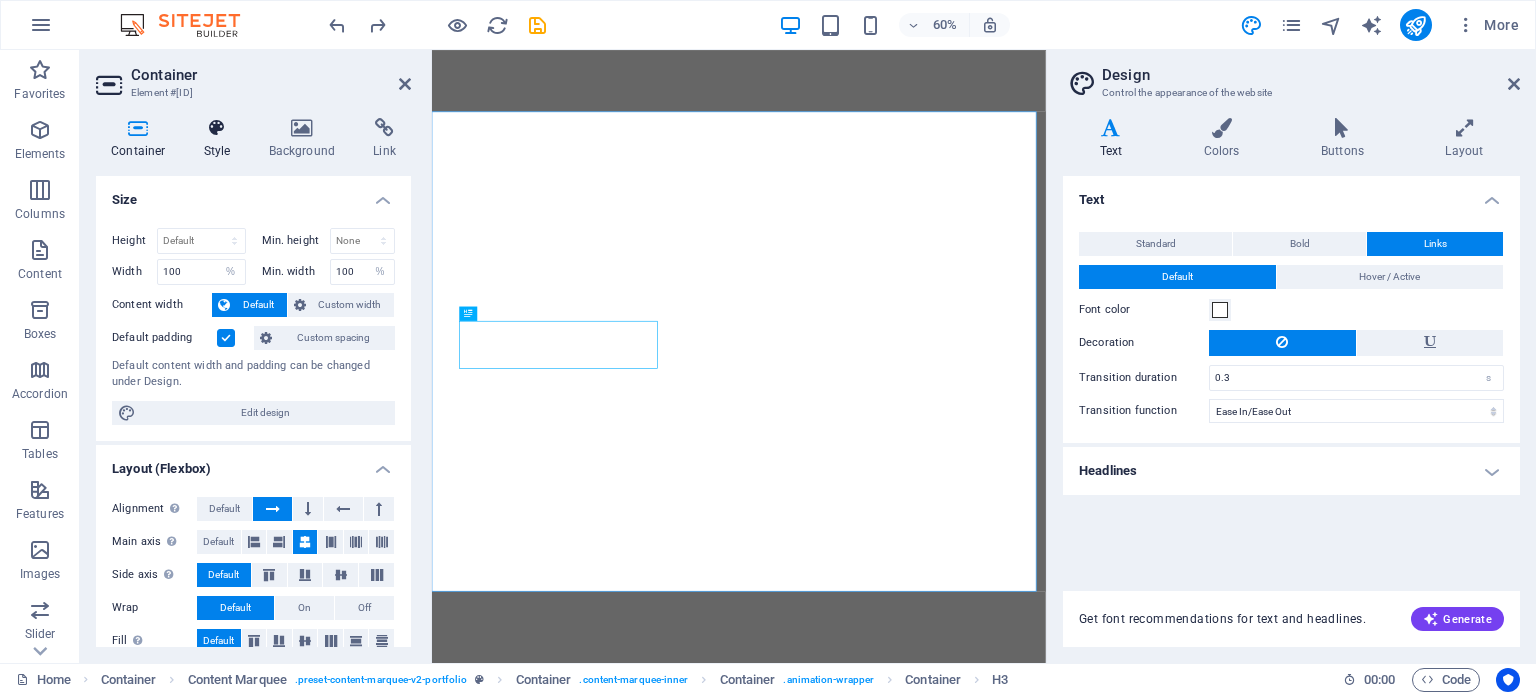 click at bounding box center [217, 128] 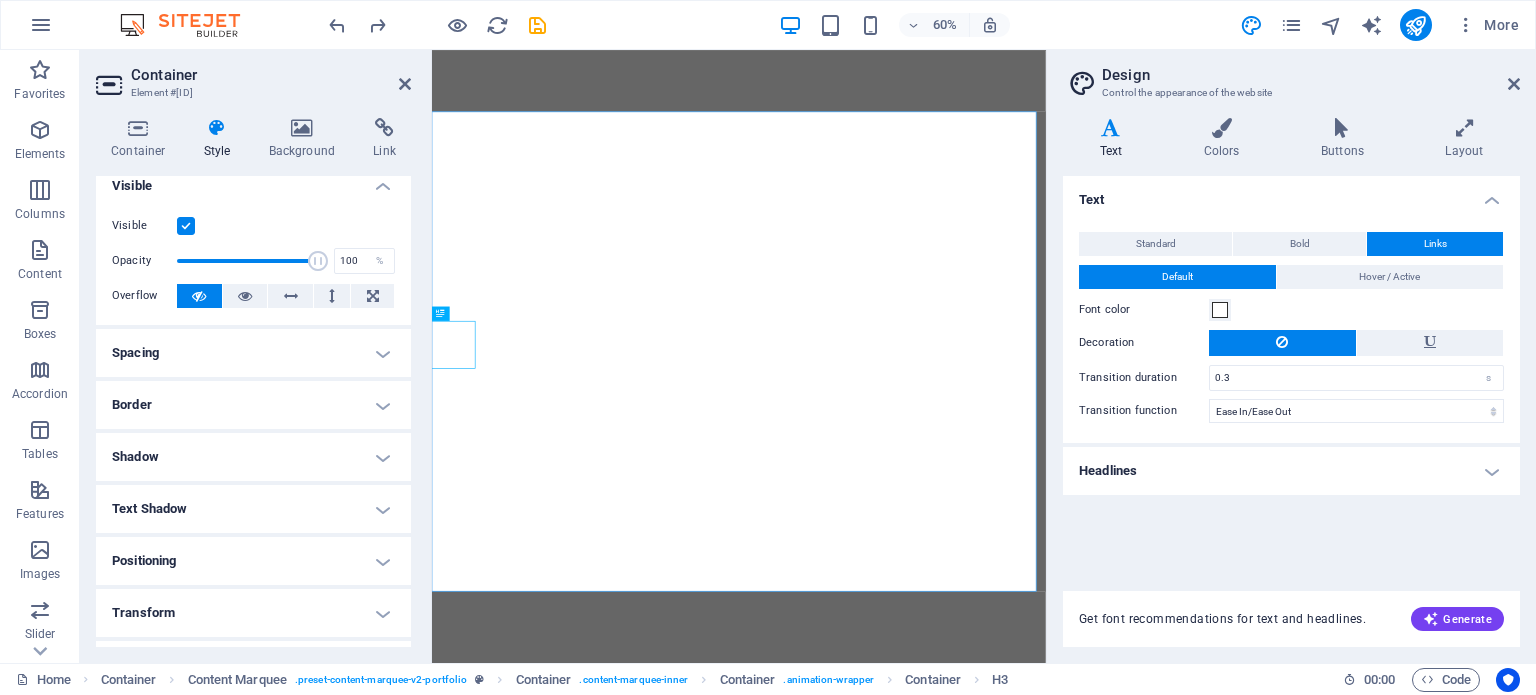 scroll, scrollTop: 0, scrollLeft: 0, axis: both 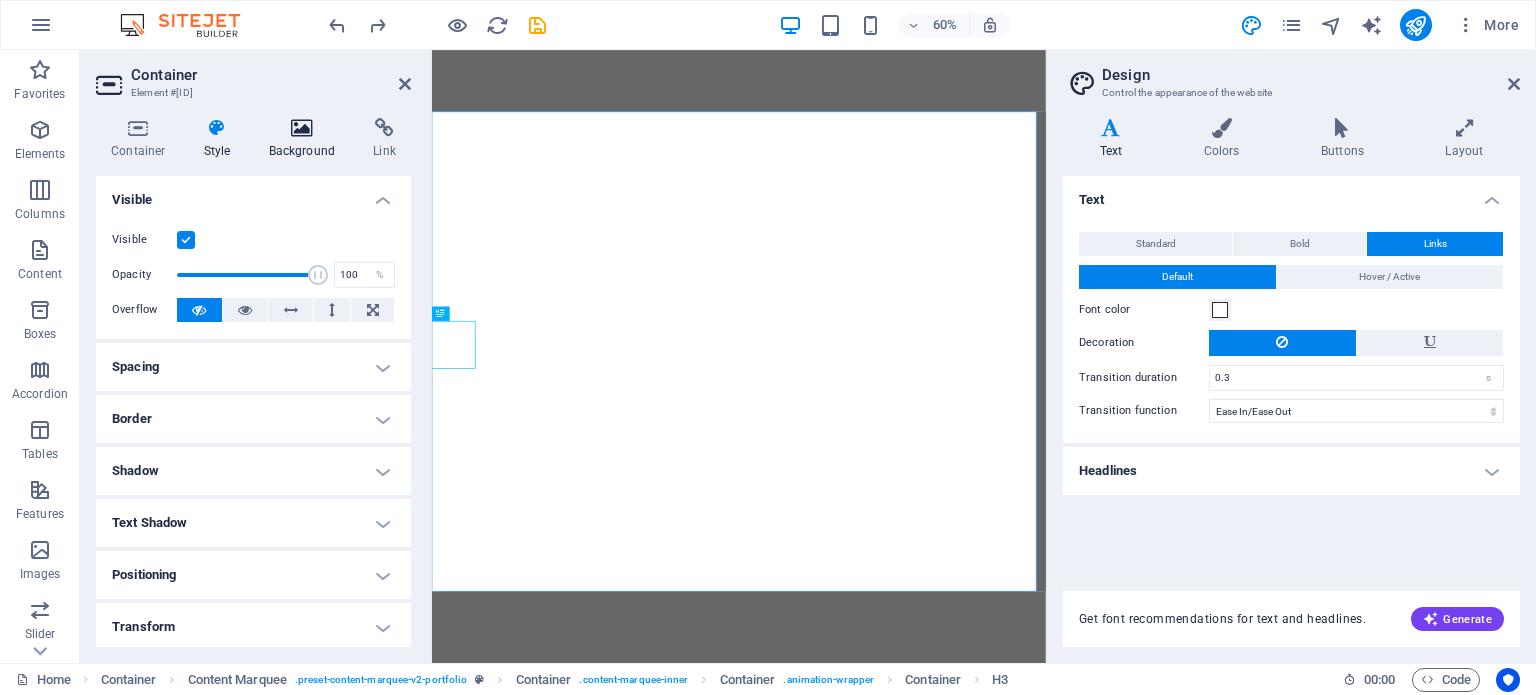 click at bounding box center (302, 128) 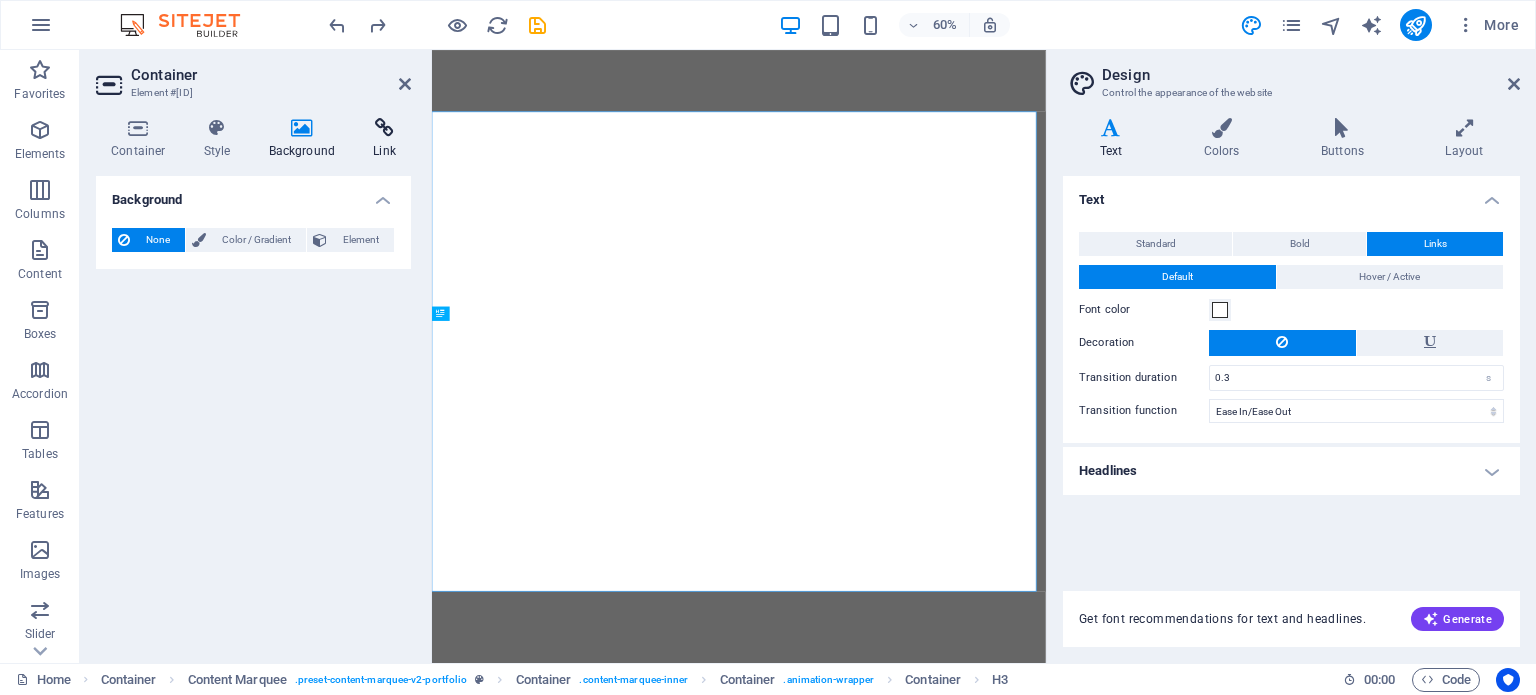 click at bounding box center (384, 128) 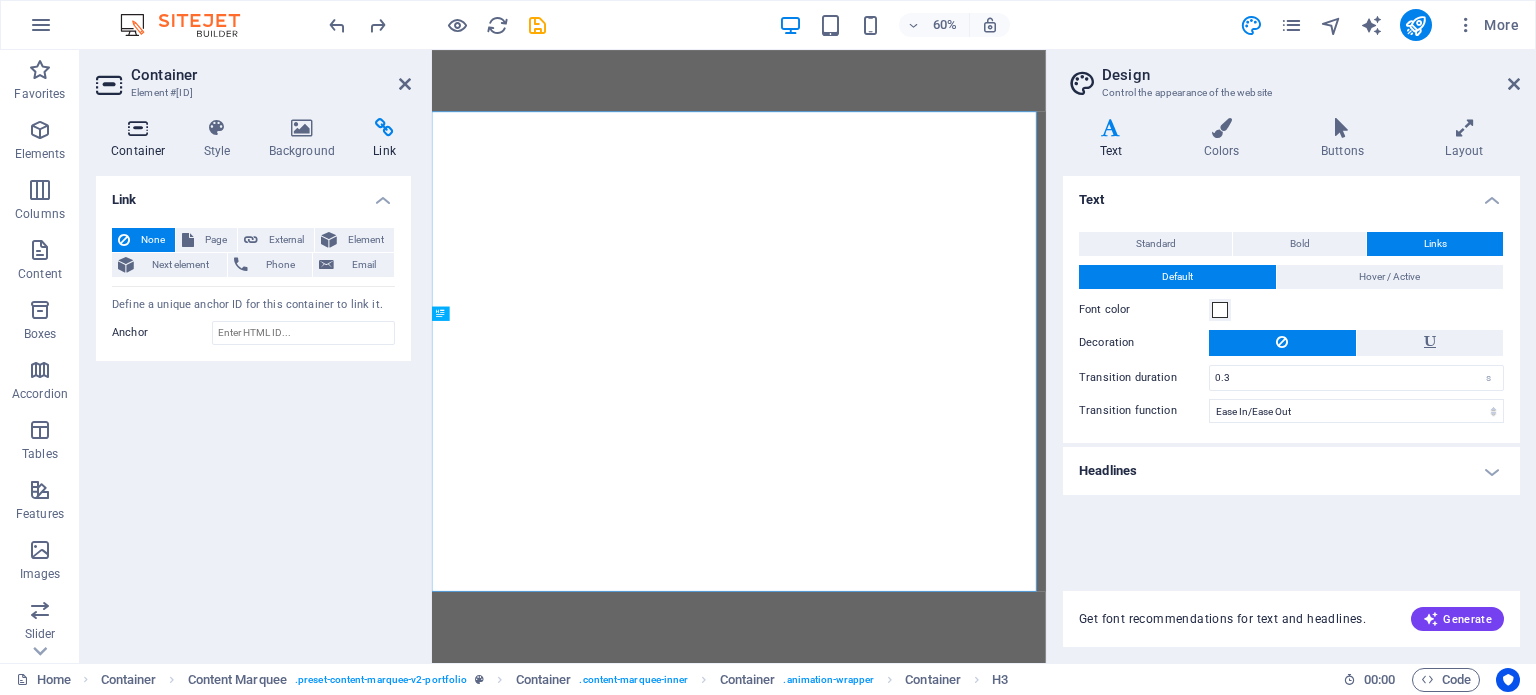 click at bounding box center [138, 128] 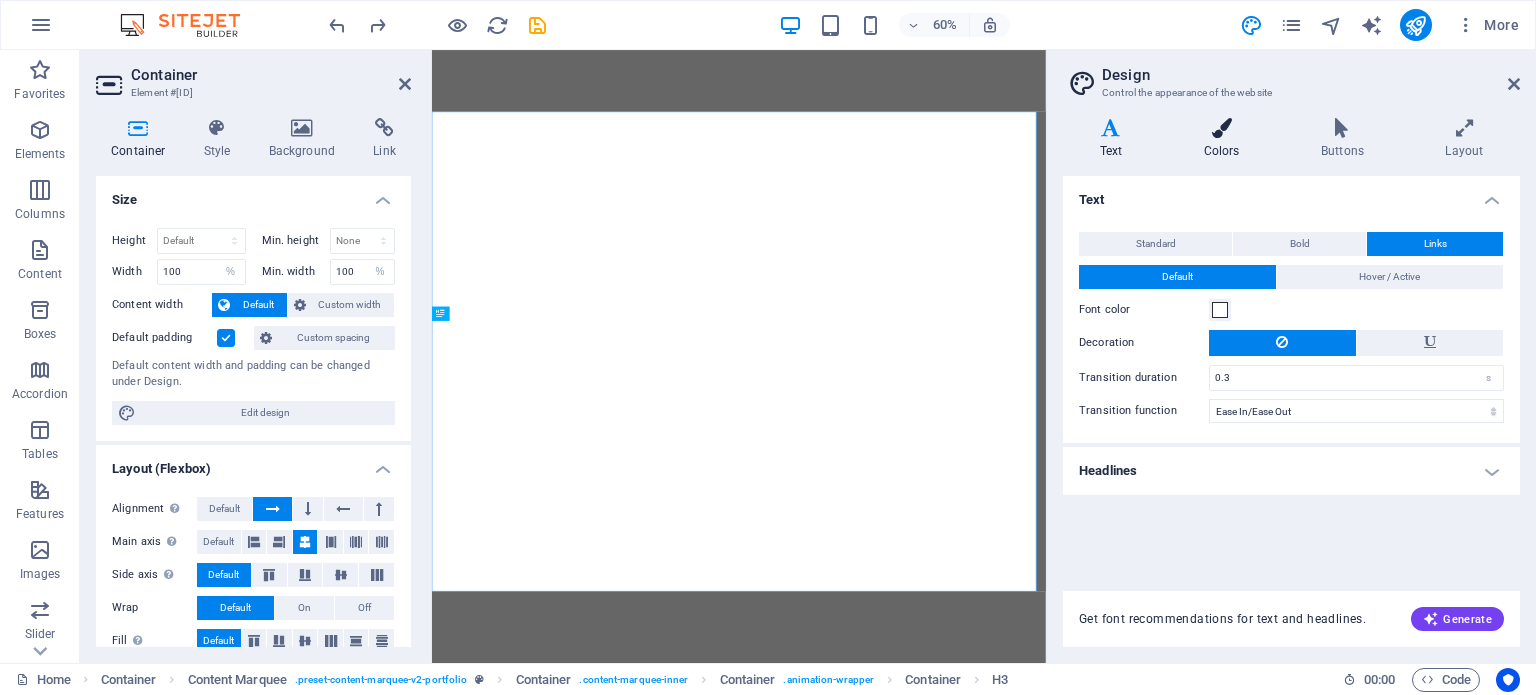 click at bounding box center (1221, 128) 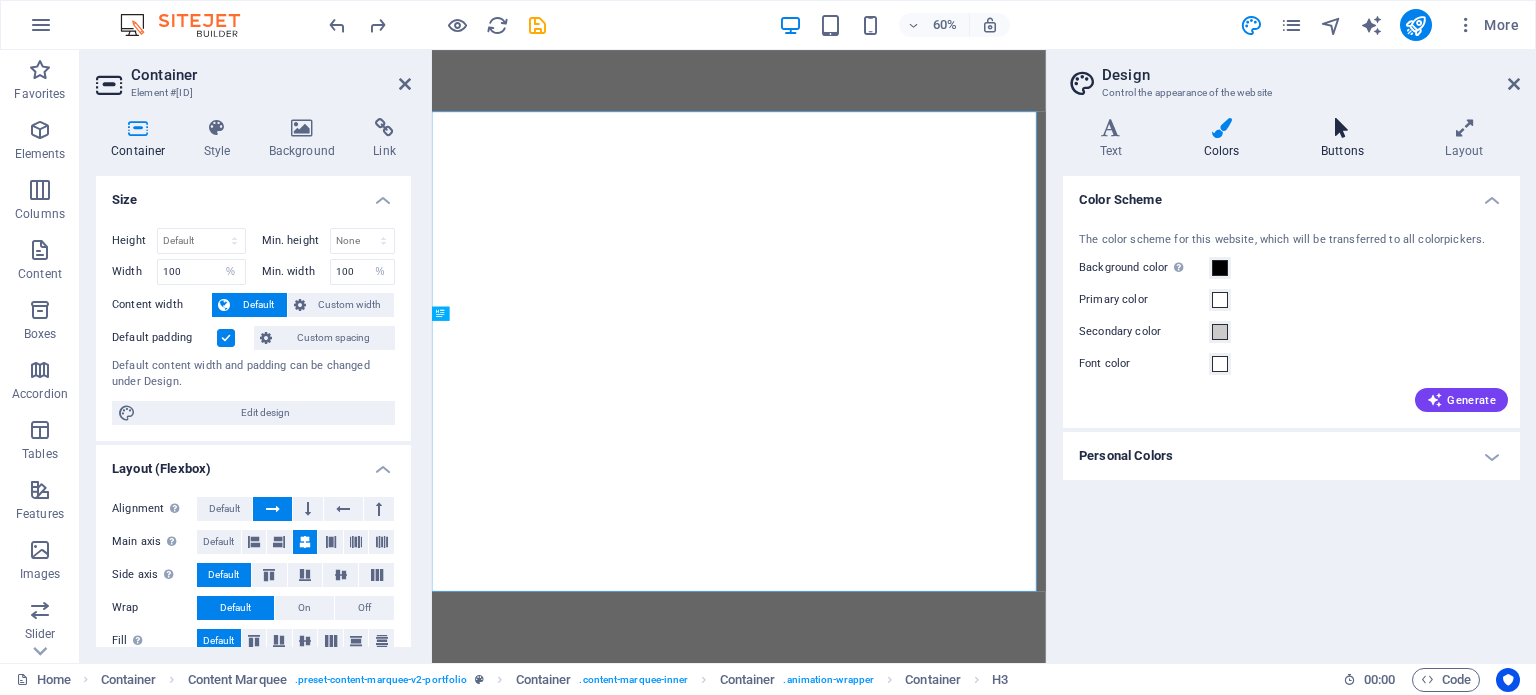 click at bounding box center [1342, 128] 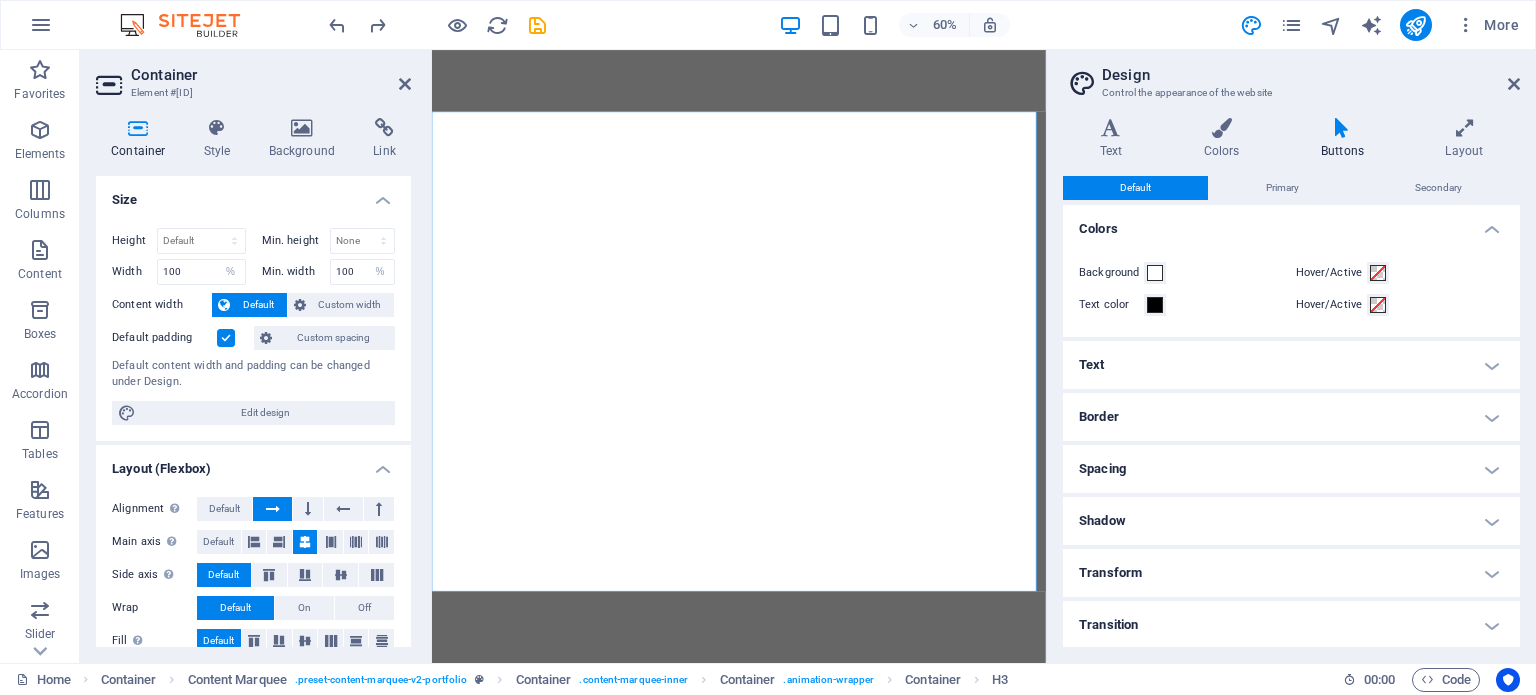 click on "Text" at bounding box center [1291, 365] 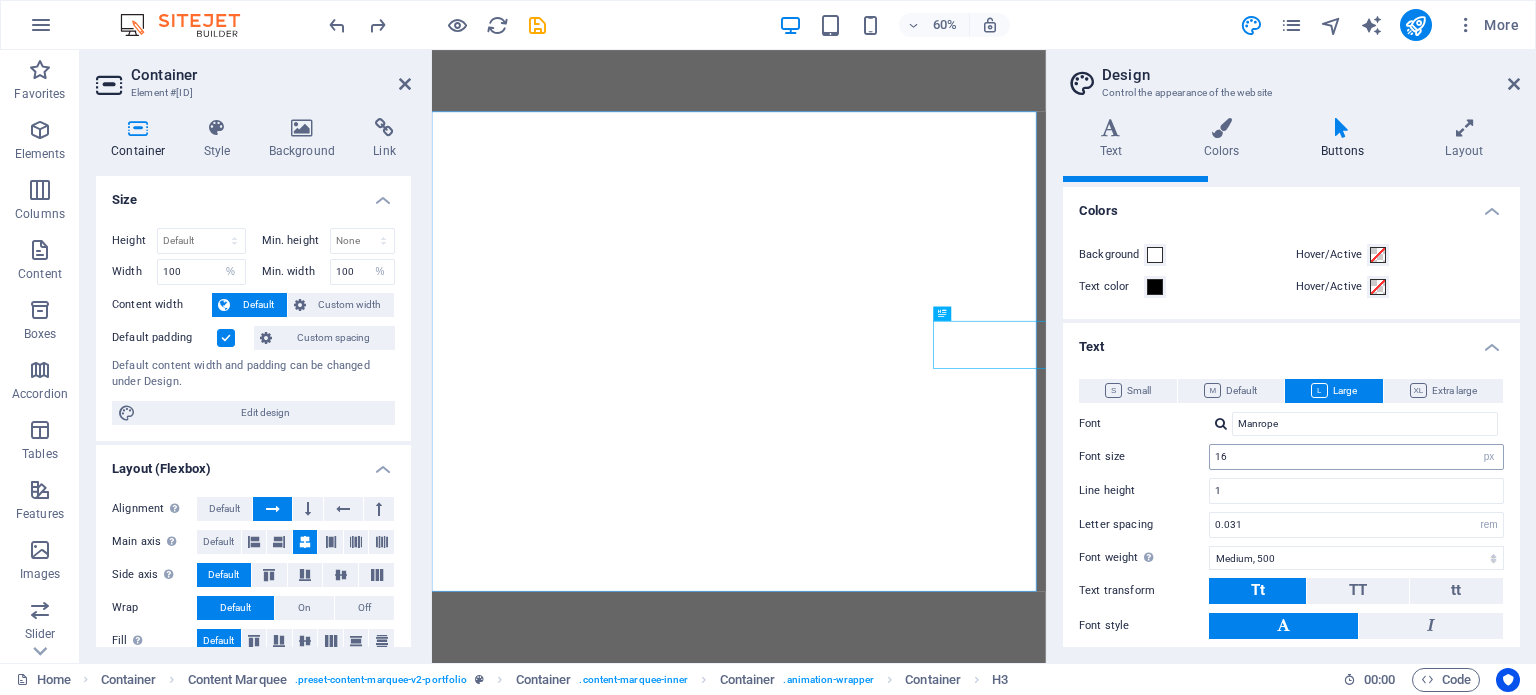 scroll, scrollTop: 0, scrollLeft: 0, axis: both 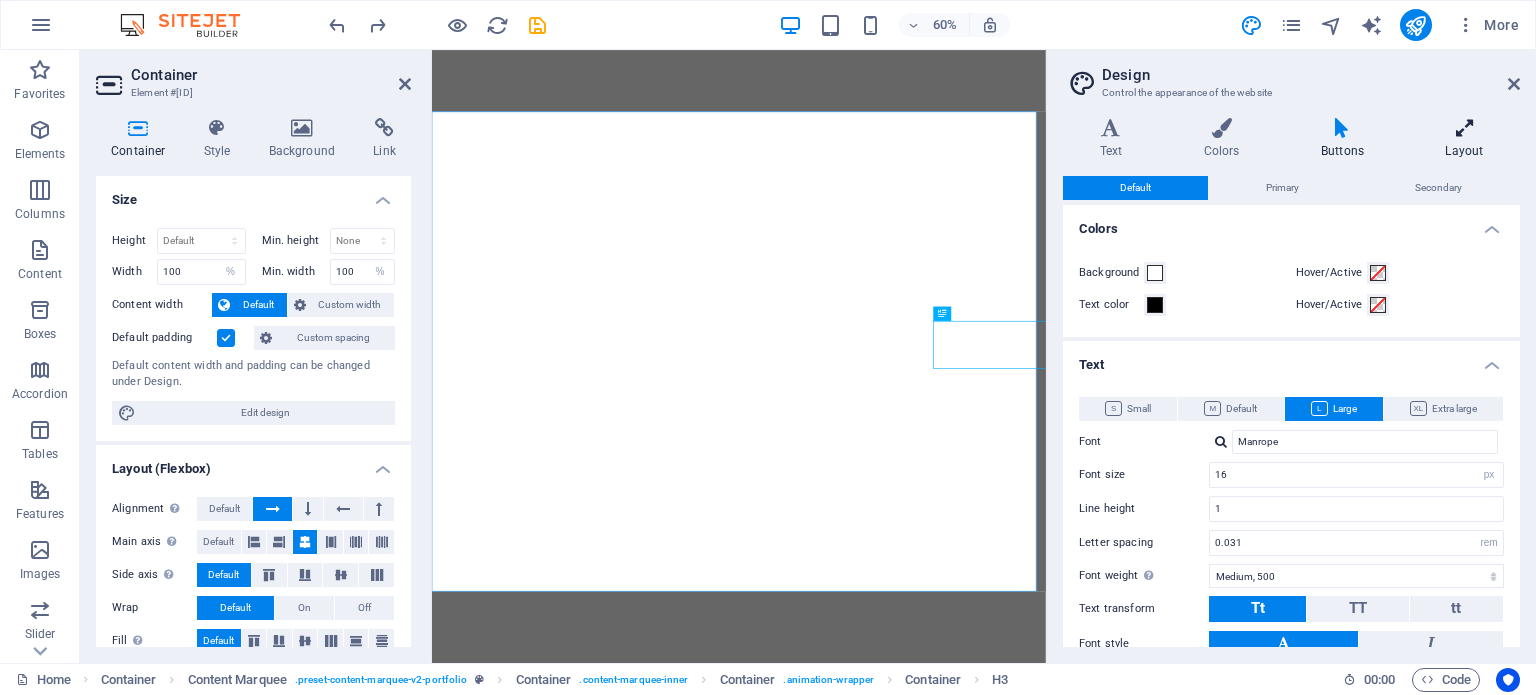 click at bounding box center (1464, 128) 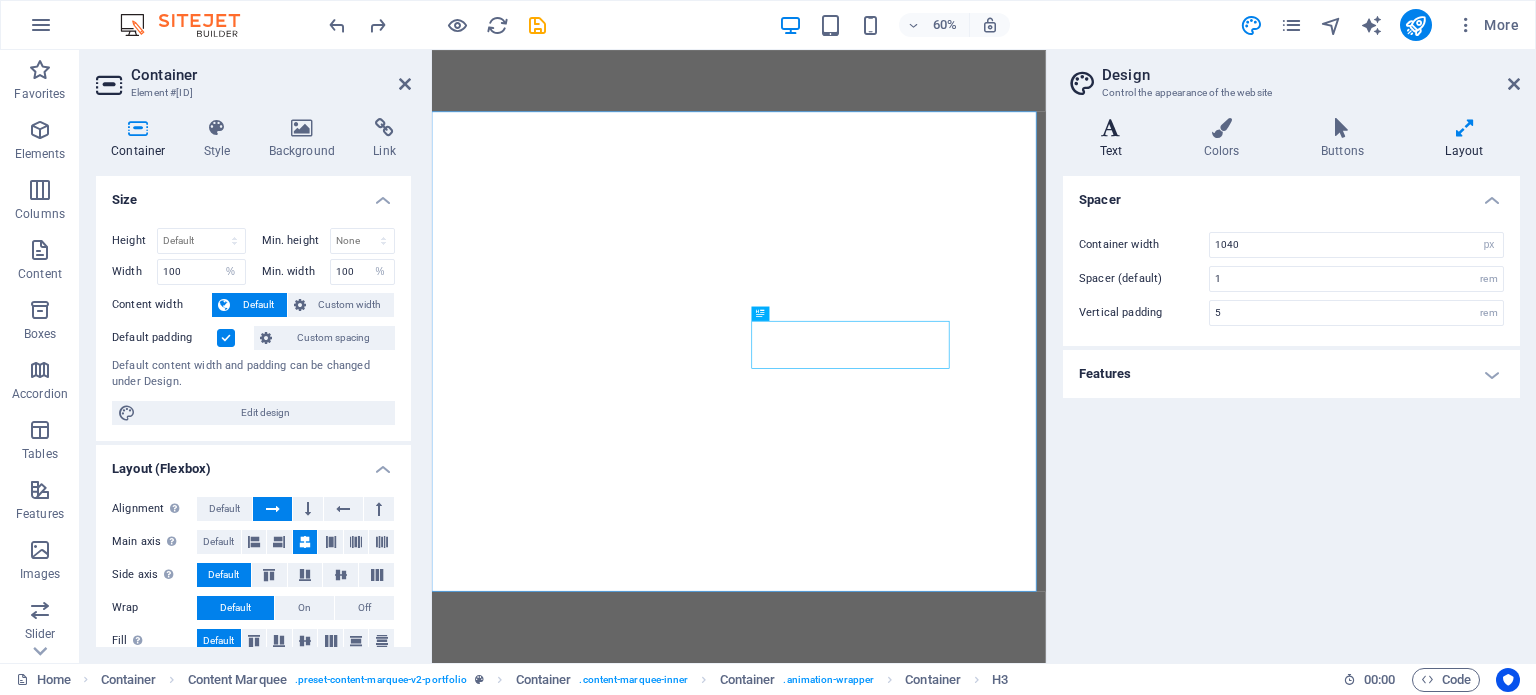 click at bounding box center (1111, 128) 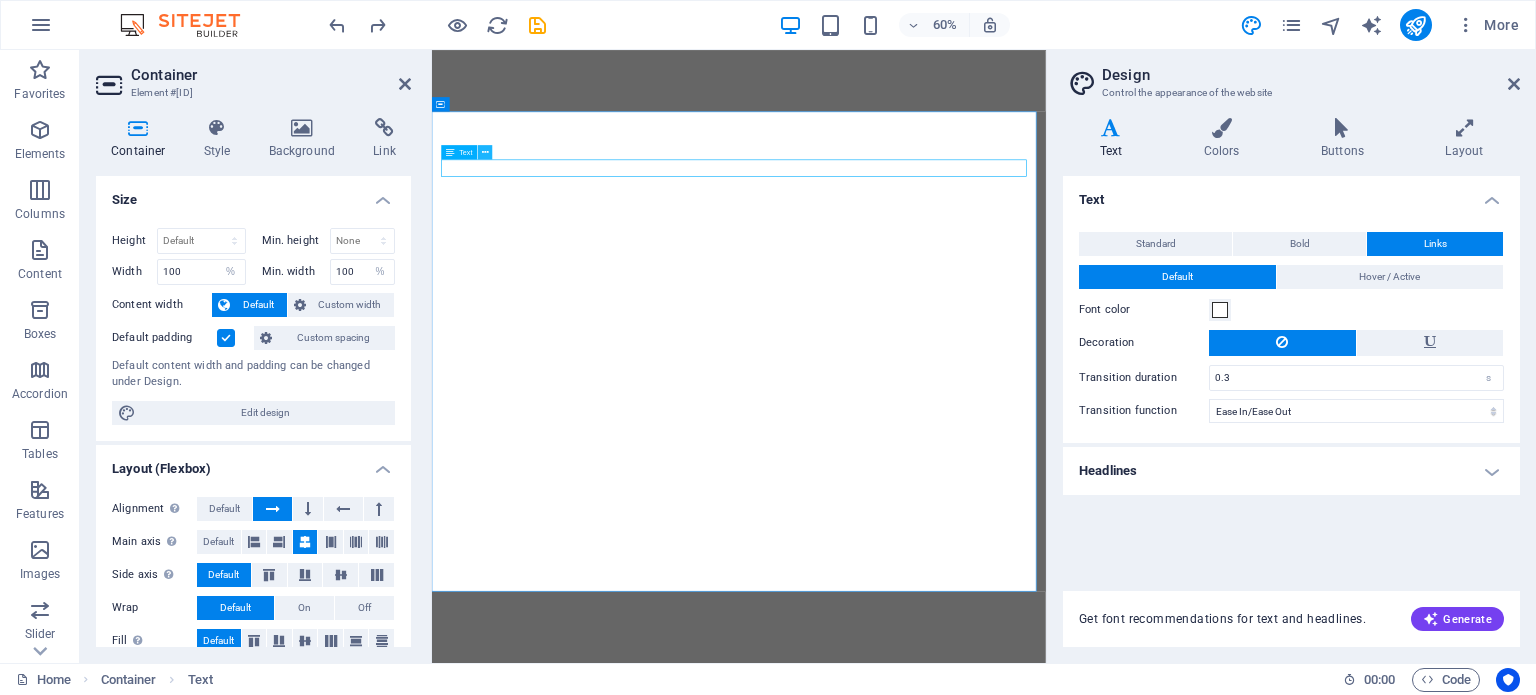 click at bounding box center (485, 152) 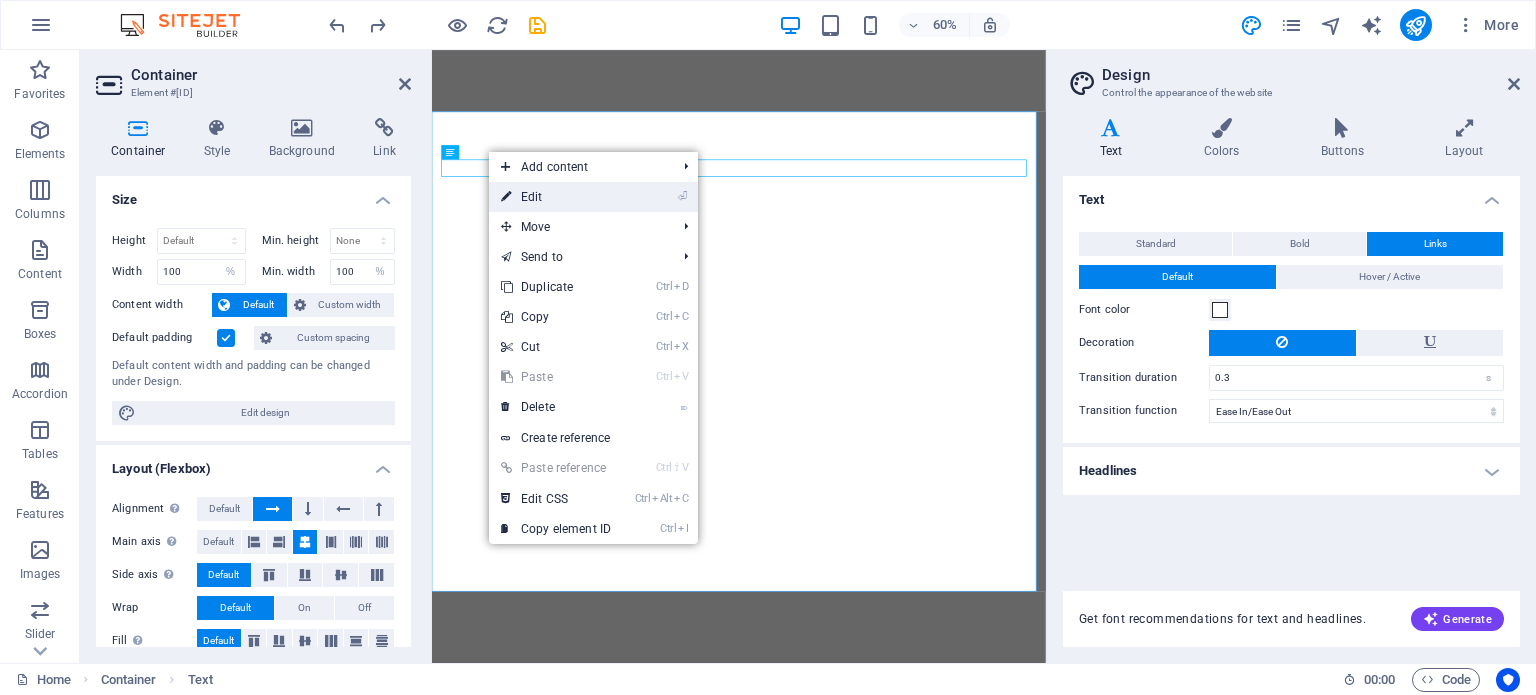 click on "⏎  Edit" at bounding box center [556, 197] 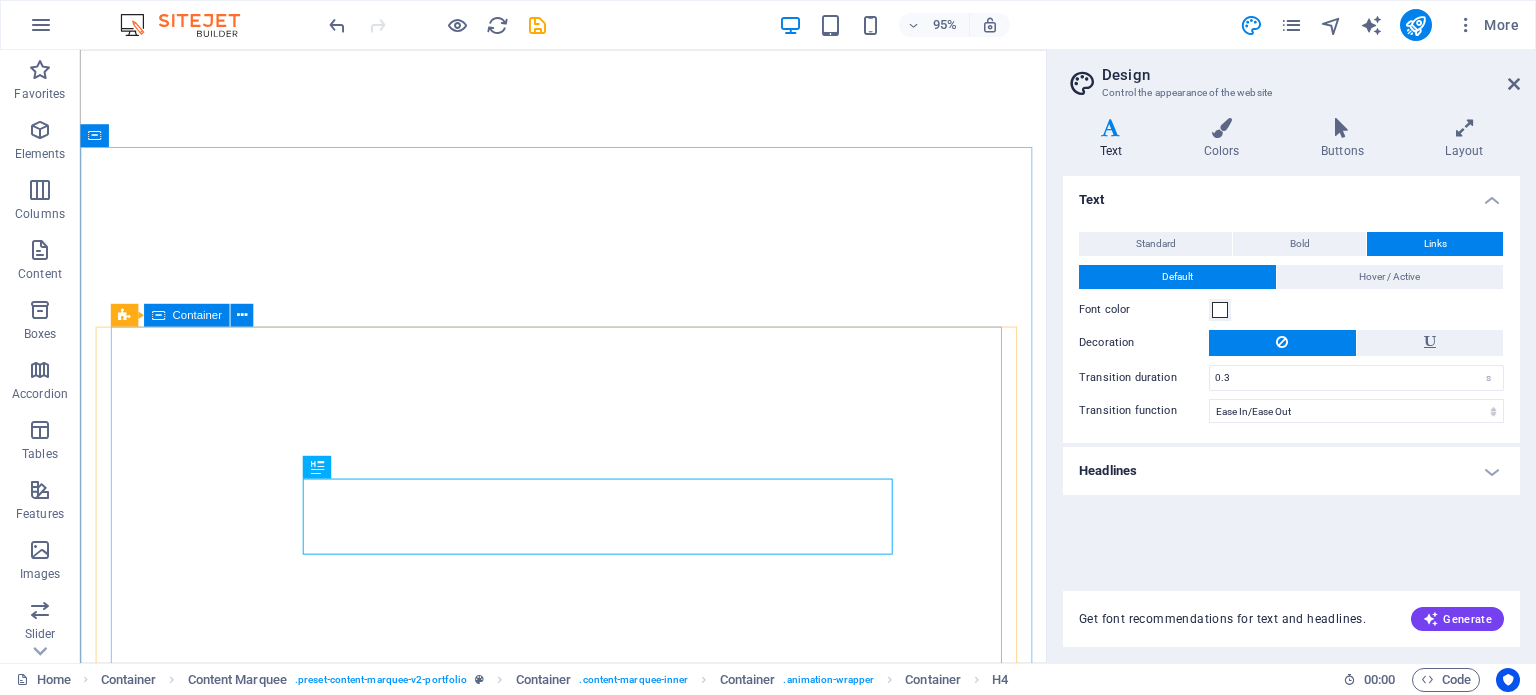 click on "Container" at bounding box center (196, 314) 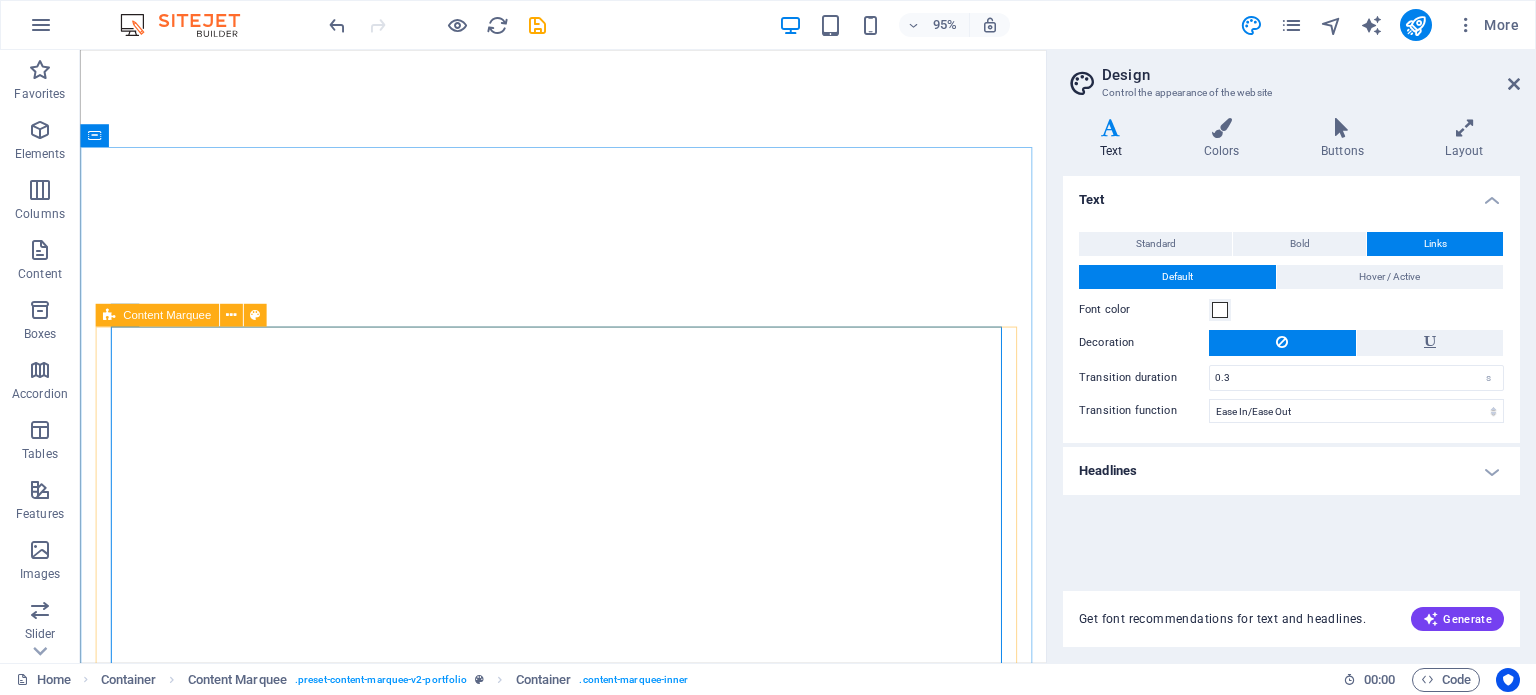 click on "Content Marquee" at bounding box center [167, 314] 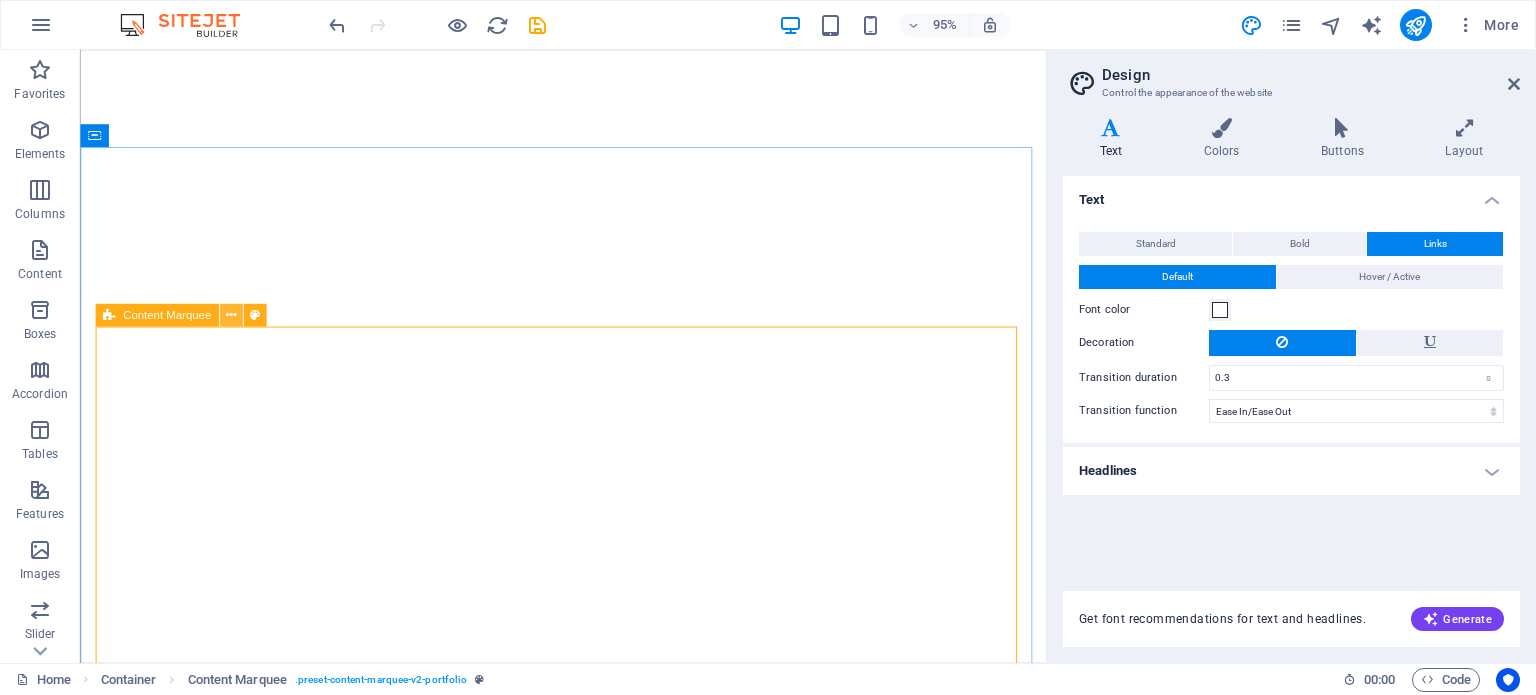 click at bounding box center [231, 315] 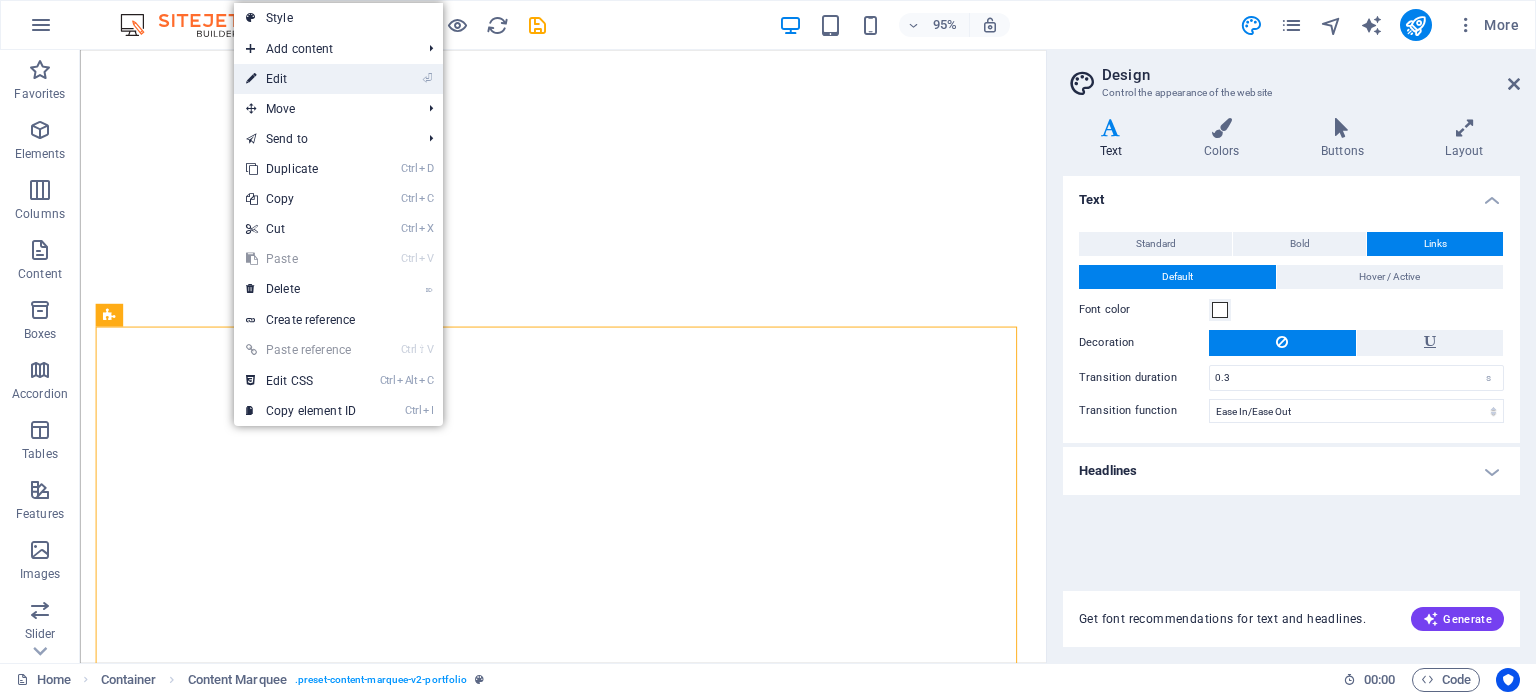 click on "⏎  Edit" at bounding box center [301, 79] 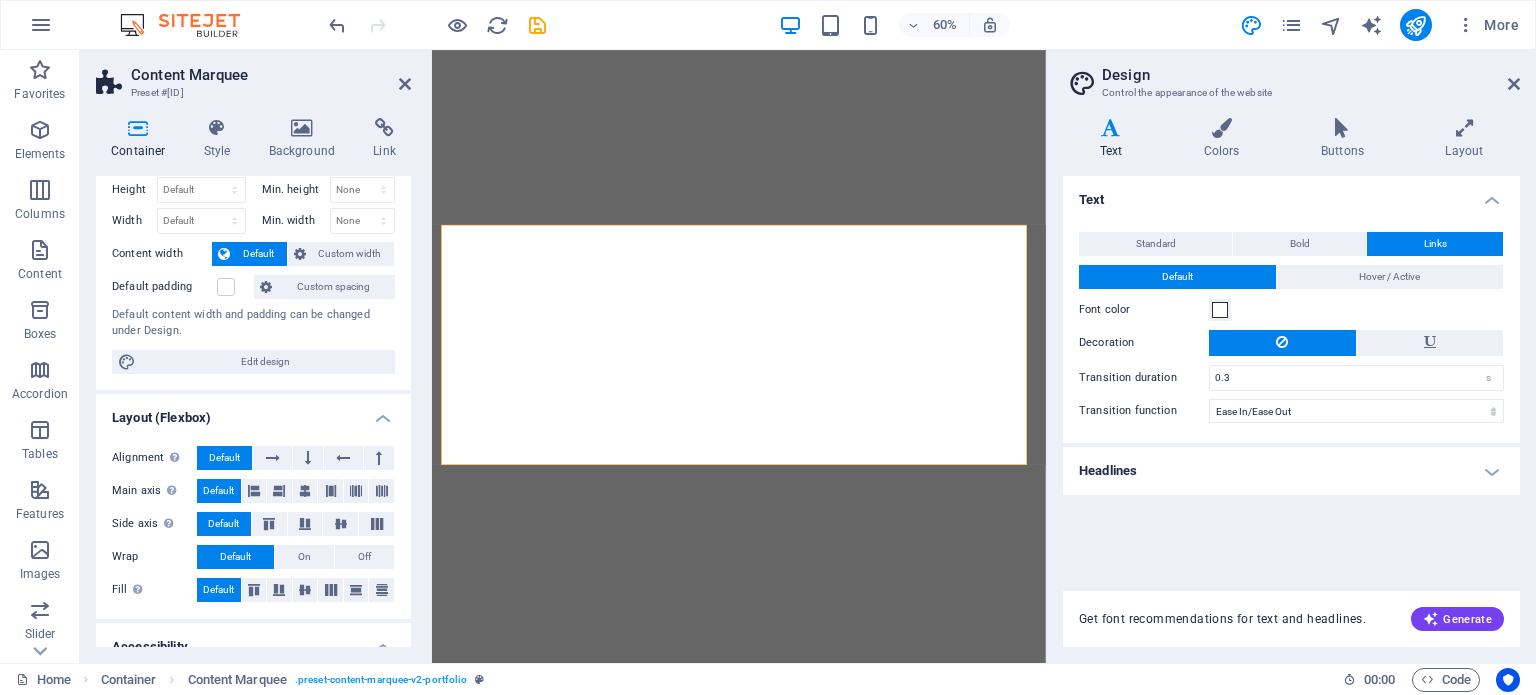 scroll, scrollTop: 0, scrollLeft: 0, axis: both 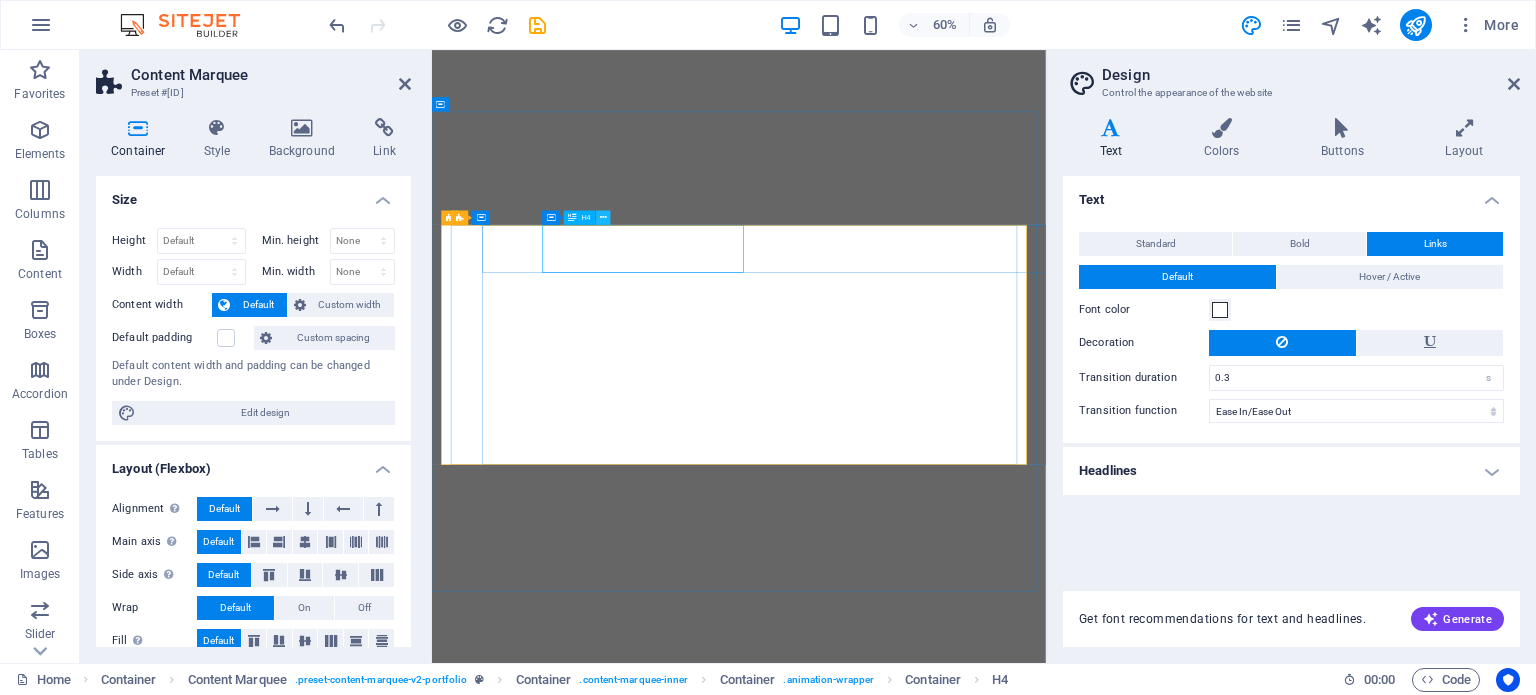 click at bounding box center (603, 217) 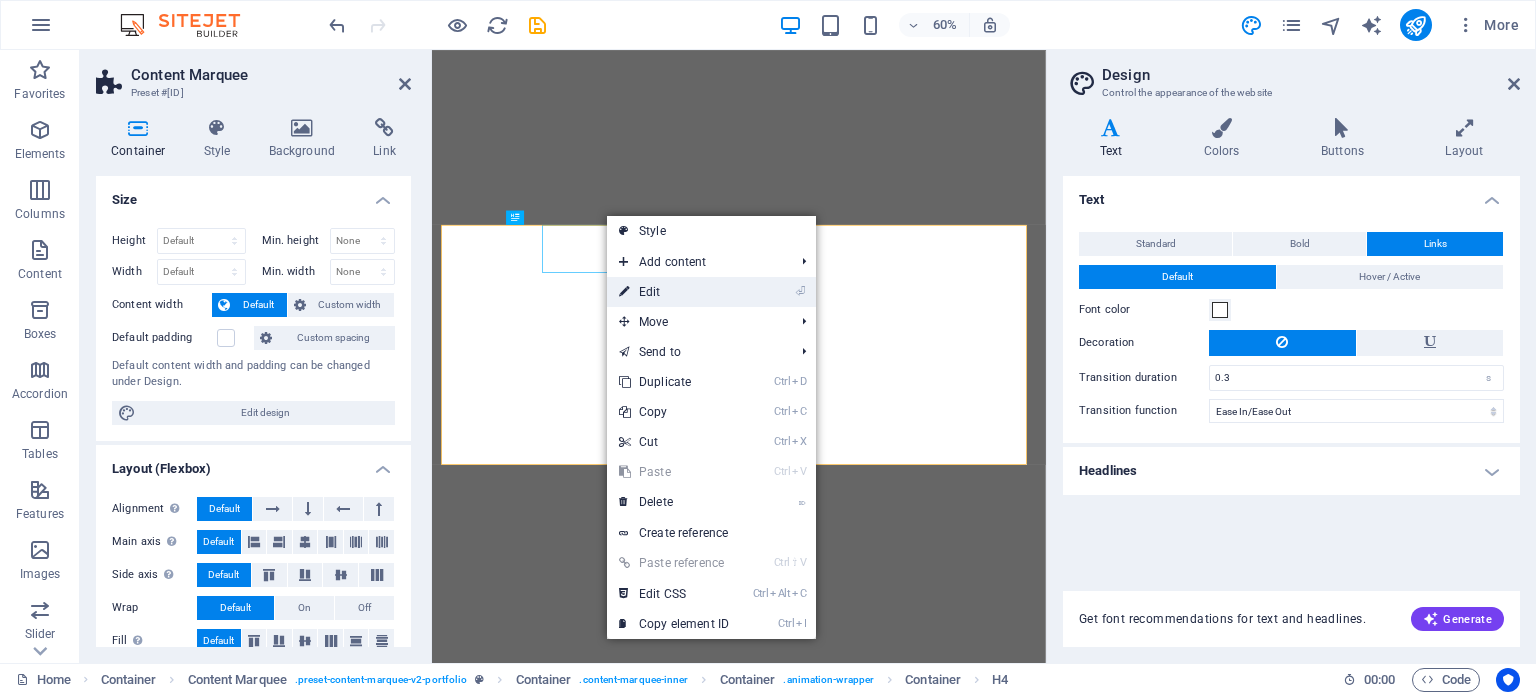 click on "⏎  Edit" at bounding box center [674, 292] 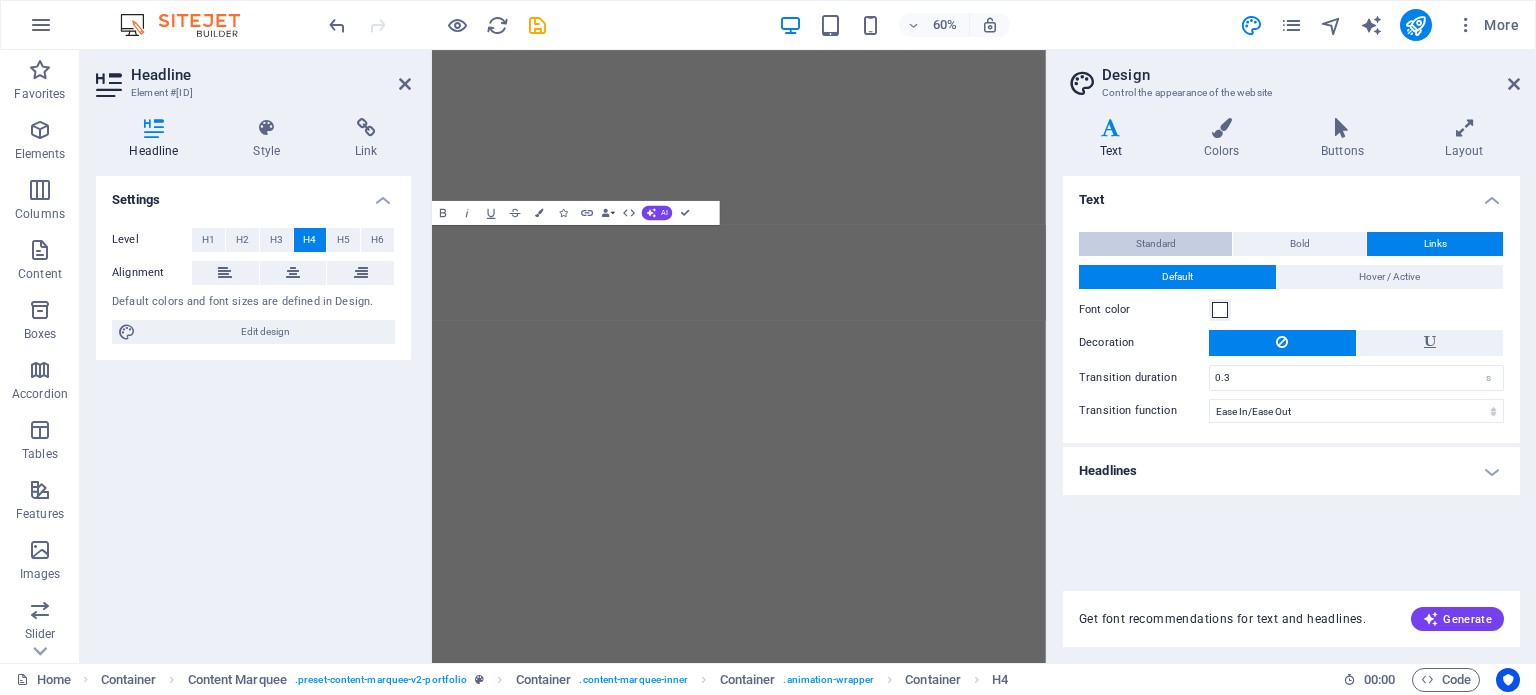 click on "Standard" at bounding box center (1156, 244) 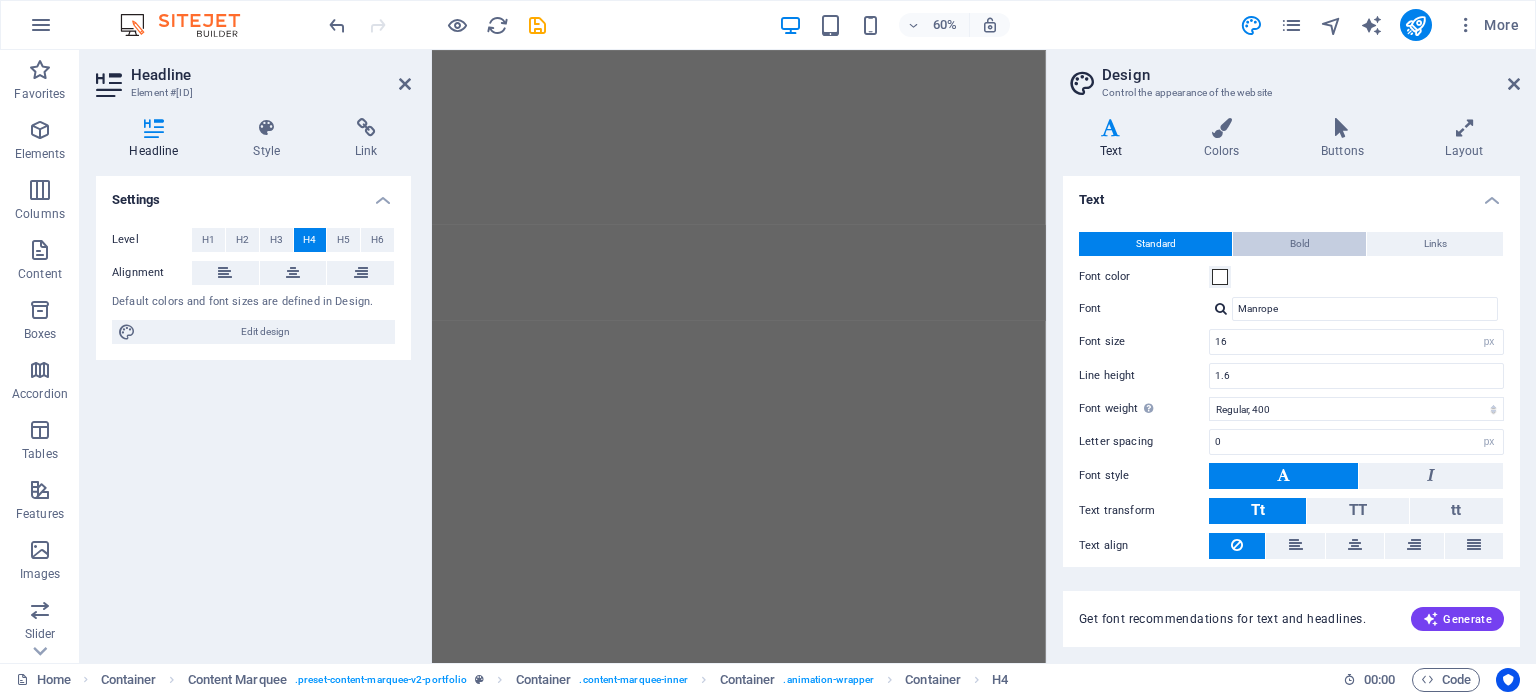 click on "Bold" at bounding box center [1300, 244] 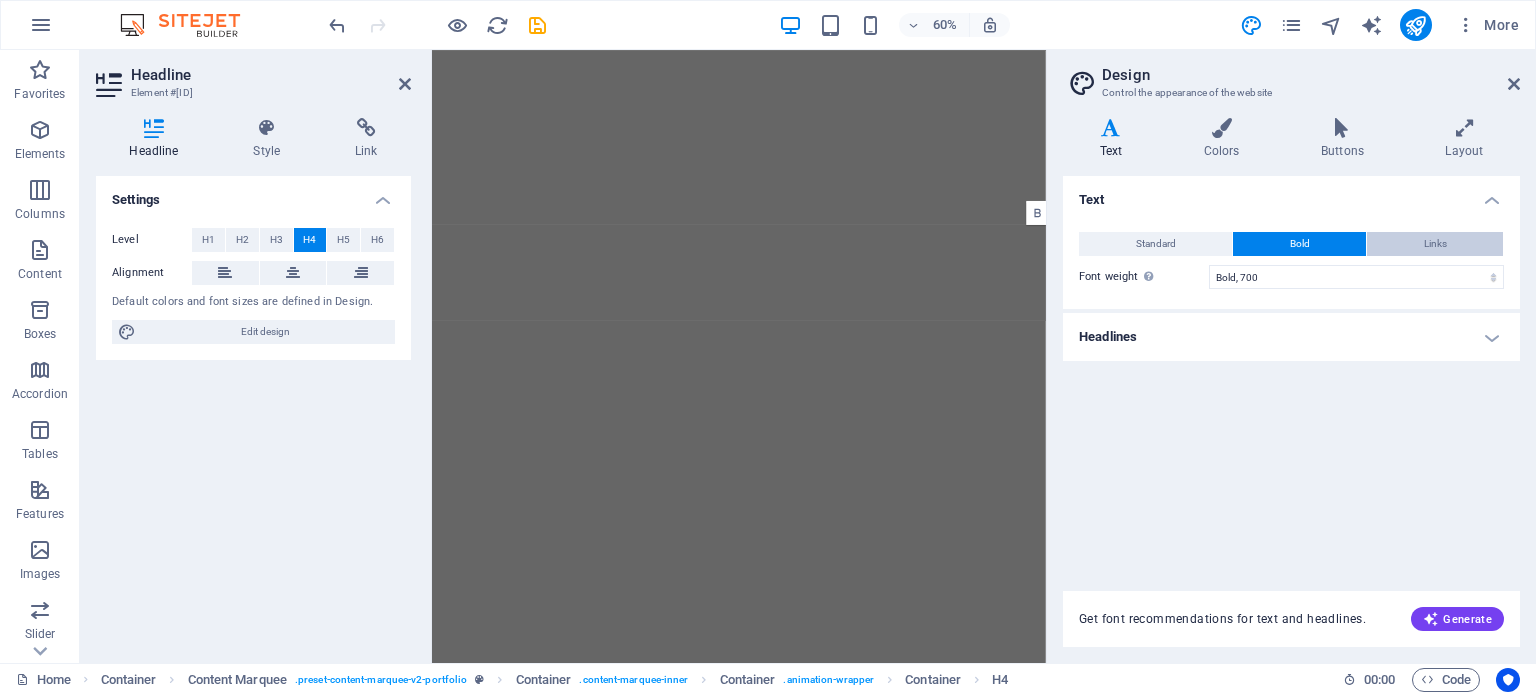 click on "Links" at bounding box center (1435, 244) 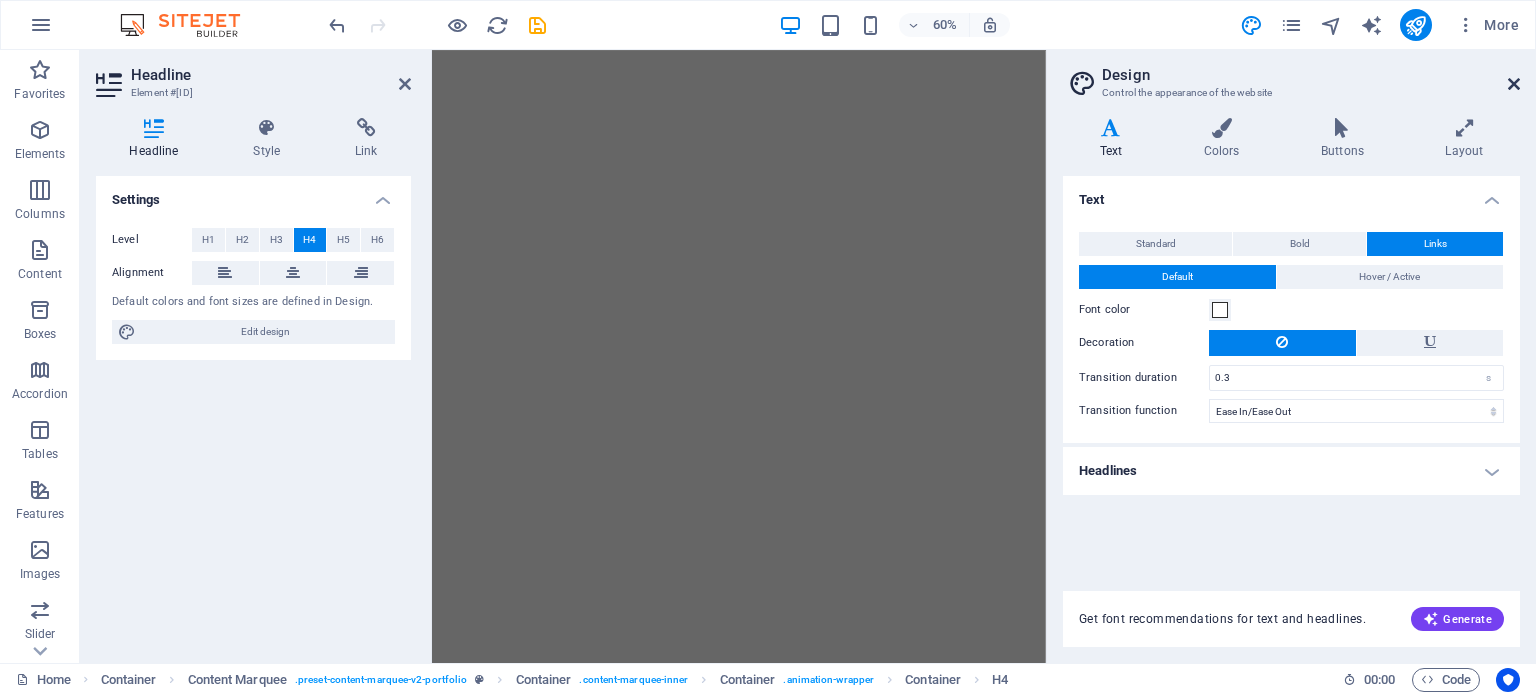 click at bounding box center [1514, 84] 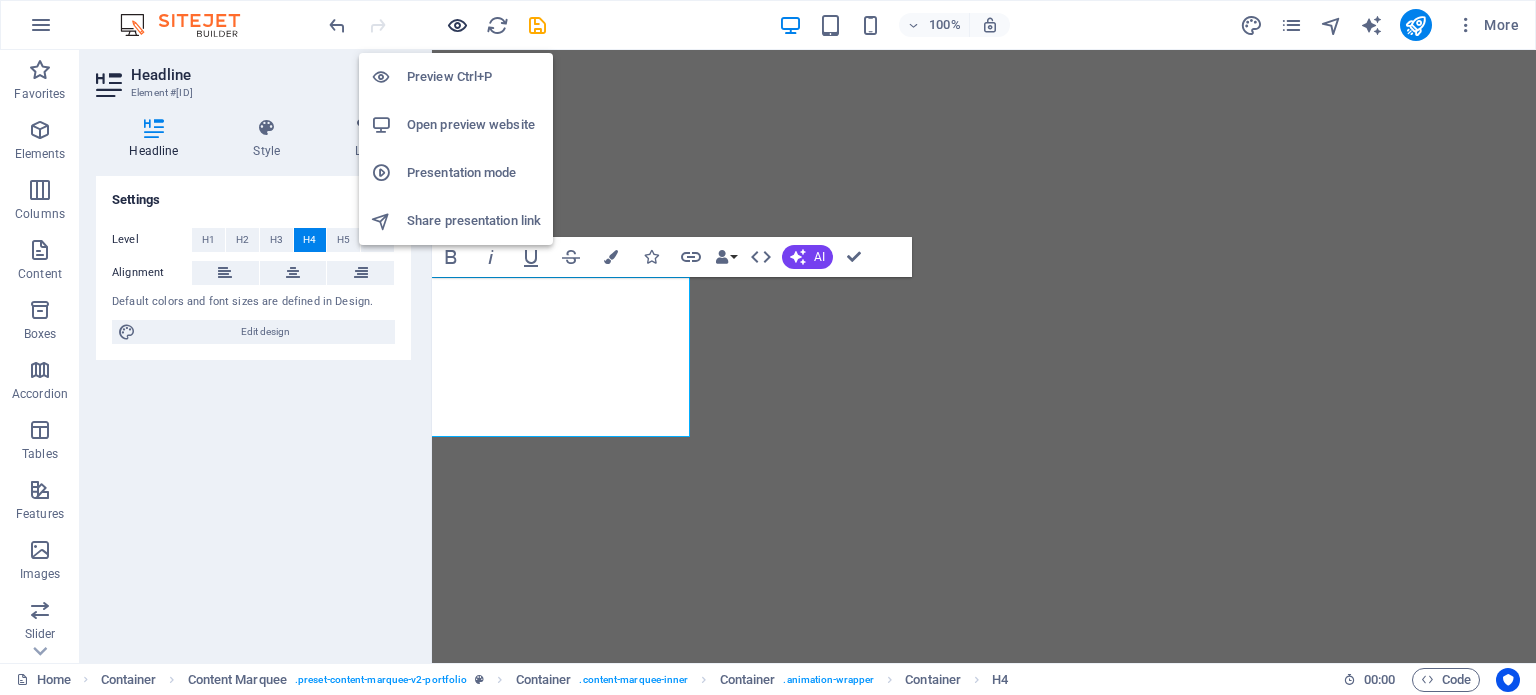 click at bounding box center (457, 25) 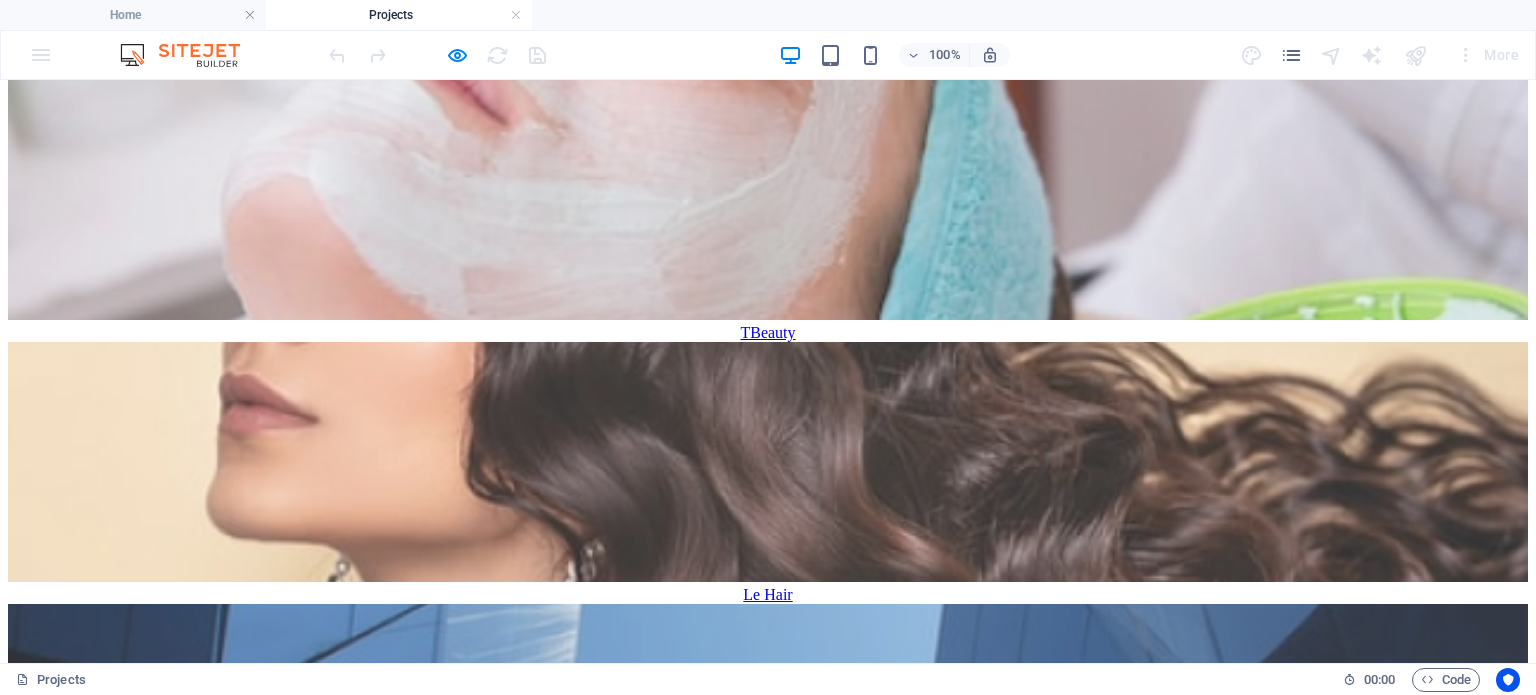 scroll, scrollTop: 1082, scrollLeft: 0, axis: vertical 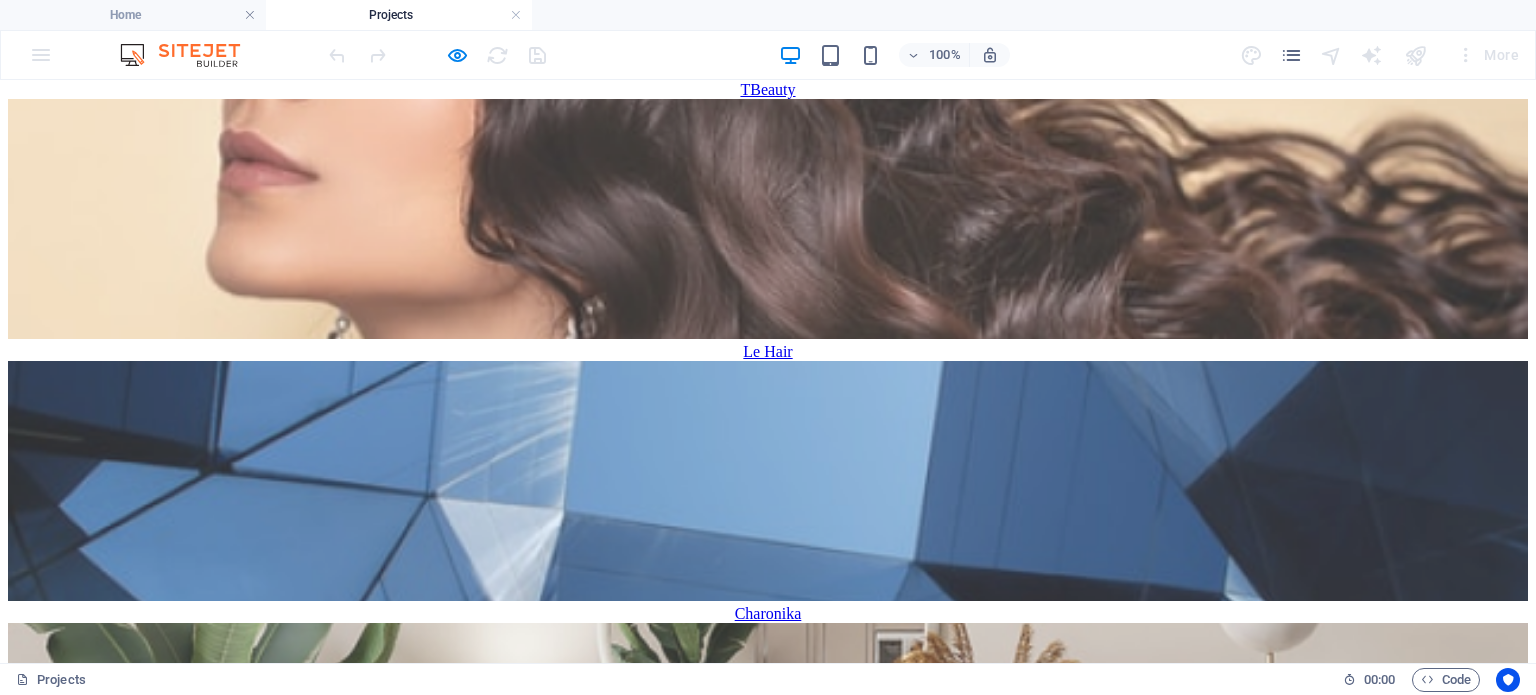 click at bounding box center (768, 1309) 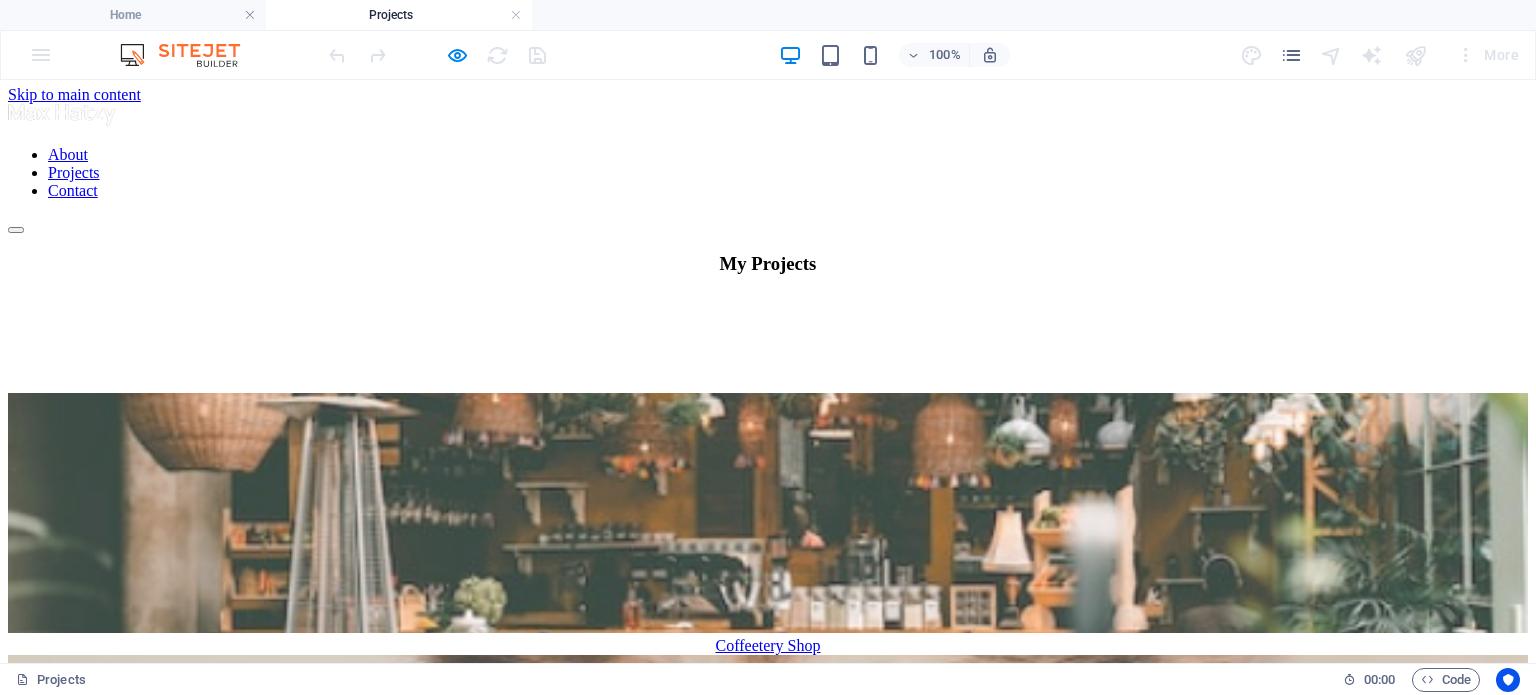 scroll, scrollTop: 0, scrollLeft: 0, axis: both 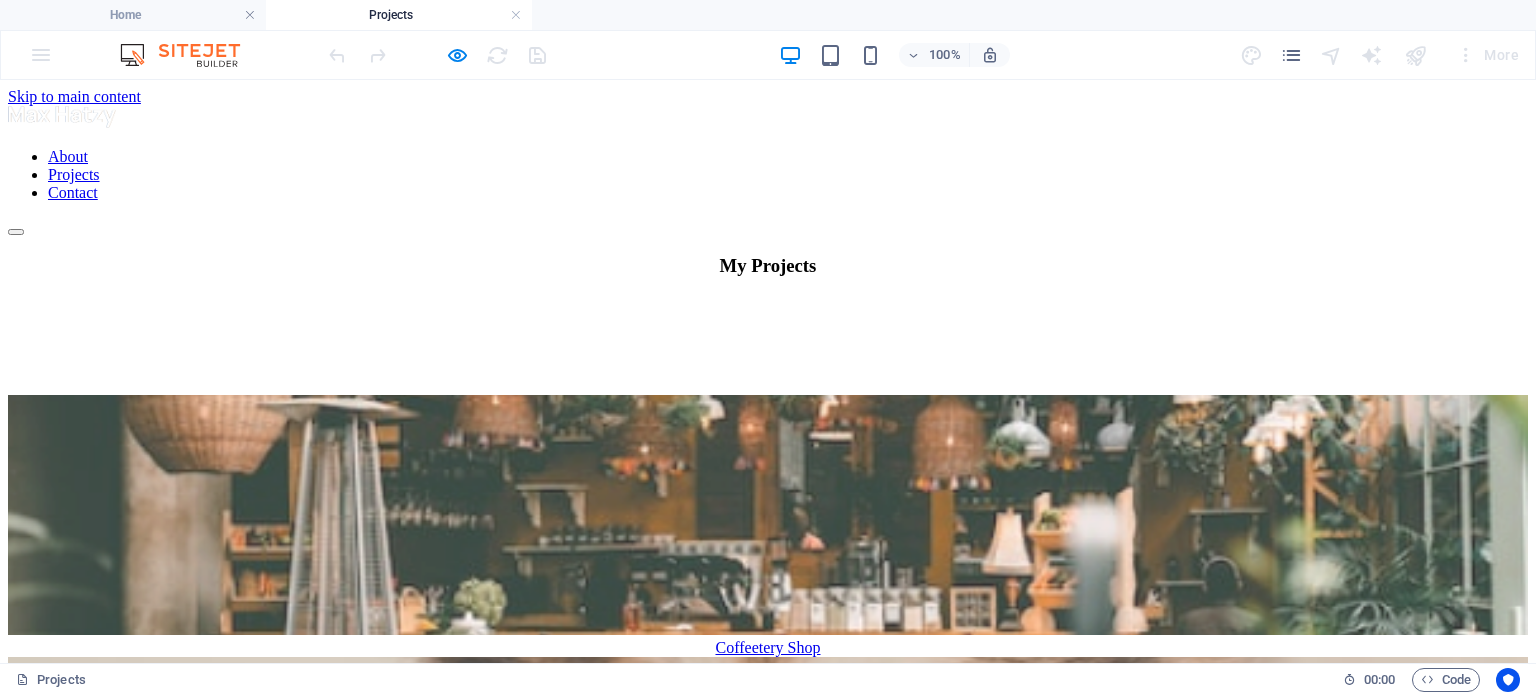 click at bounding box center [768, 119] 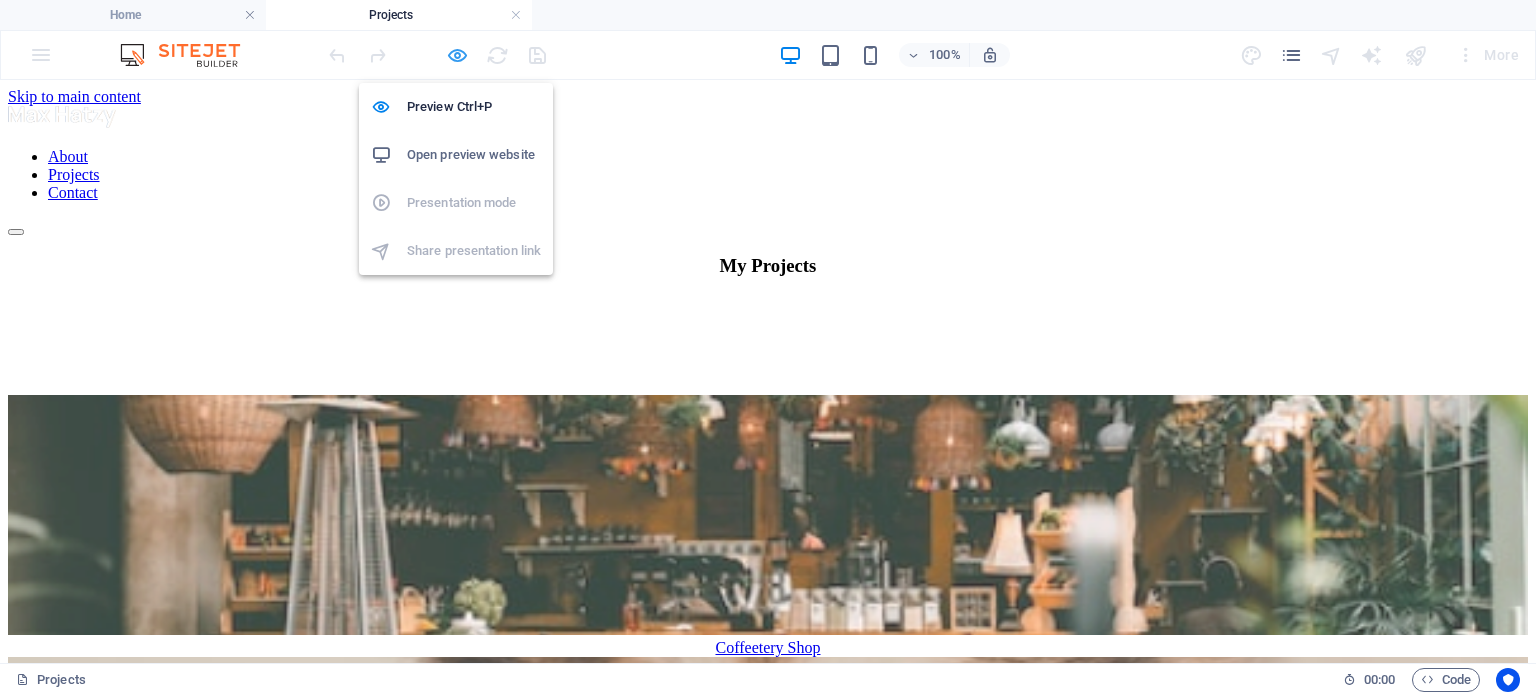 click at bounding box center [457, 55] 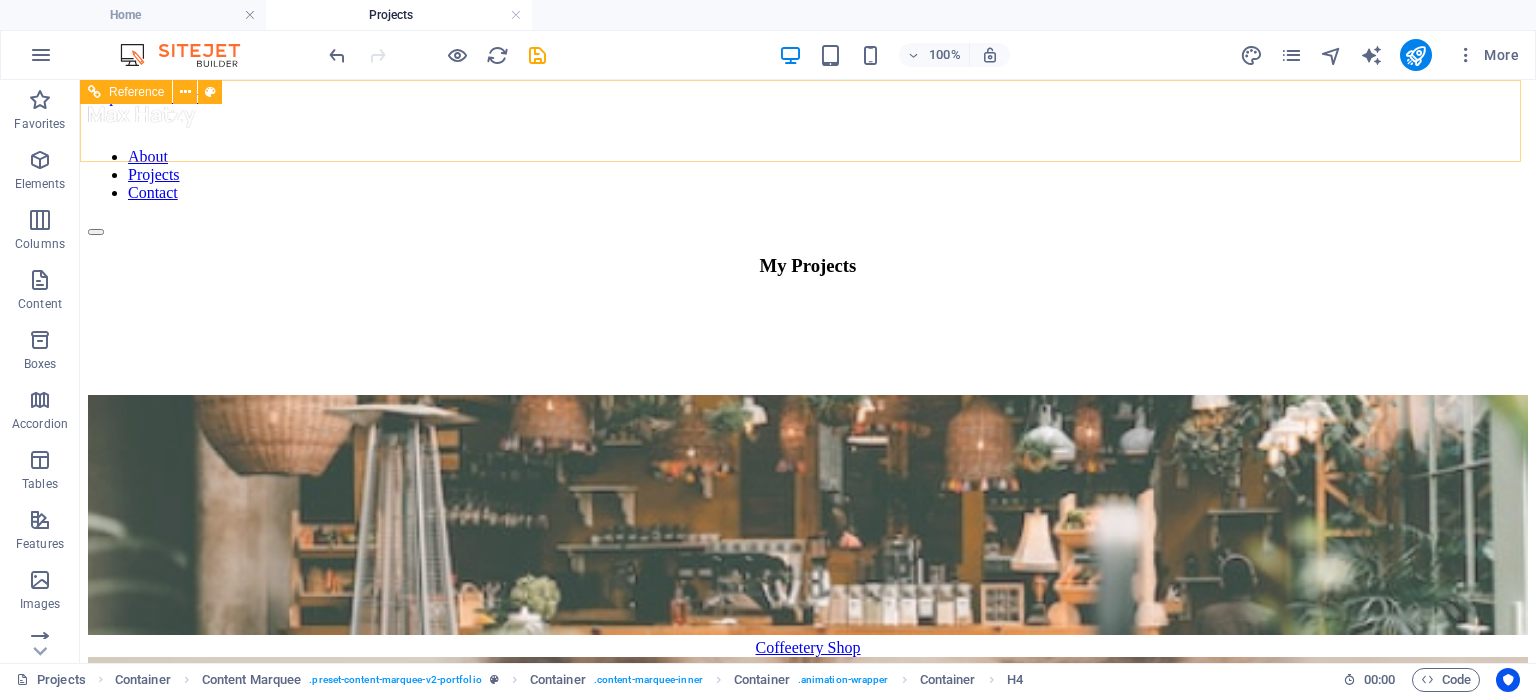 click at bounding box center [808, 119] 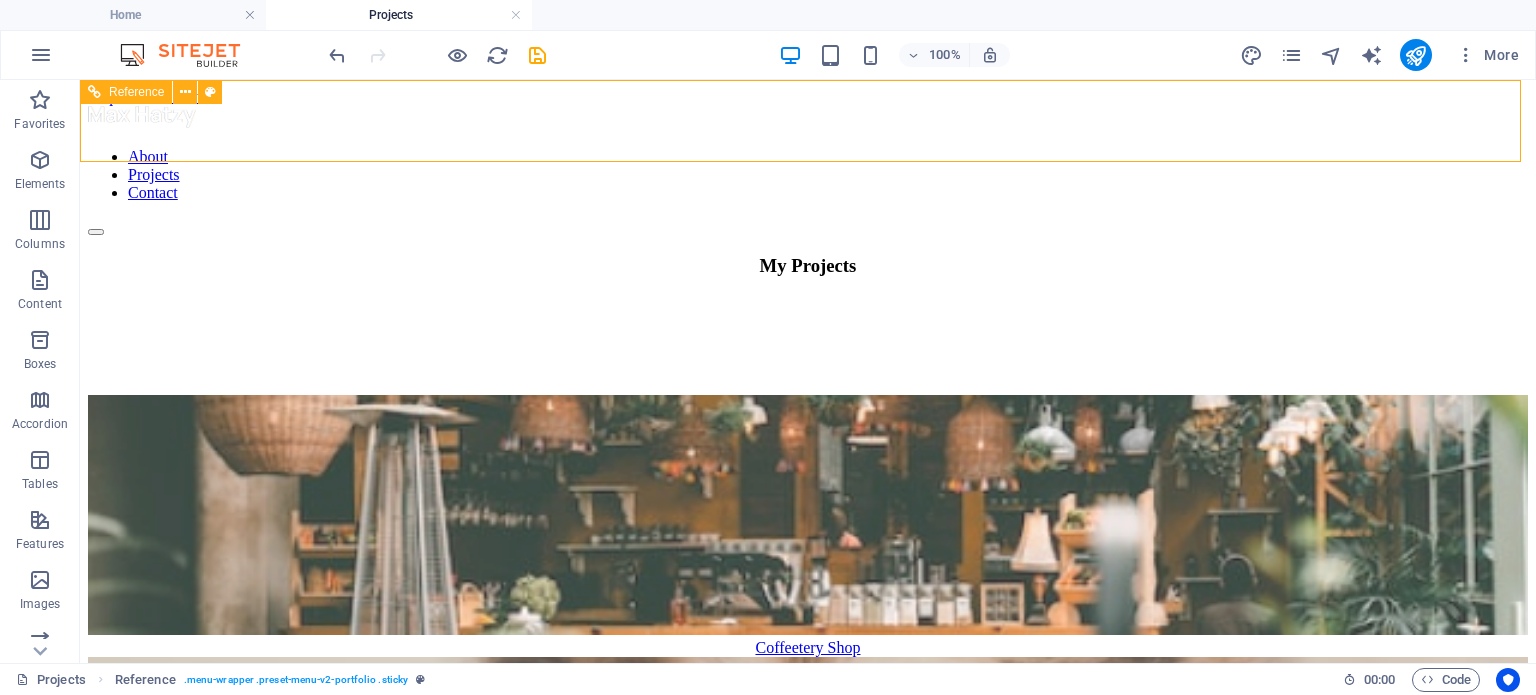click at bounding box center (808, 119) 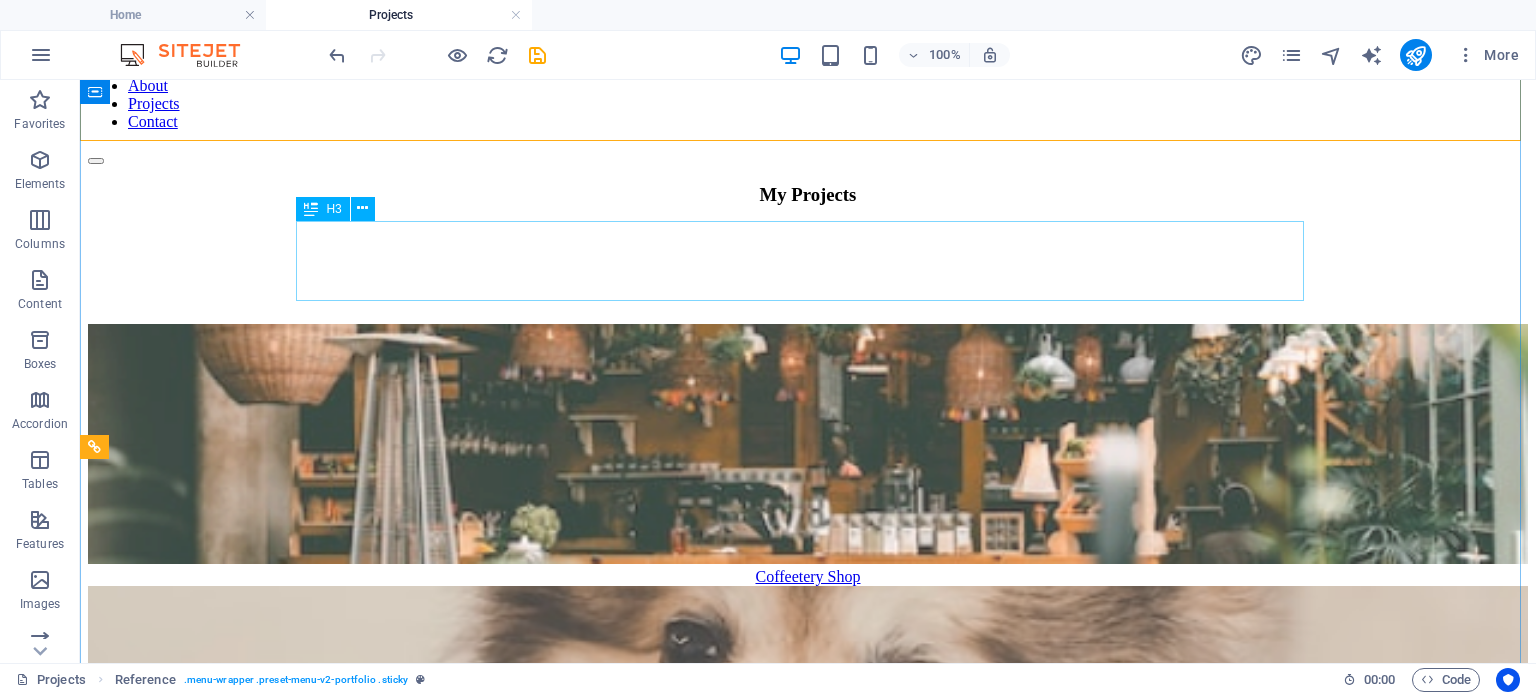 scroll, scrollTop: 0, scrollLeft: 0, axis: both 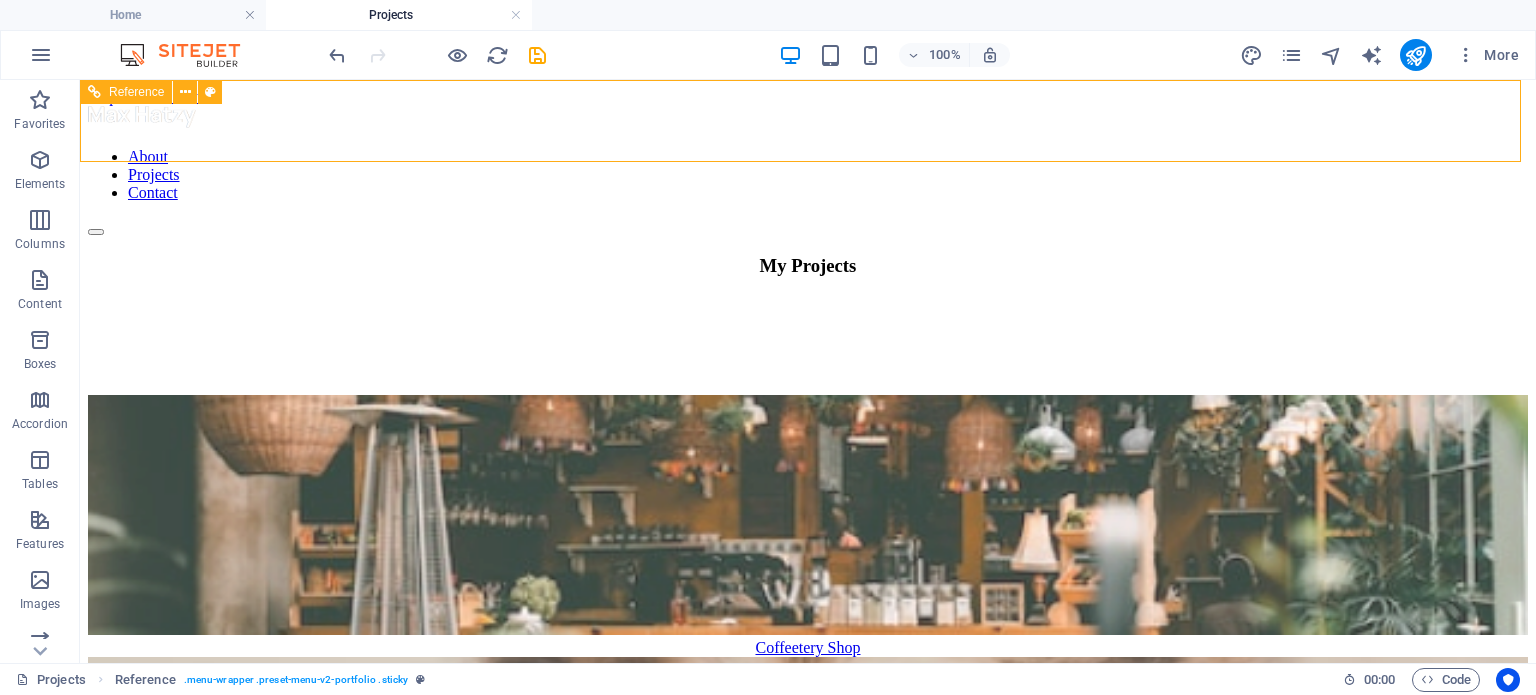 click on "About Projects Contact" at bounding box center [808, 175] 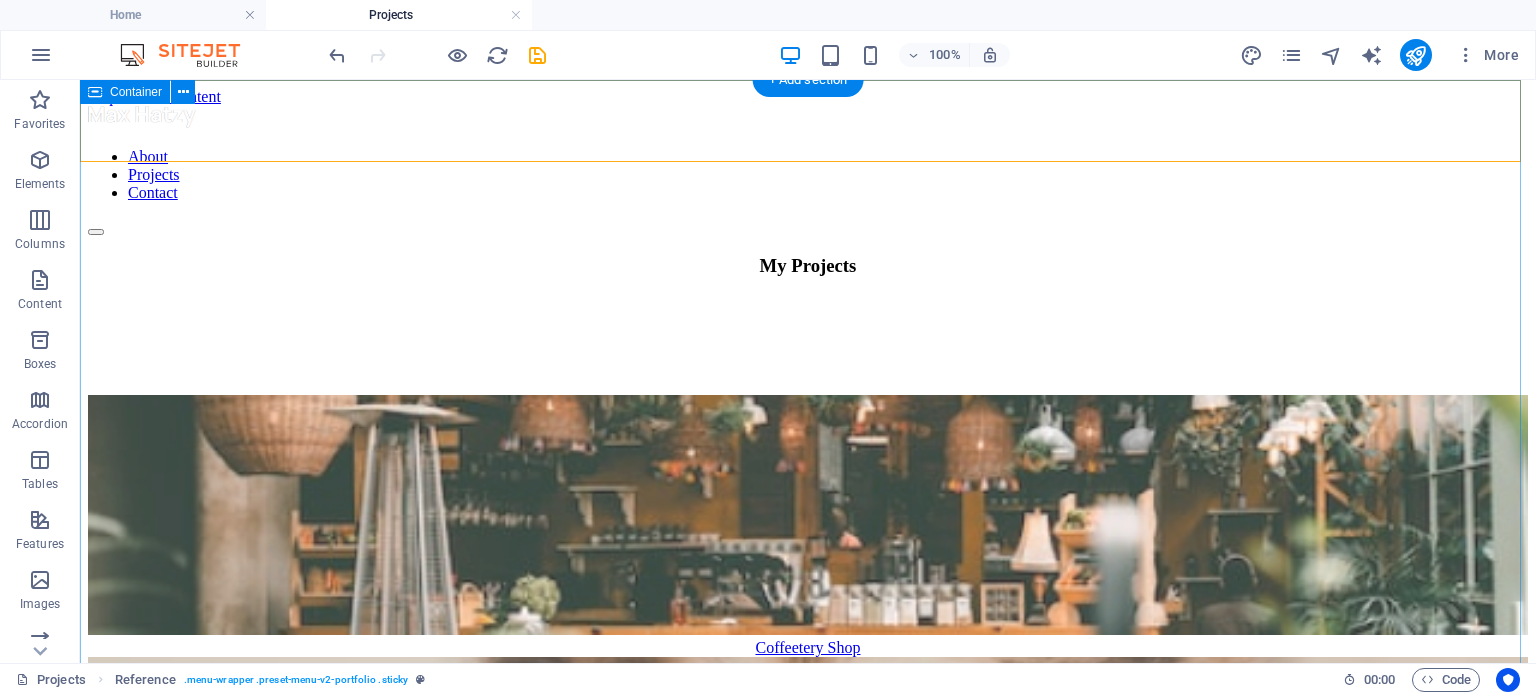 click on "My Projects Coffeetery Shop Puppies Shelter TBeauty Le Hair Charonika Those Architects
Previous Next" at bounding box center [808, 1191] 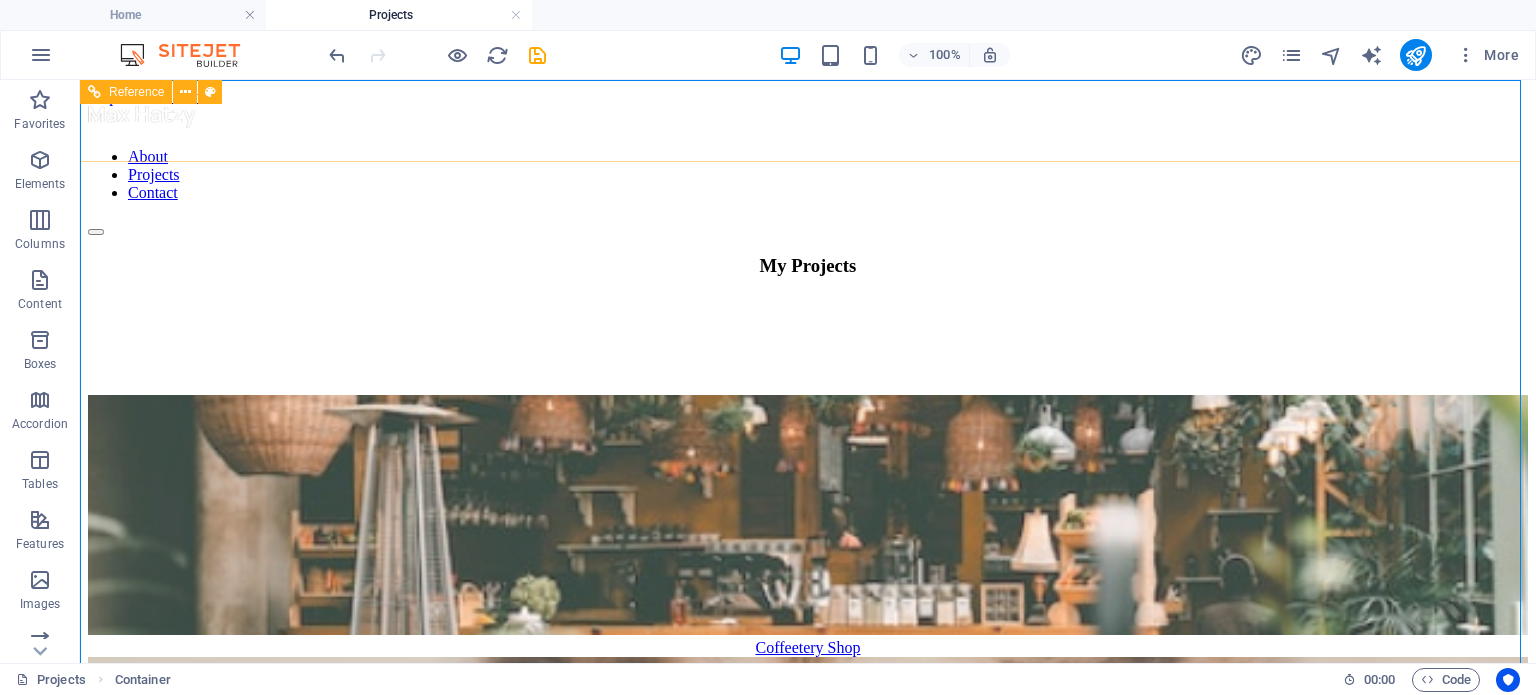 click at bounding box center (808, 119) 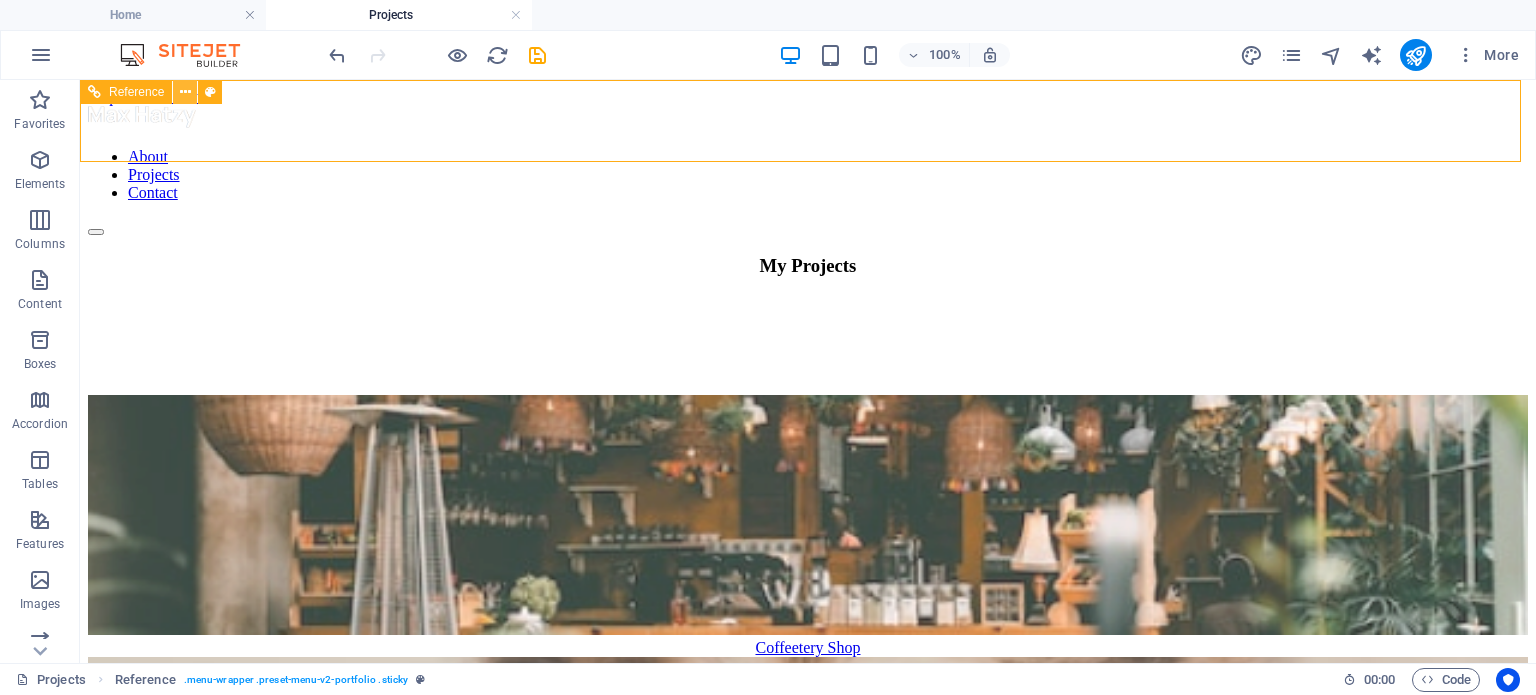 click at bounding box center (185, 92) 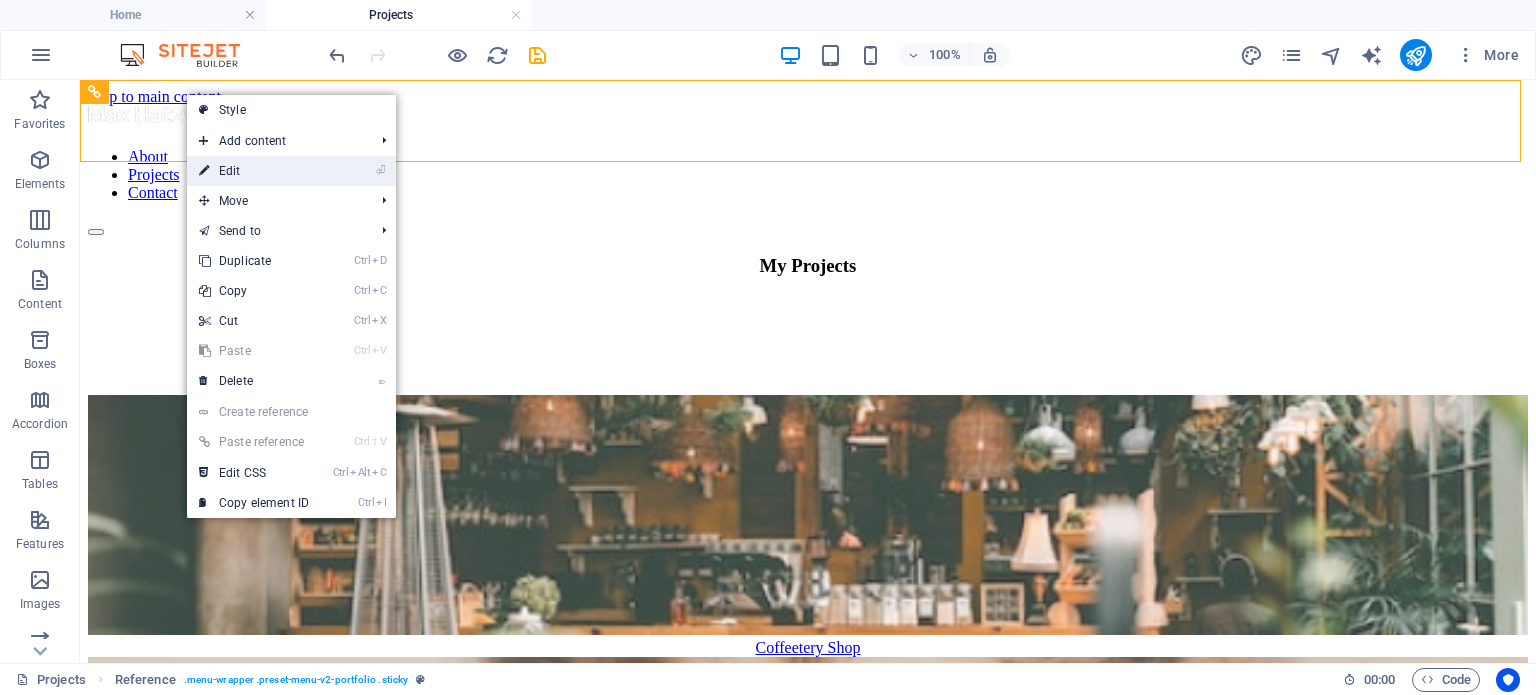 click on "⏎  Edit" at bounding box center [254, 171] 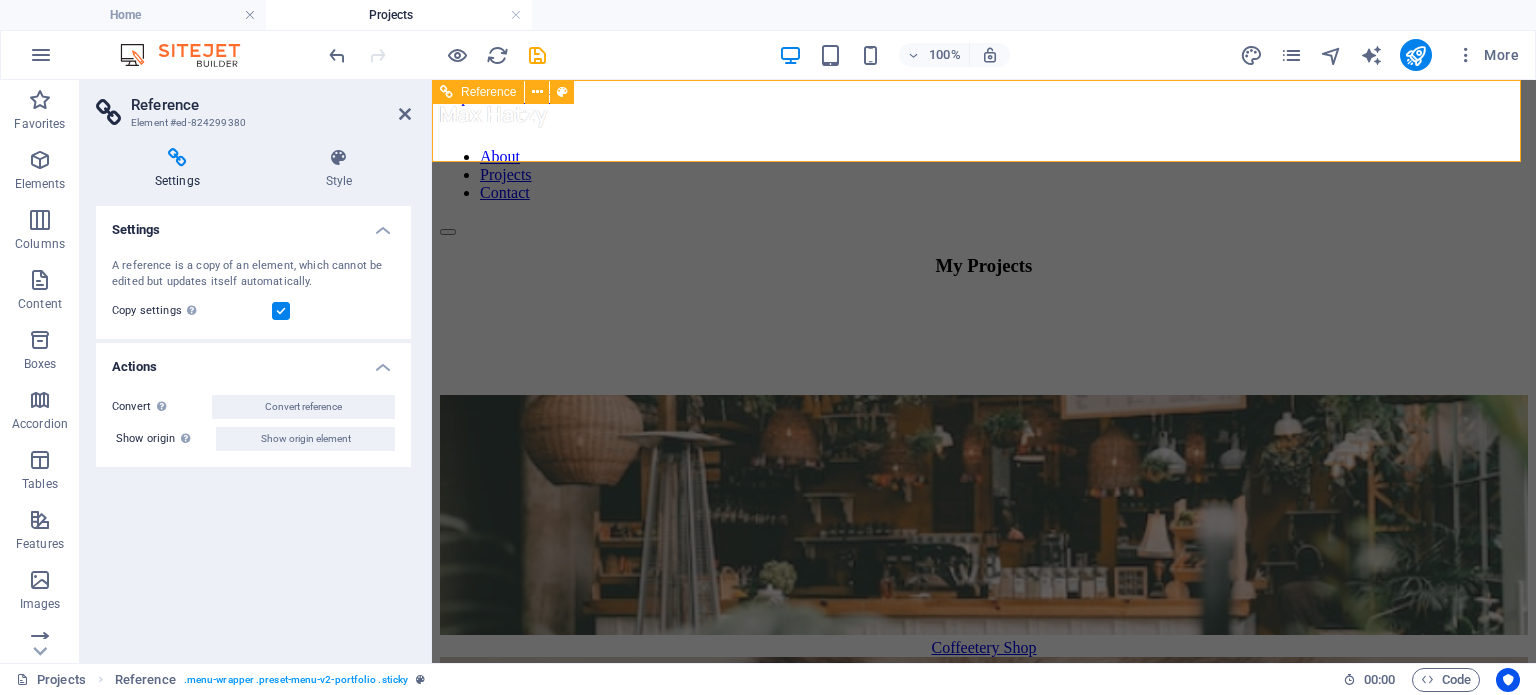 click at bounding box center [984, 119] 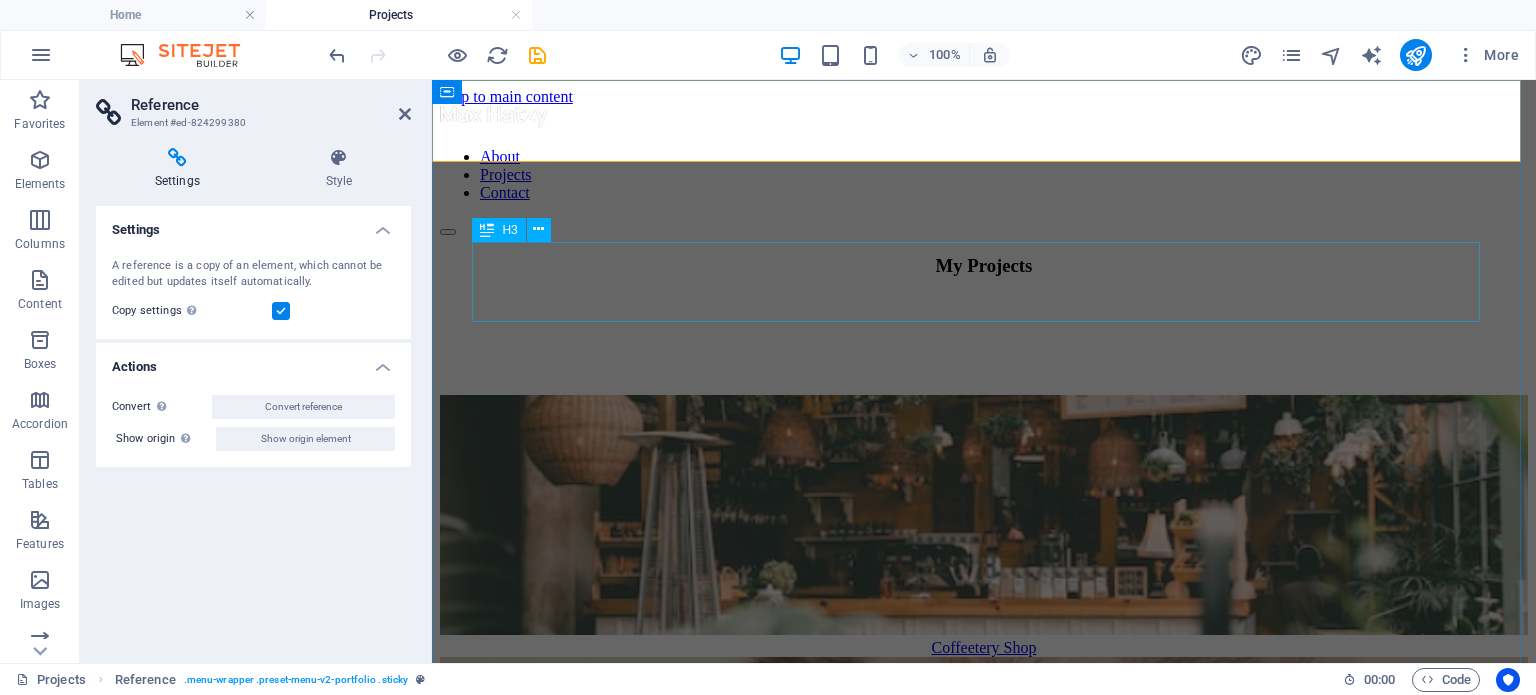 click on "My Projects" at bounding box center (984, 266) 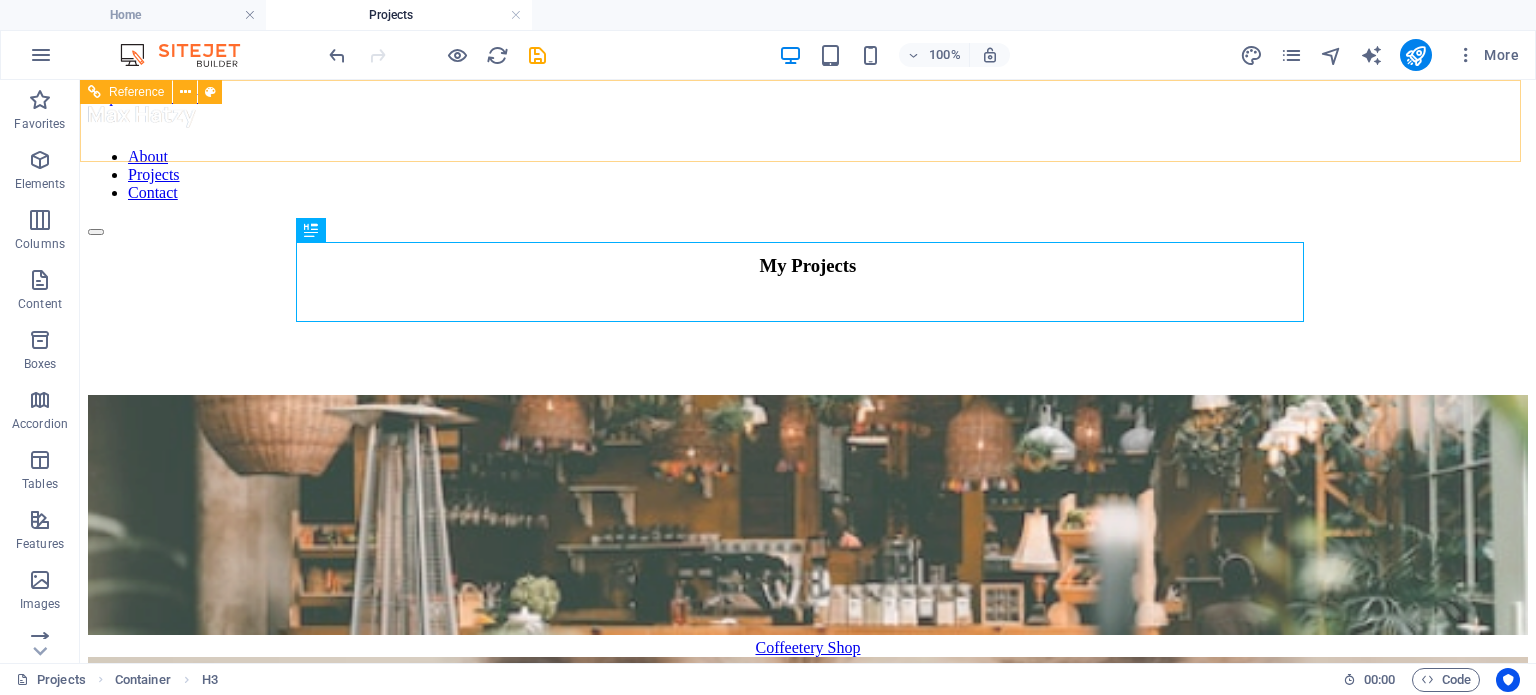 click on "About Projects Contact" at bounding box center [808, 175] 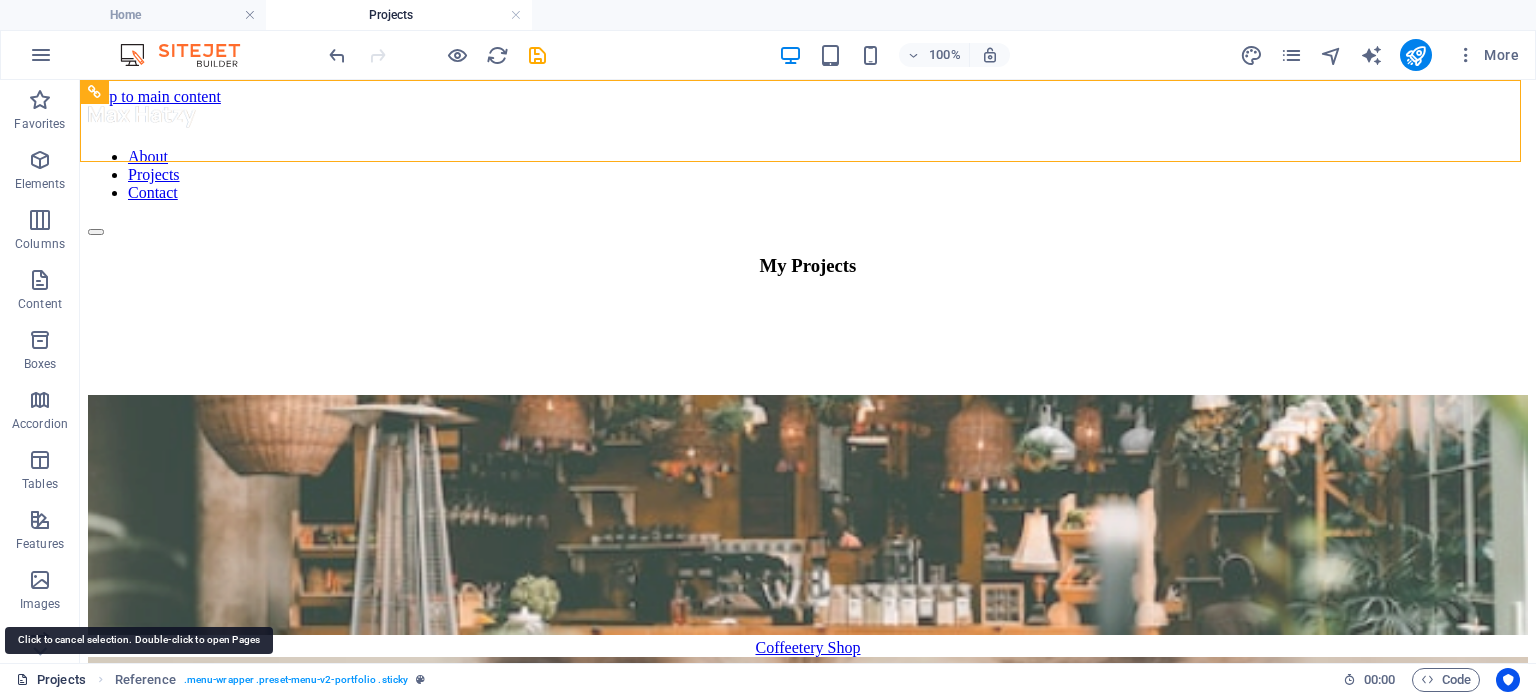 click on "Projects" at bounding box center (51, 680) 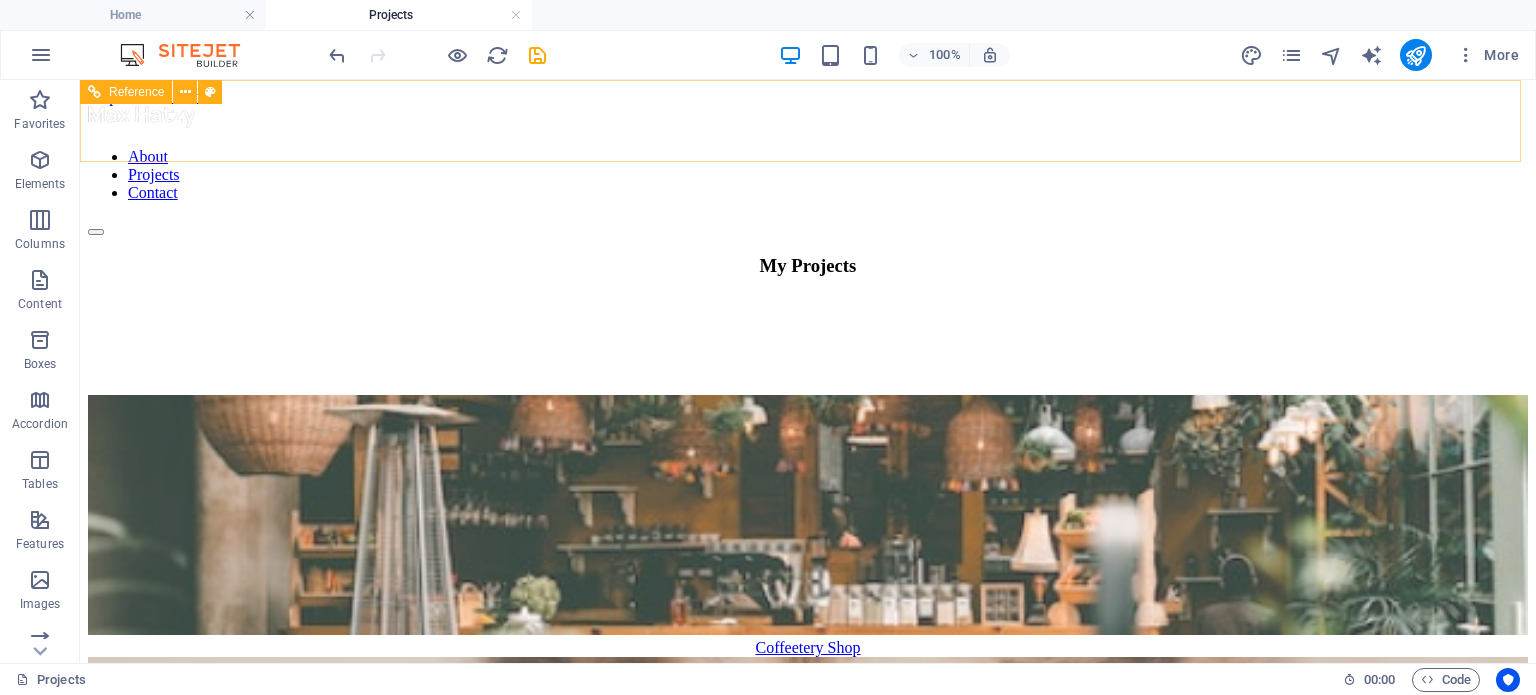 click on "About Projects Contact" at bounding box center (808, 175) 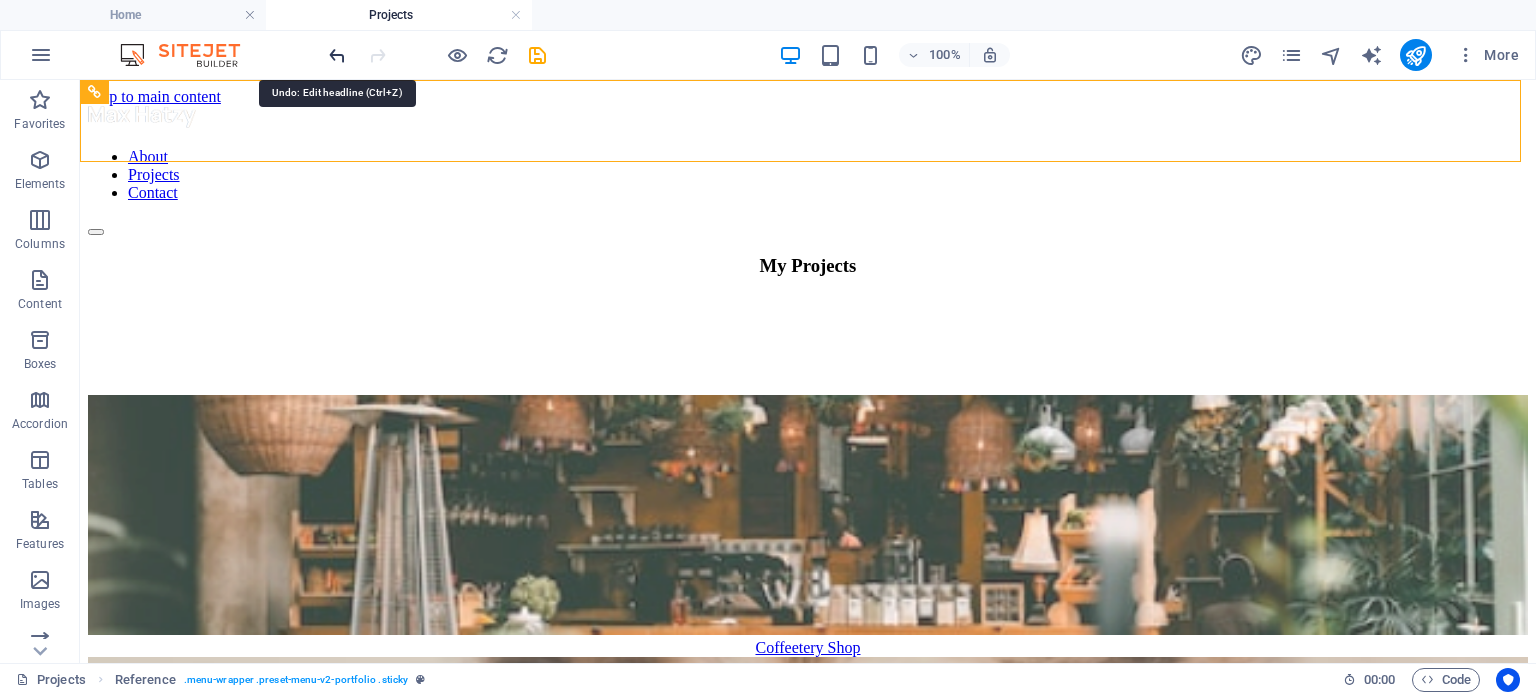 click at bounding box center [337, 55] 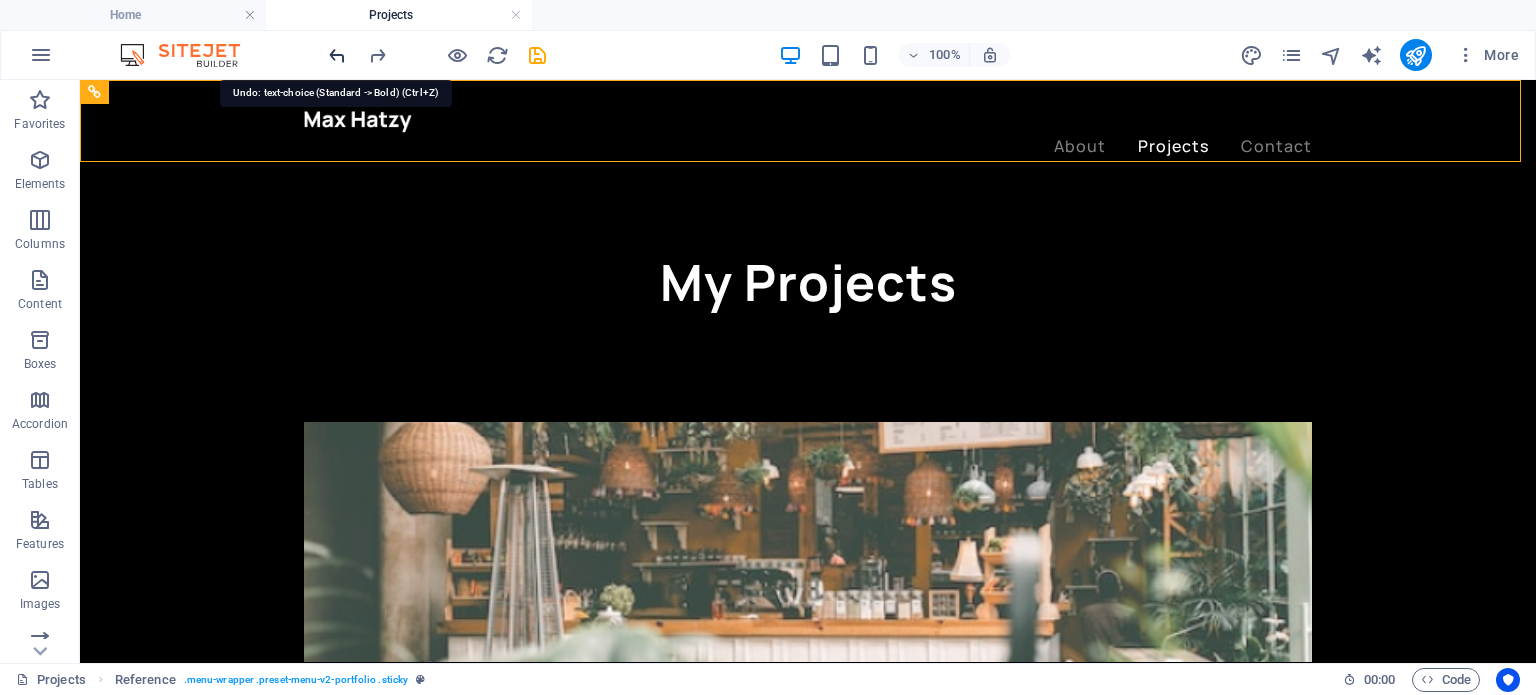 click at bounding box center (337, 55) 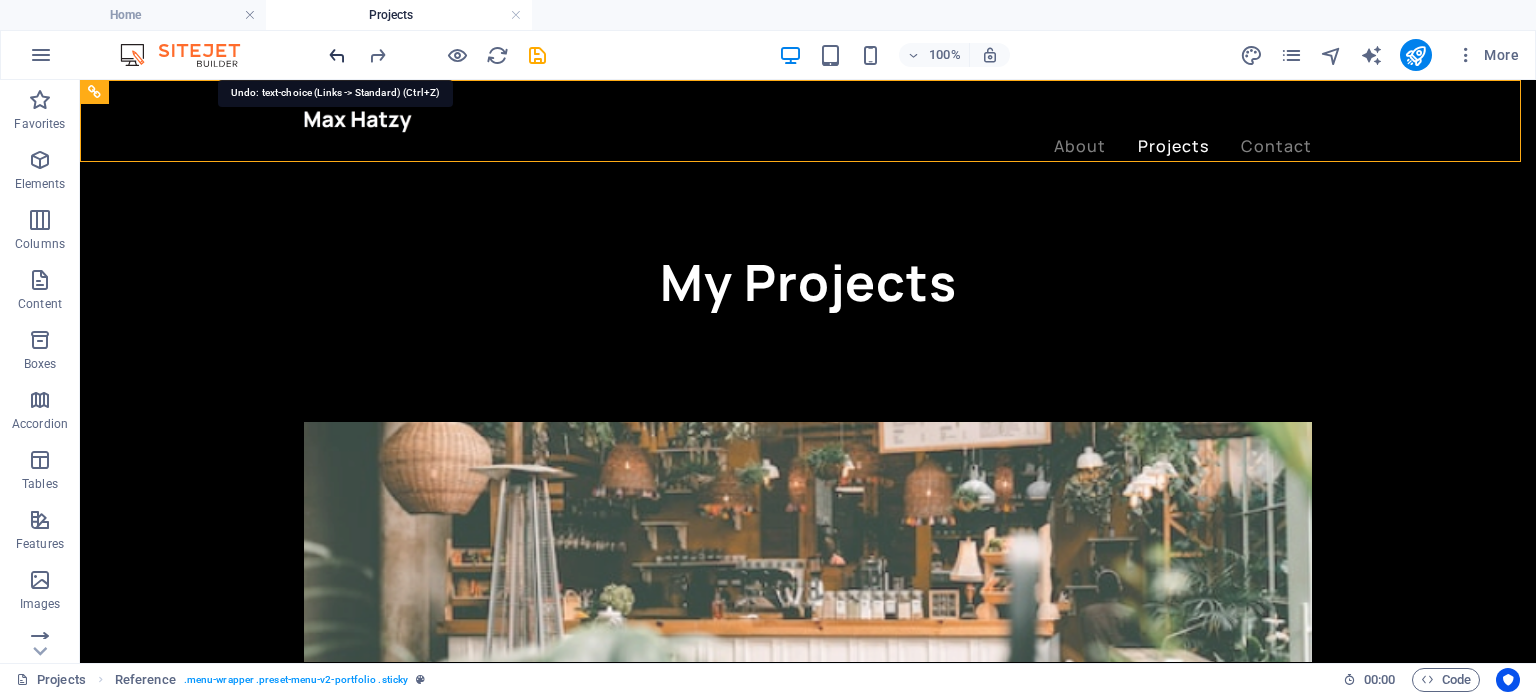 click at bounding box center (337, 55) 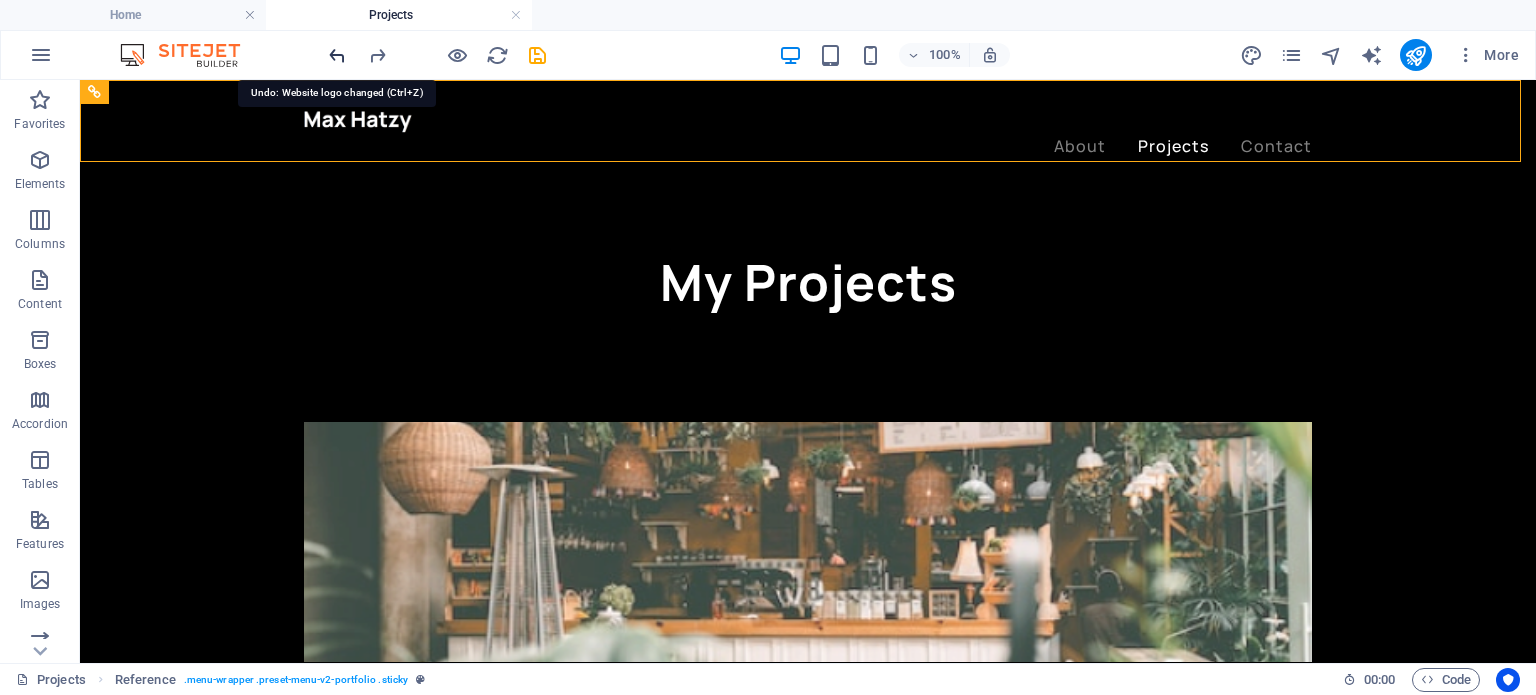 click at bounding box center (337, 55) 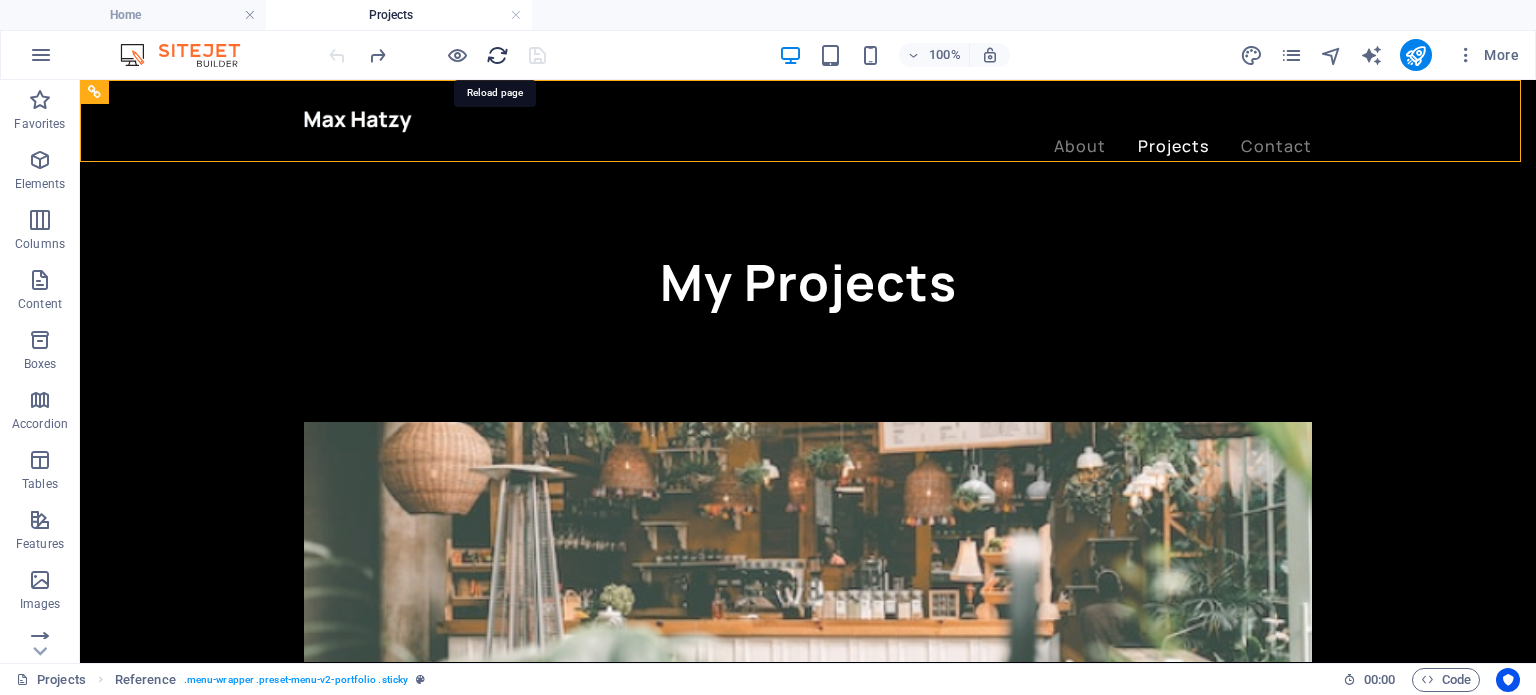 click at bounding box center (497, 55) 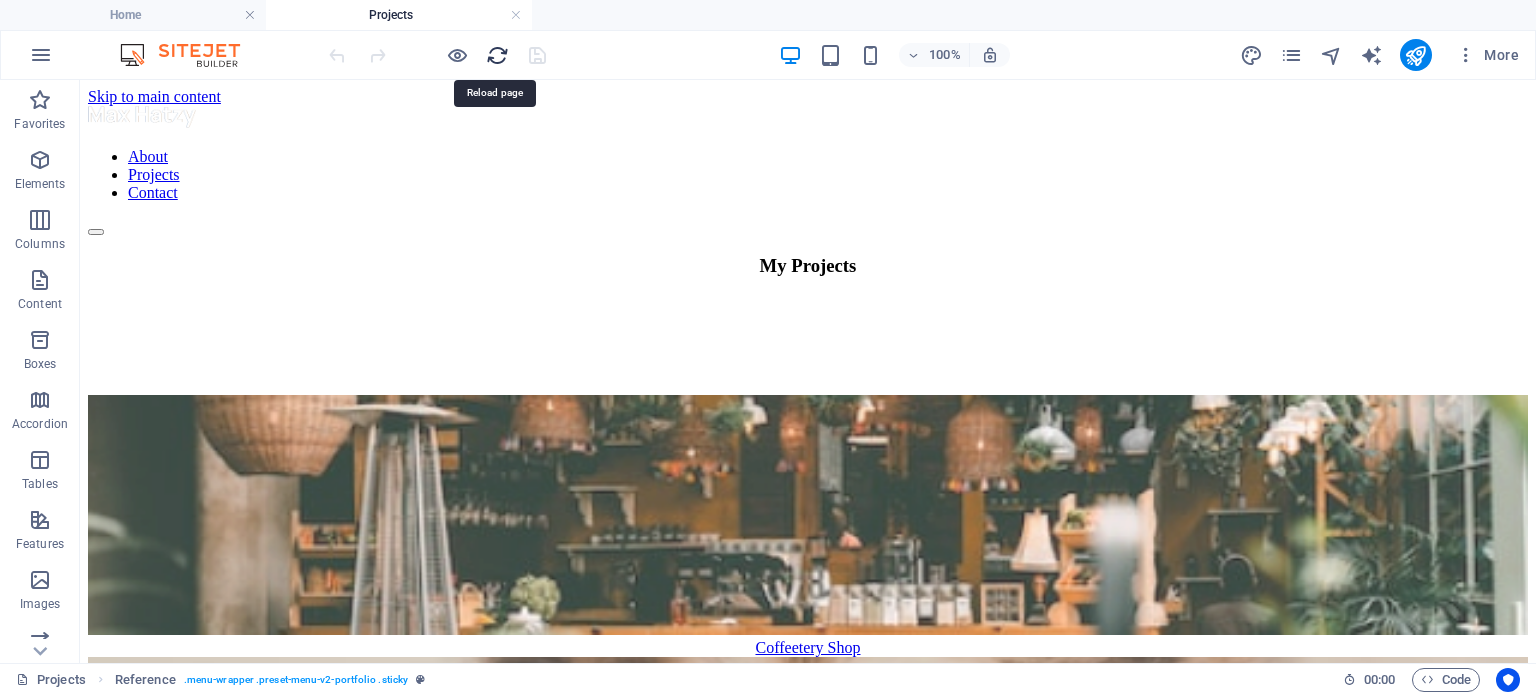 scroll, scrollTop: 0, scrollLeft: 0, axis: both 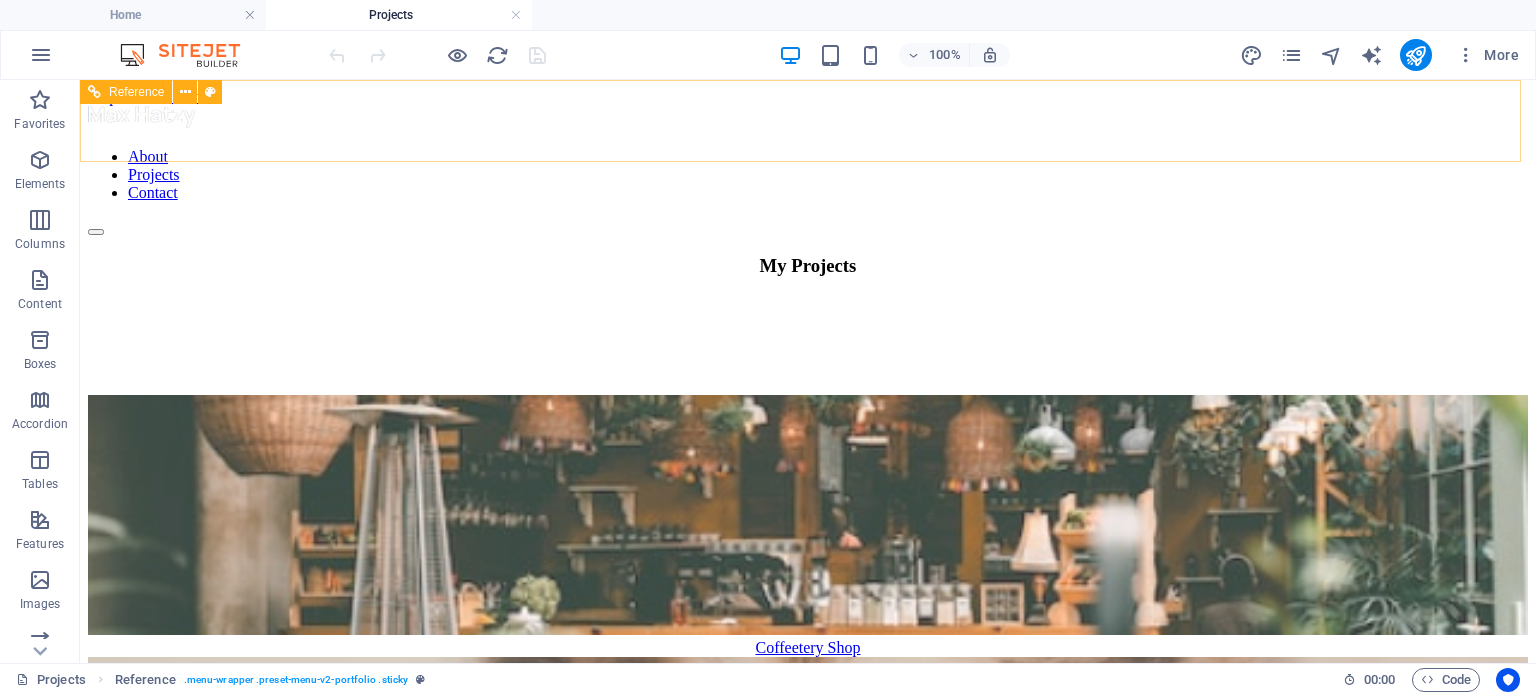 click on "About Projects Contact" at bounding box center [808, 175] 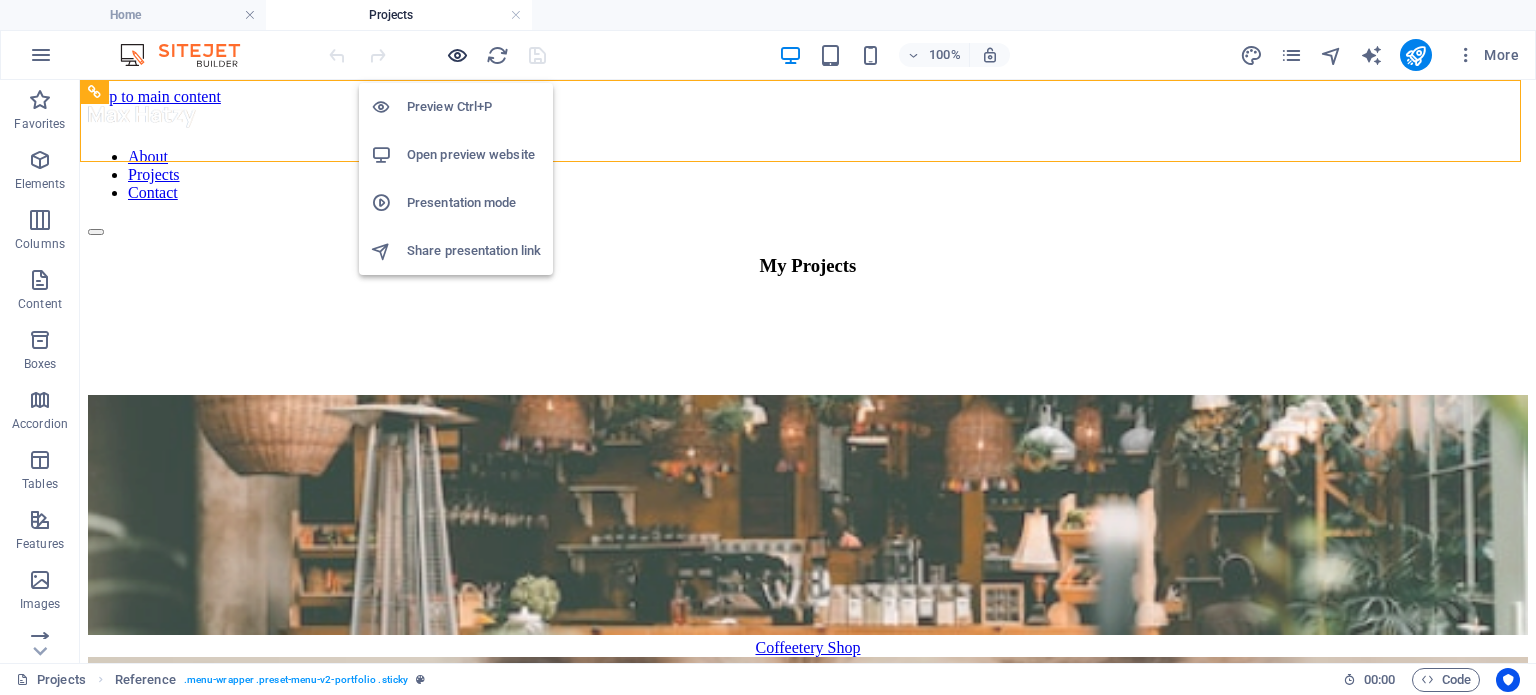 click at bounding box center [457, 55] 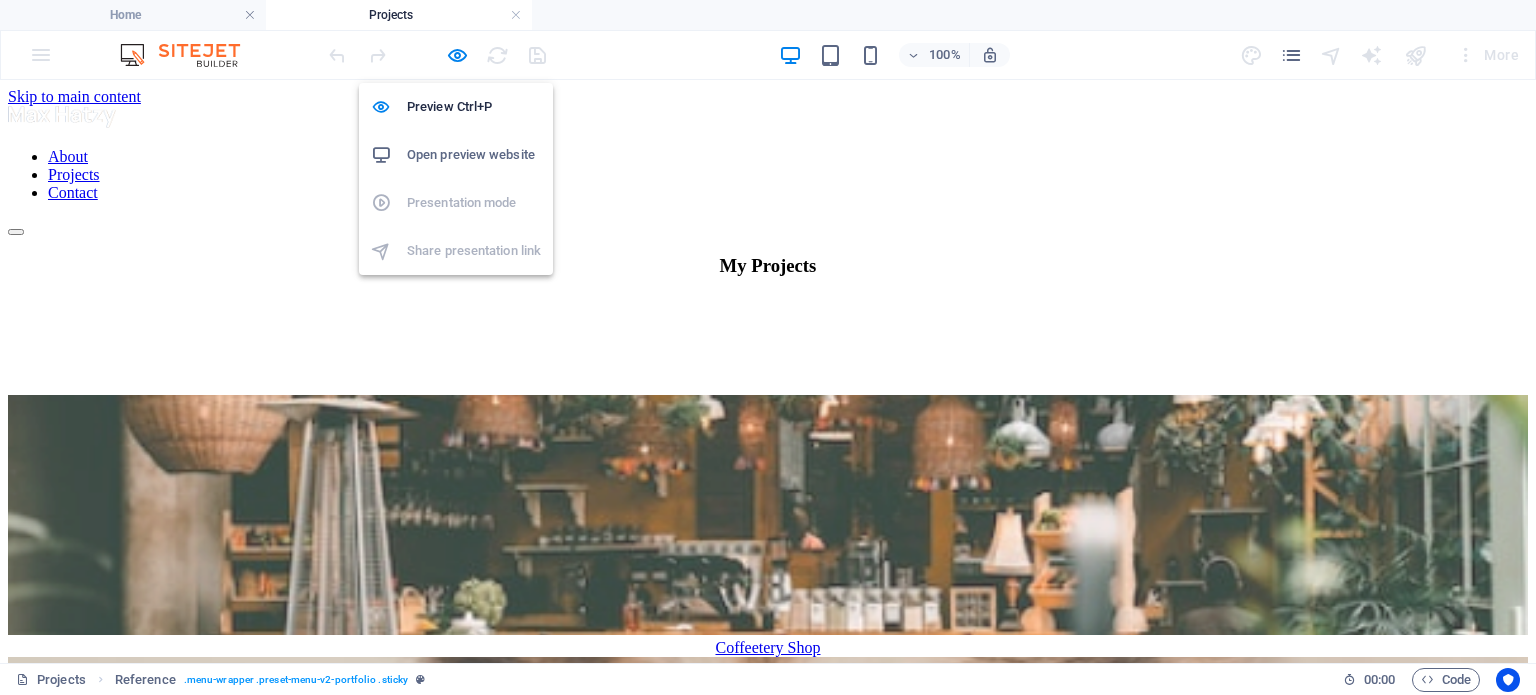 click on "Open preview website" at bounding box center (474, 155) 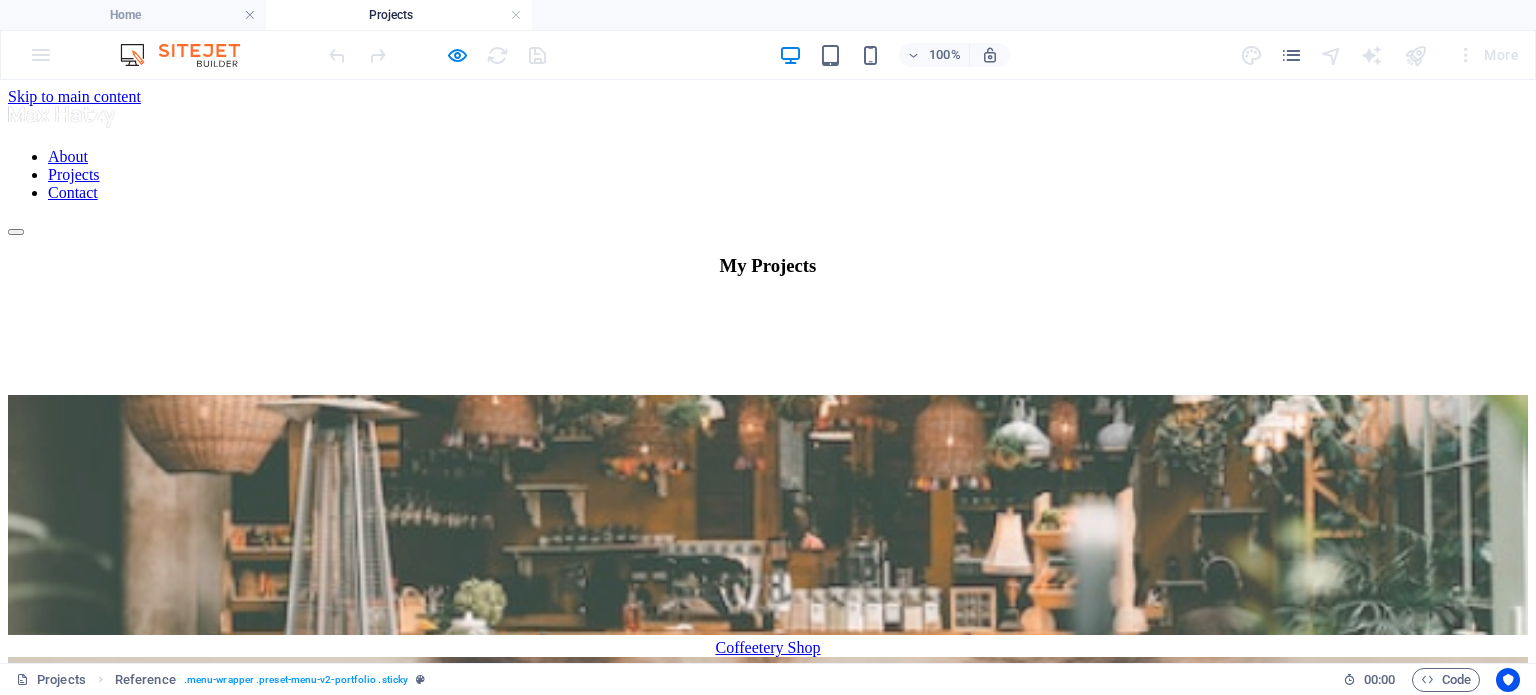 click on "About" at bounding box center [68, 156] 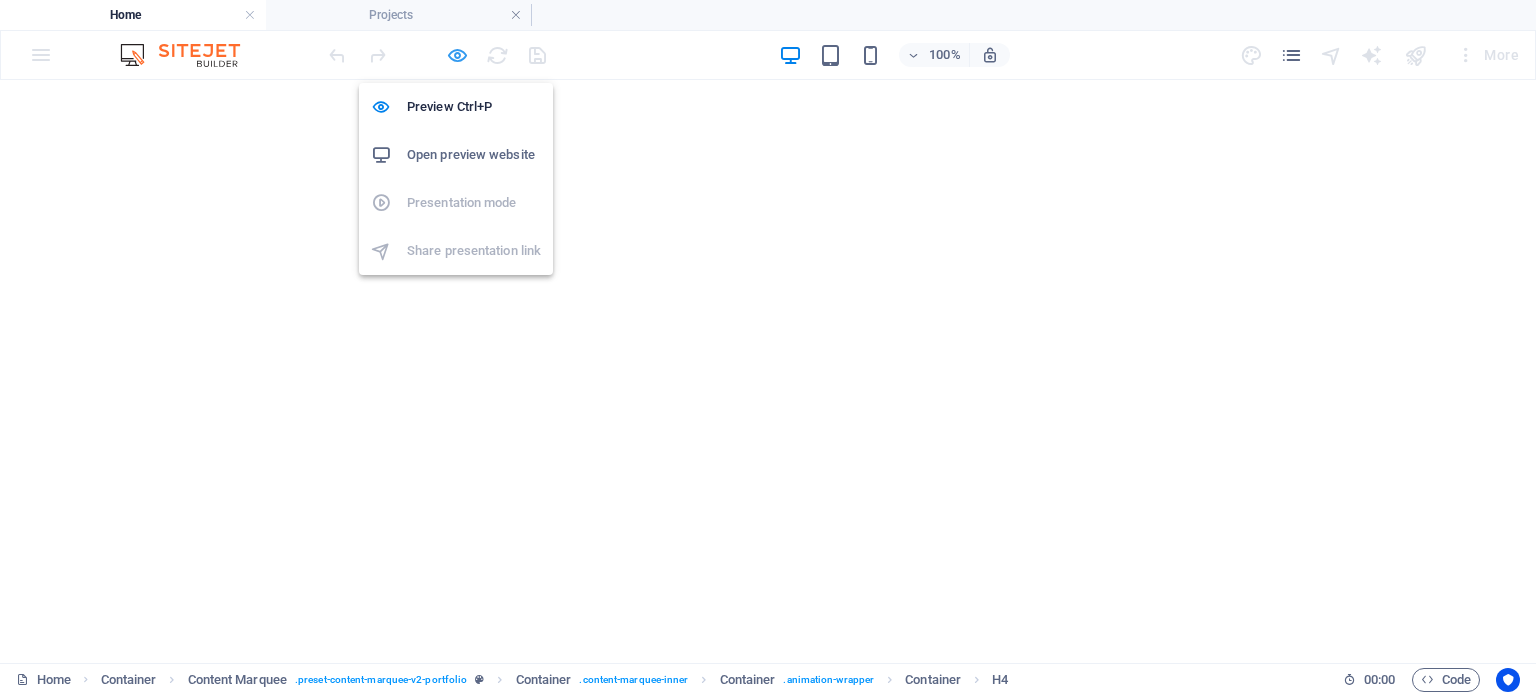 click at bounding box center (457, 55) 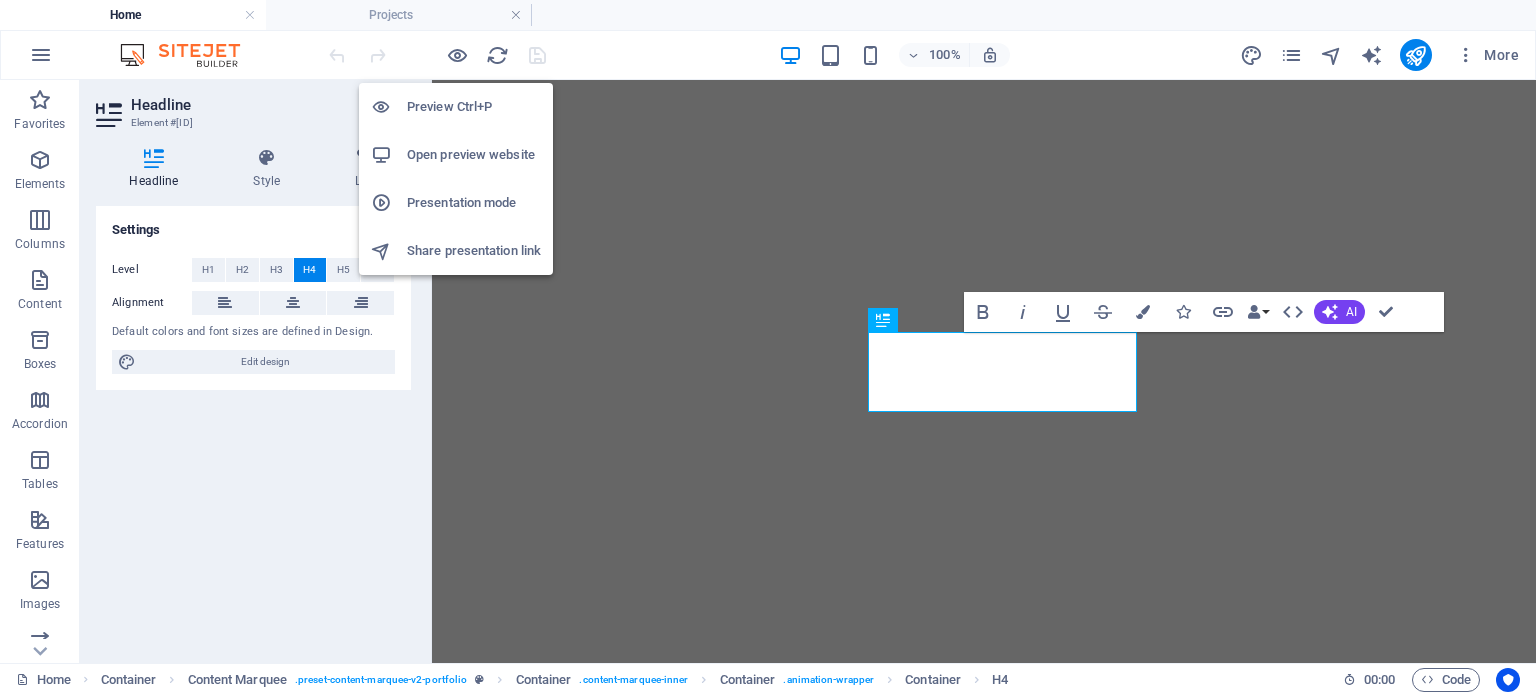 click on "Open preview website" at bounding box center (474, 155) 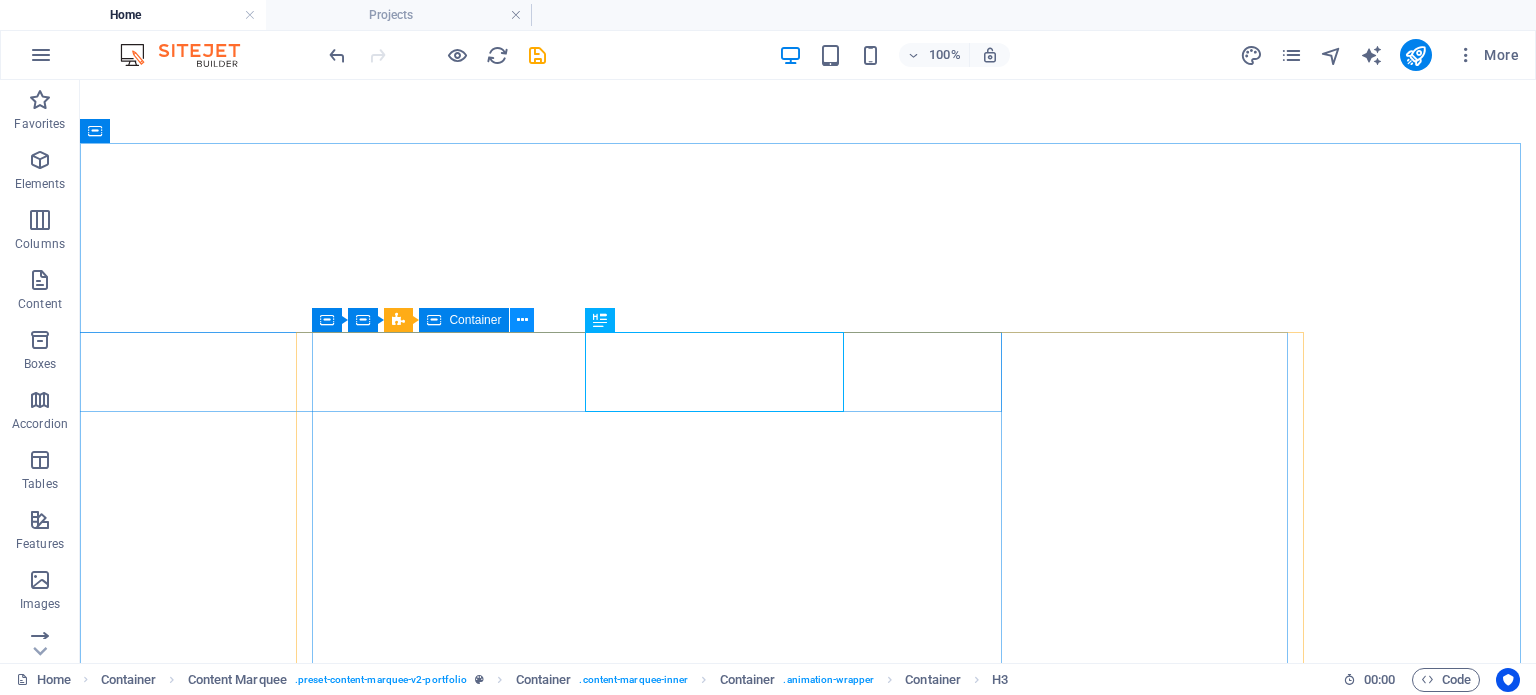 click at bounding box center [522, 320] 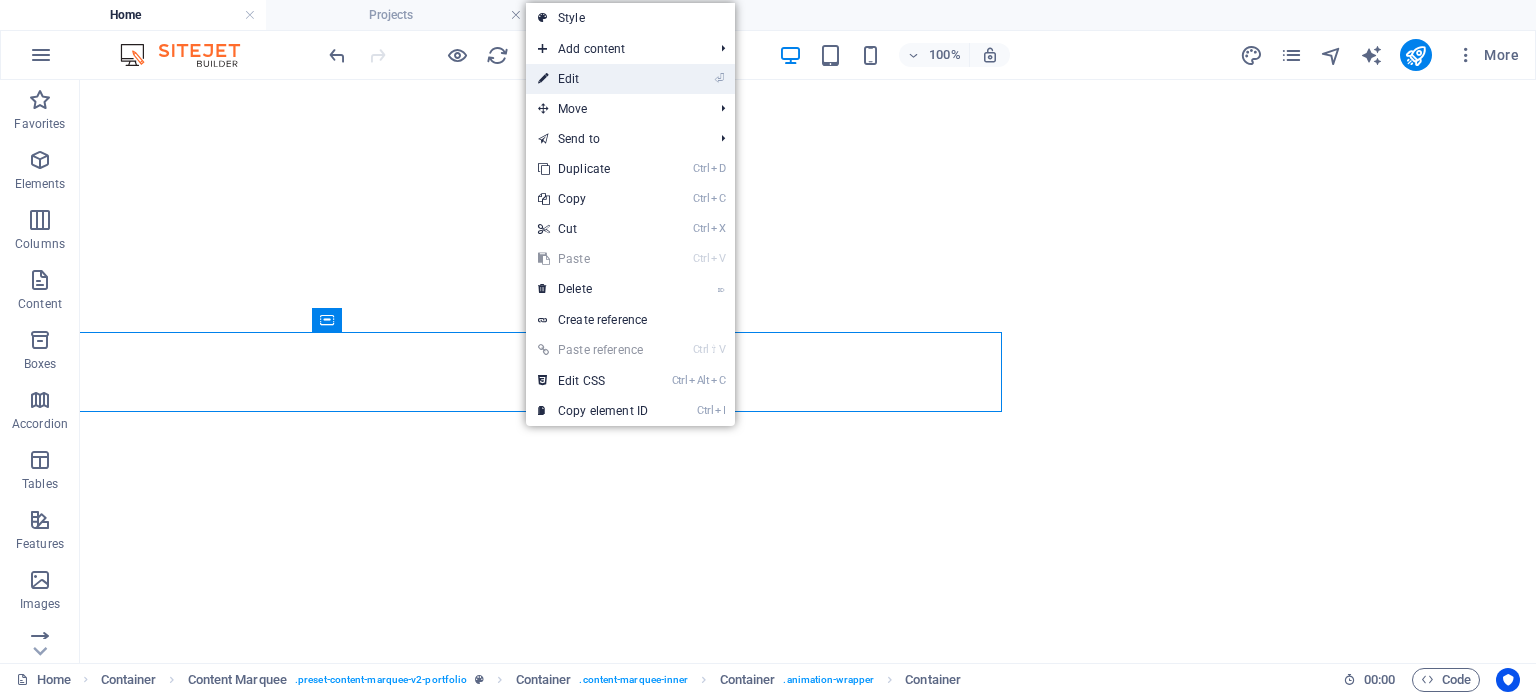 click on "⏎  Edit" at bounding box center (593, 79) 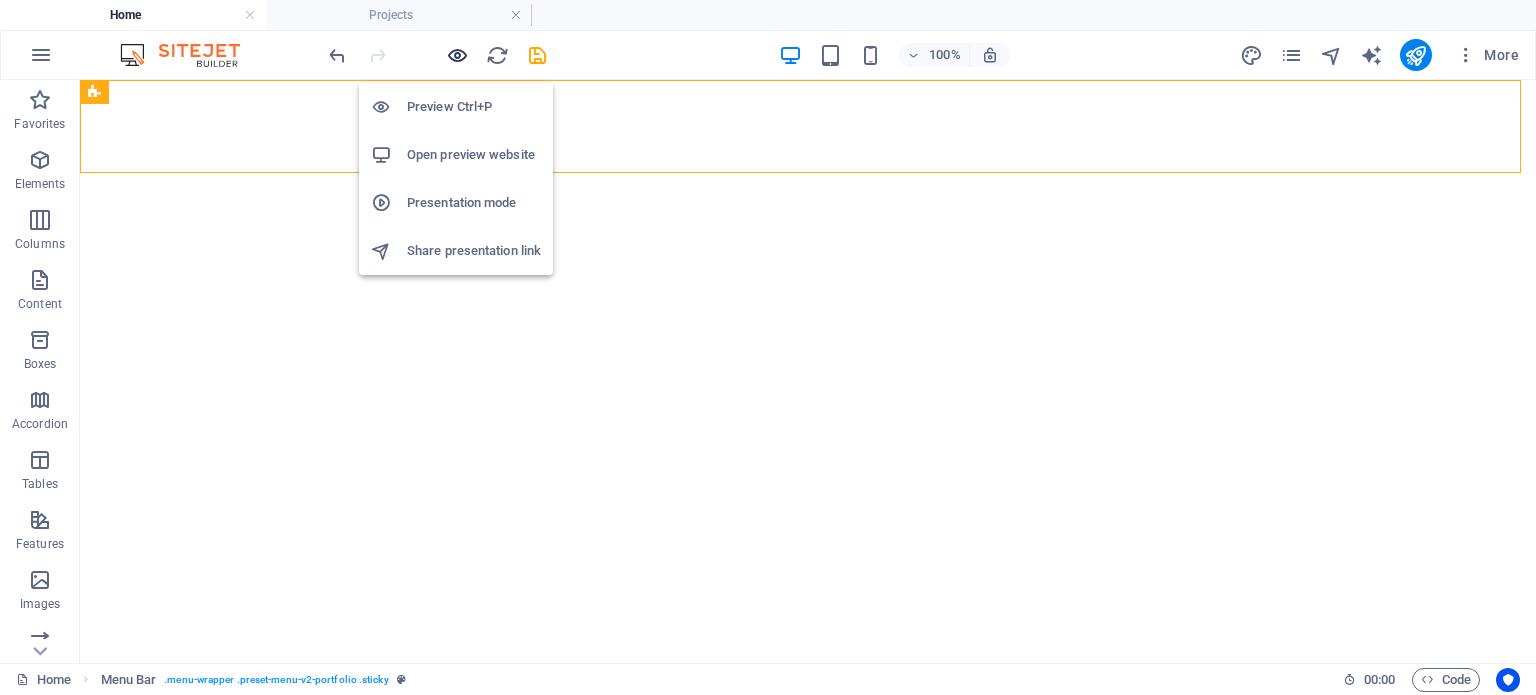 click at bounding box center (457, 55) 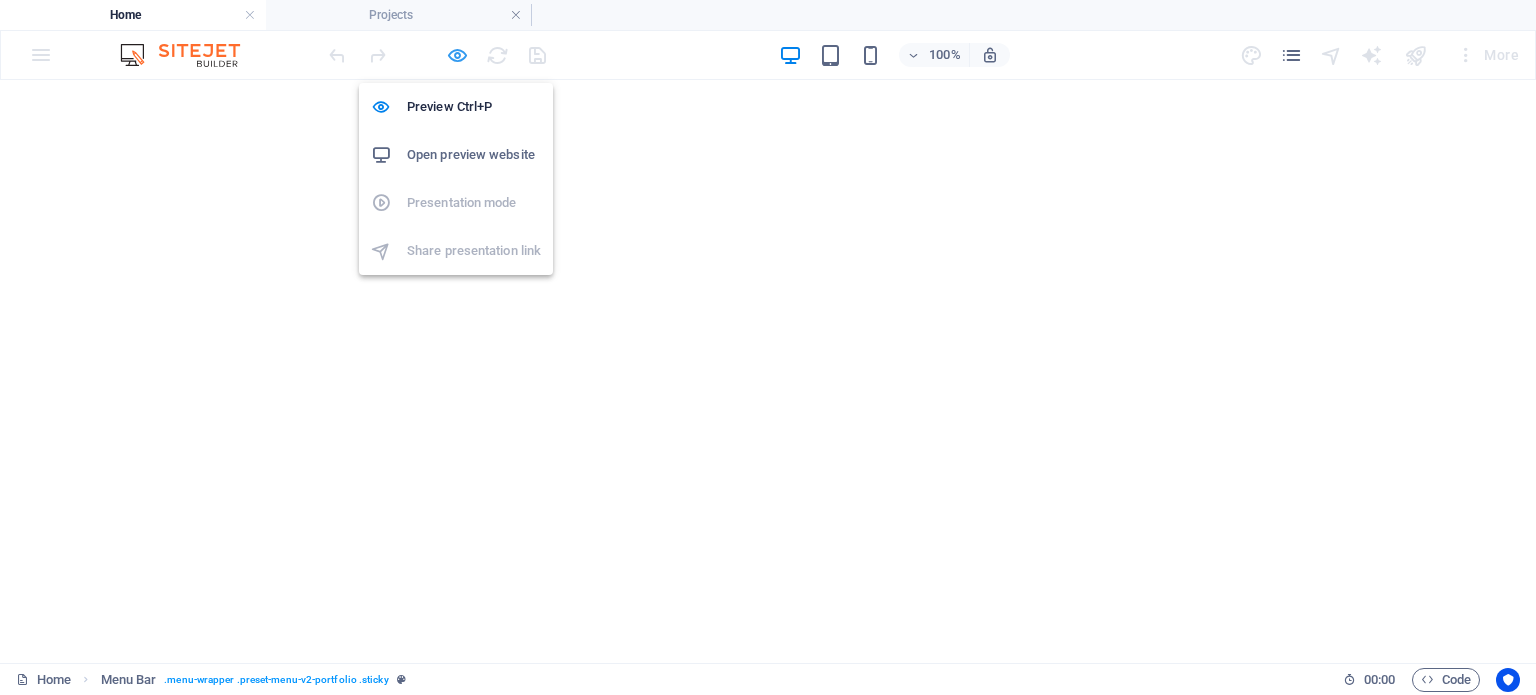 click at bounding box center [457, 55] 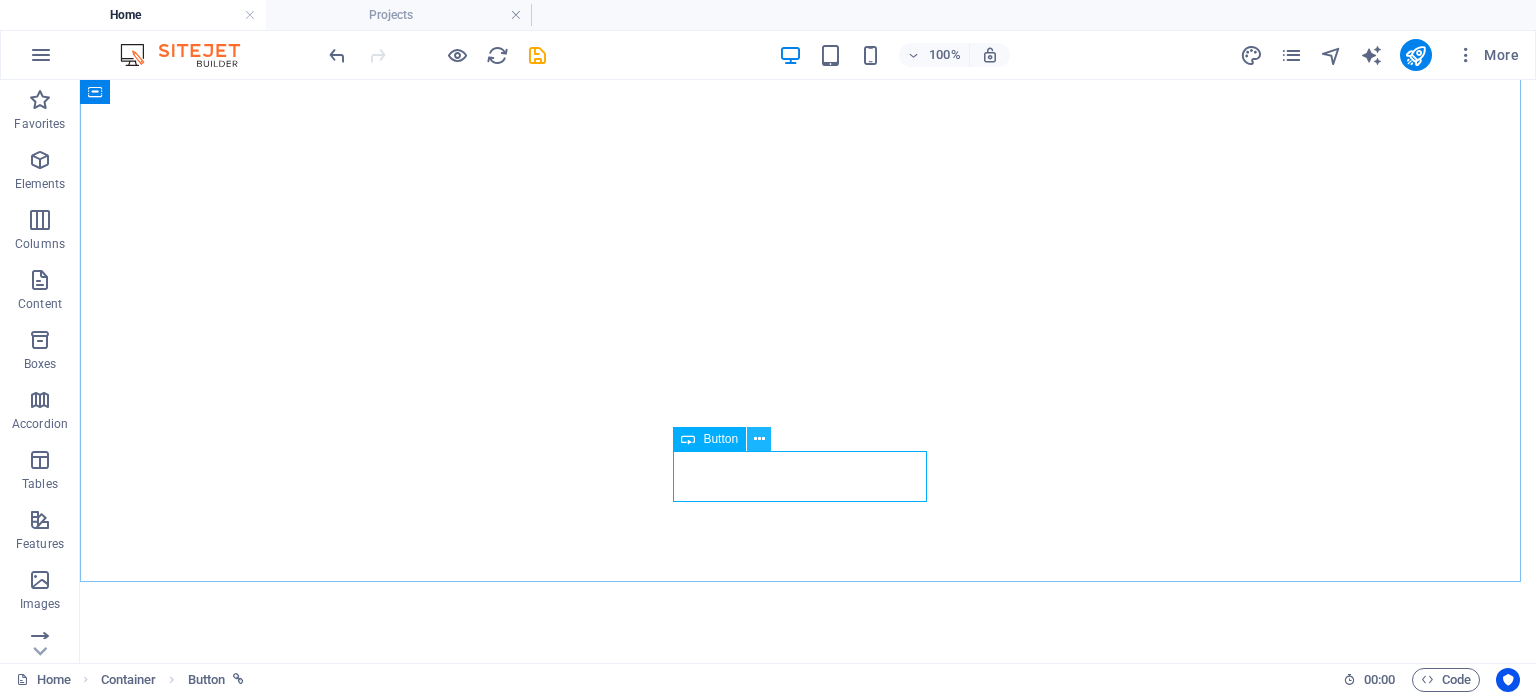 click at bounding box center [759, 439] 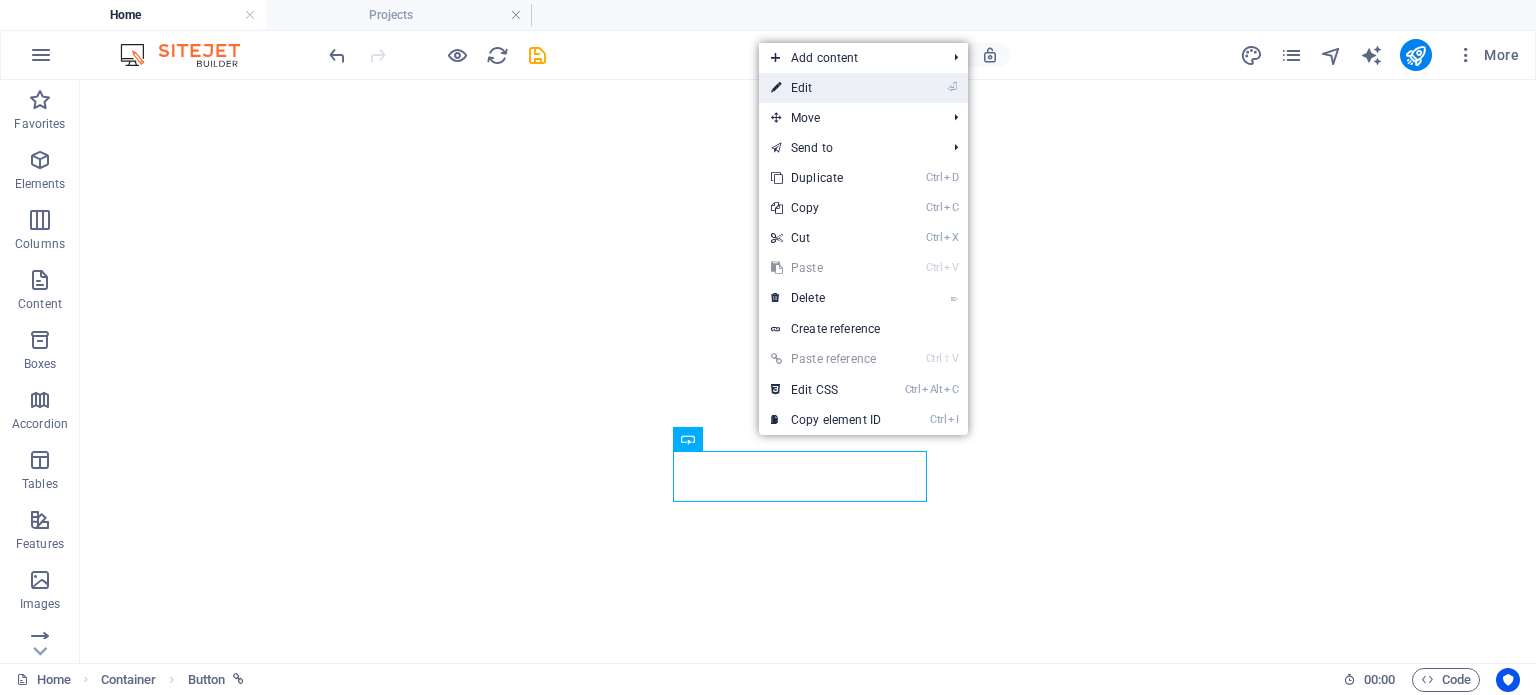 click on "⏎  Edit" at bounding box center (826, 88) 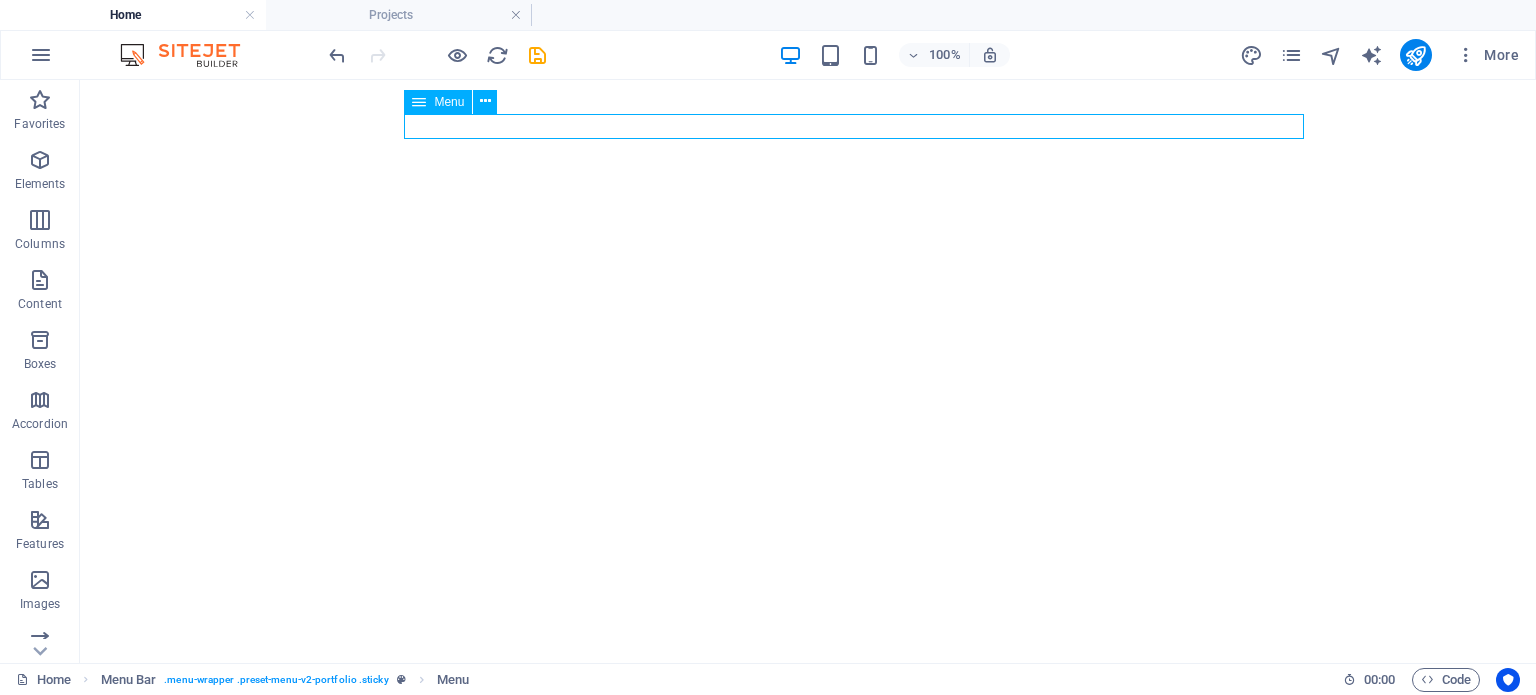 select on "1" 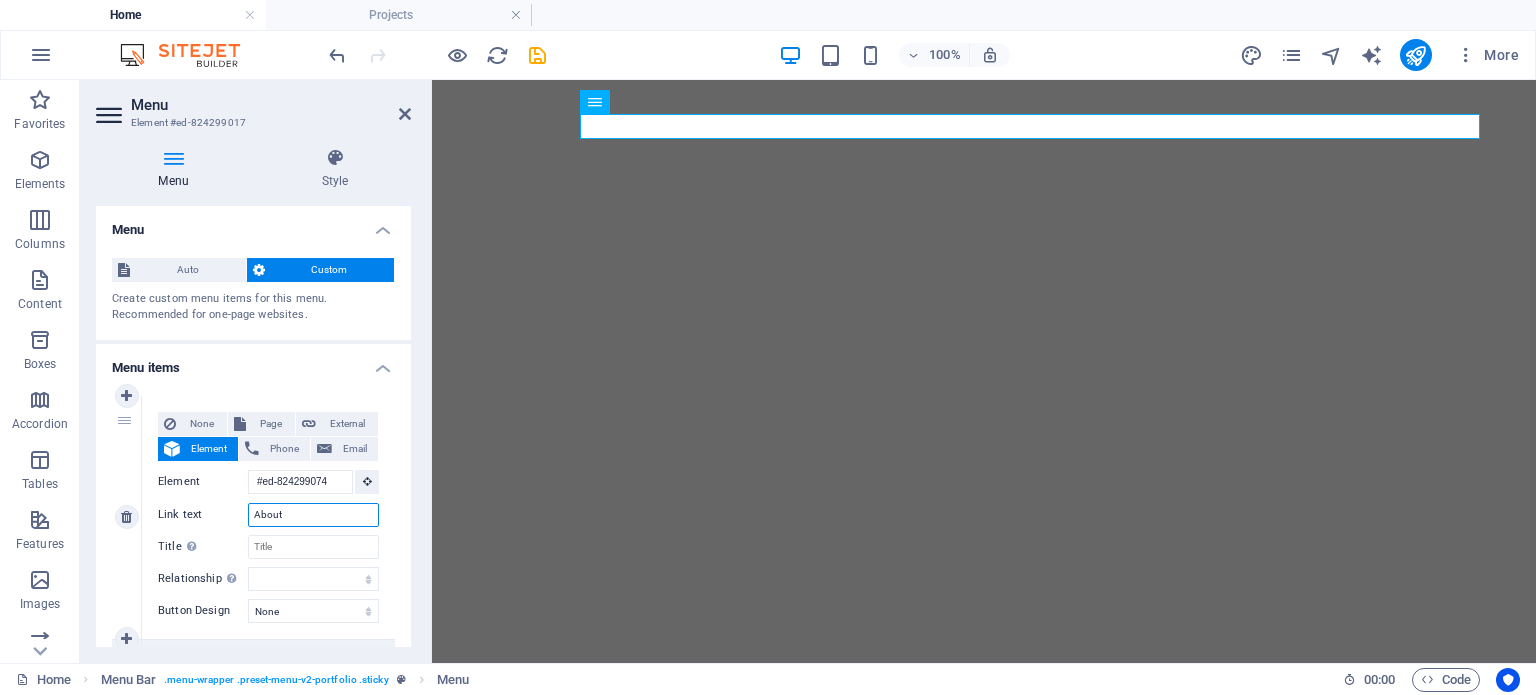 click on "About" at bounding box center (313, 515) 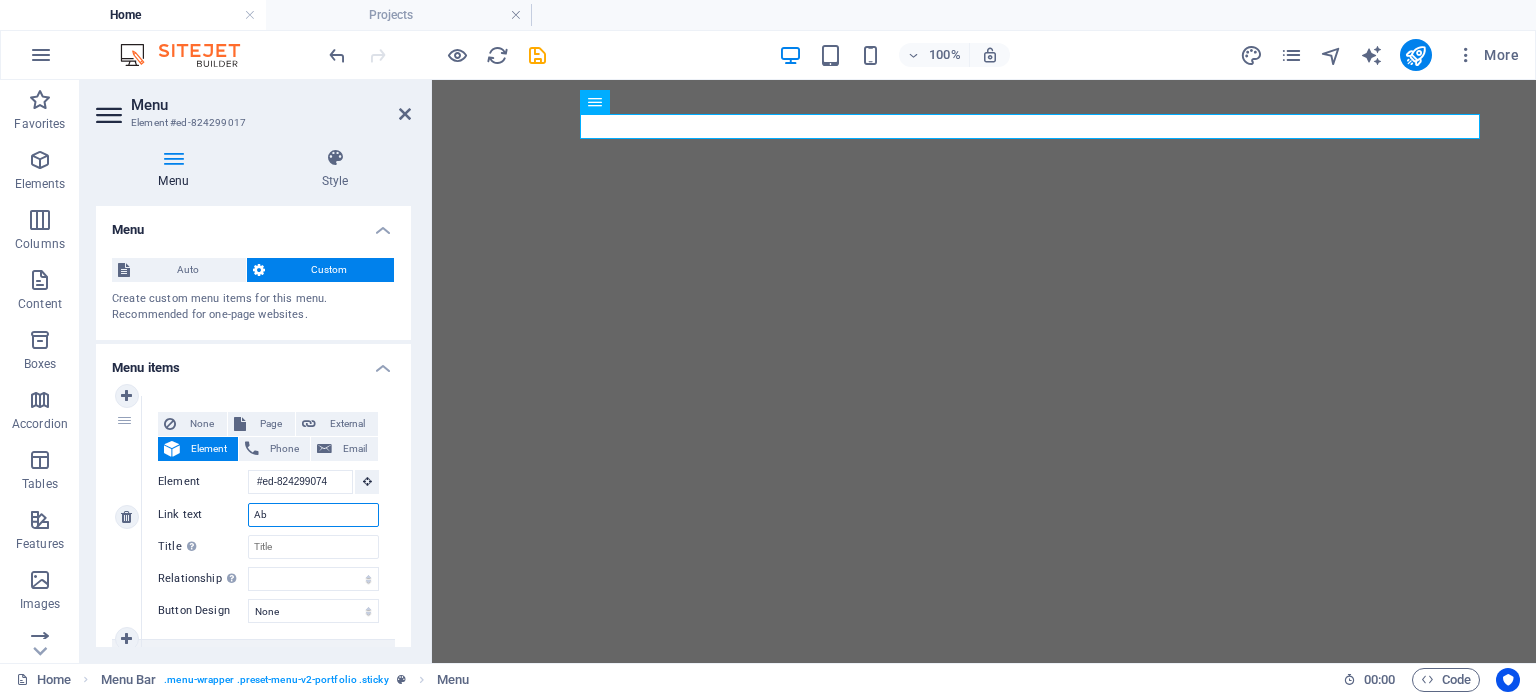 type on "A" 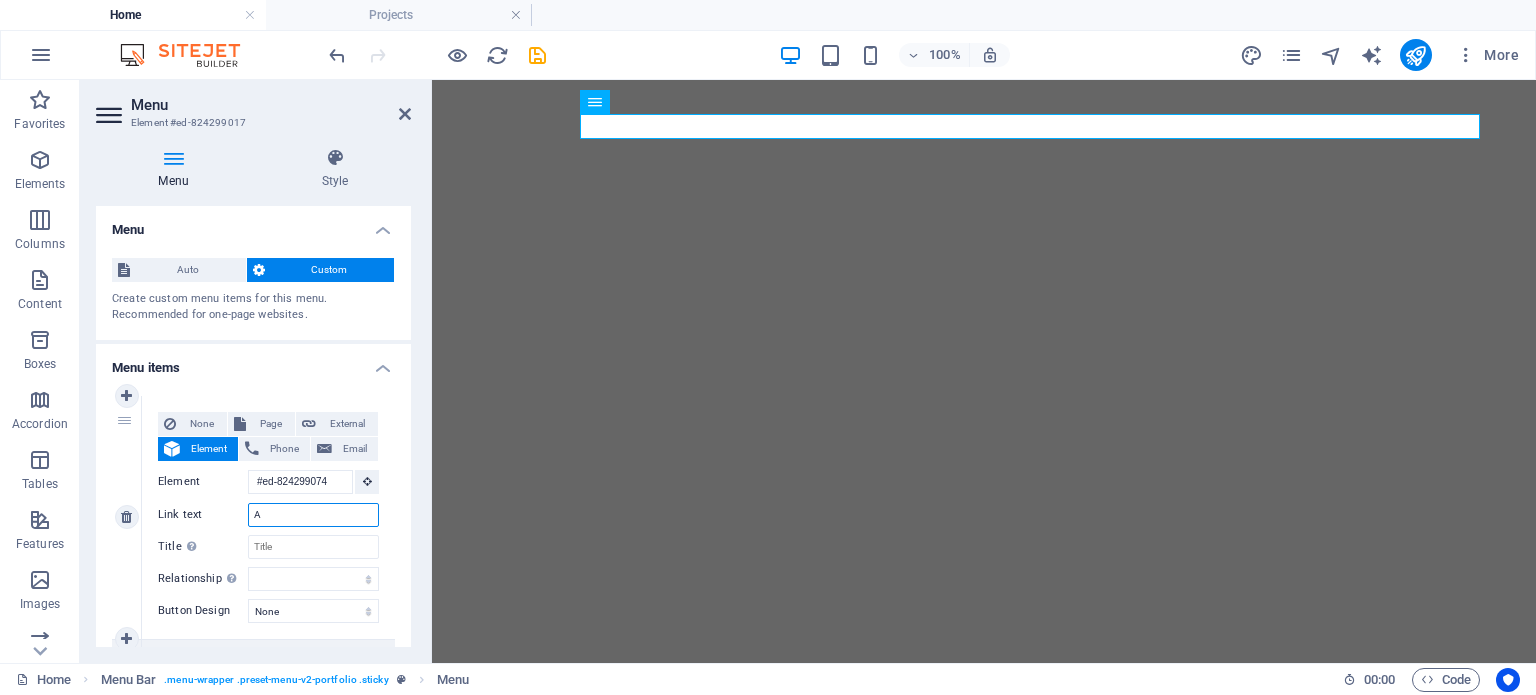type 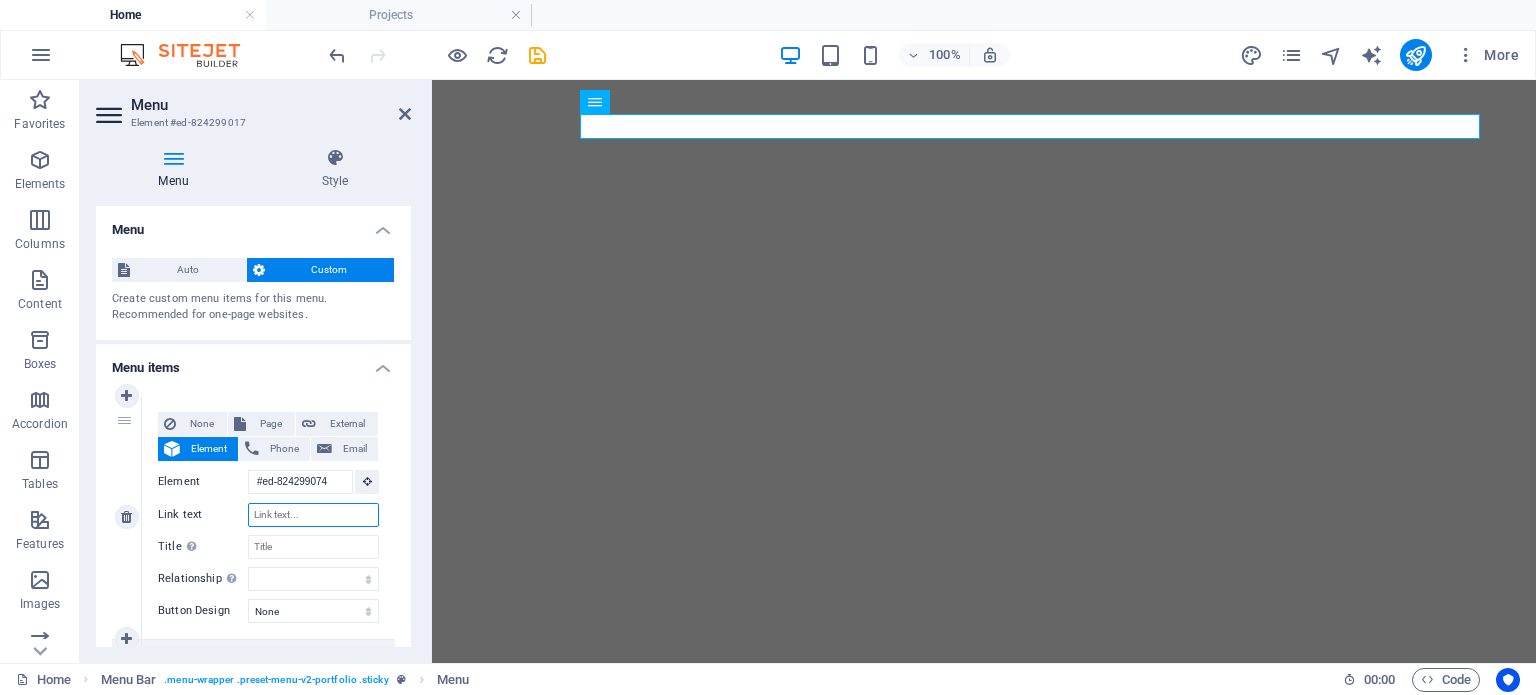 select 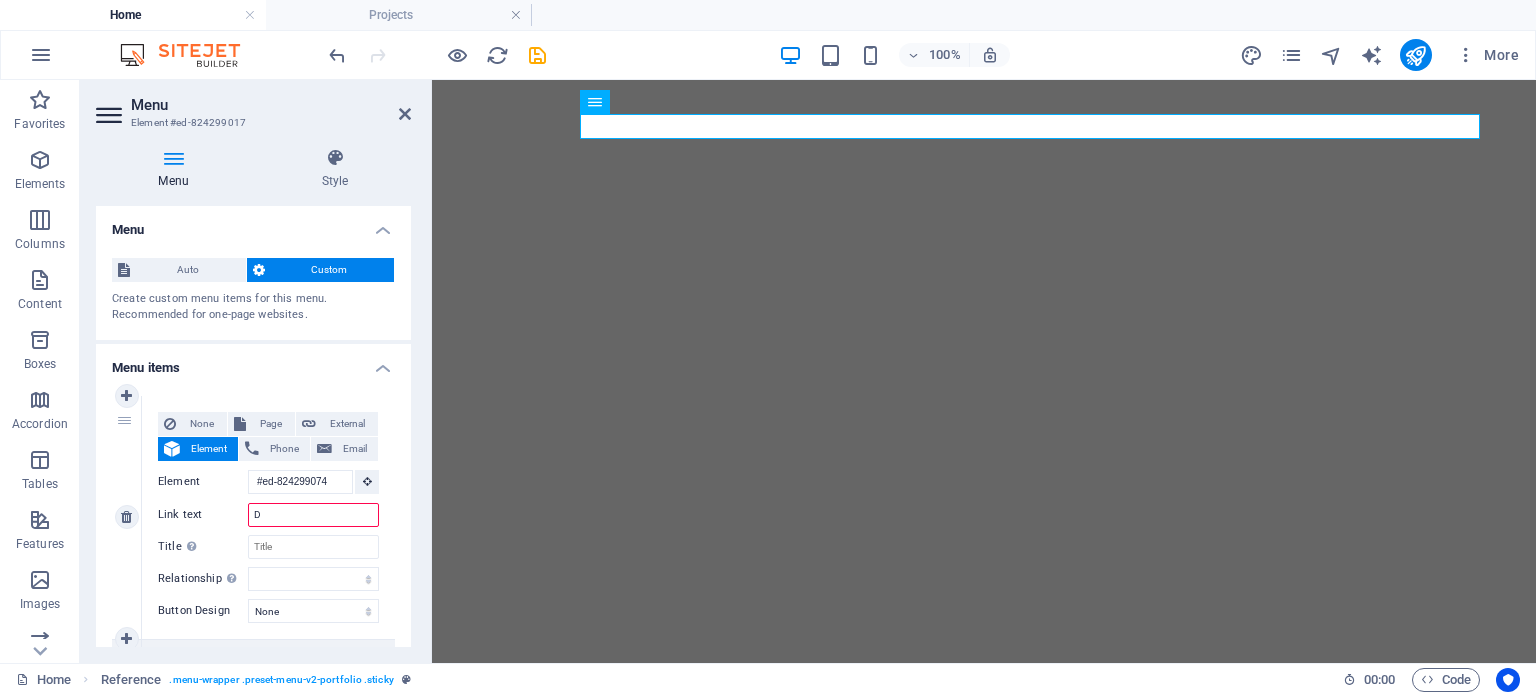type on "De" 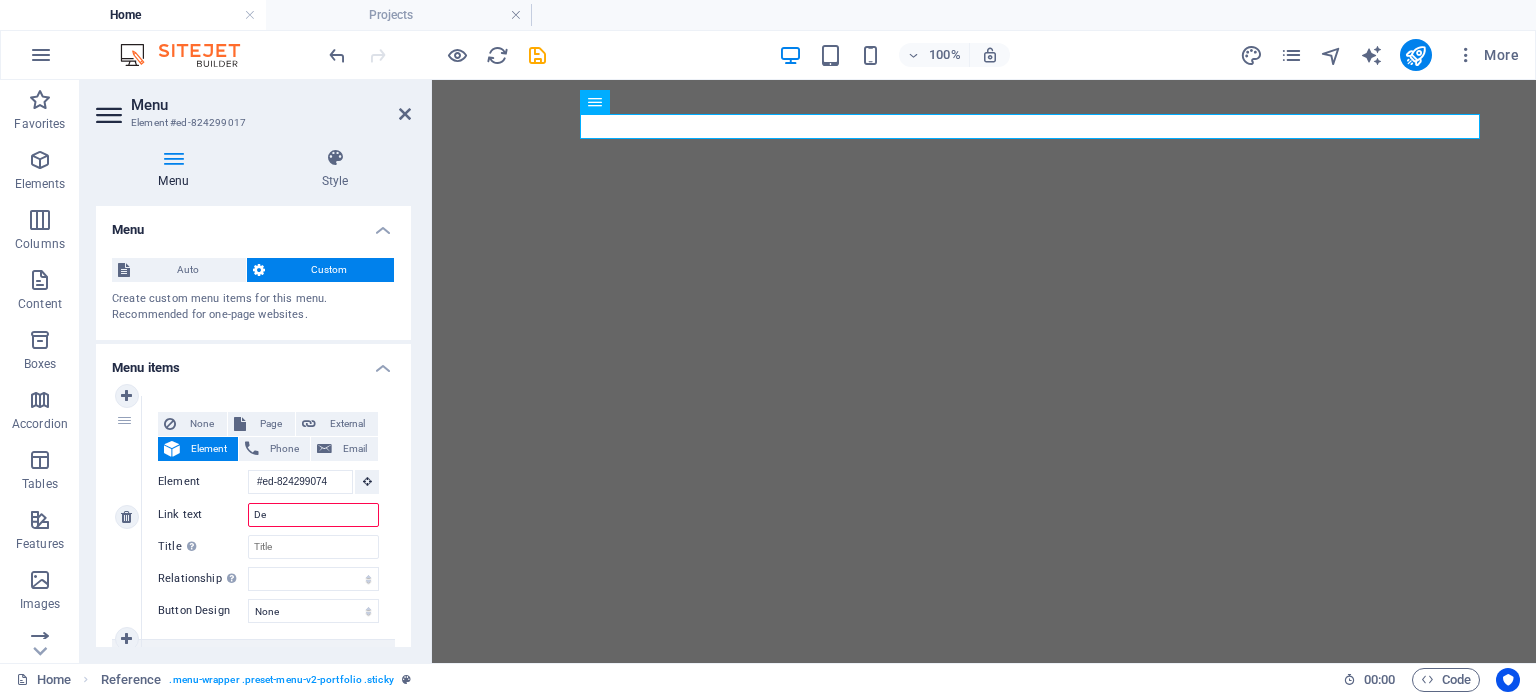 select 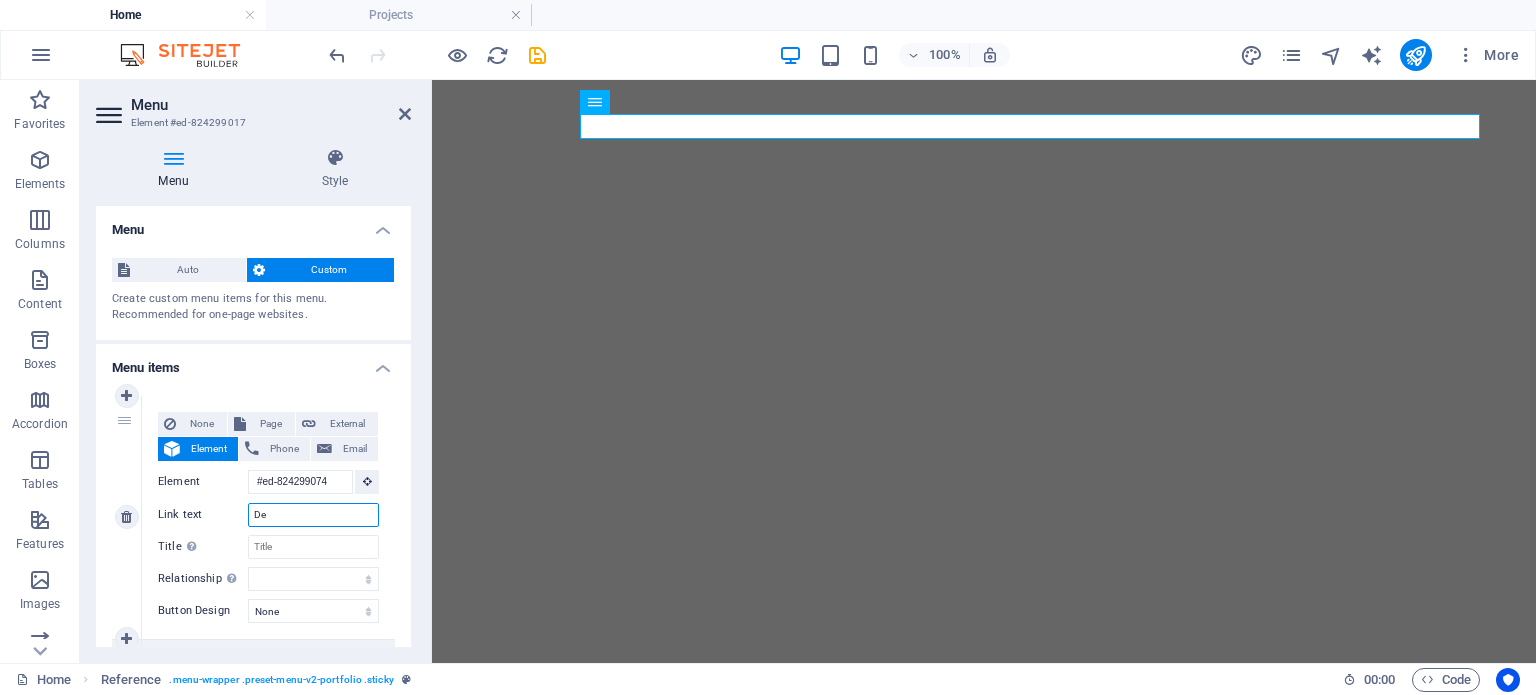 type on "Des" 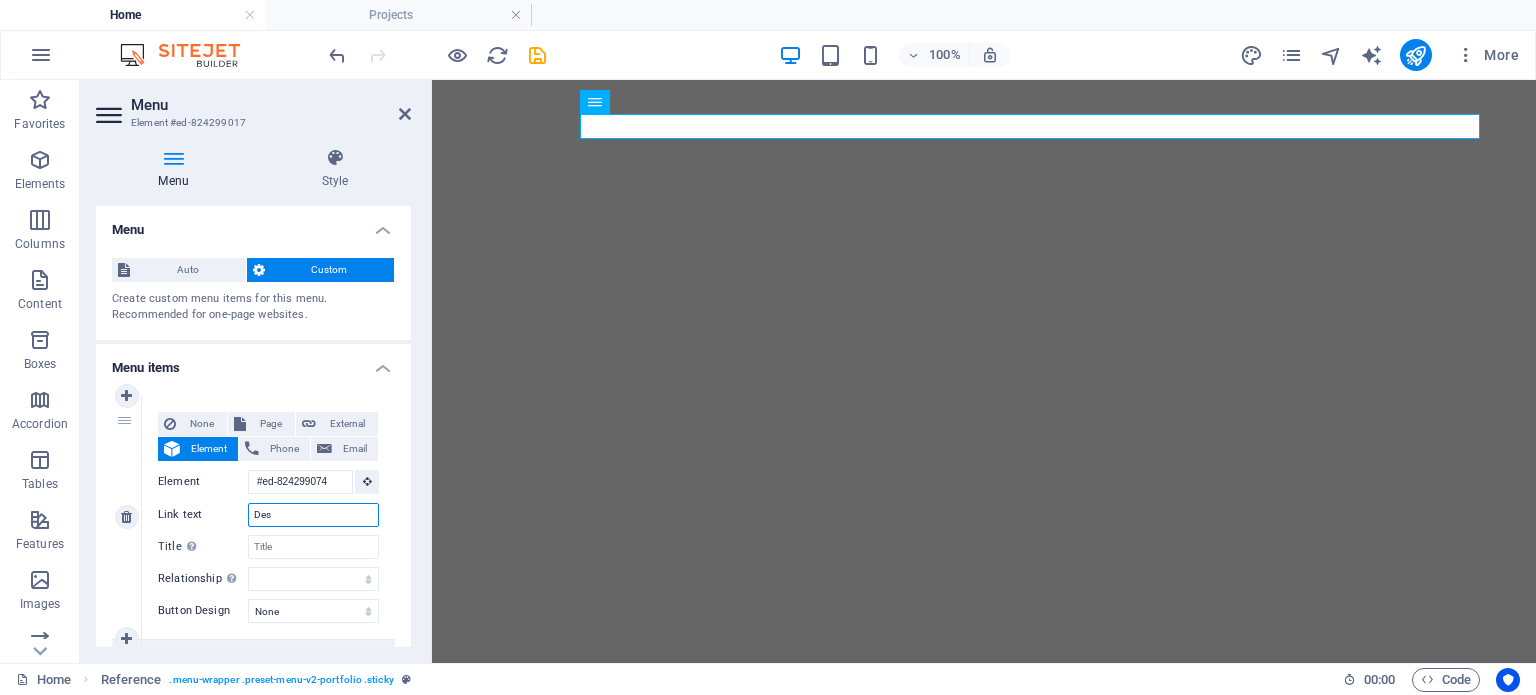 select 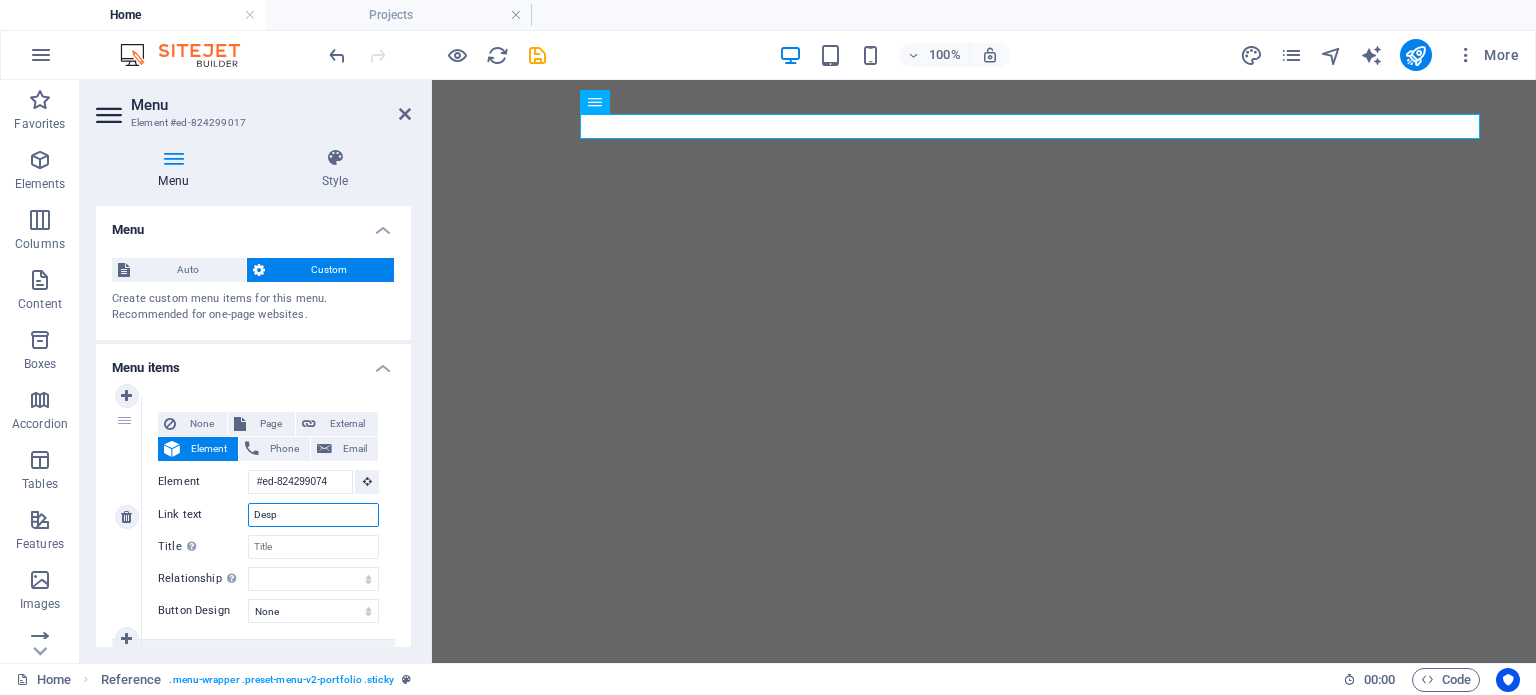 type on "Despr" 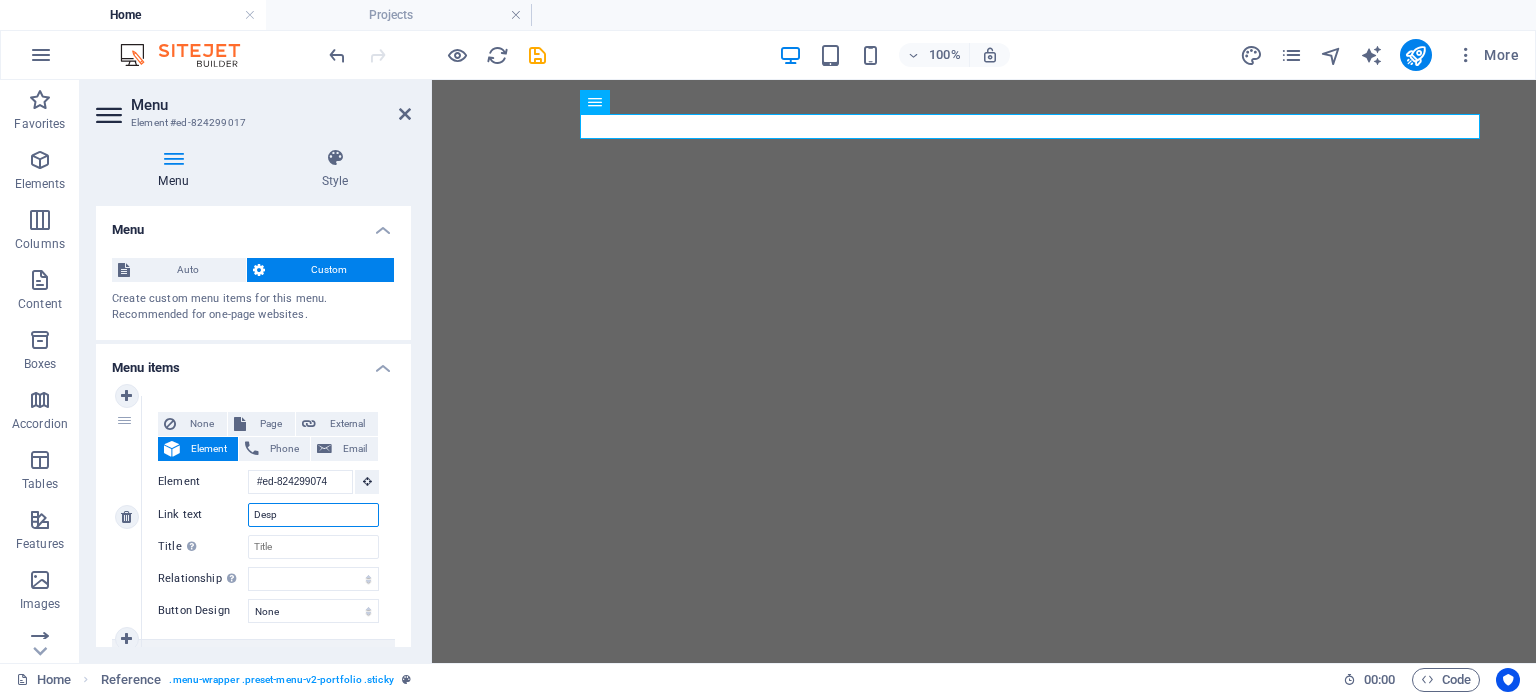 select 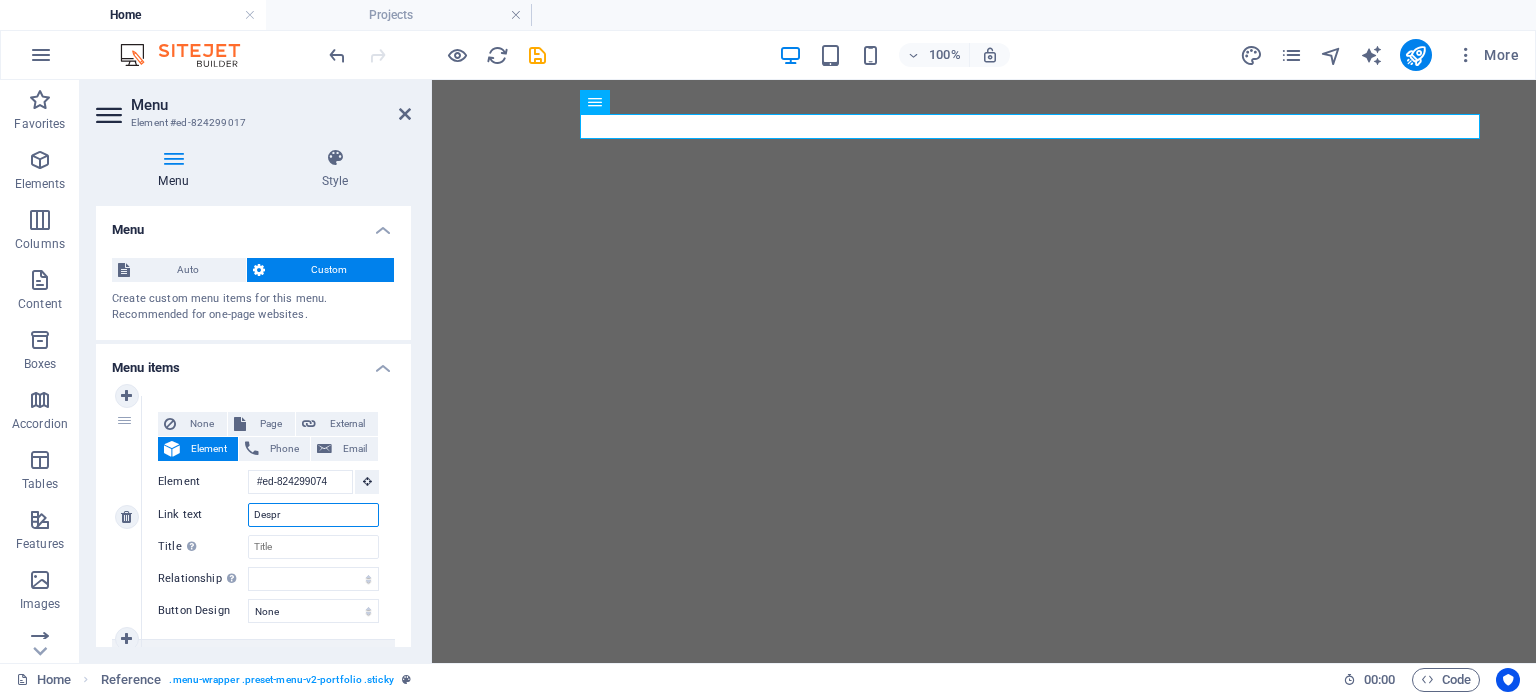 type on "Despre" 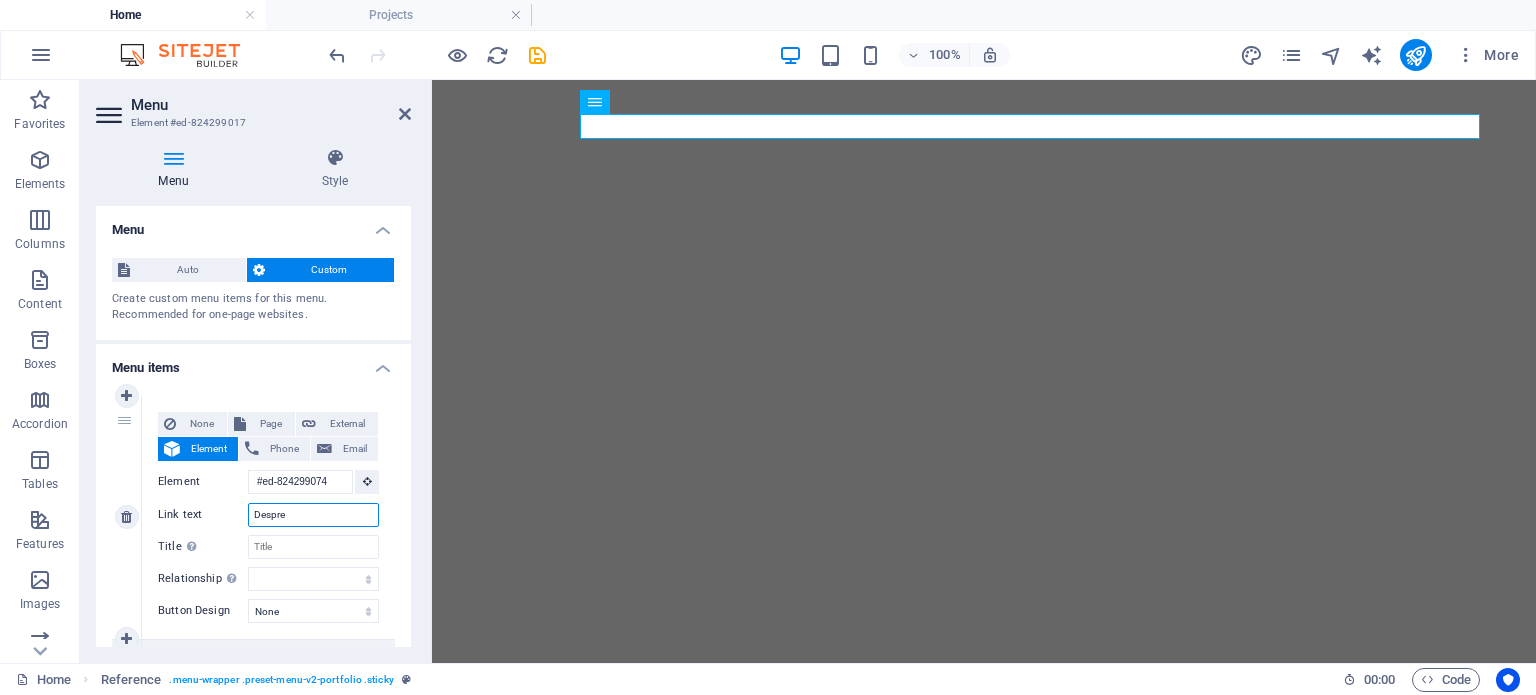 select 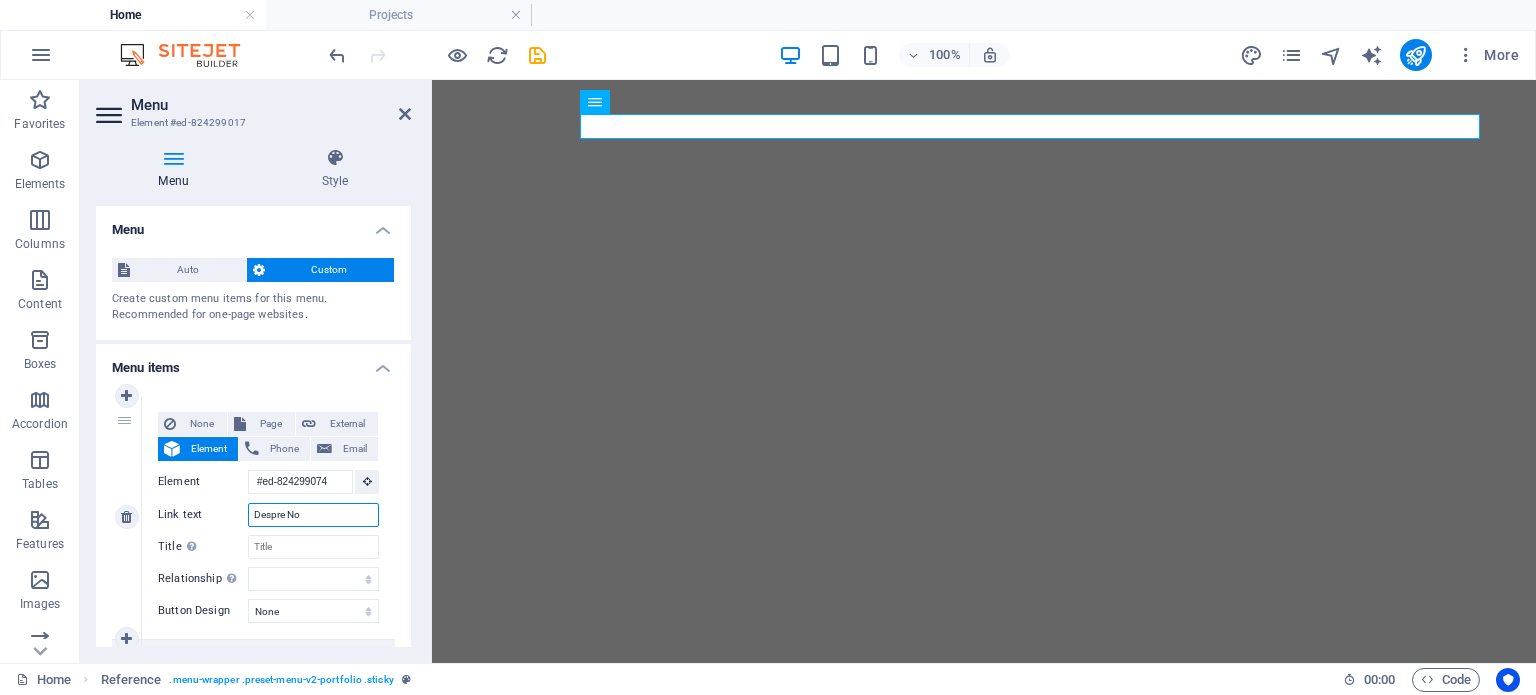 type on "Despre Noi" 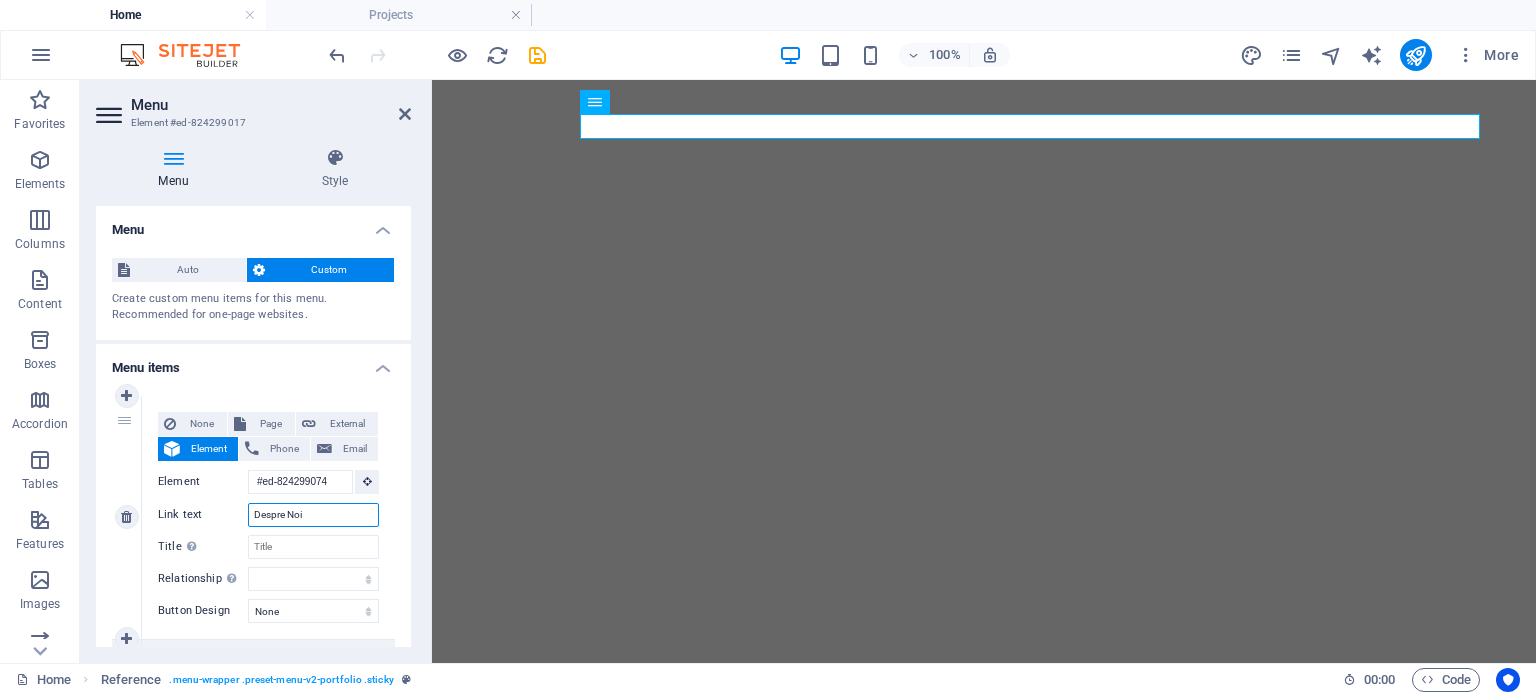 select 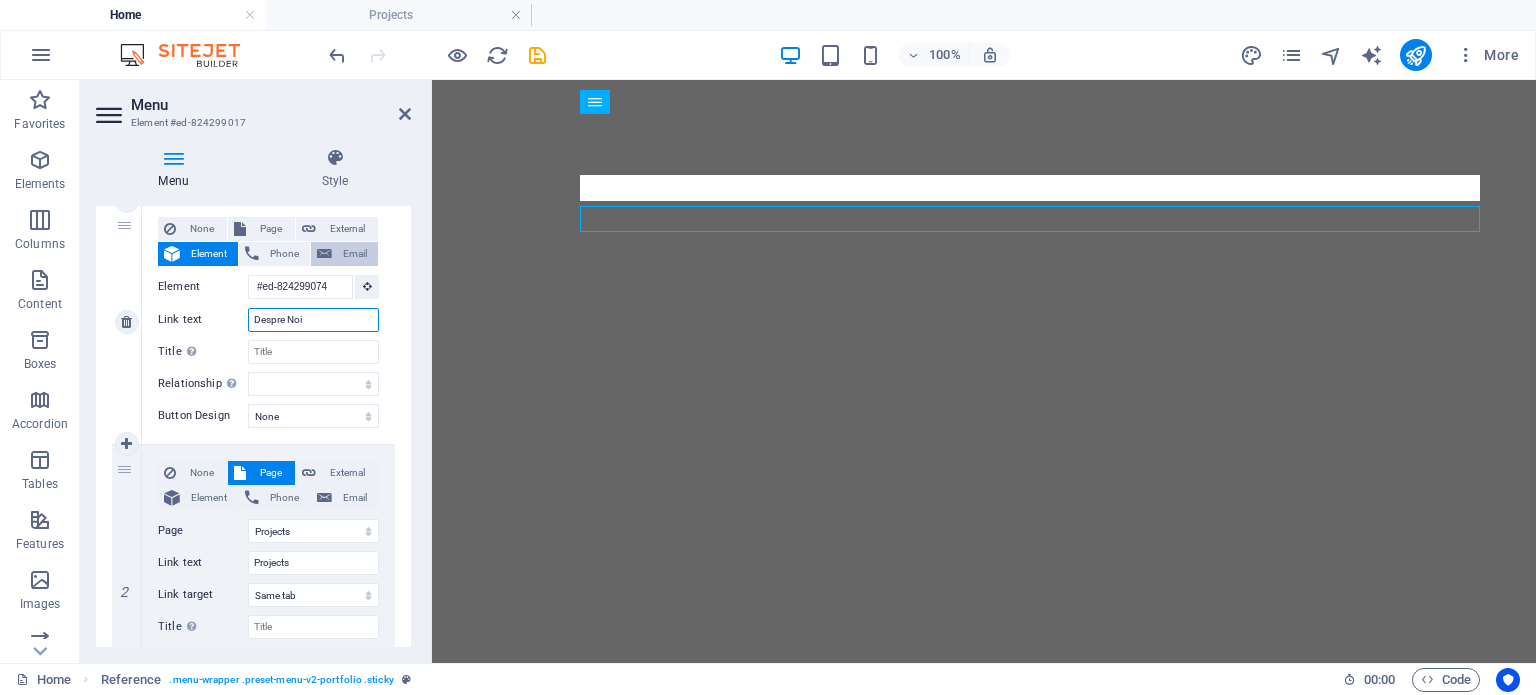 scroll, scrollTop: 200, scrollLeft: 0, axis: vertical 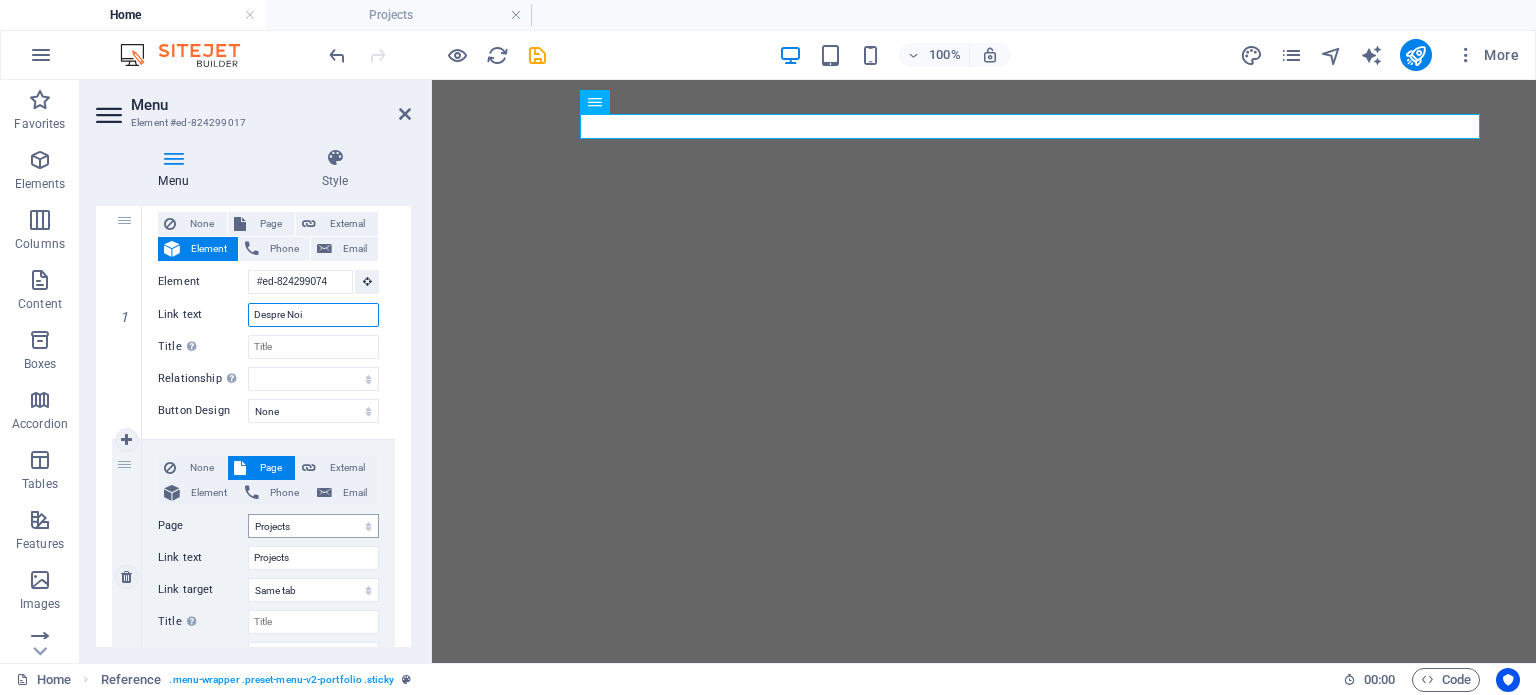 type on "Despre Noi" 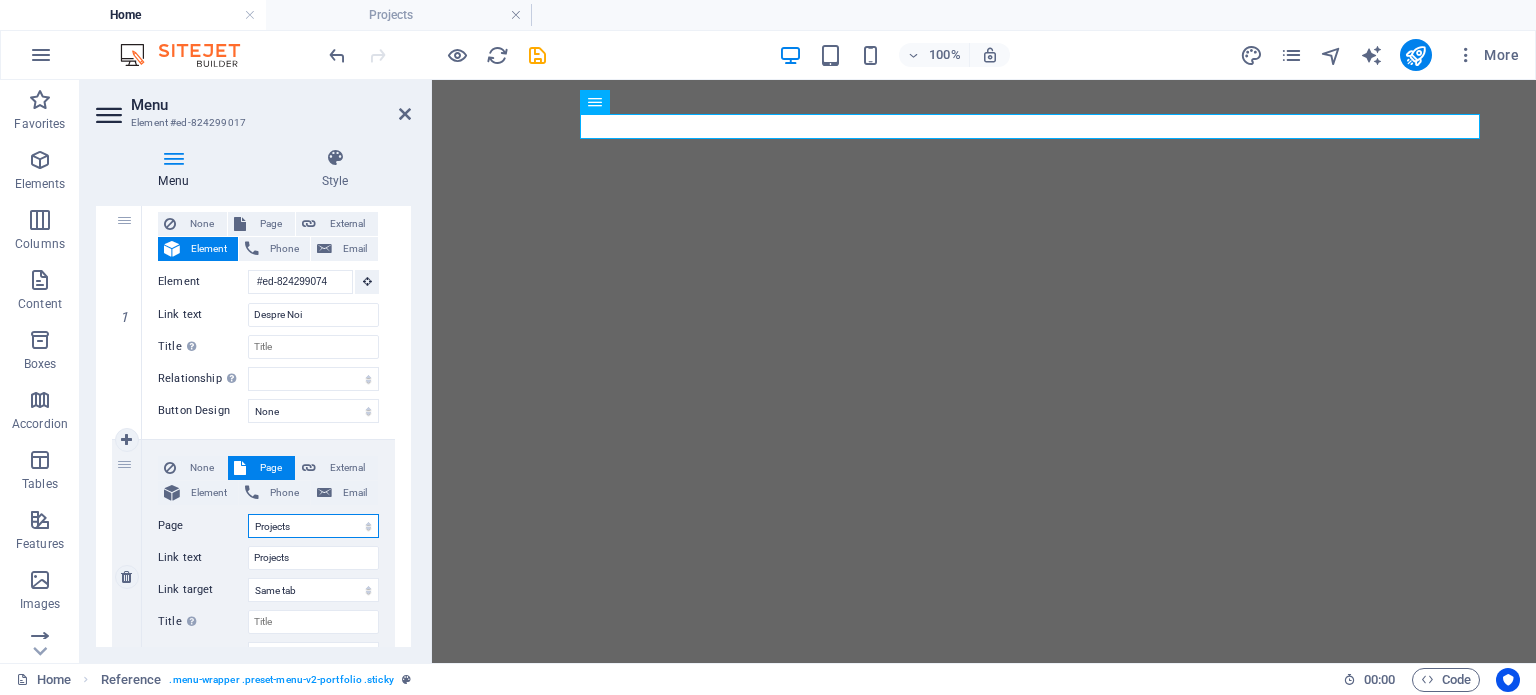 click on "Home Projects Legal Notice Privacy" at bounding box center (313, 526) 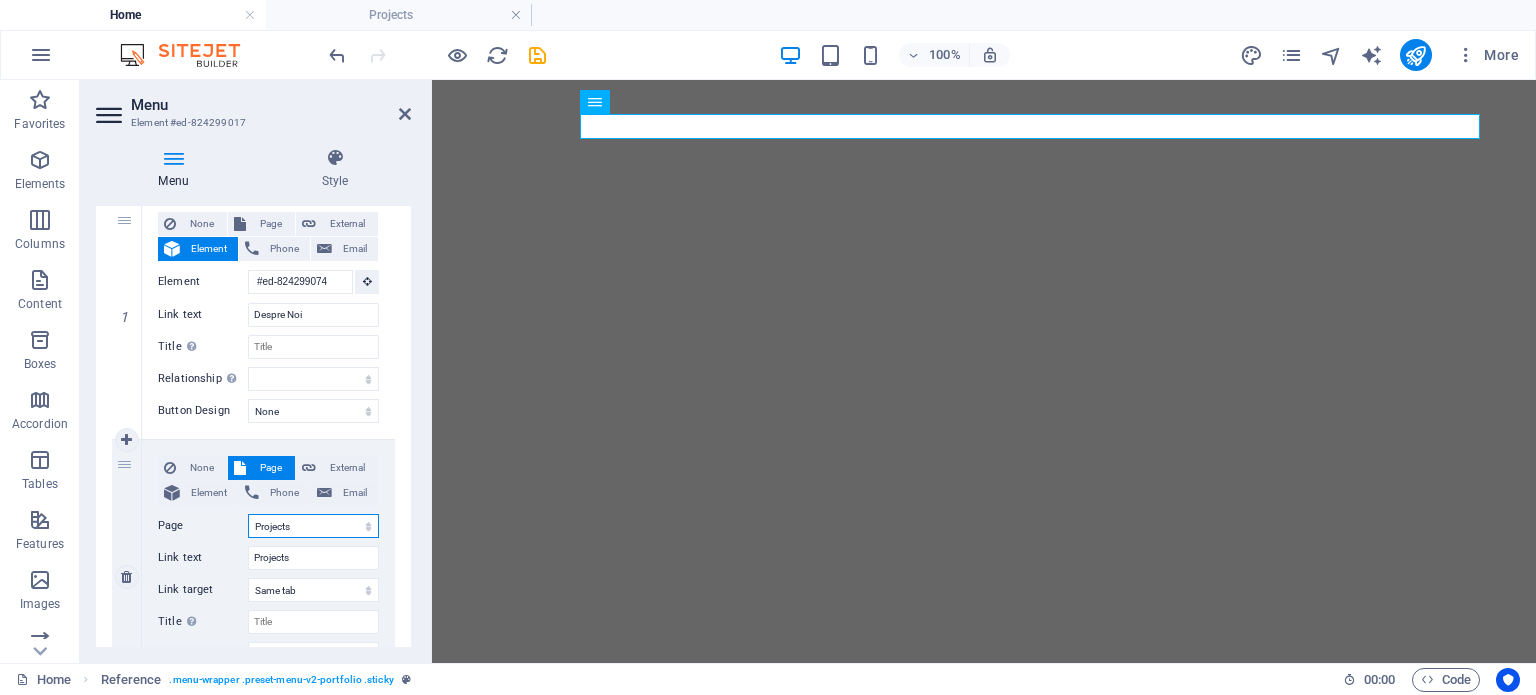 click on "Home Projects Legal Notice Privacy" at bounding box center (313, 526) 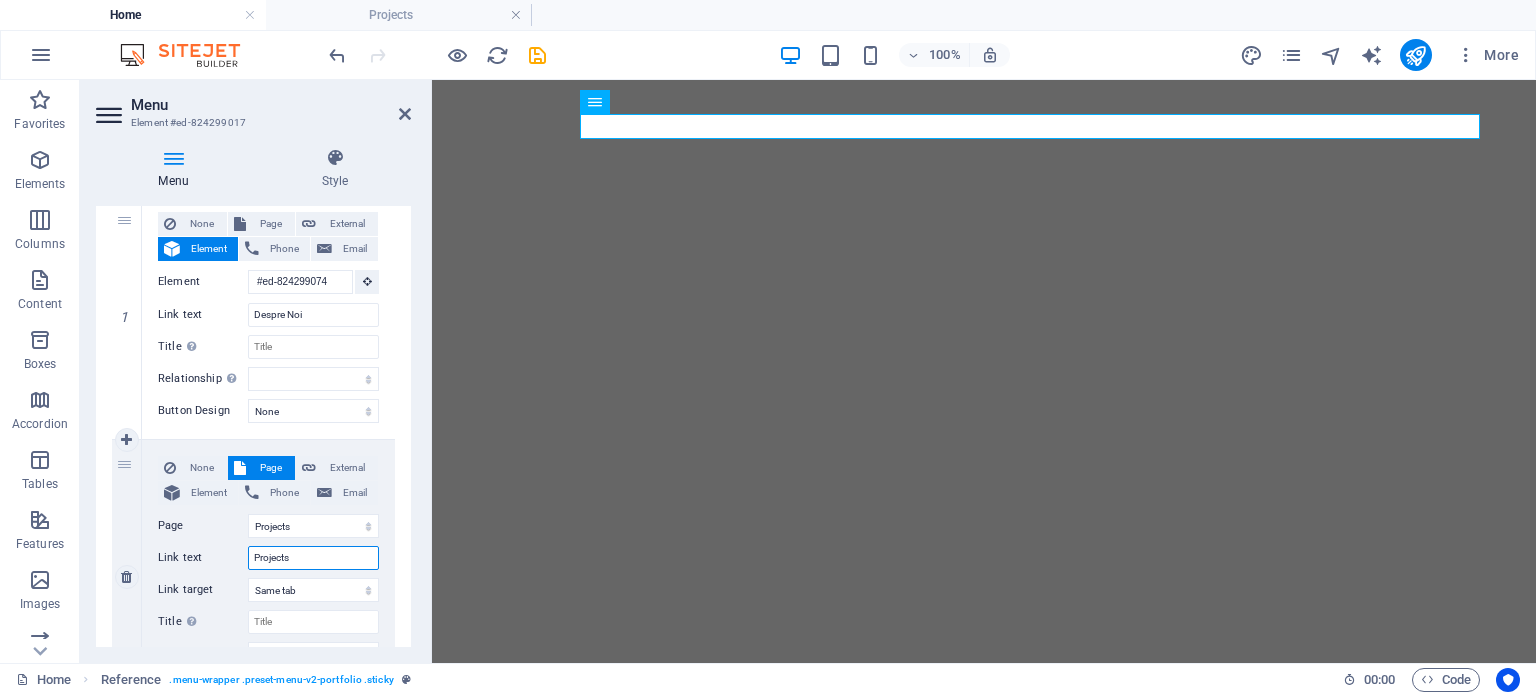 click on "Projects" at bounding box center [313, 558] 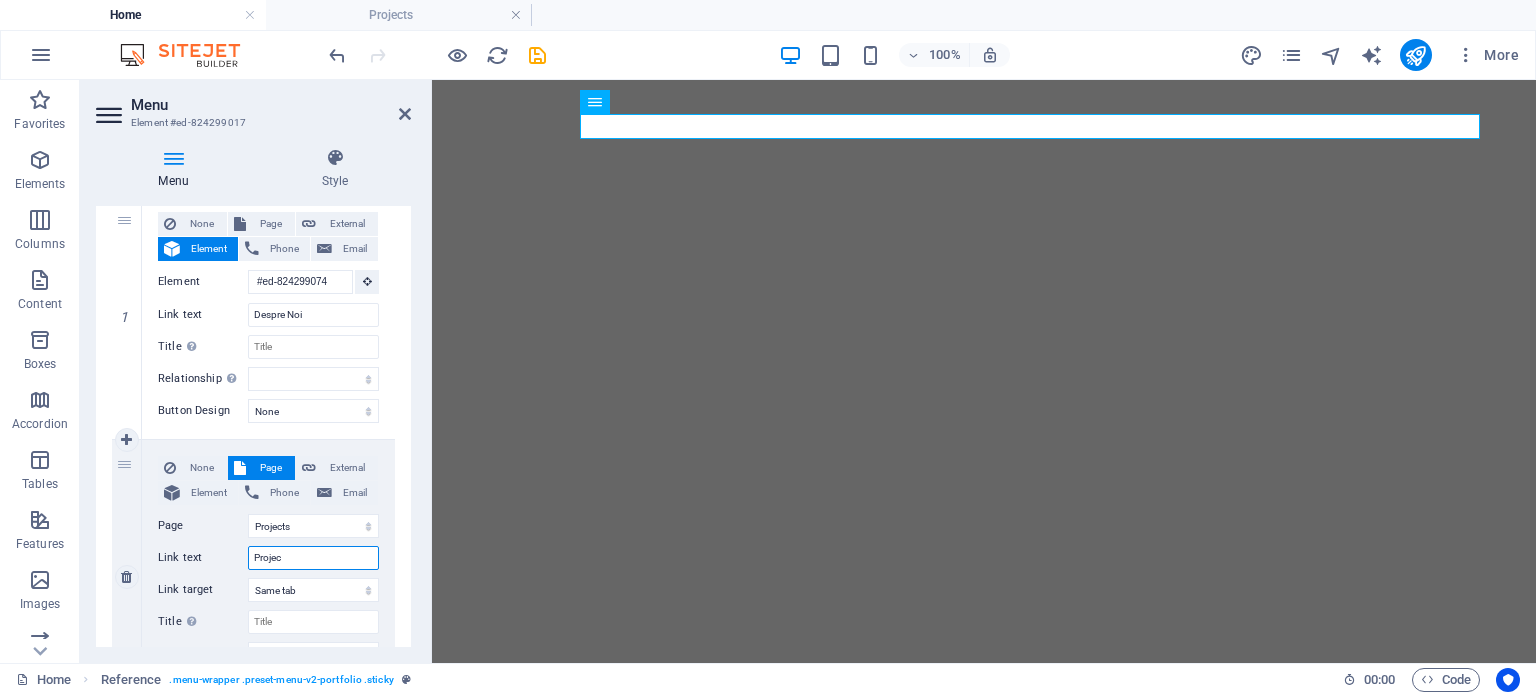 type on "Proje" 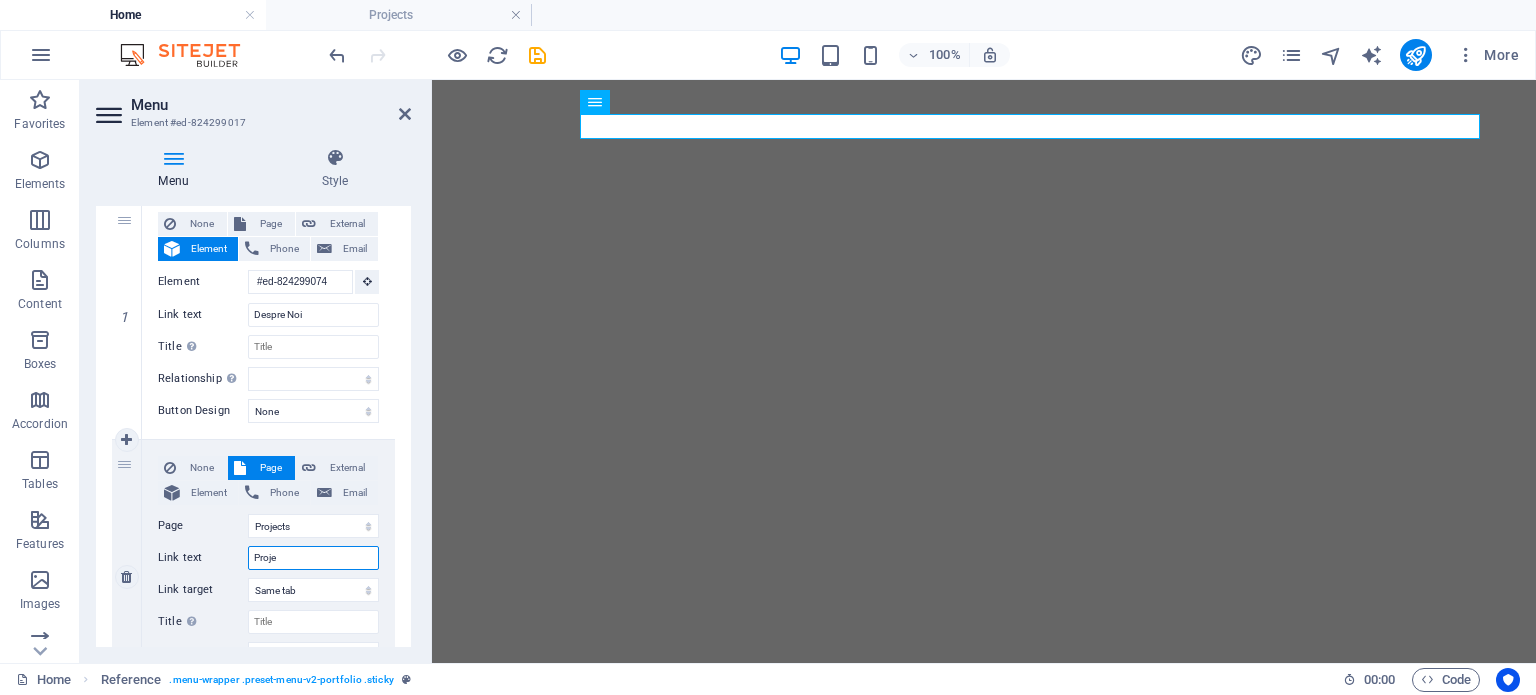 select 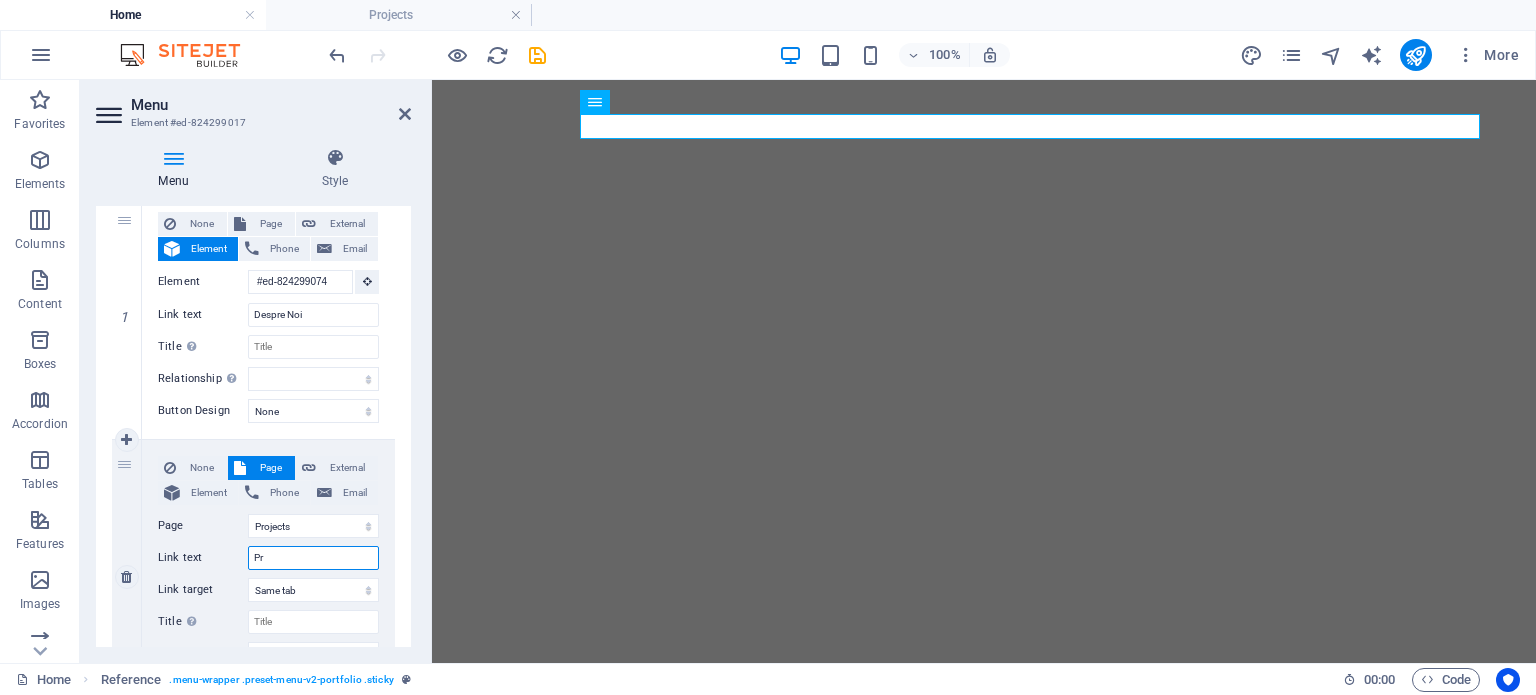 type on "P" 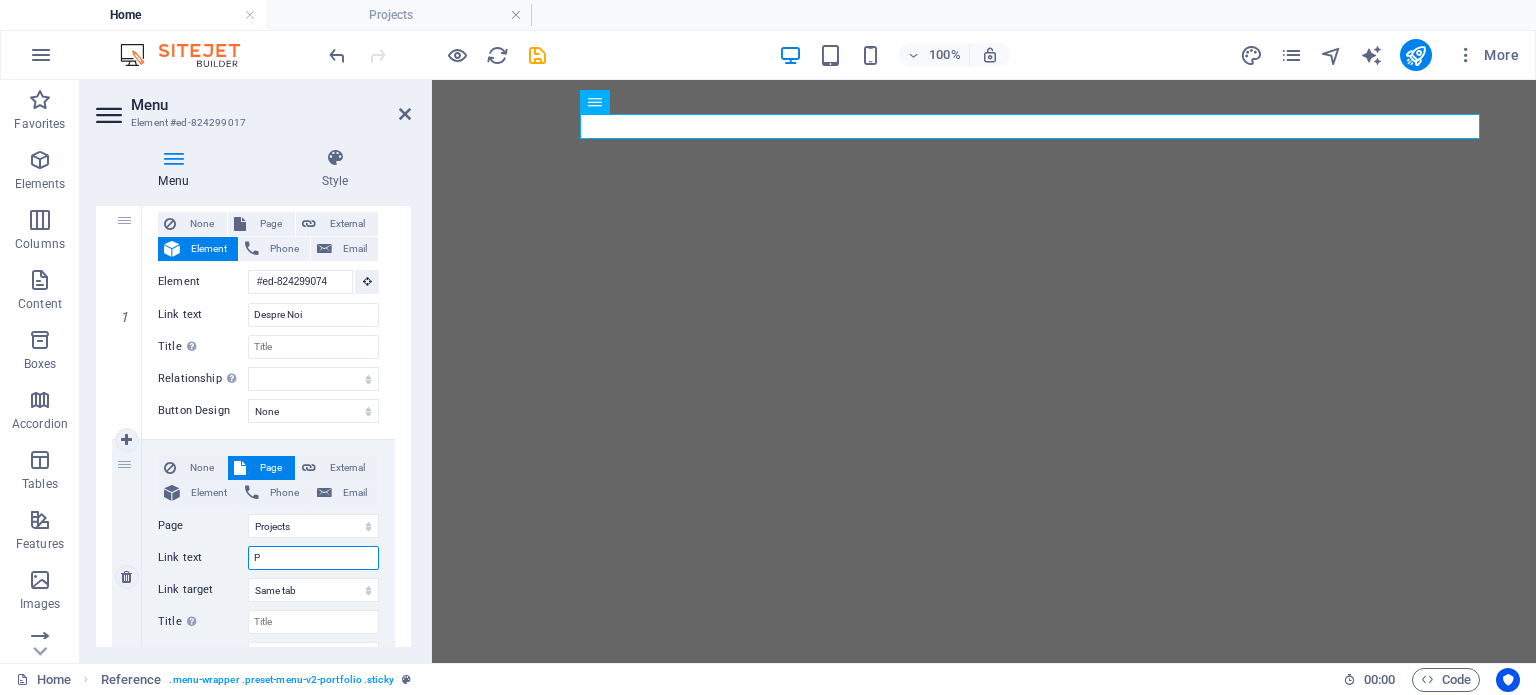 select 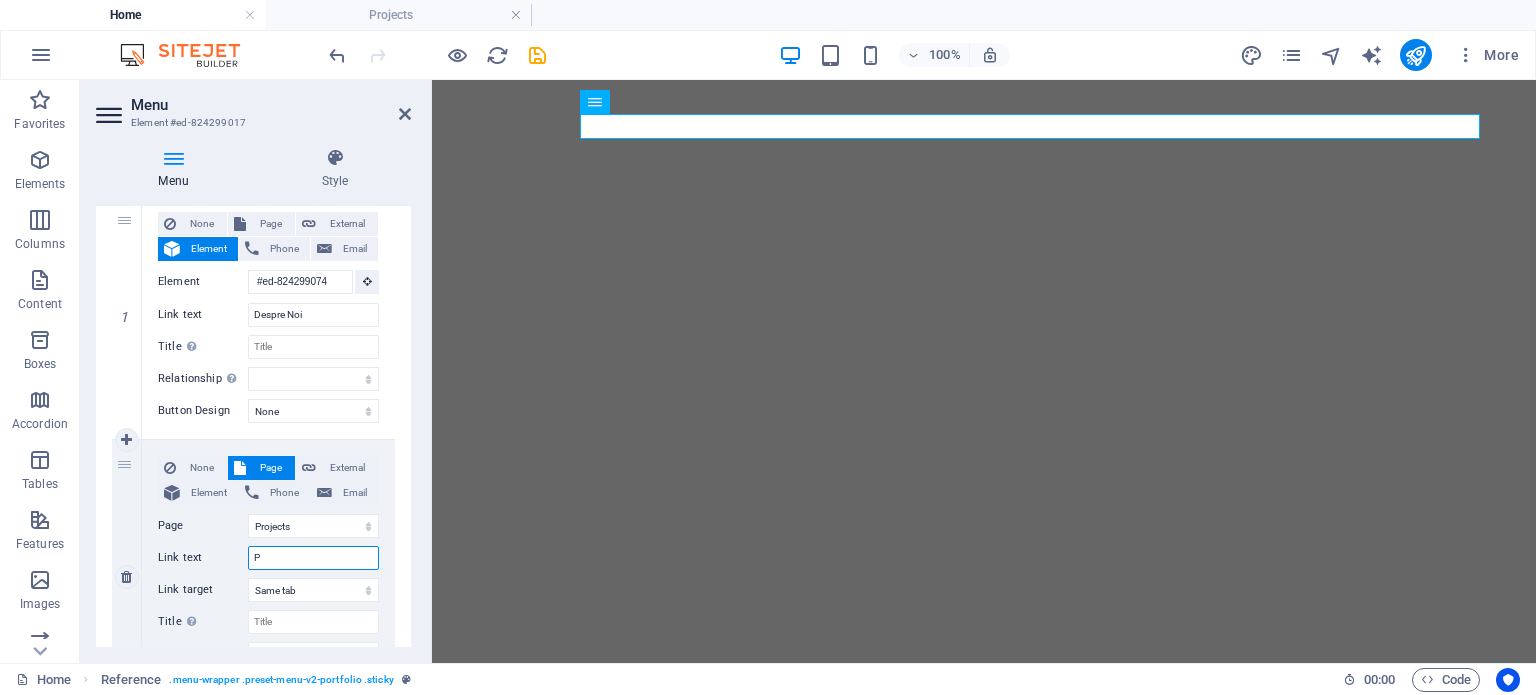 type 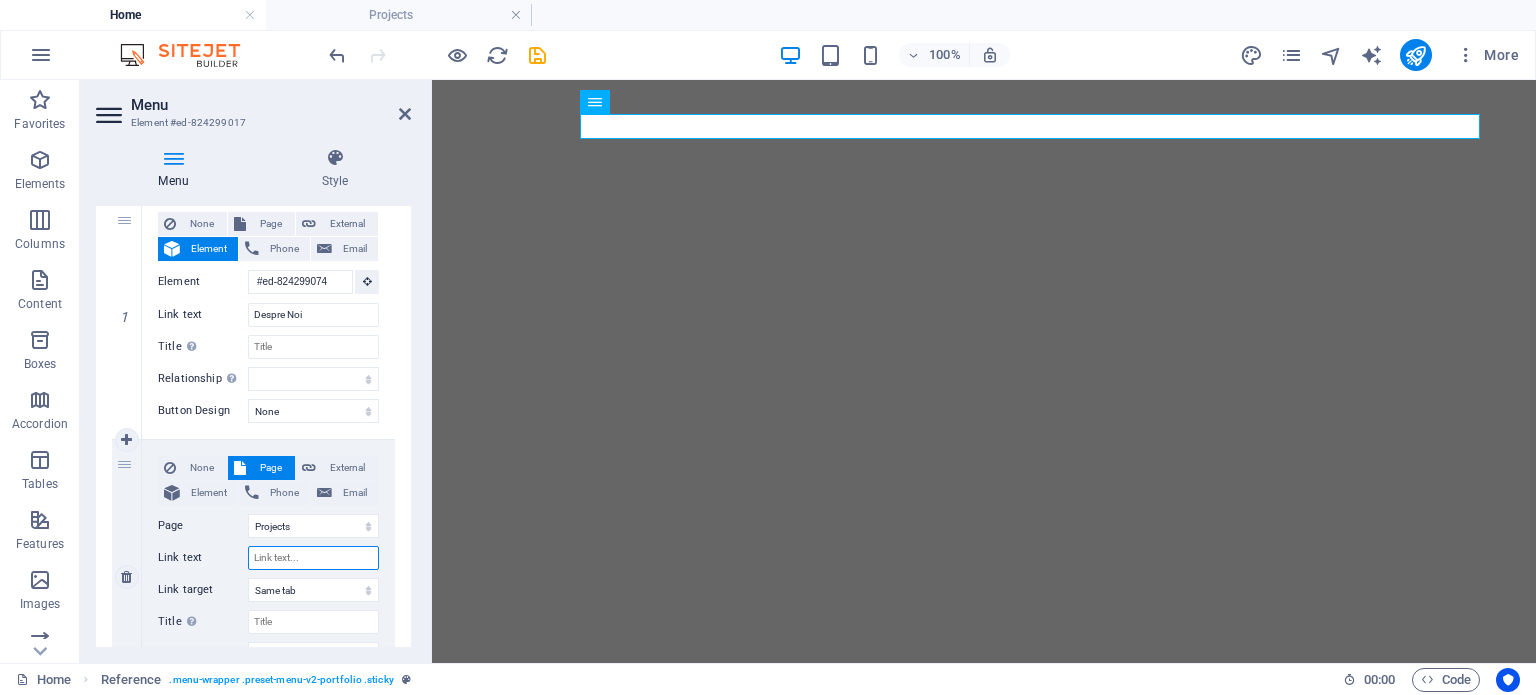 select 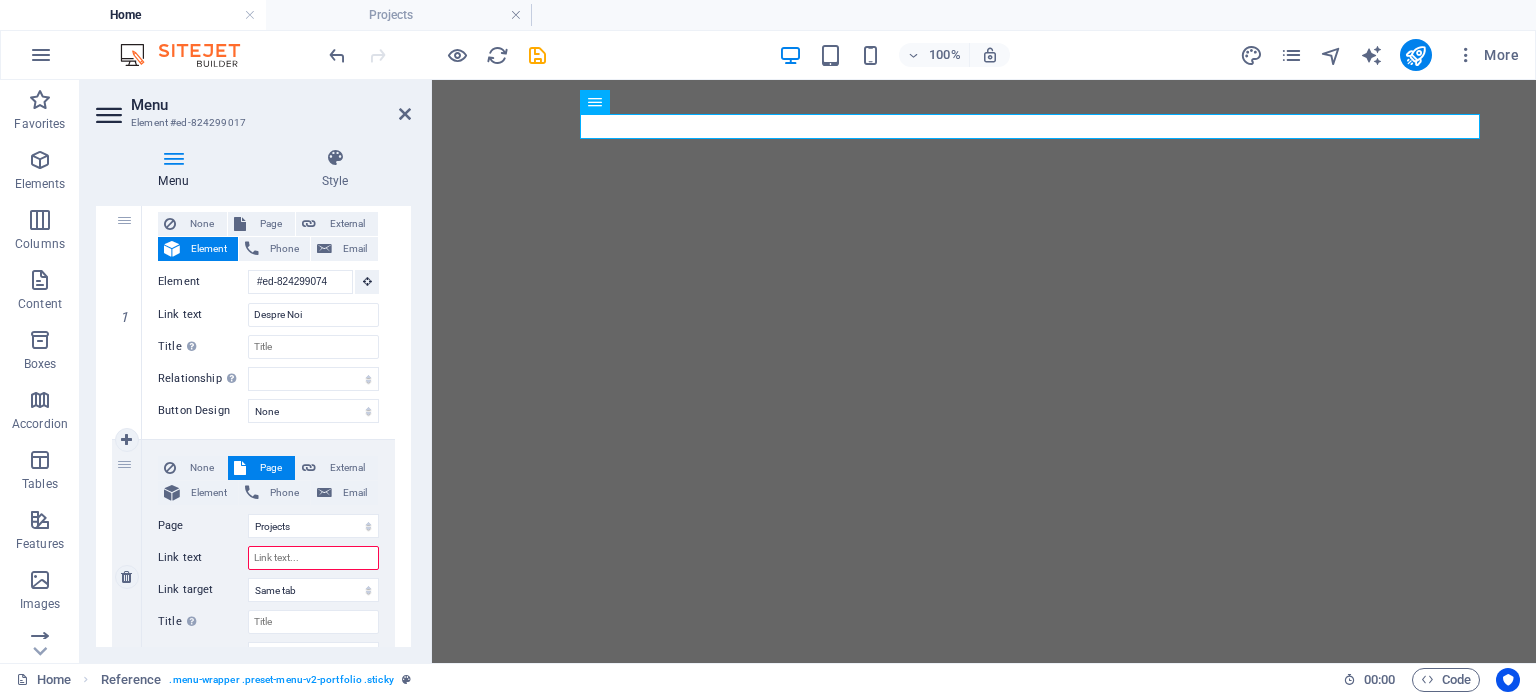 type on "P" 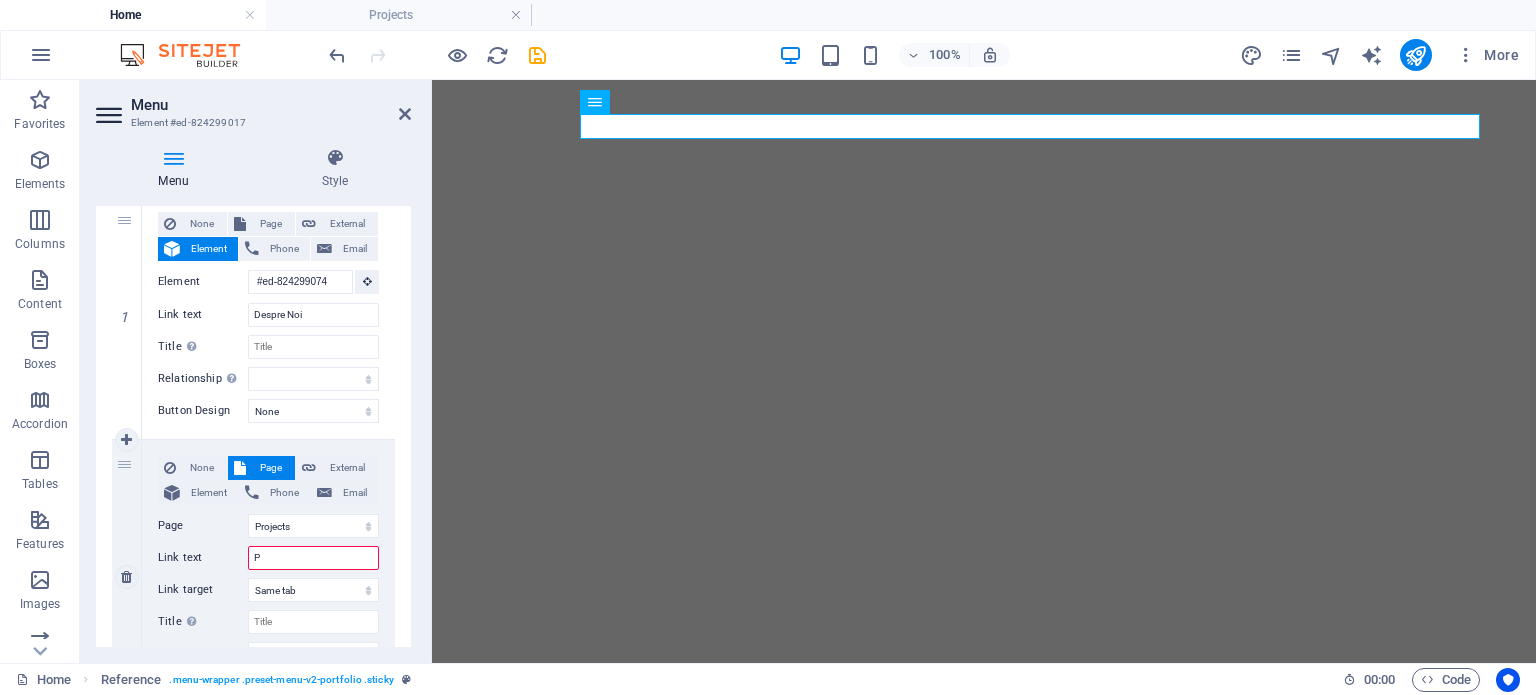 select 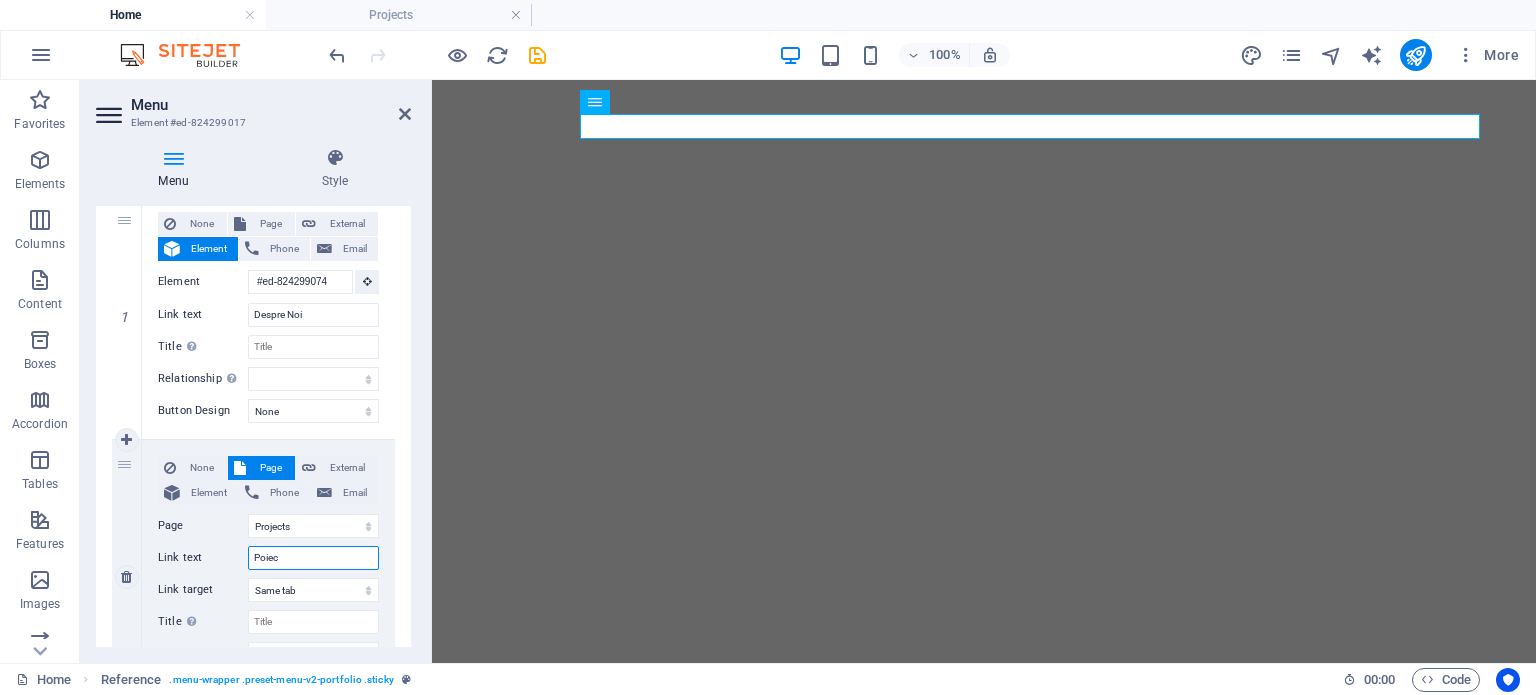 type on "Poiect" 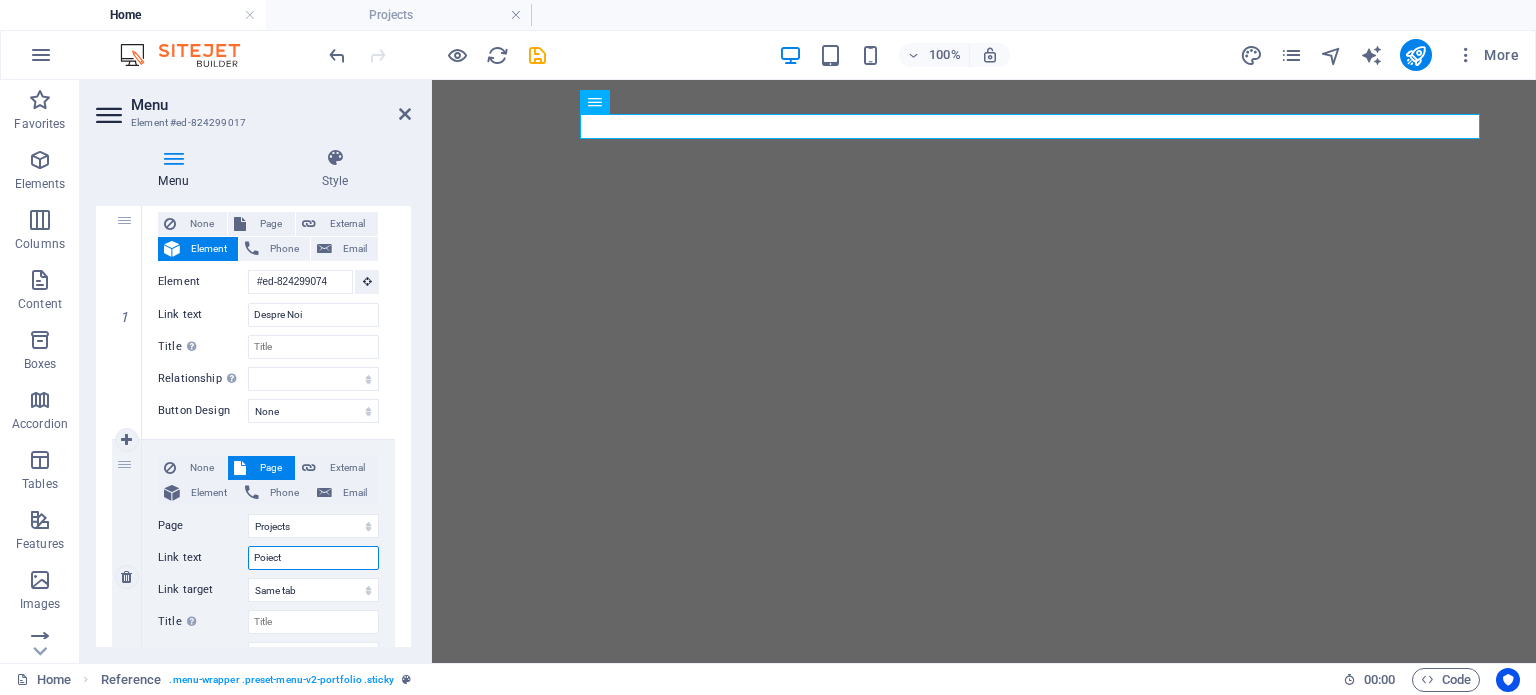 select 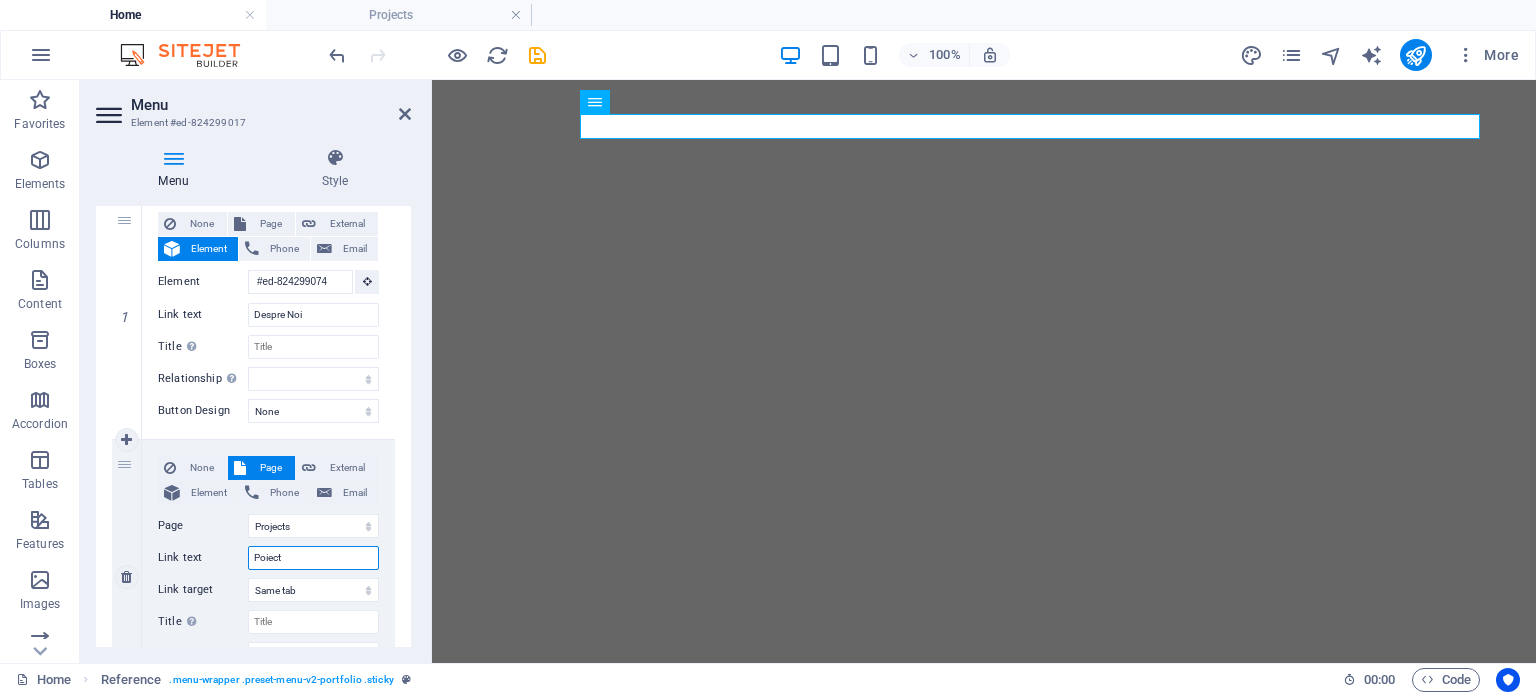 type on "Poiecte" 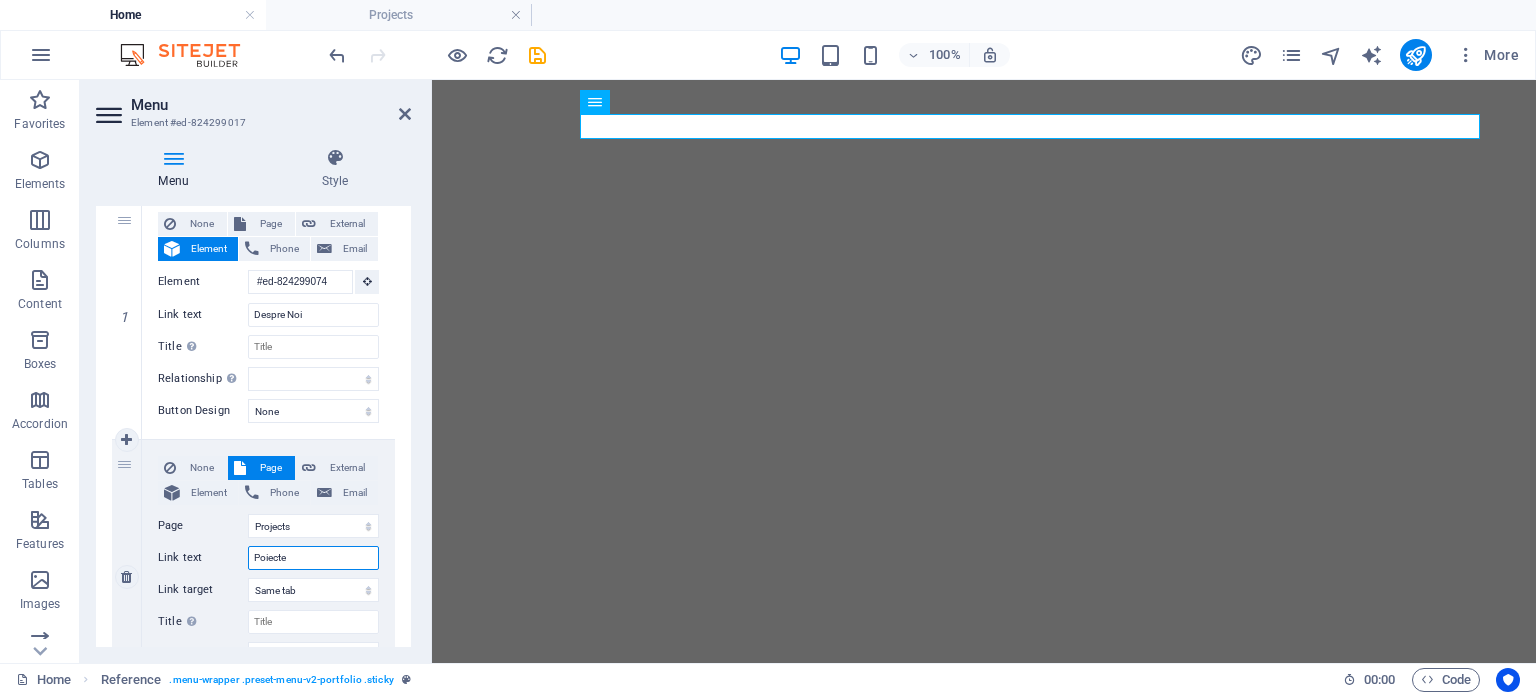 select 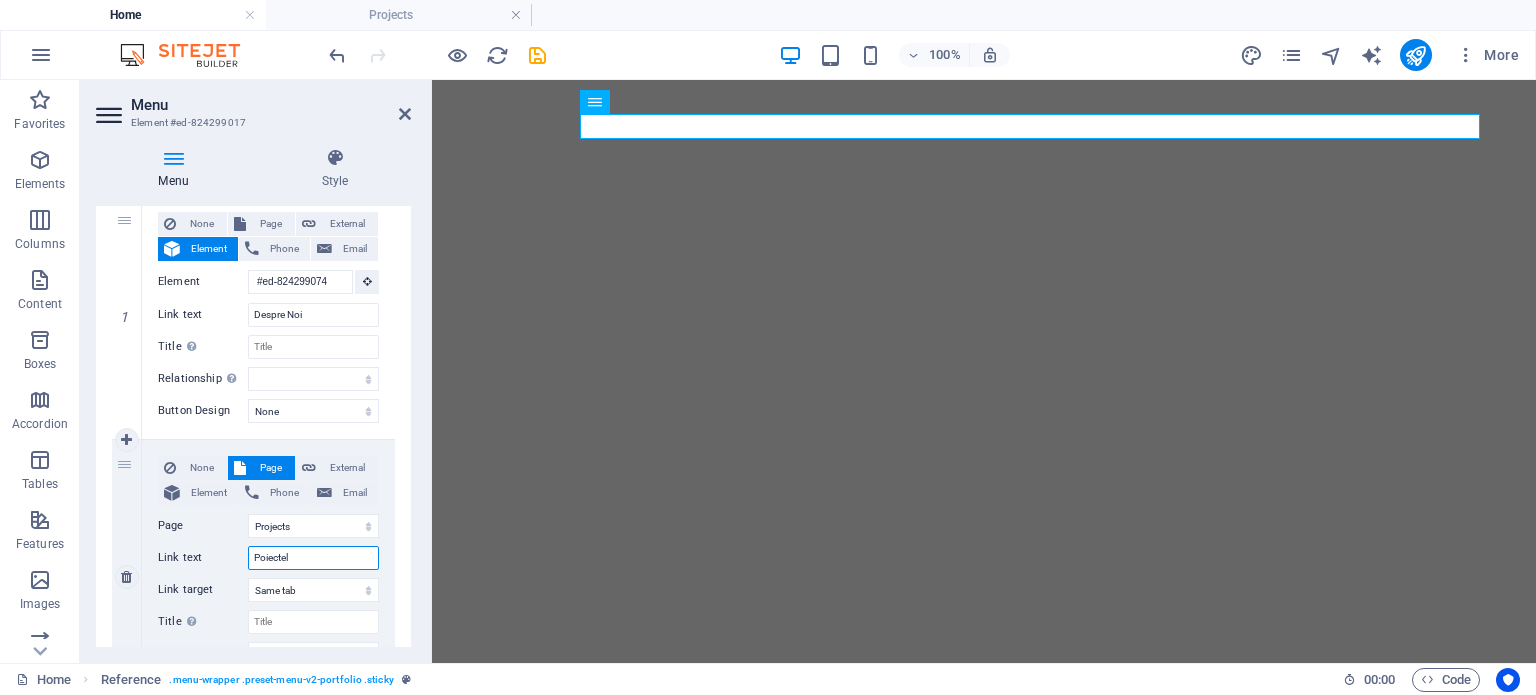 type on "Poiectele" 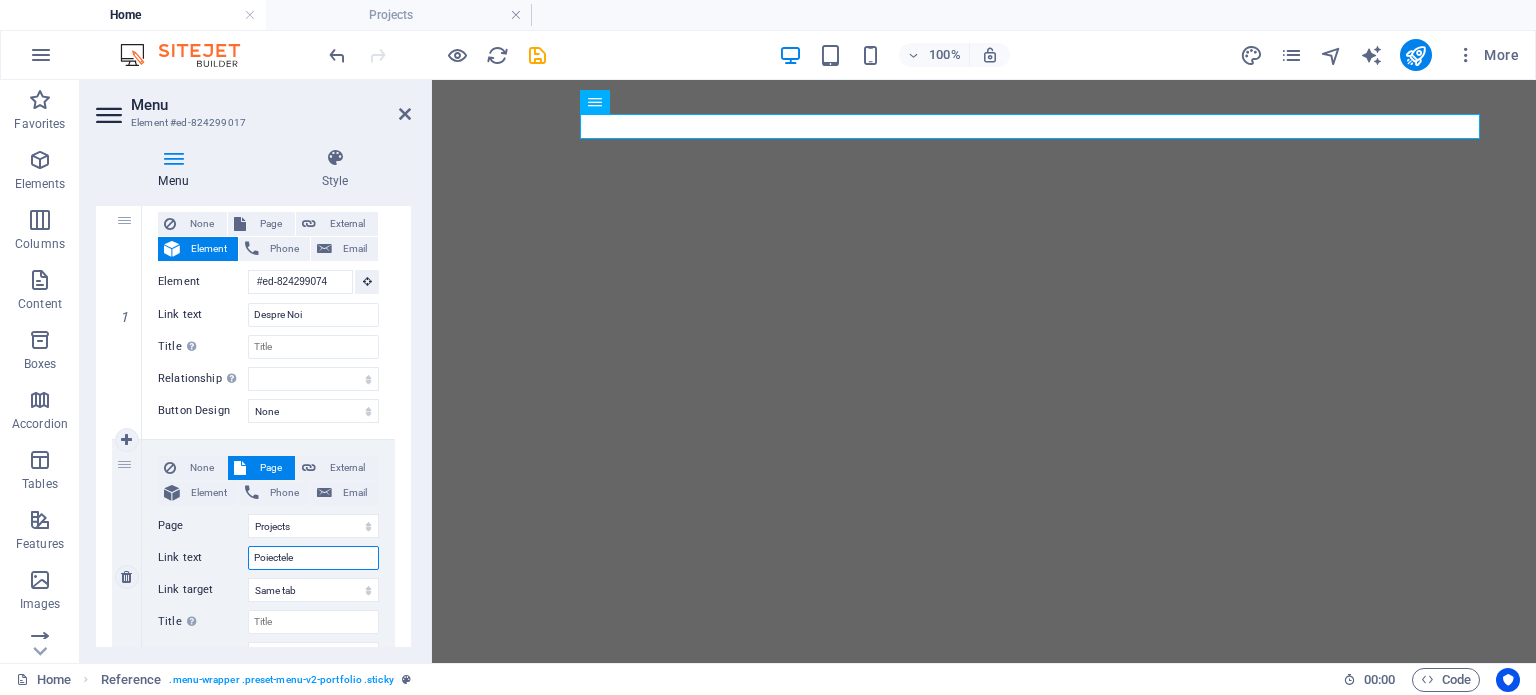 select 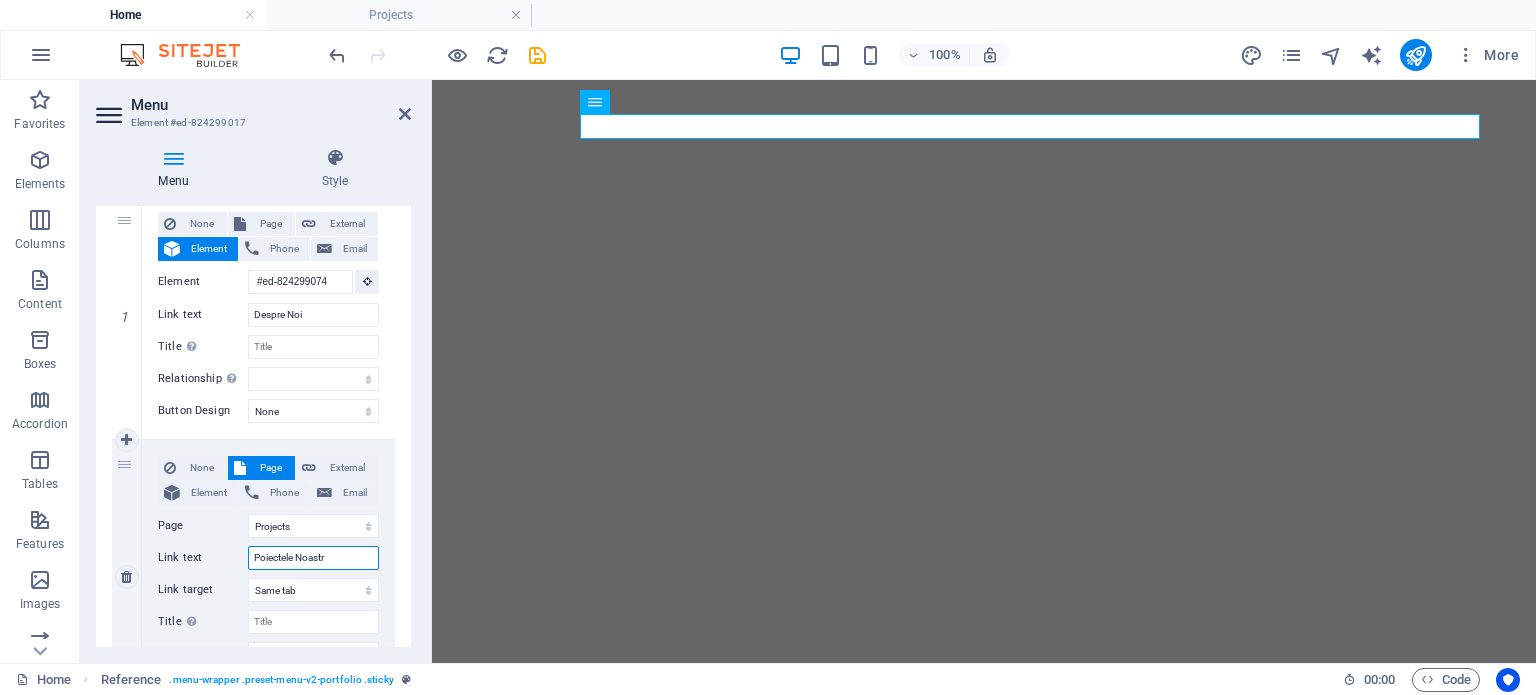 type on "Poiectele Noastre" 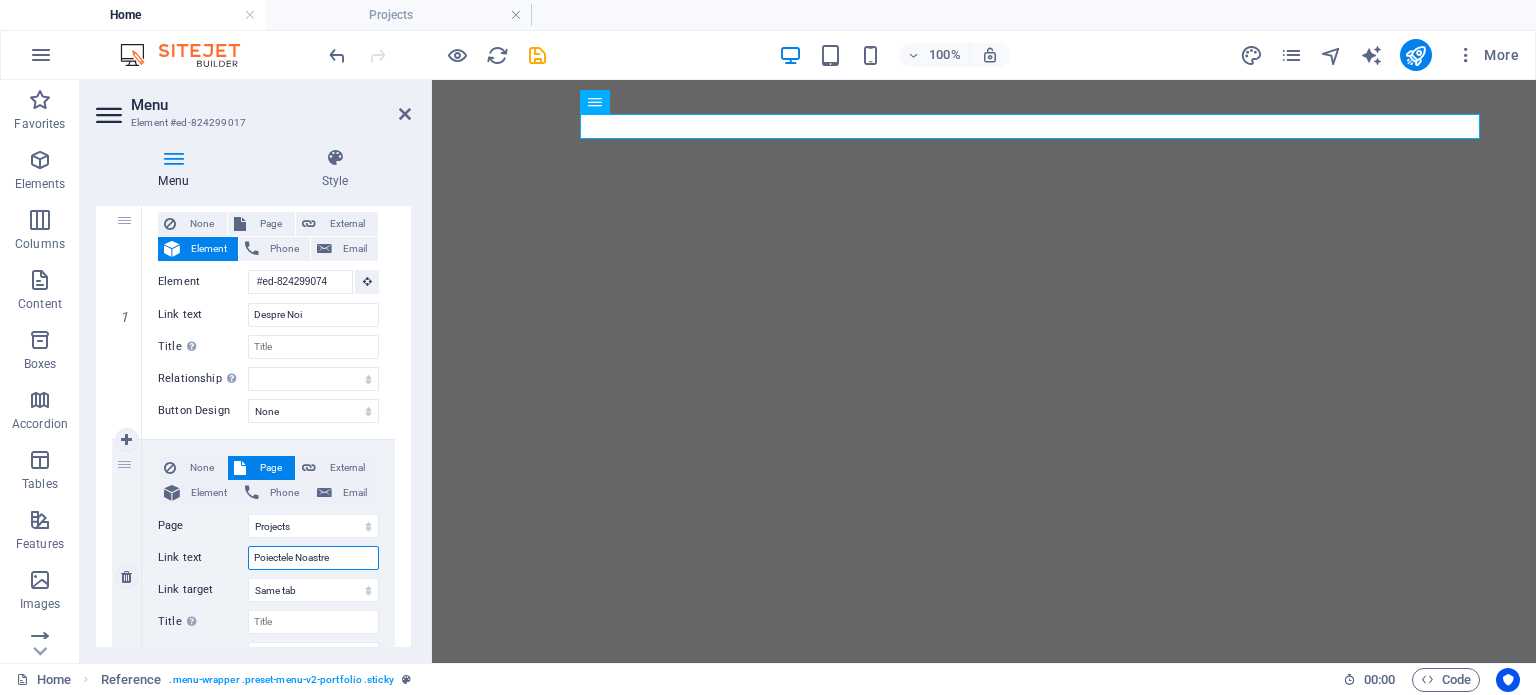 select 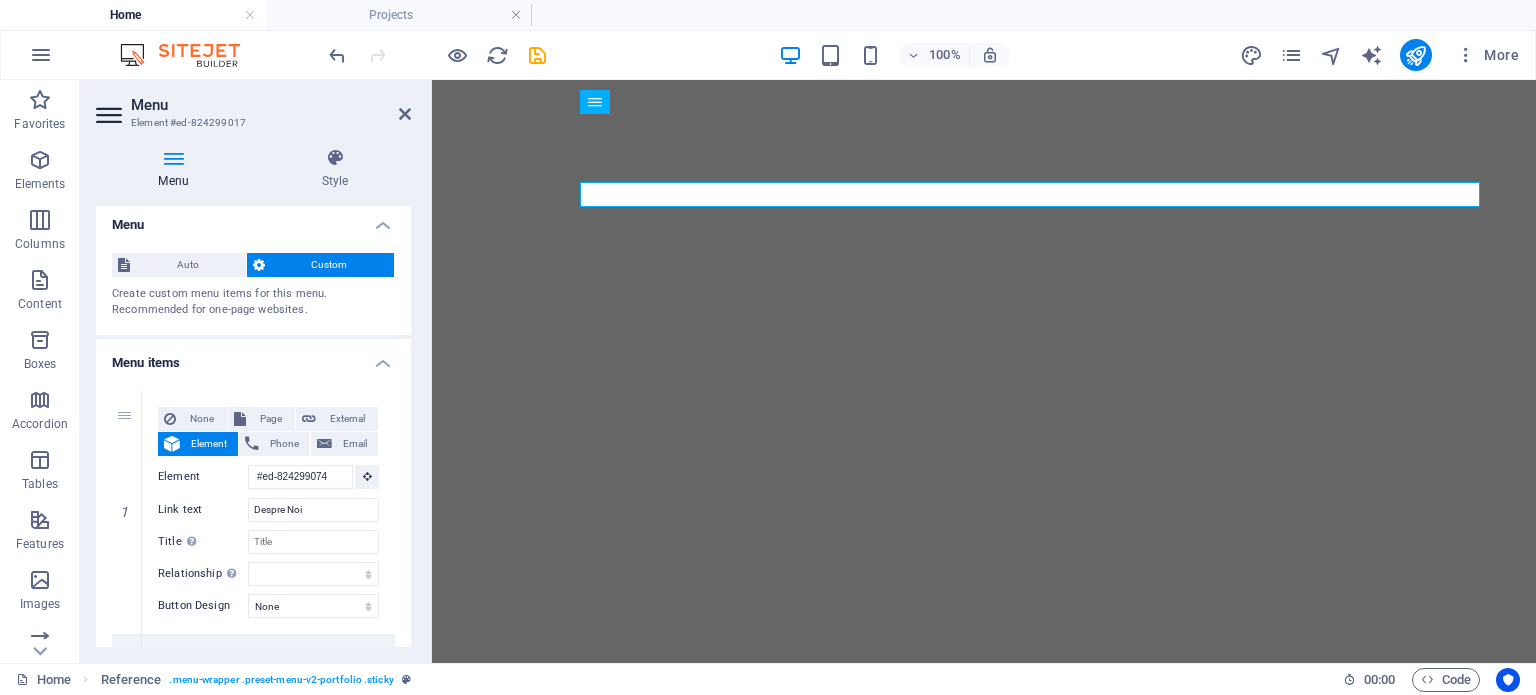 scroll, scrollTop: 0, scrollLeft: 0, axis: both 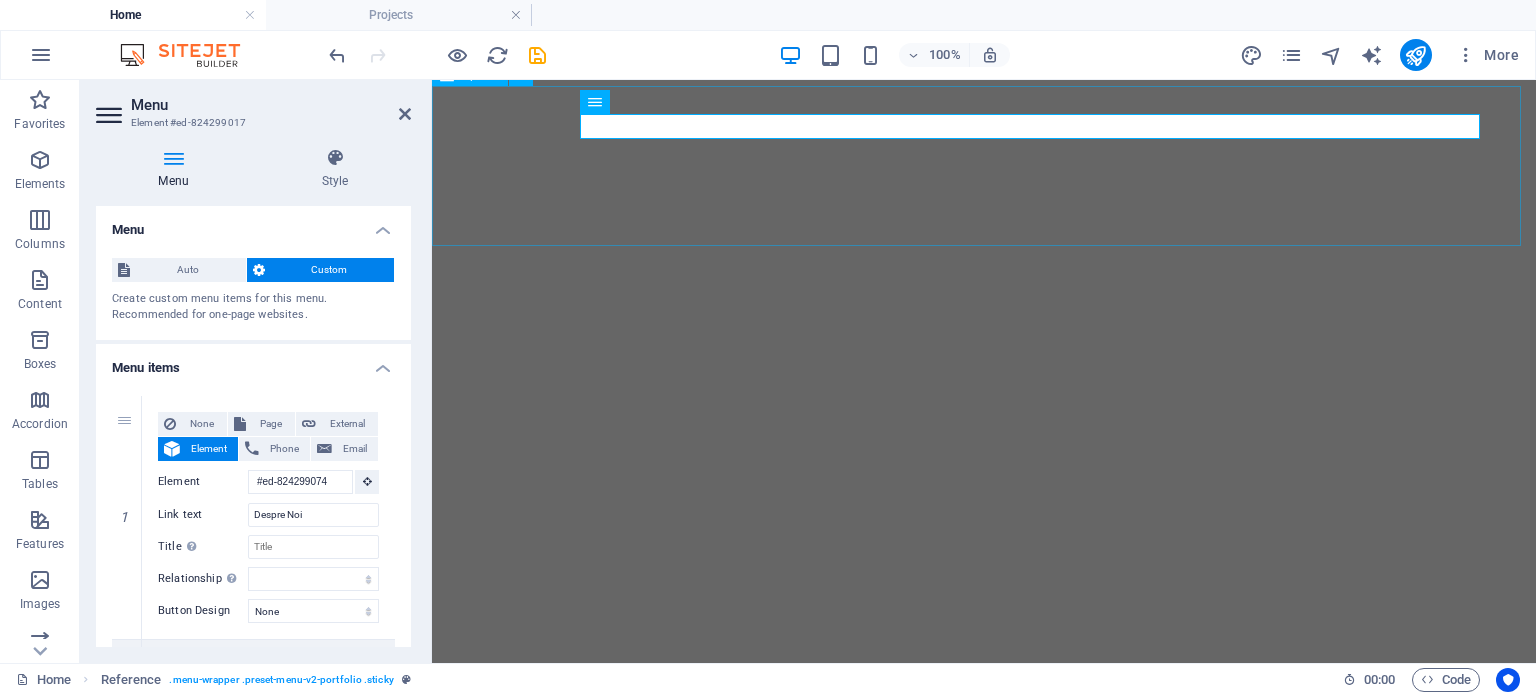 type on "Poiectele Noastre" 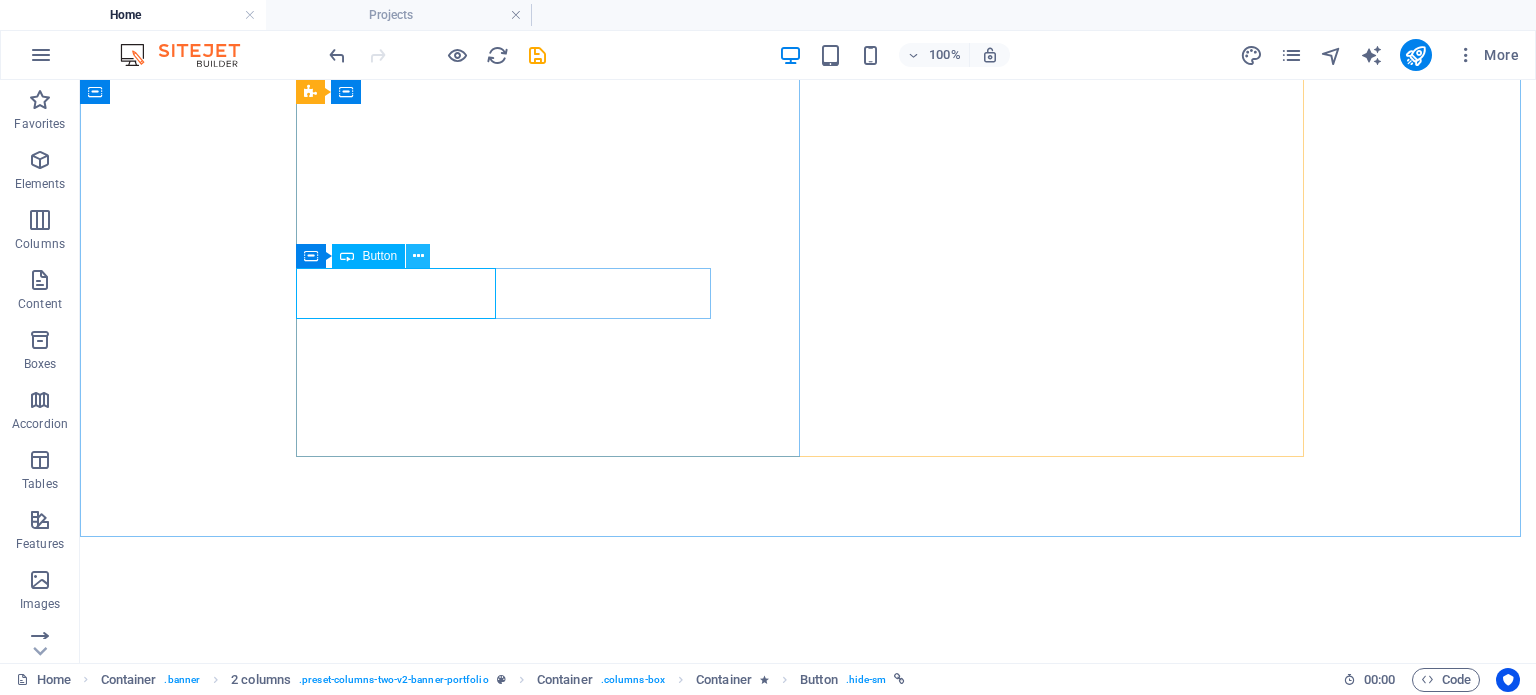 click at bounding box center (418, 256) 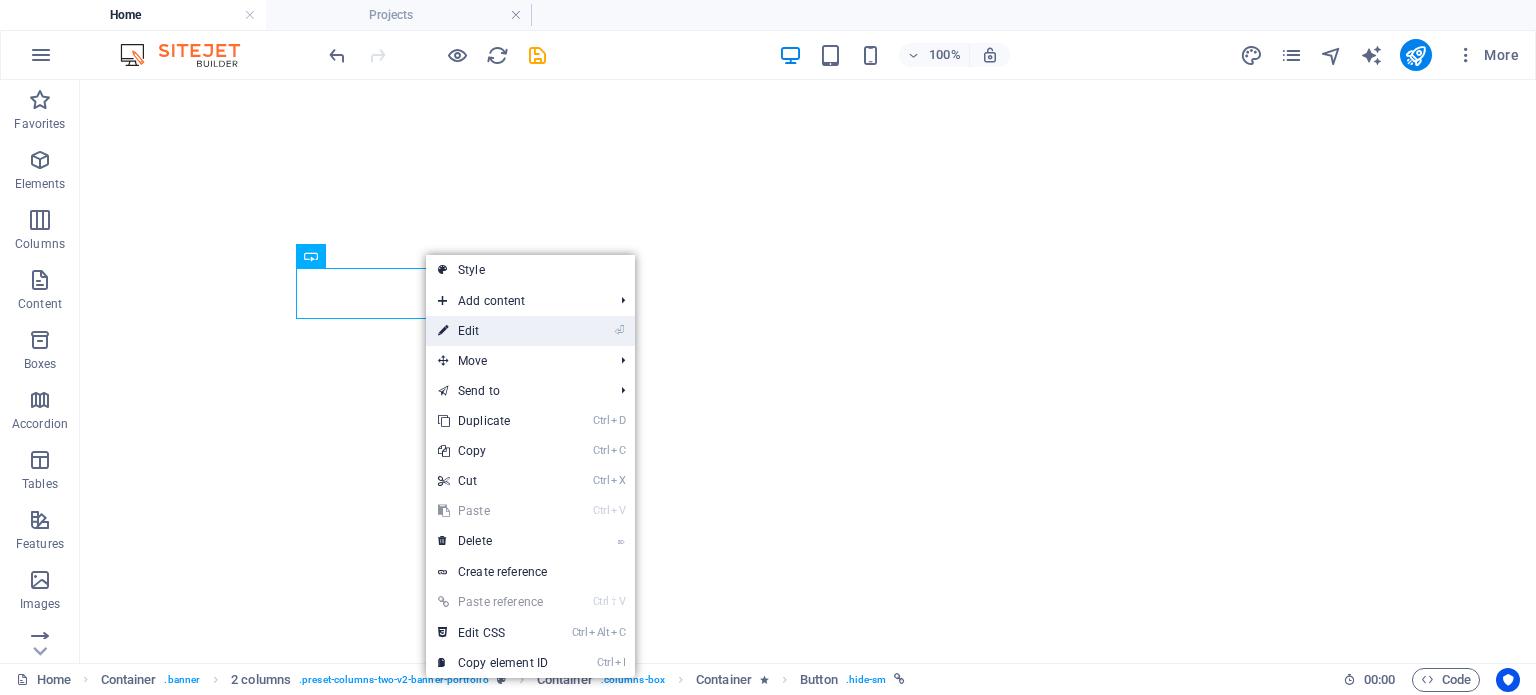 click on "⏎  Edit" at bounding box center (493, 331) 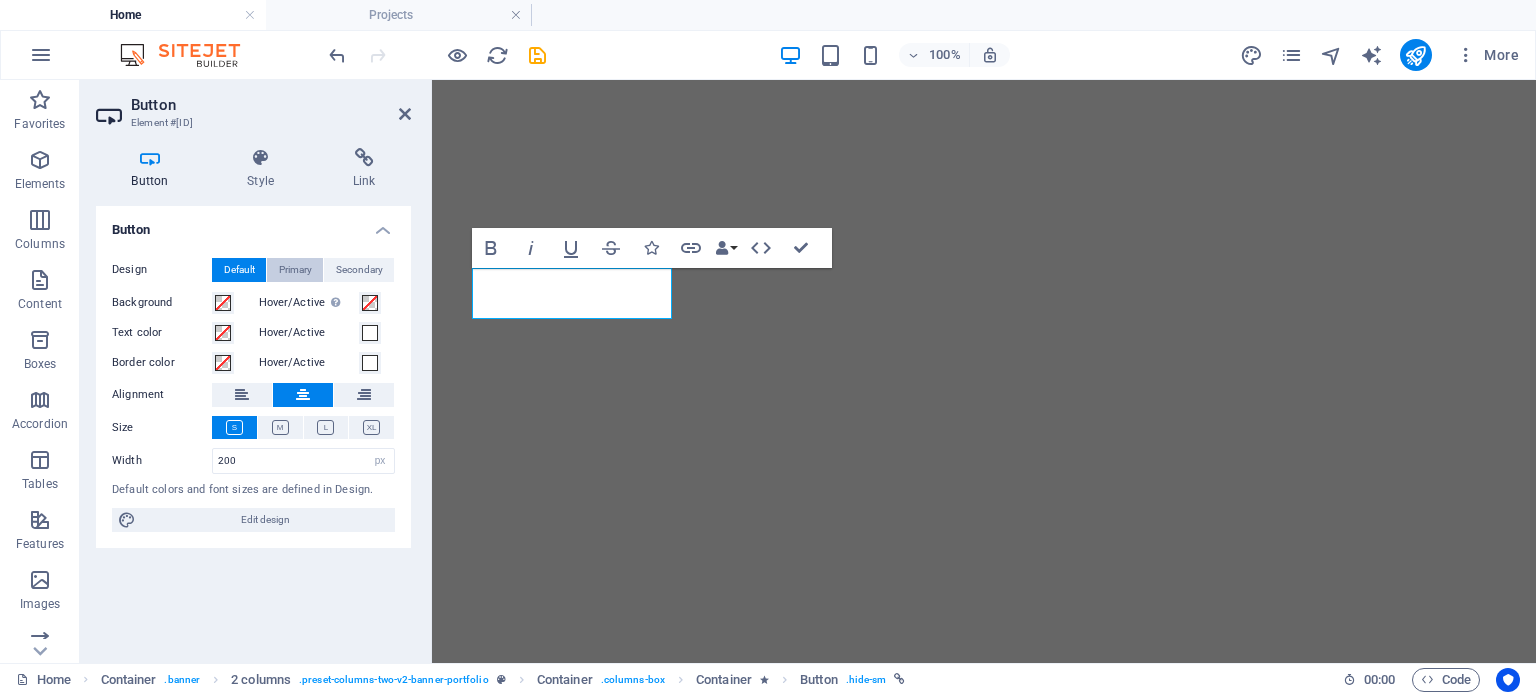 click on "Primary" at bounding box center [295, 270] 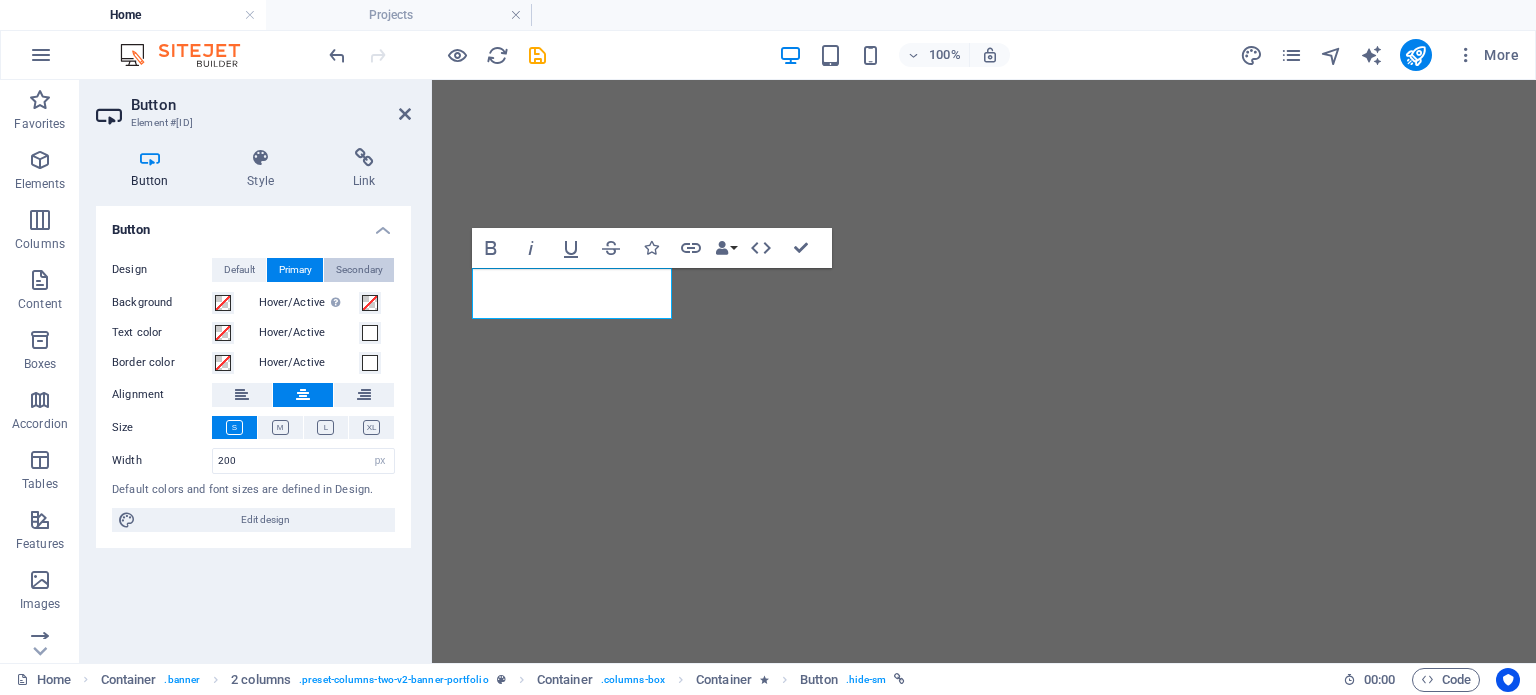 click on "Secondary" at bounding box center (359, 270) 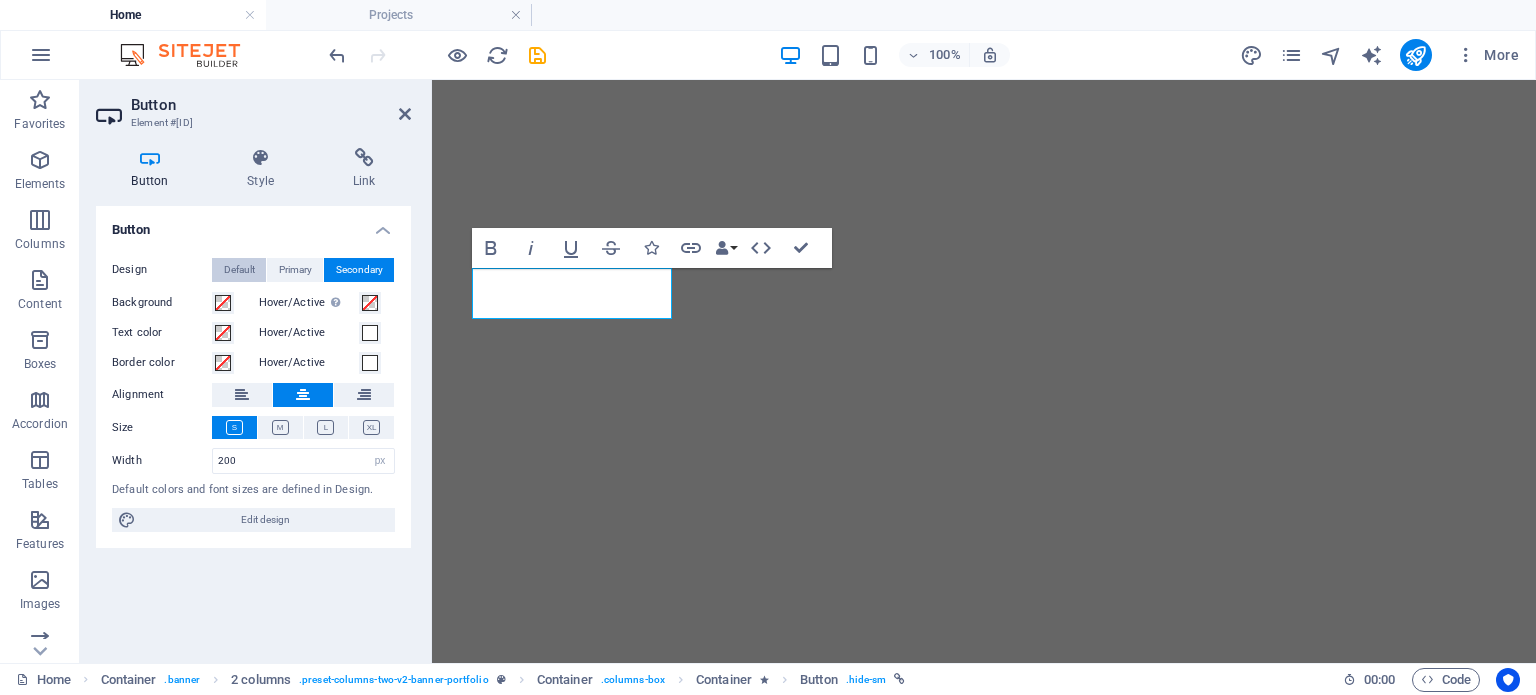 click on "Default" at bounding box center [239, 270] 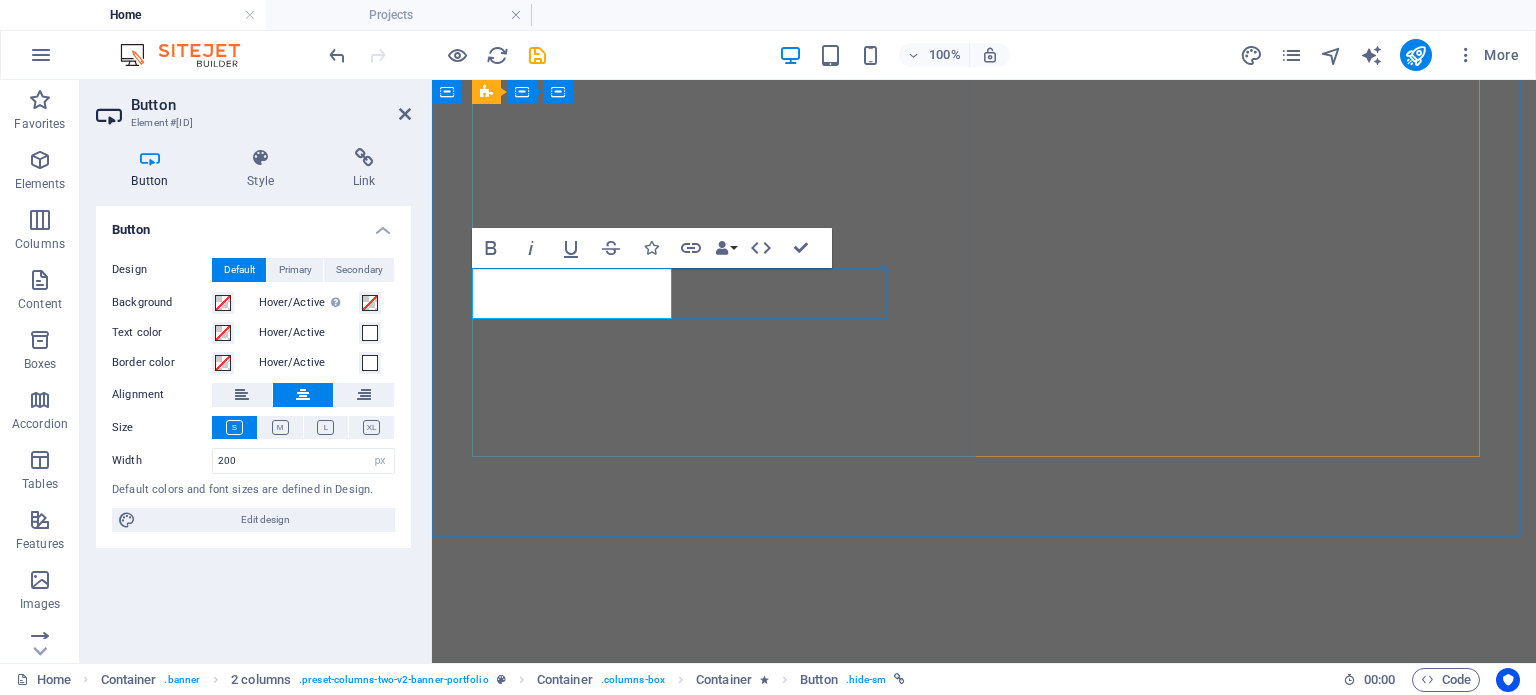 type 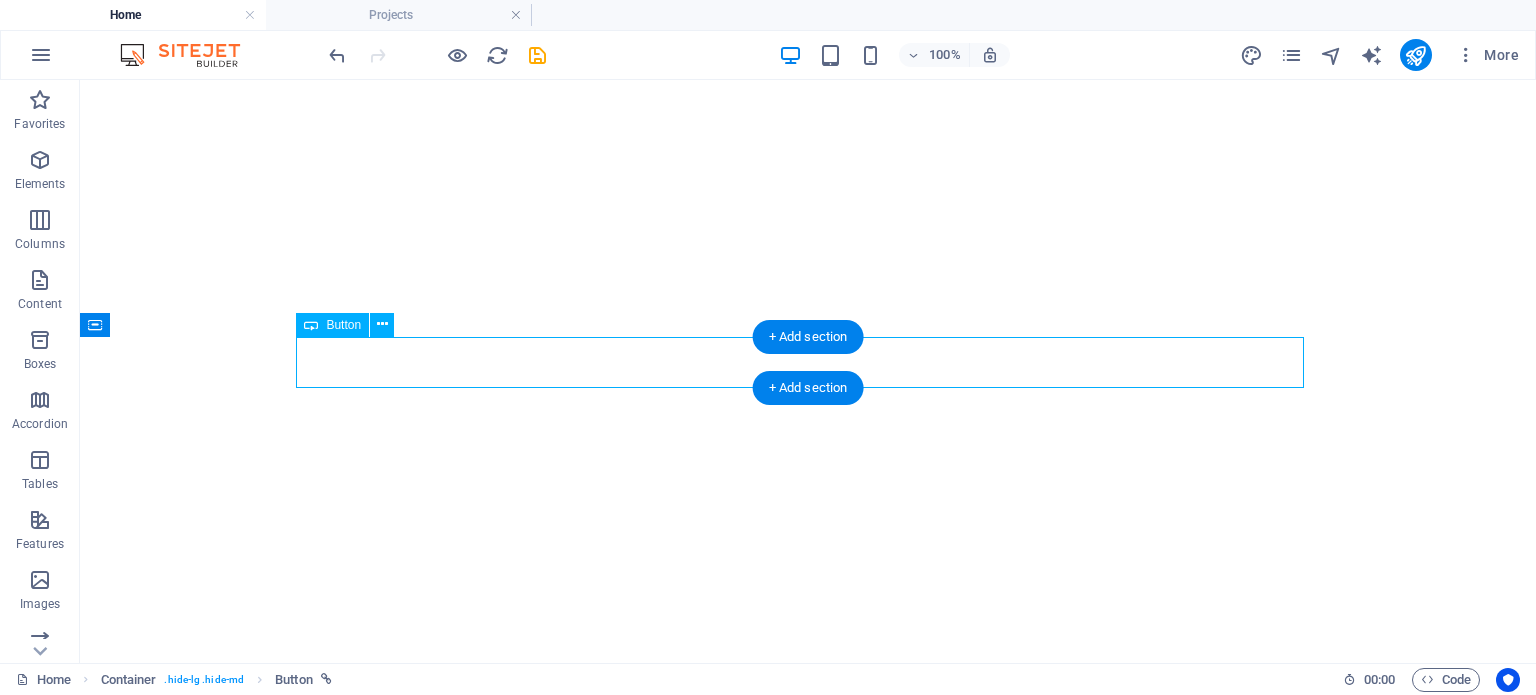 select on "%" 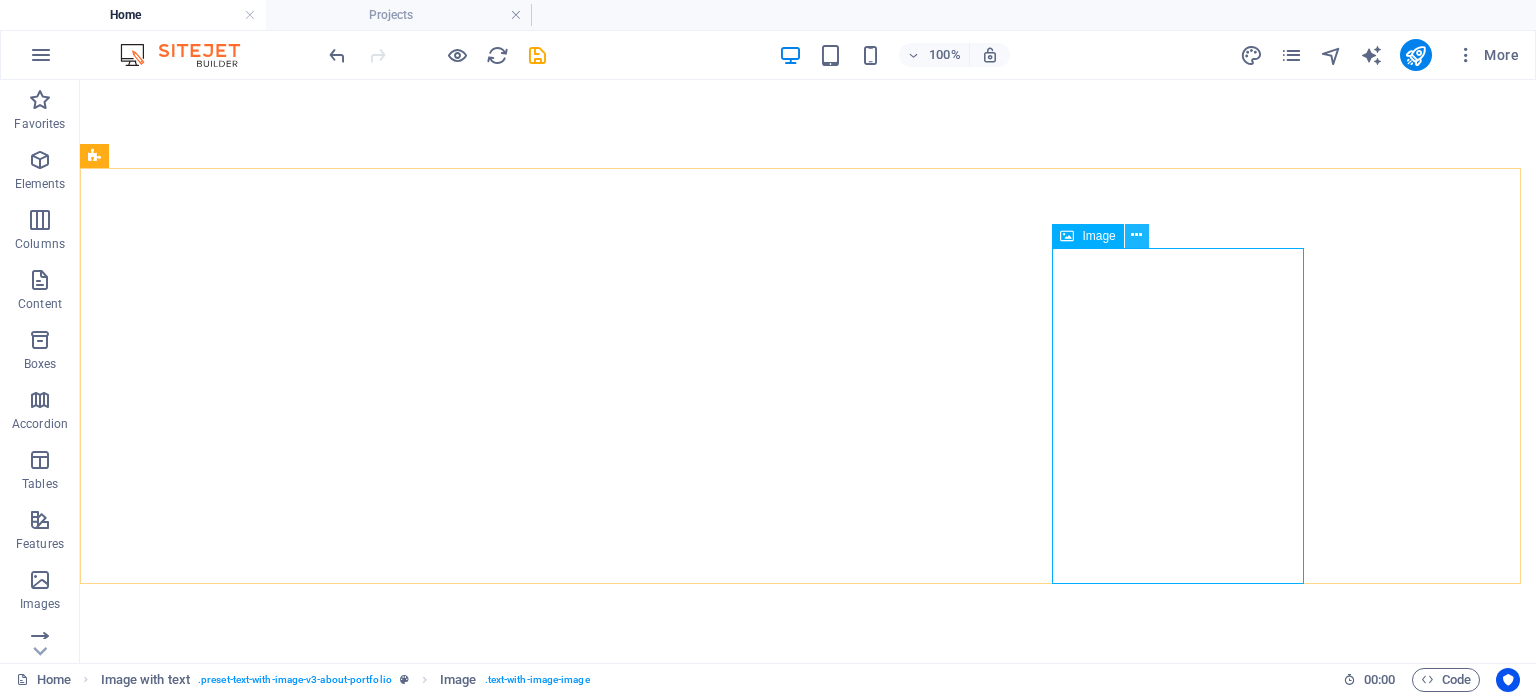 click at bounding box center [1136, 235] 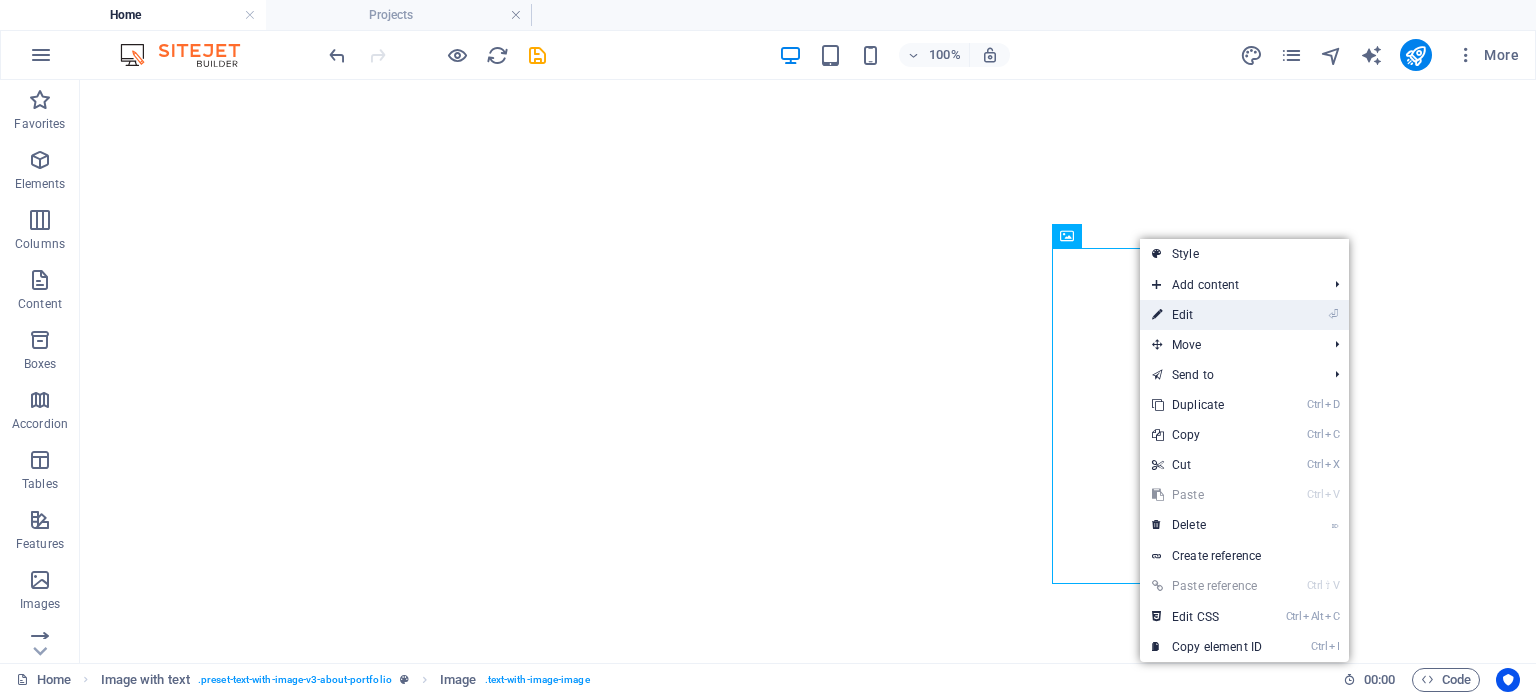 click on "⏎  Edit" at bounding box center (1207, 315) 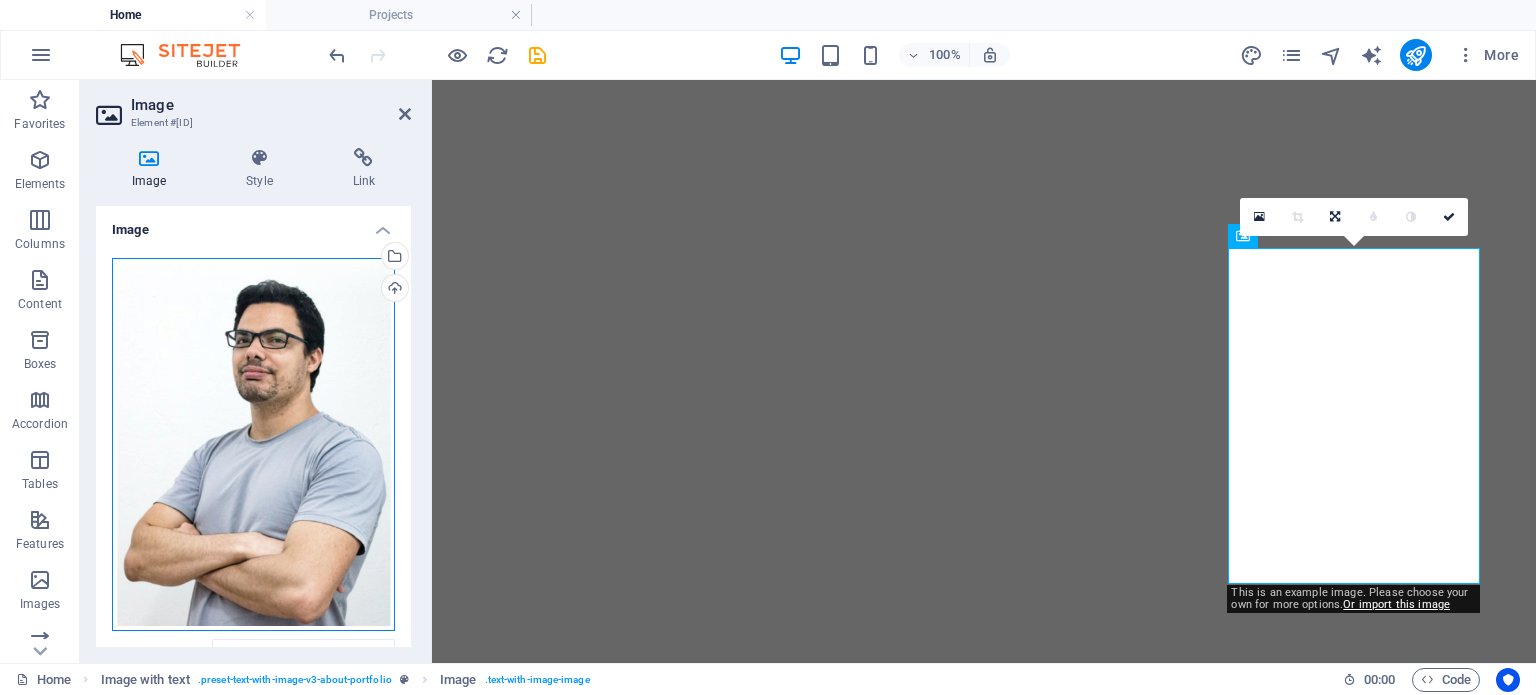 click on "Drag files here, click to choose files or select files from Files or our free stock photos & videos" at bounding box center [253, 445] 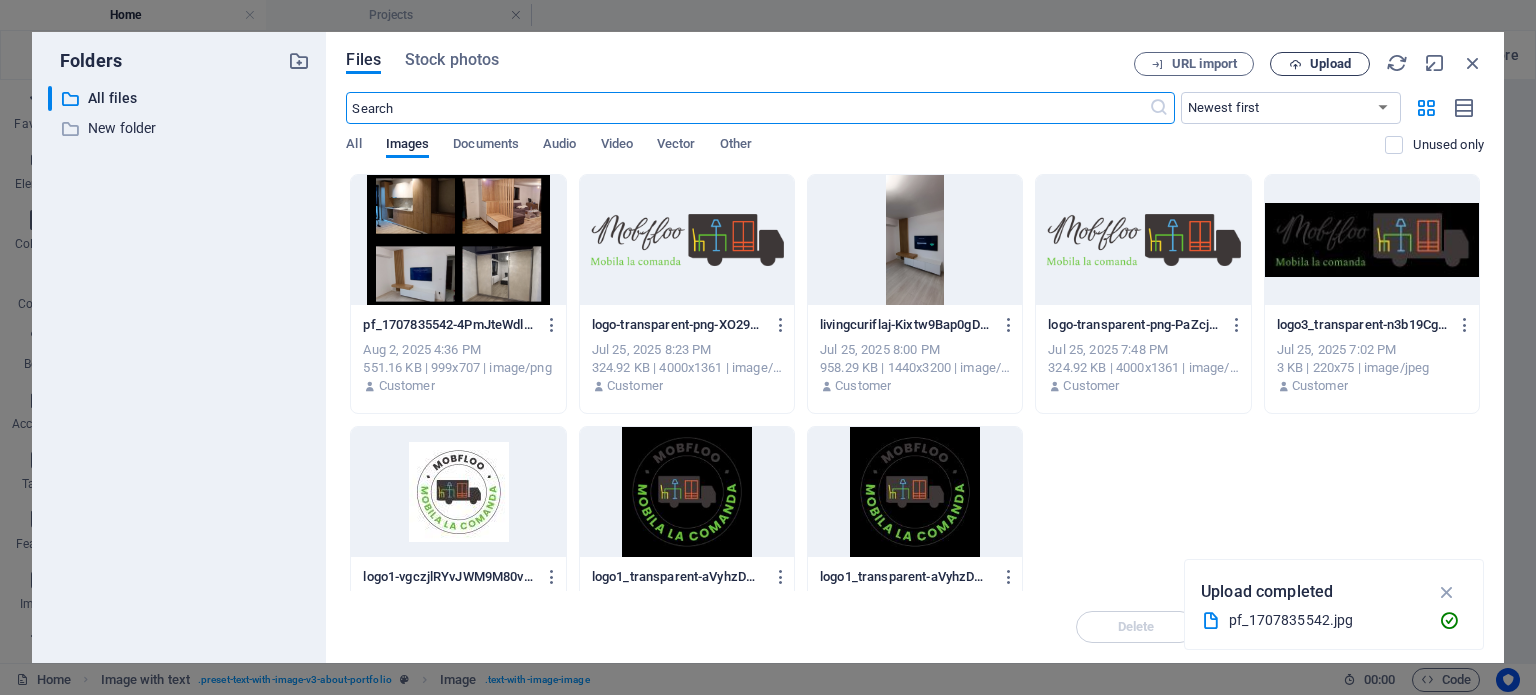 click on "Upload" at bounding box center (1330, 64) 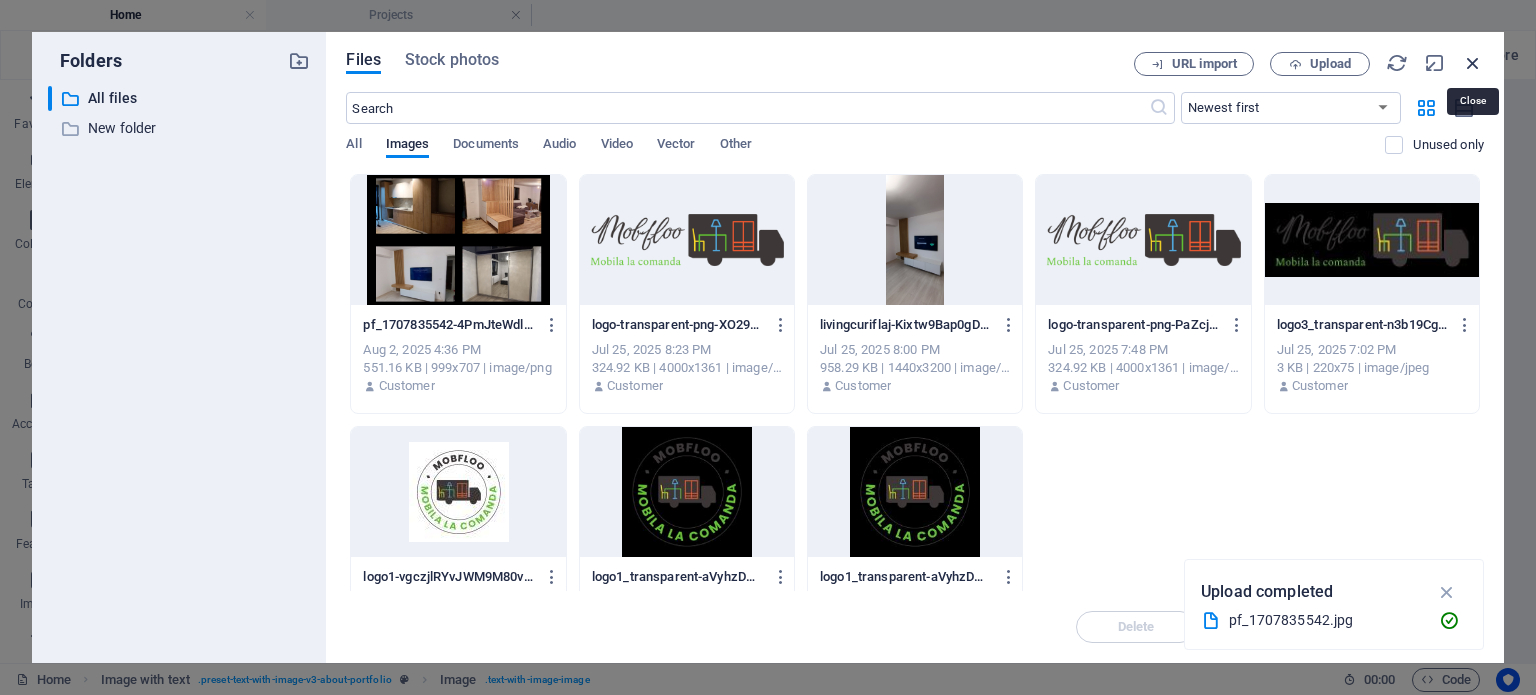 click at bounding box center (1473, 63) 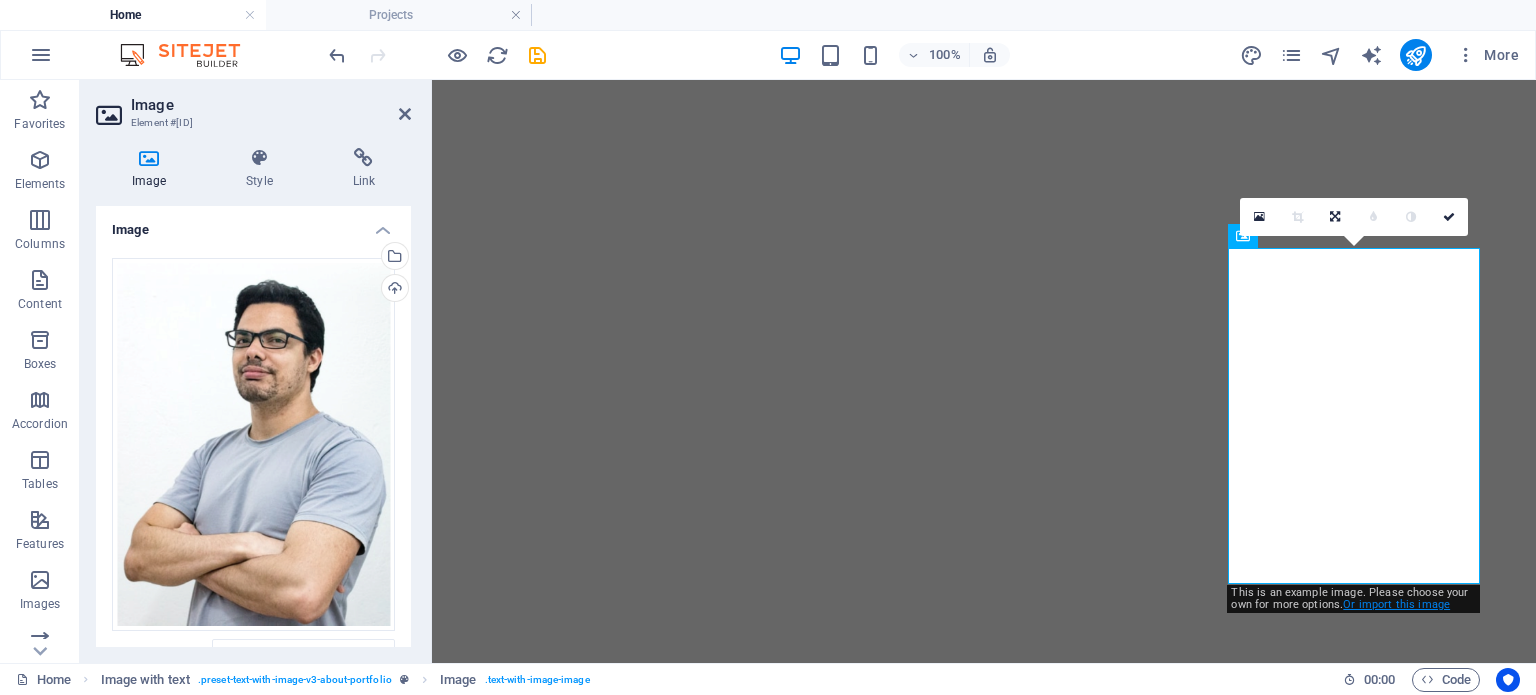 click on "Or import this image" at bounding box center [1396, 604] 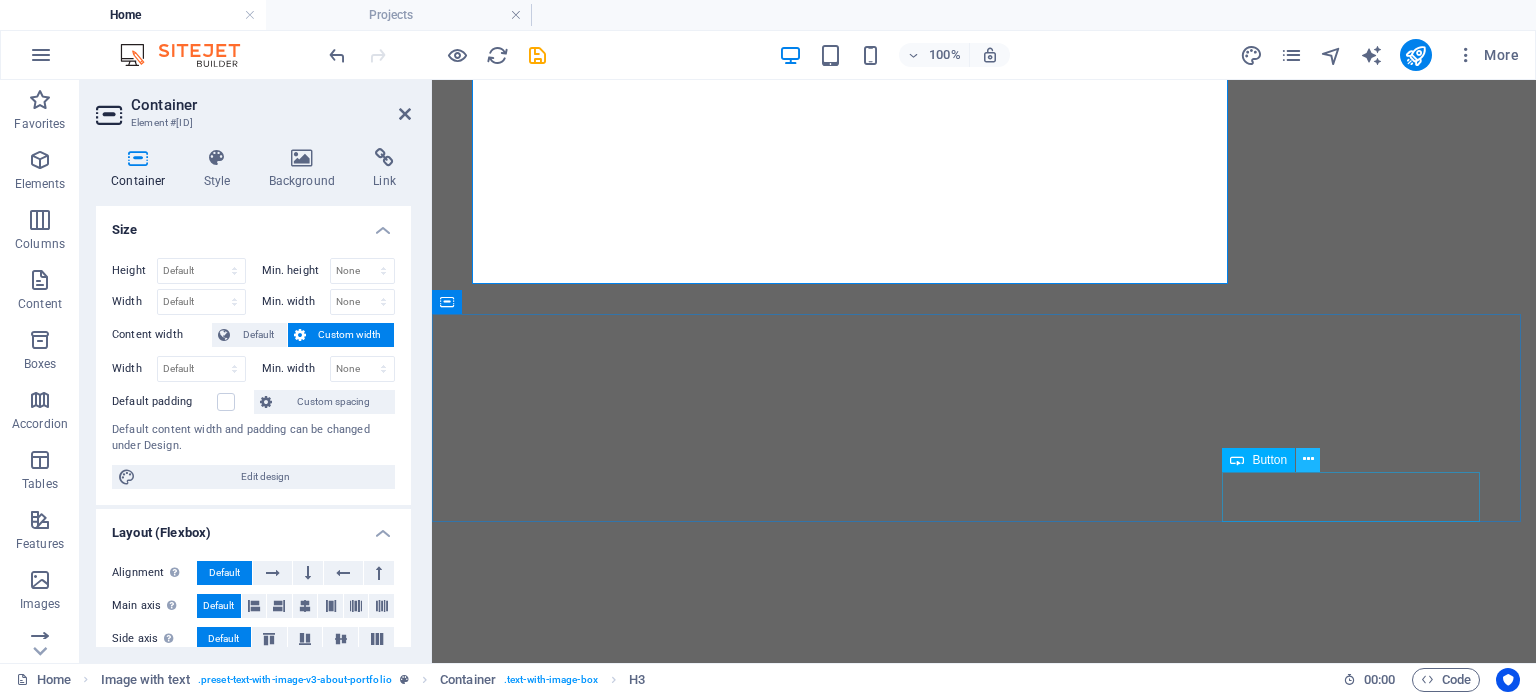 click at bounding box center (1308, 459) 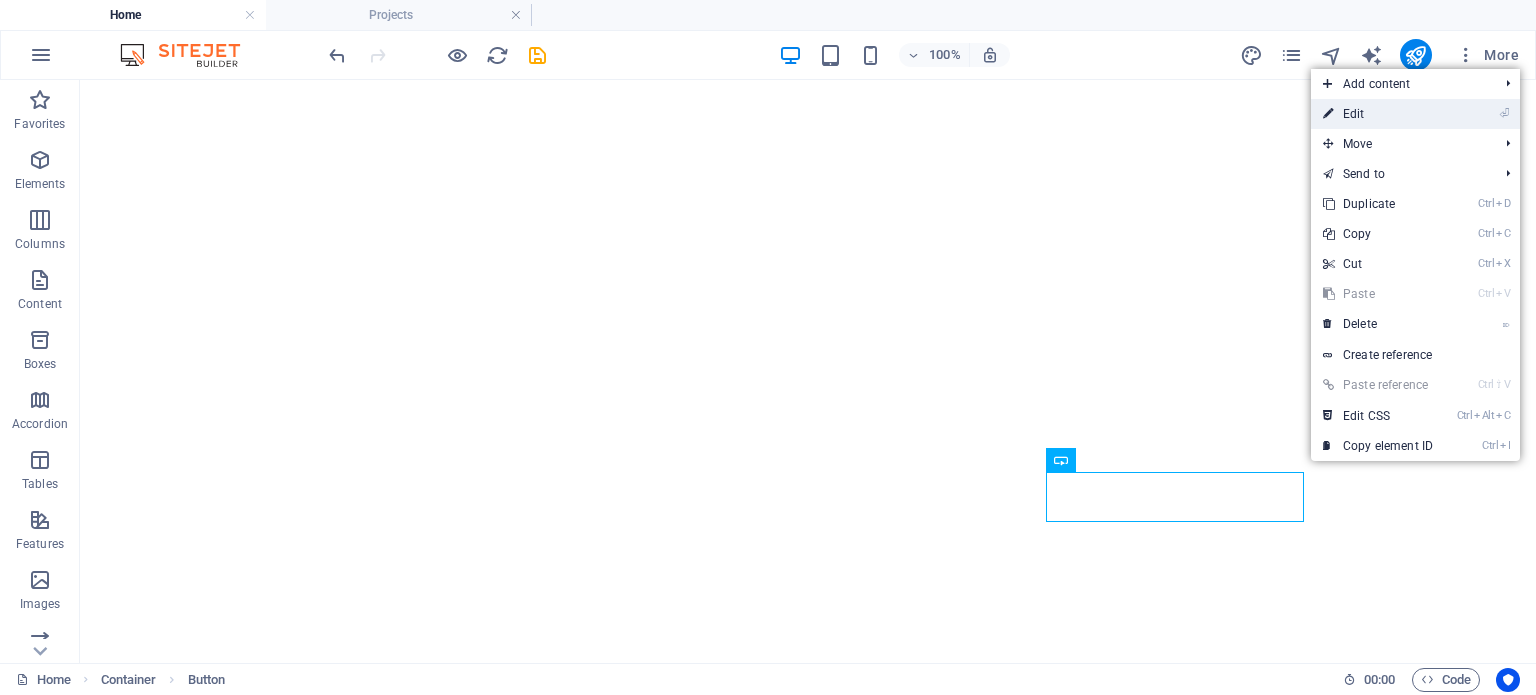 click on "⏎  Edit" at bounding box center [1378, 114] 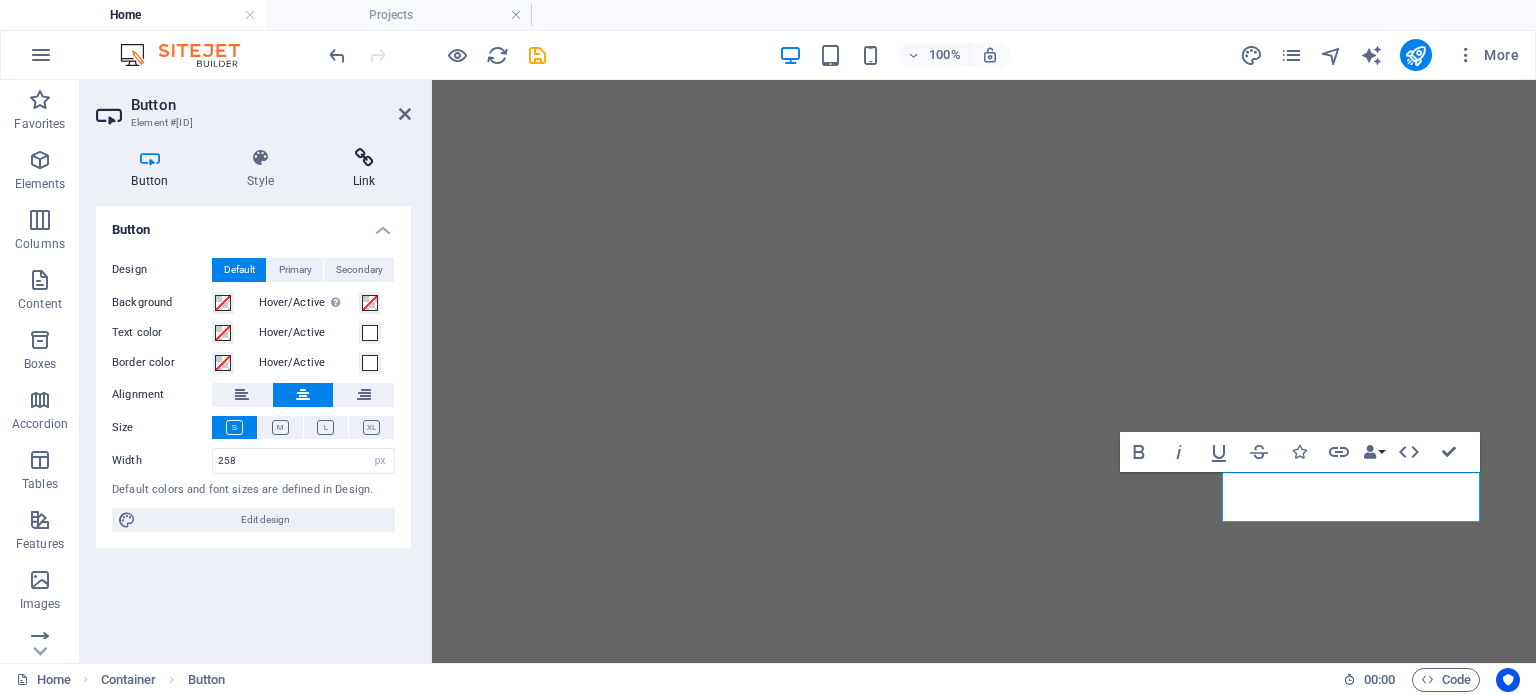 click at bounding box center (364, 158) 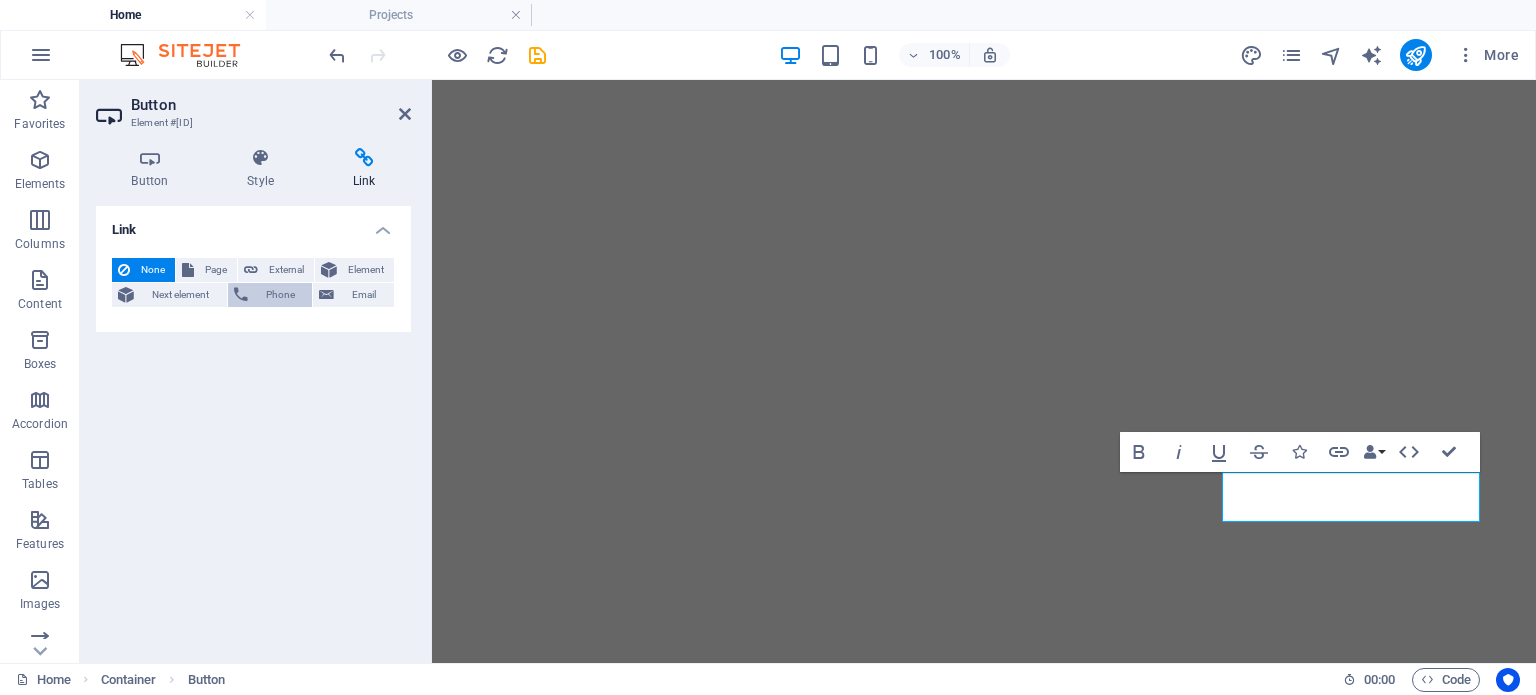 click on "Phone" at bounding box center (280, 295) 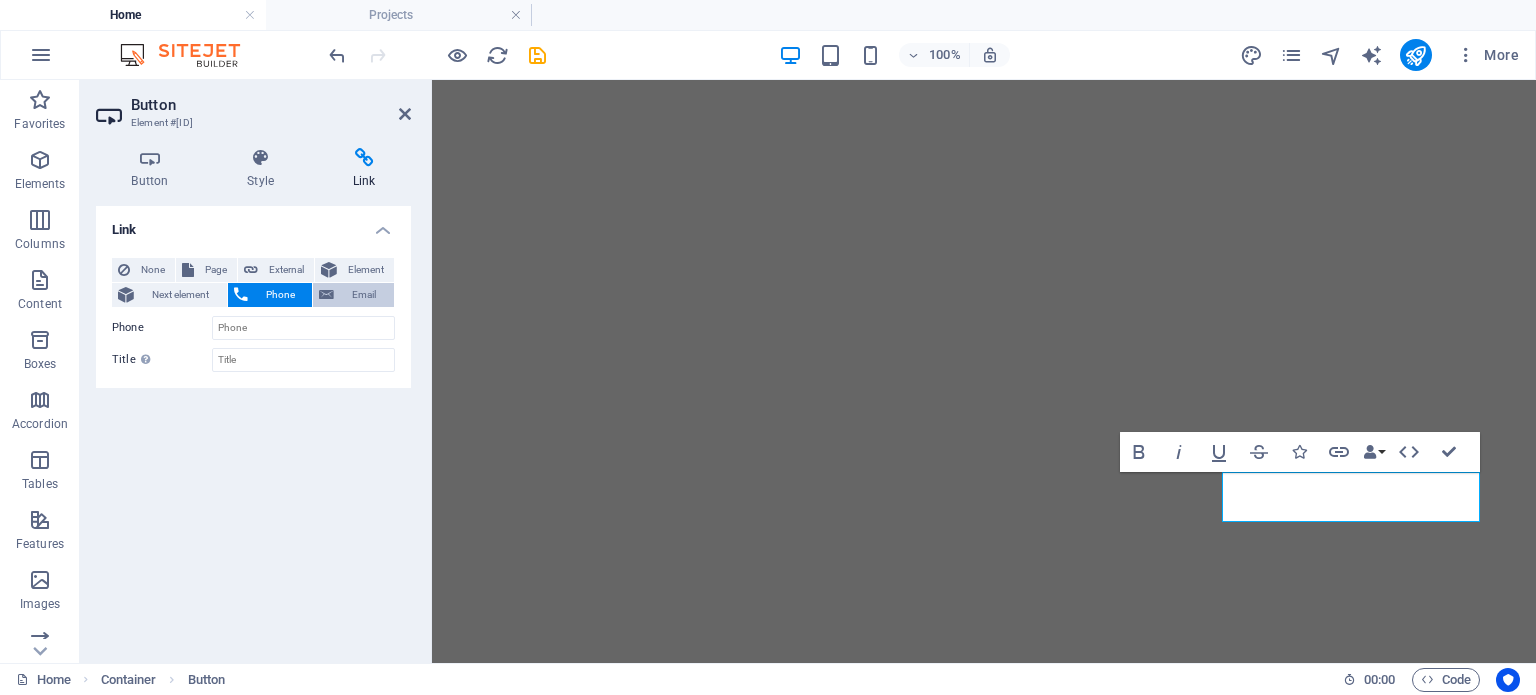 click on "Email" at bounding box center (364, 295) 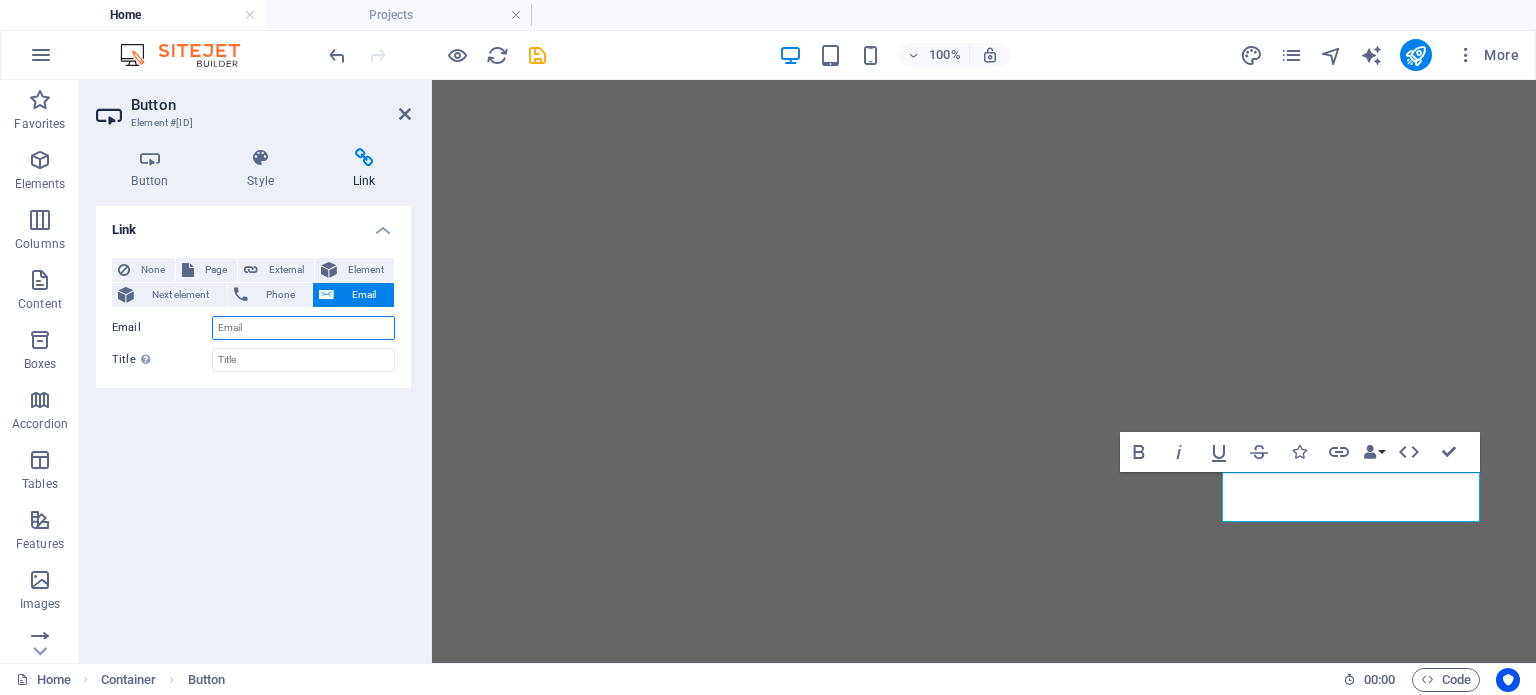 click on "Email" at bounding box center [303, 328] 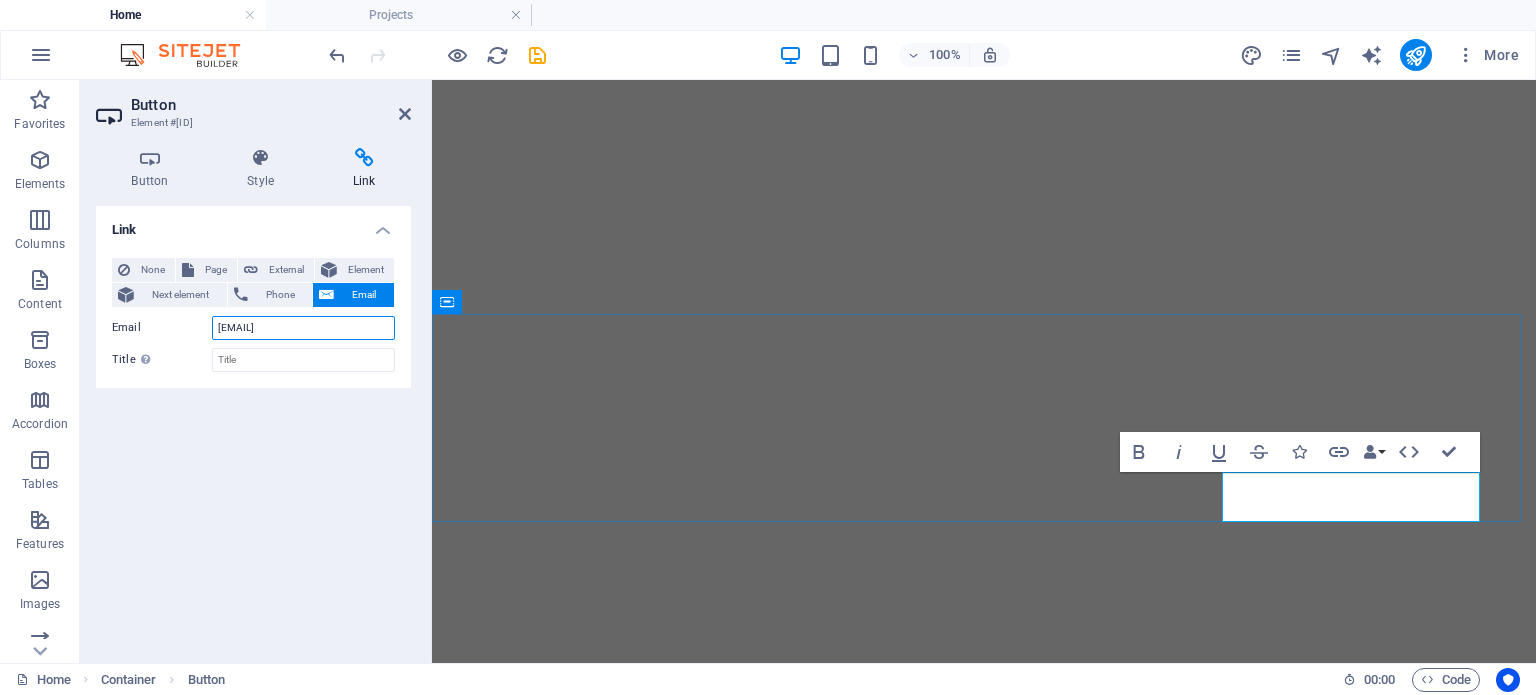 type on "[EMAIL]" 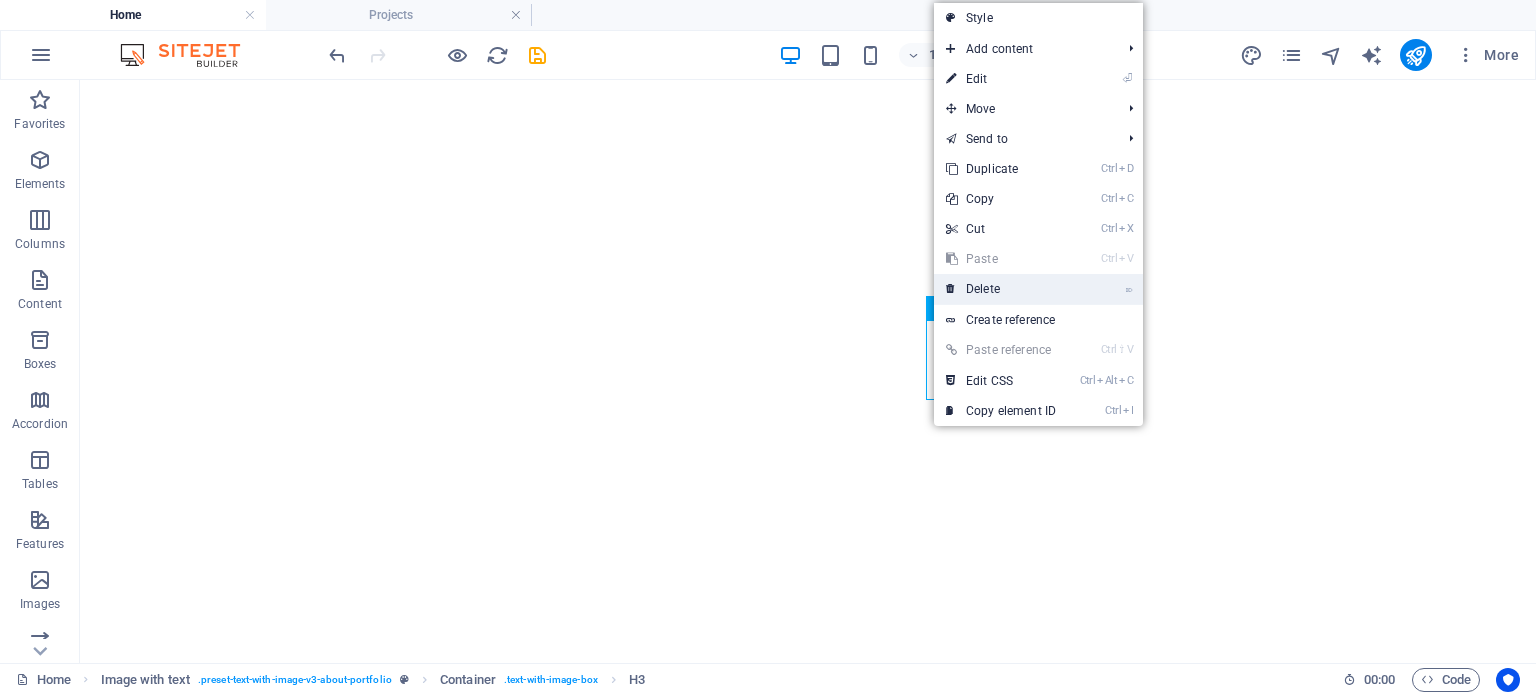 click on "⌦  Delete" at bounding box center [1001, 289] 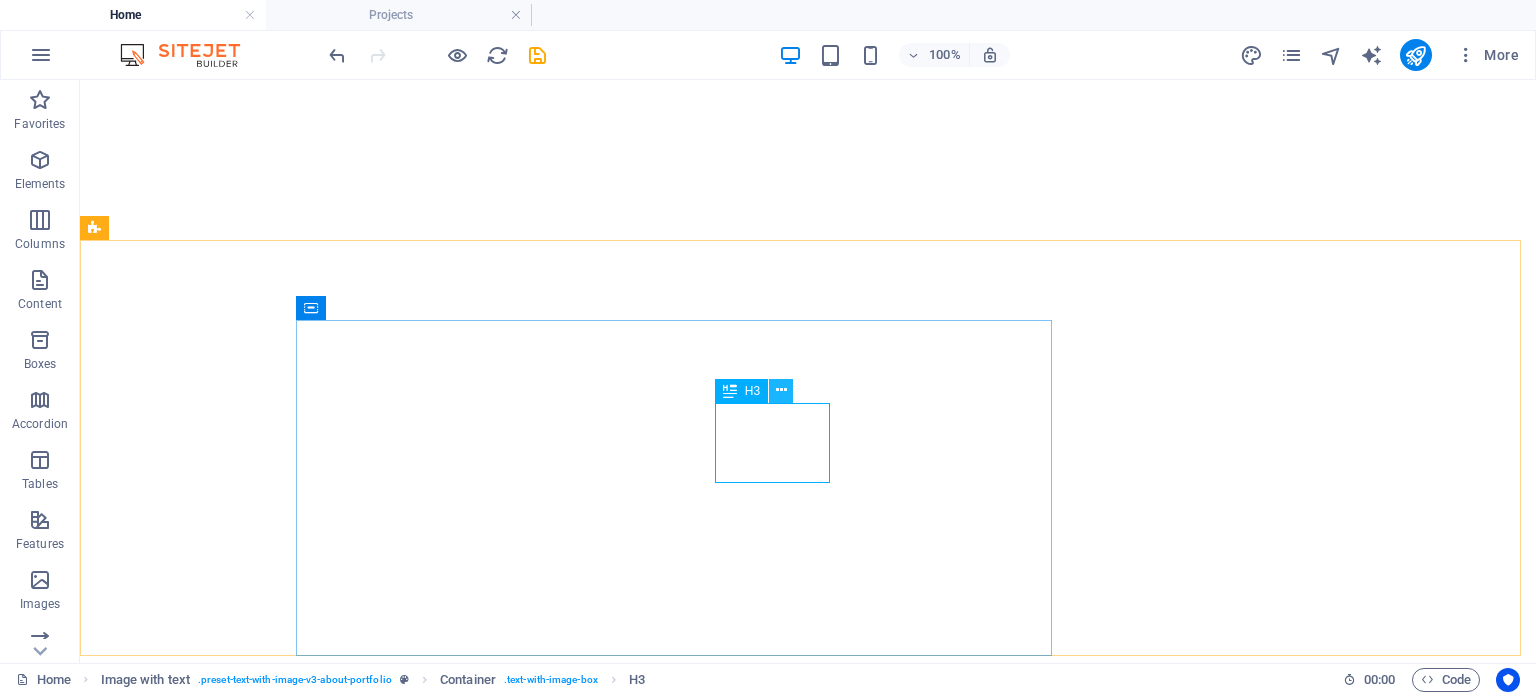 click at bounding box center [781, 390] 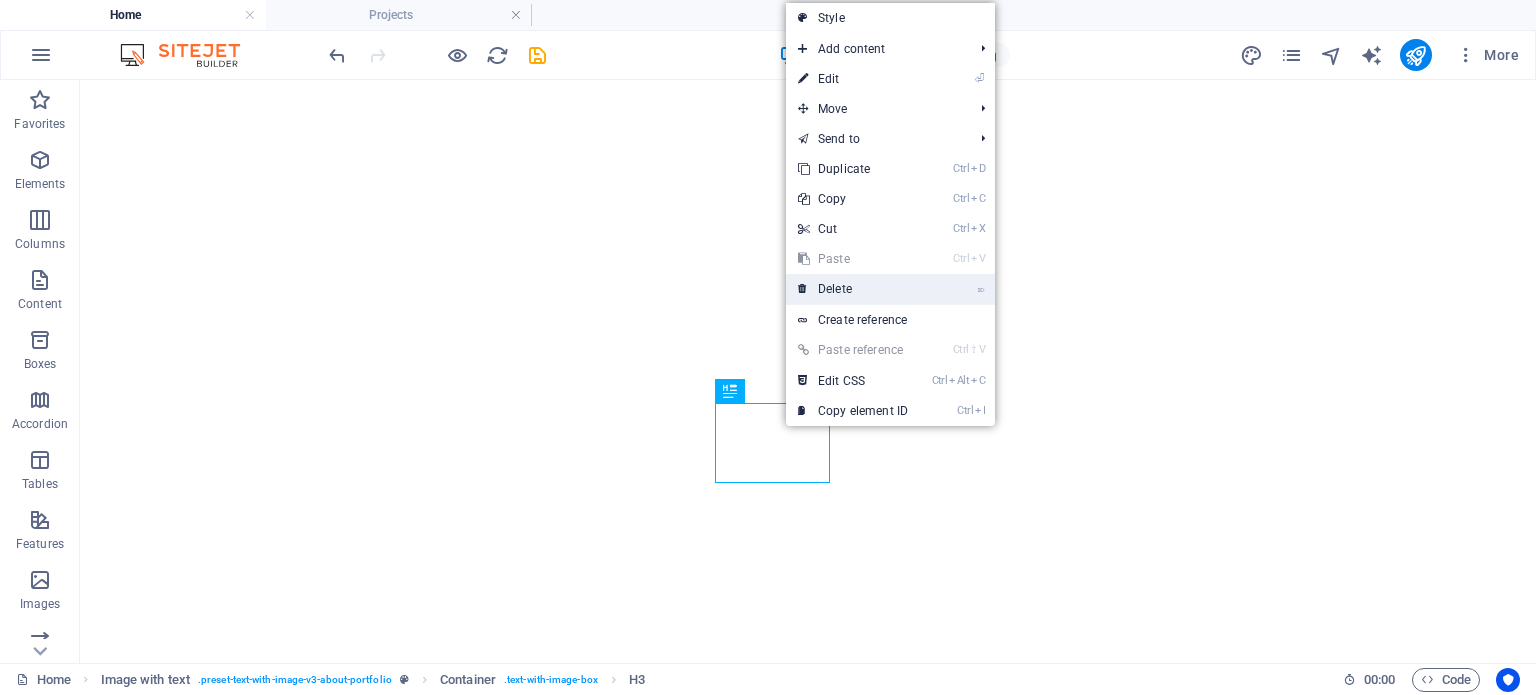 click on "⌦  Delete" at bounding box center (853, 289) 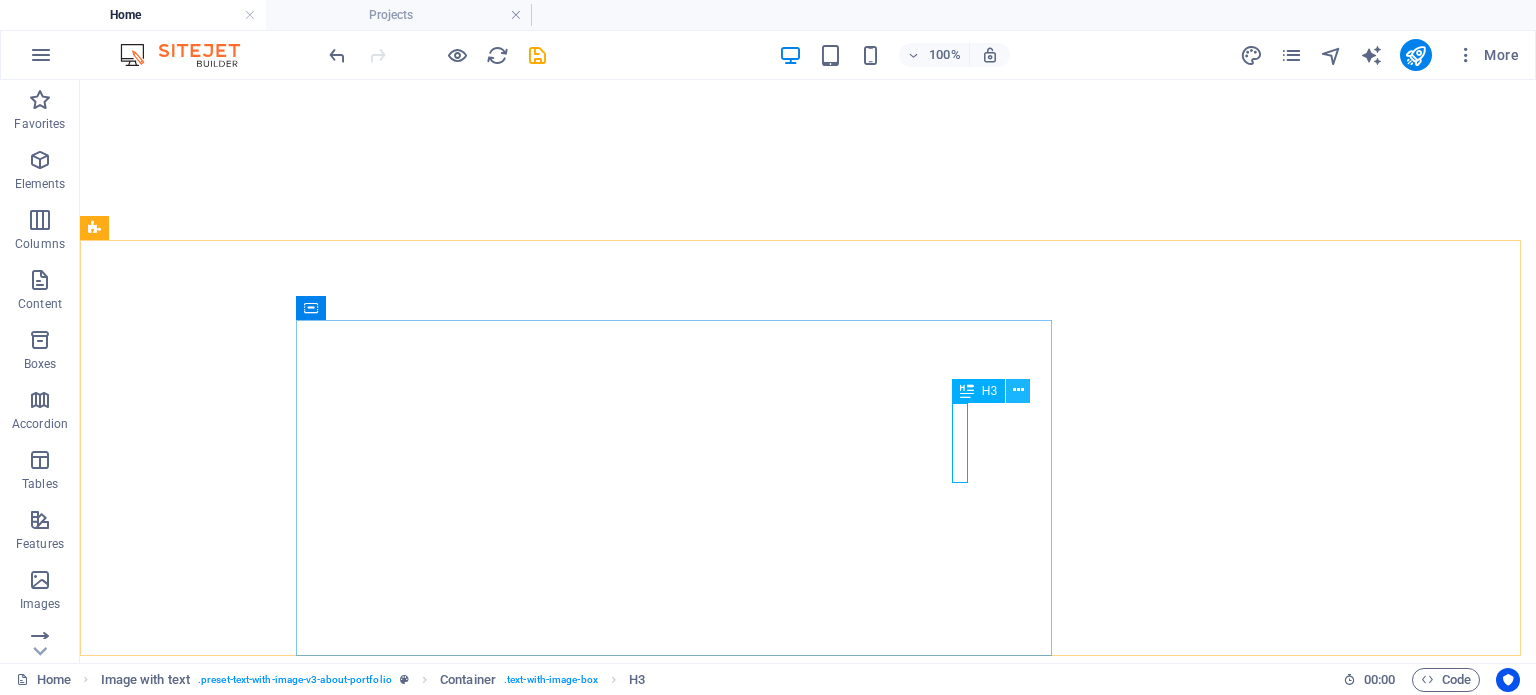 click at bounding box center (1018, 390) 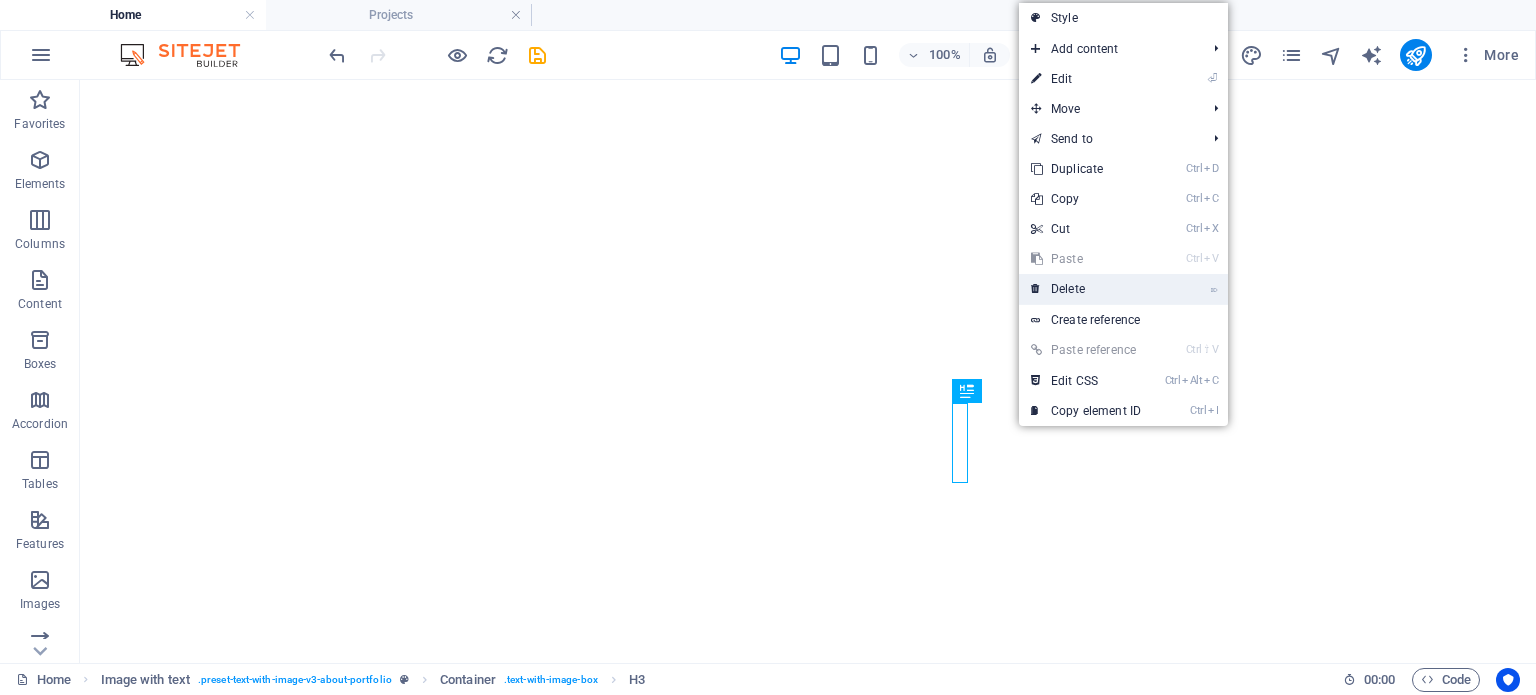 click on "⌦  Delete" at bounding box center [1086, 289] 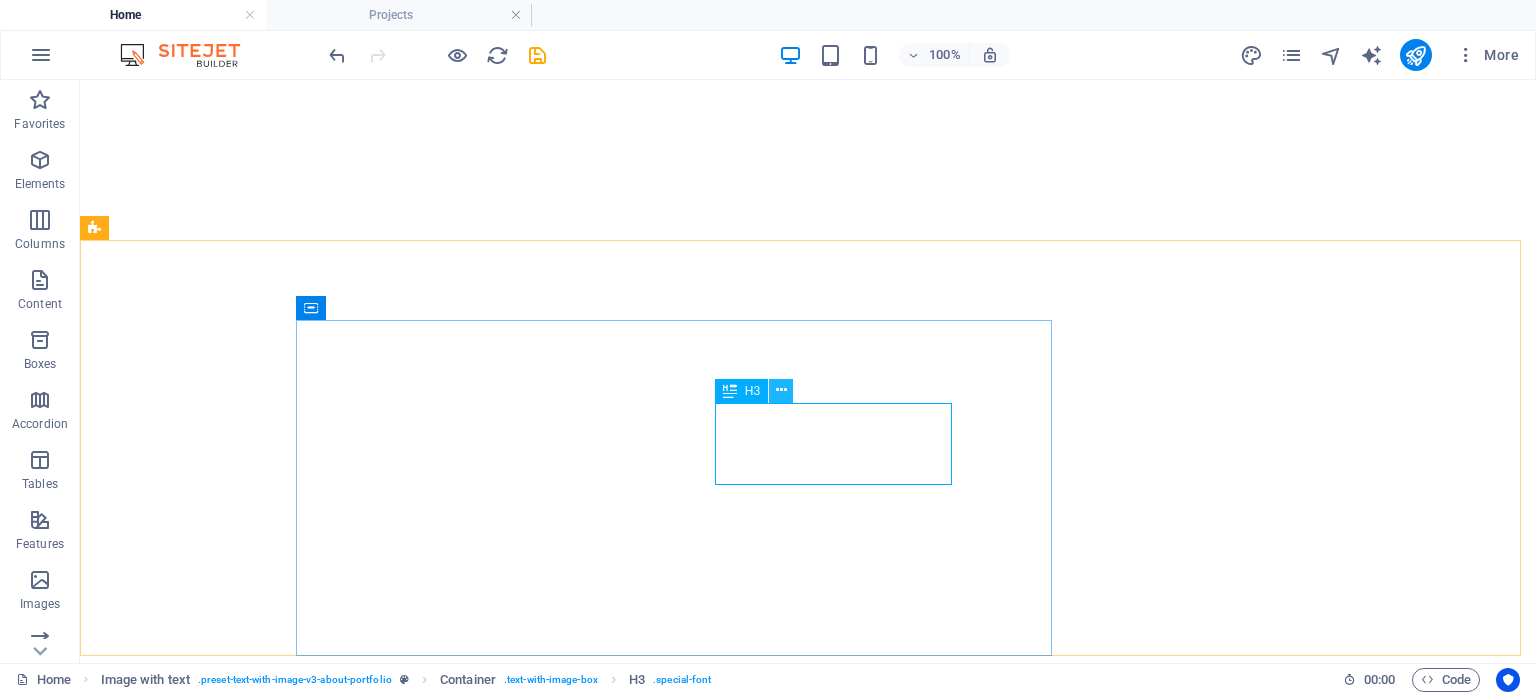 click at bounding box center (781, 390) 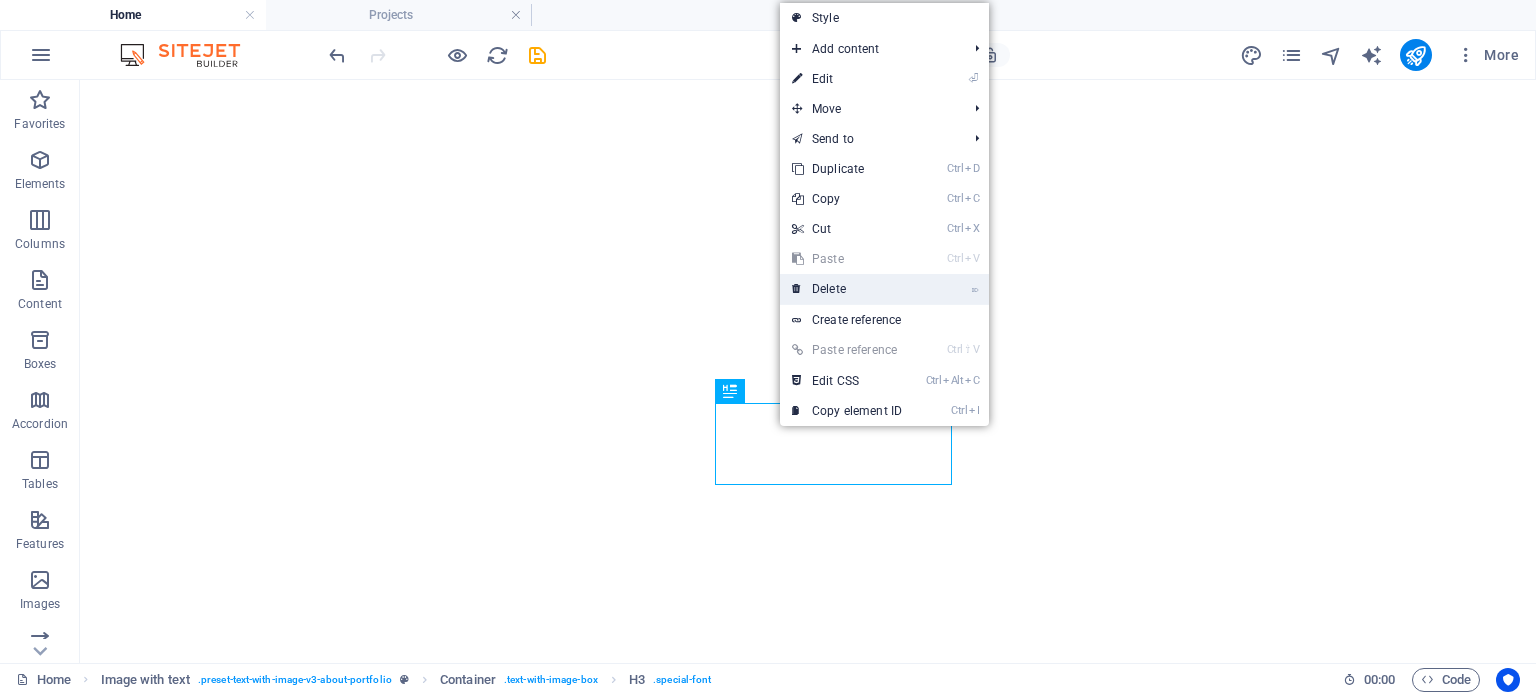 click on "⌦  Delete" at bounding box center [847, 289] 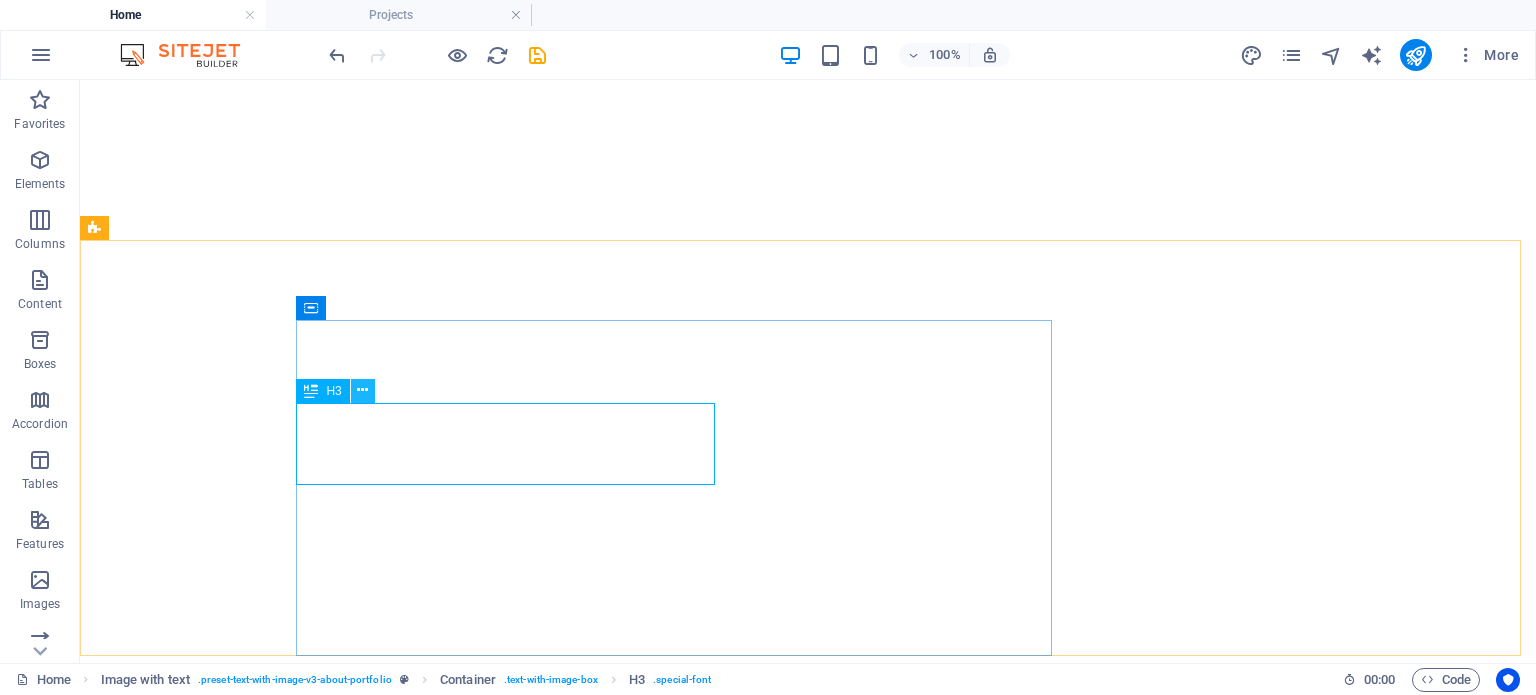 click at bounding box center (362, 390) 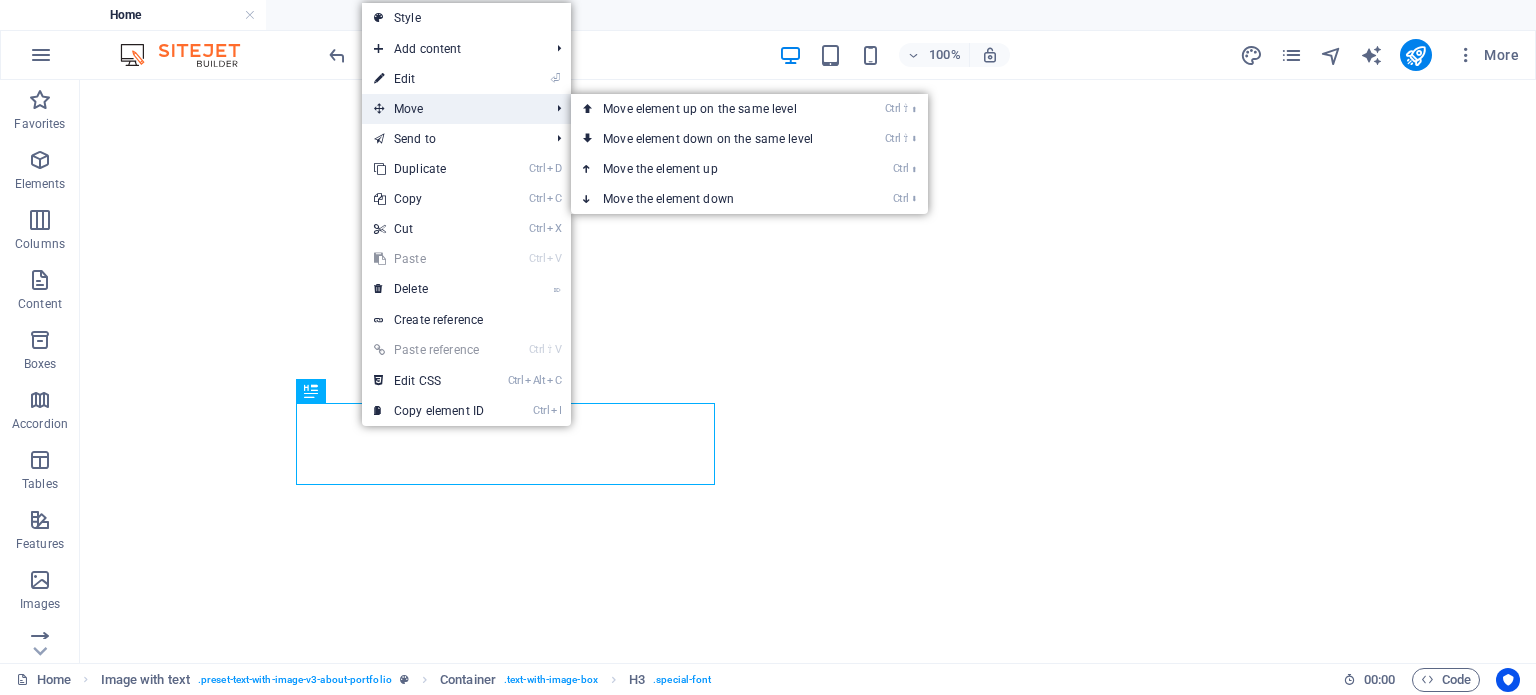 click on "Move" at bounding box center (451, 109) 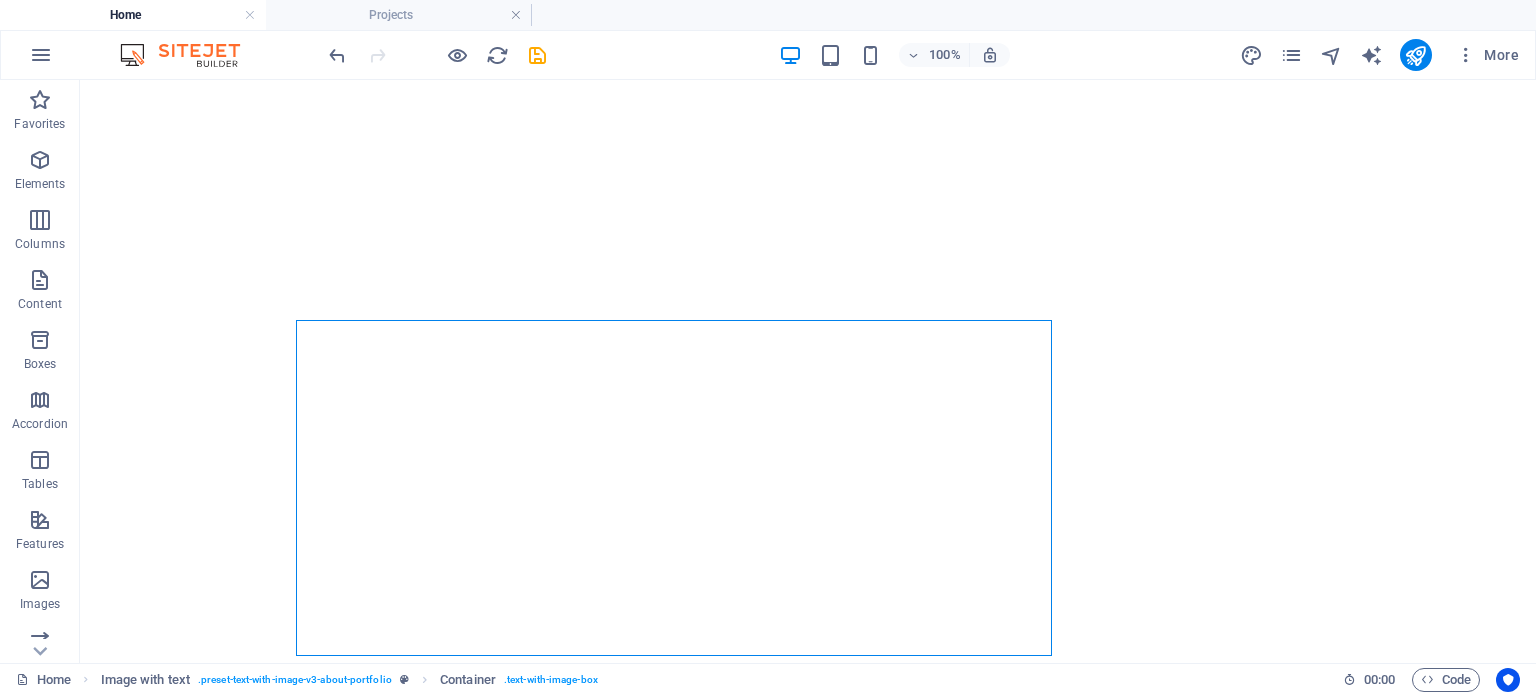 click at bounding box center [437, 55] 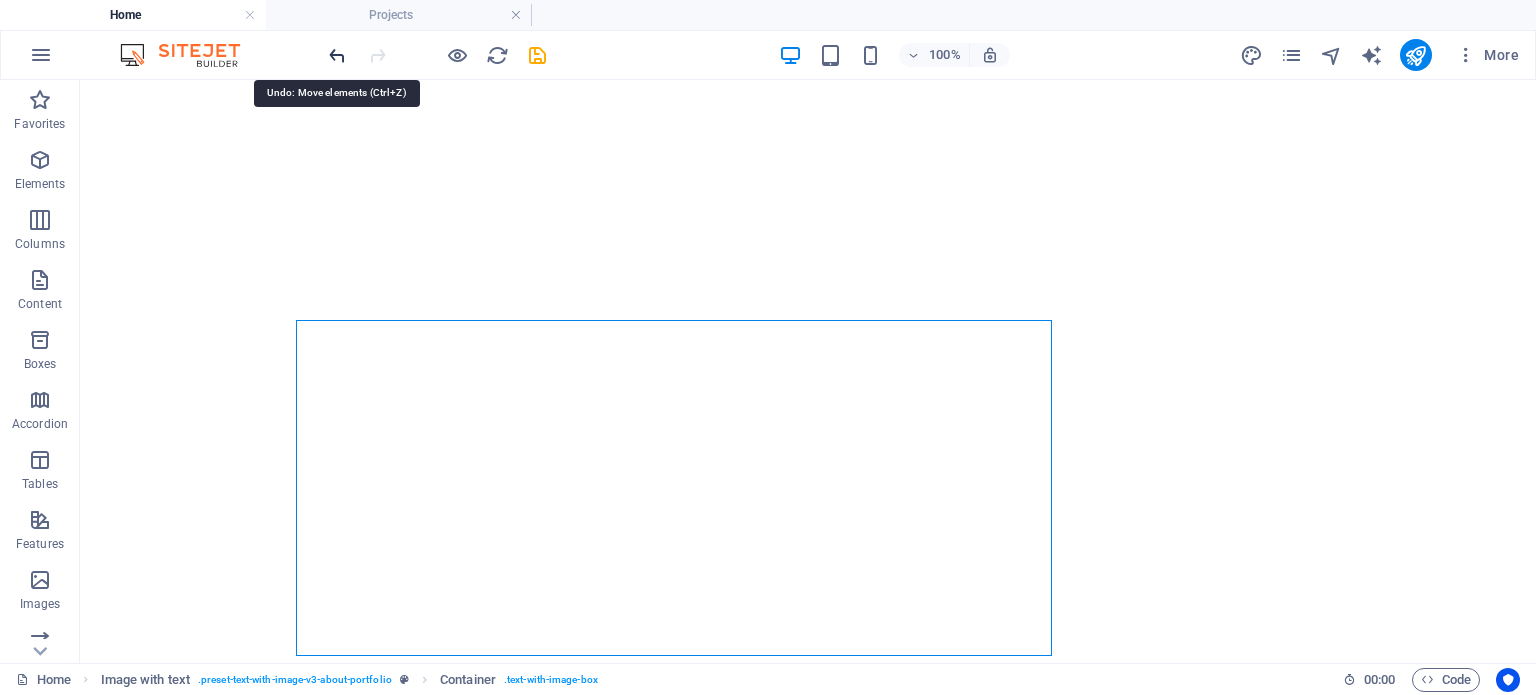 click at bounding box center (337, 55) 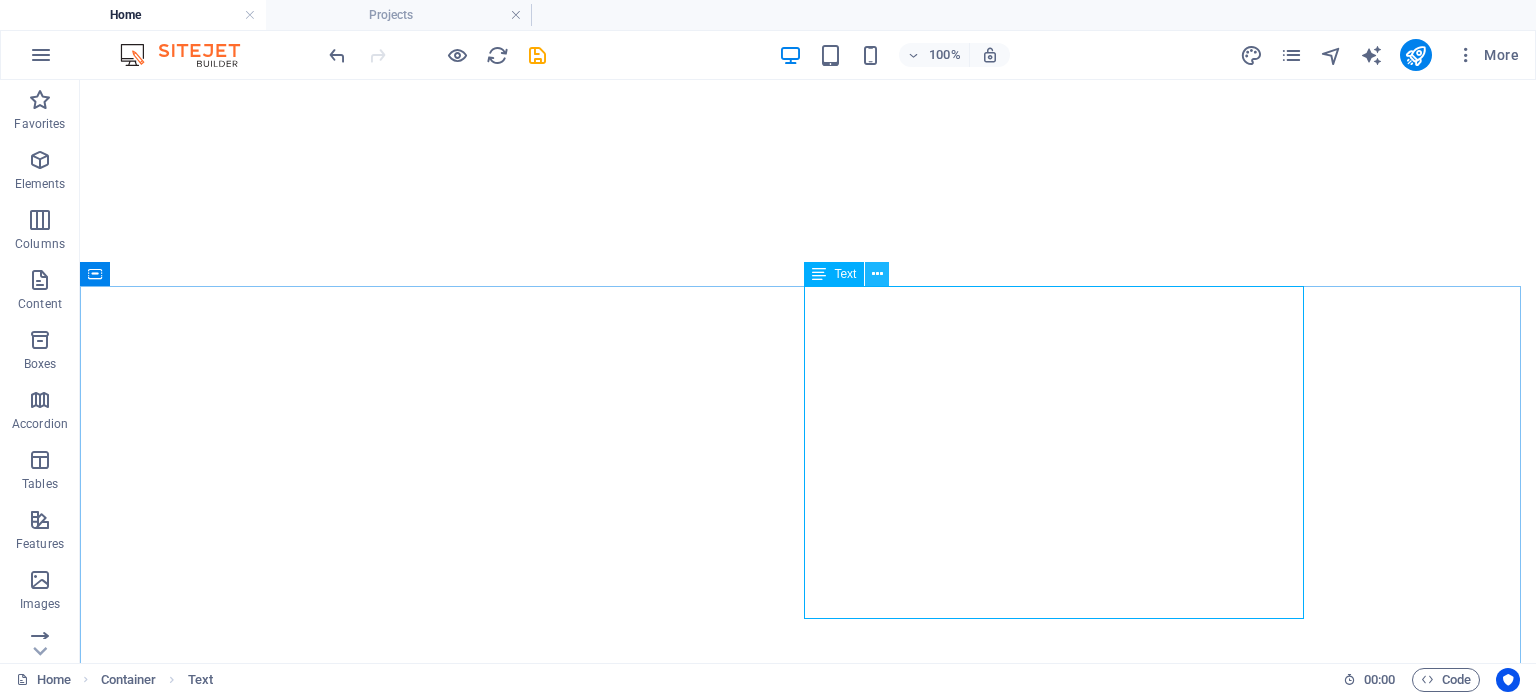 click at bounding box center (877, 274) 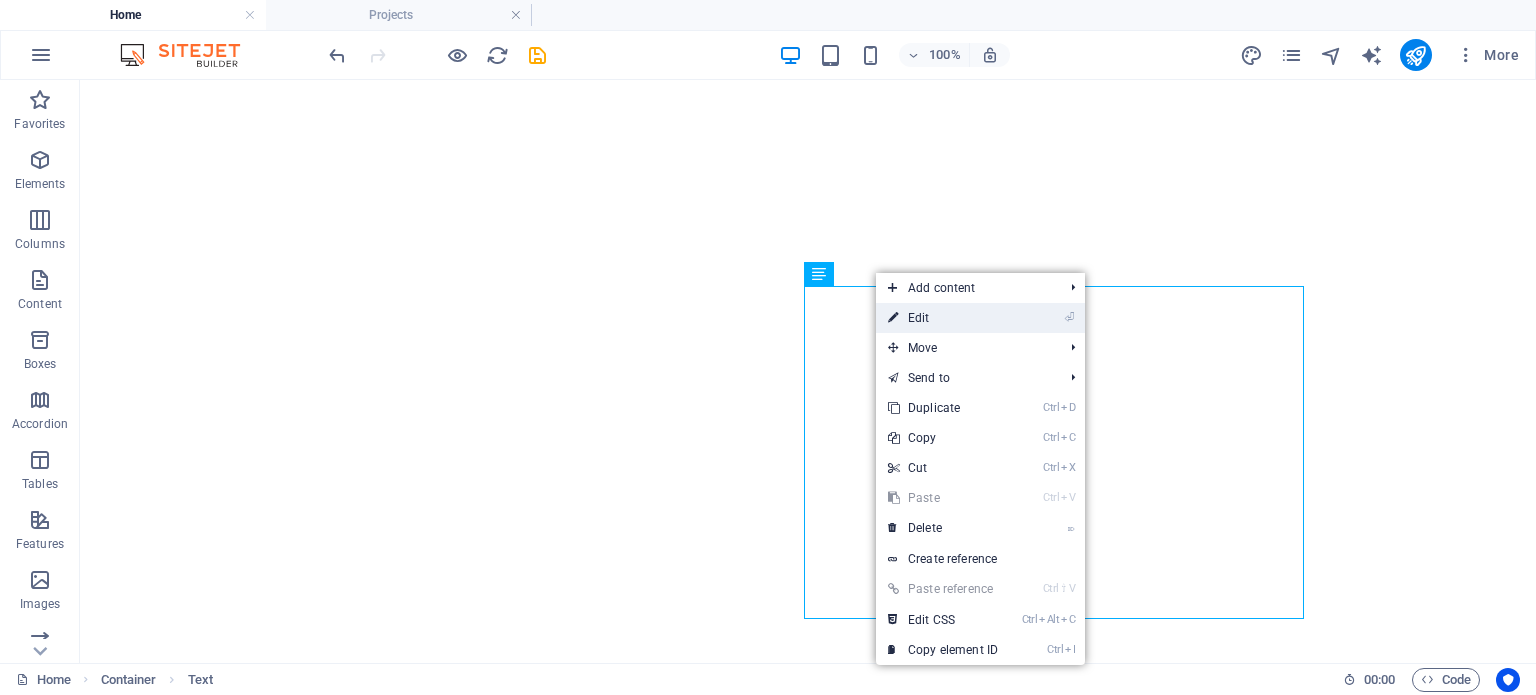 click on "⏎  Edit" at bounding box center [943, 318] 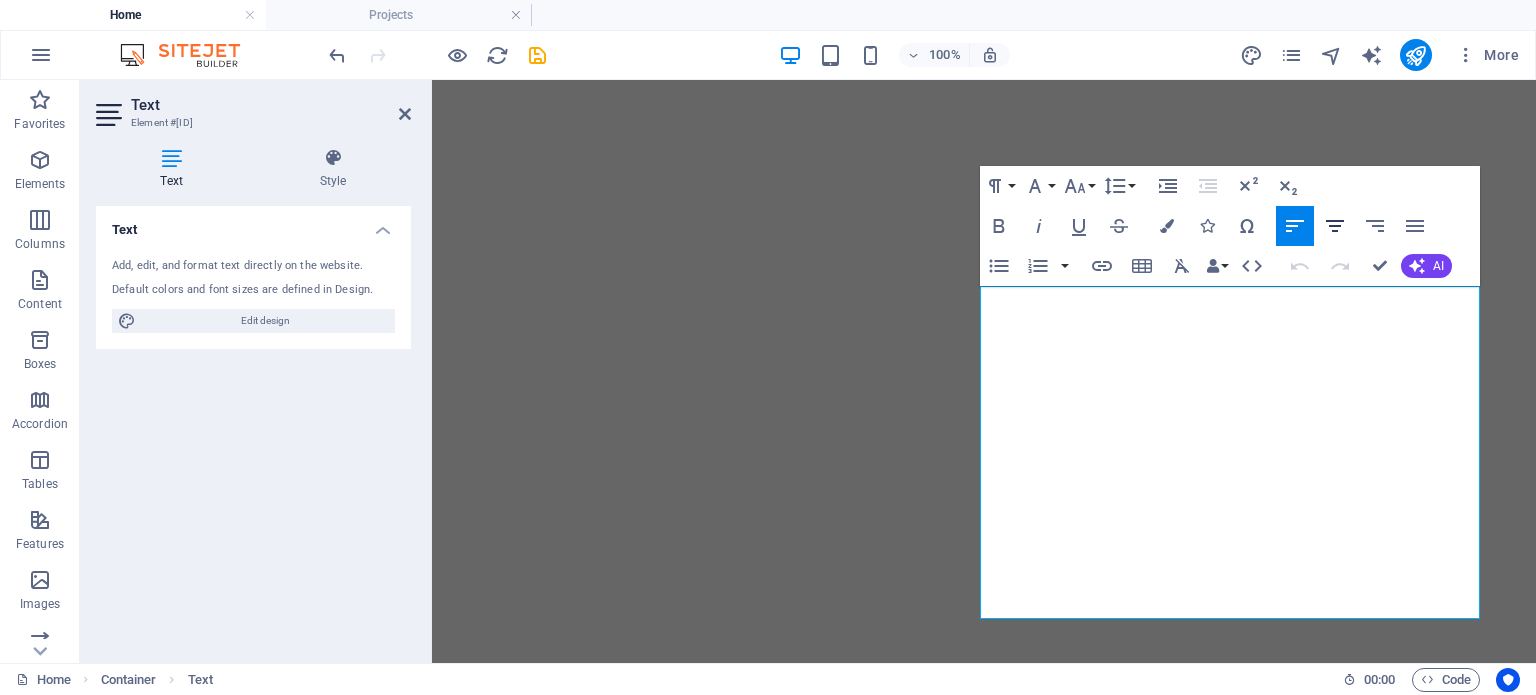 click 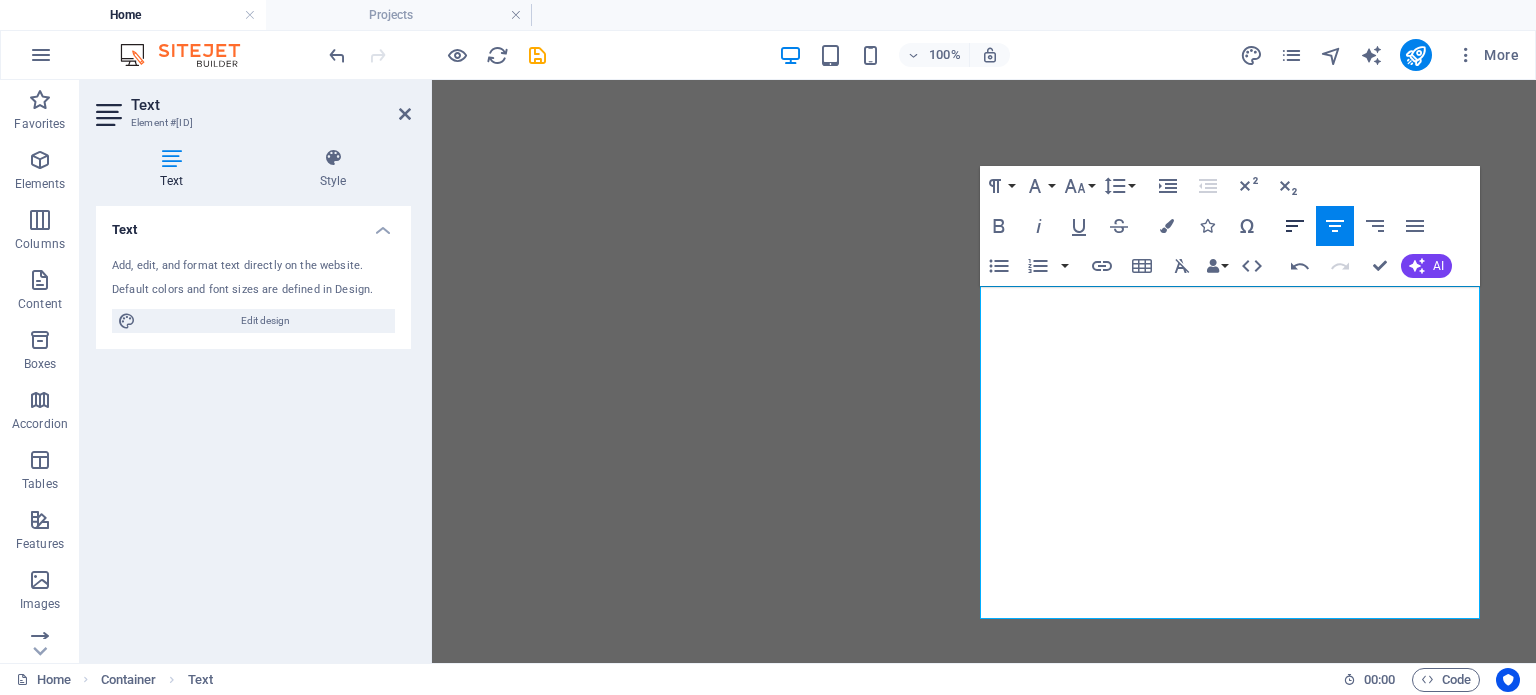 click 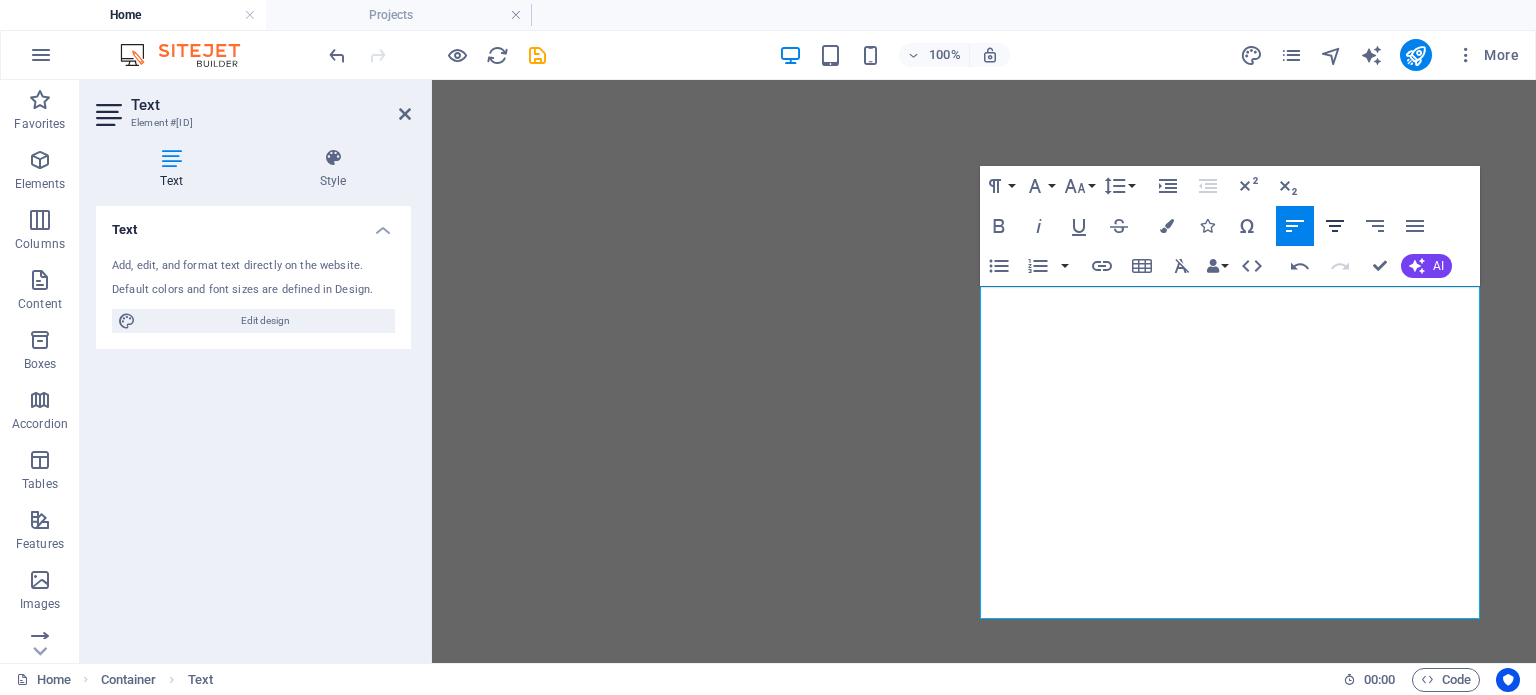click 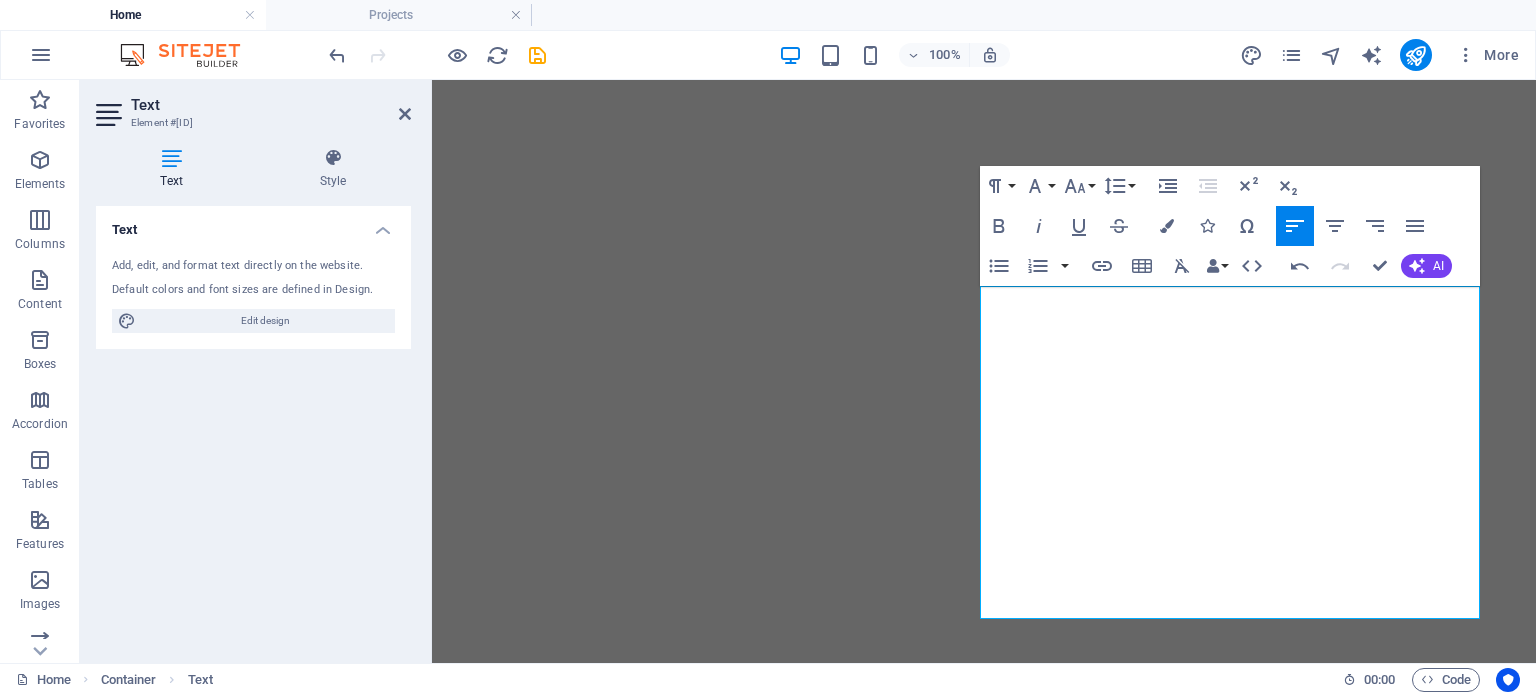 click 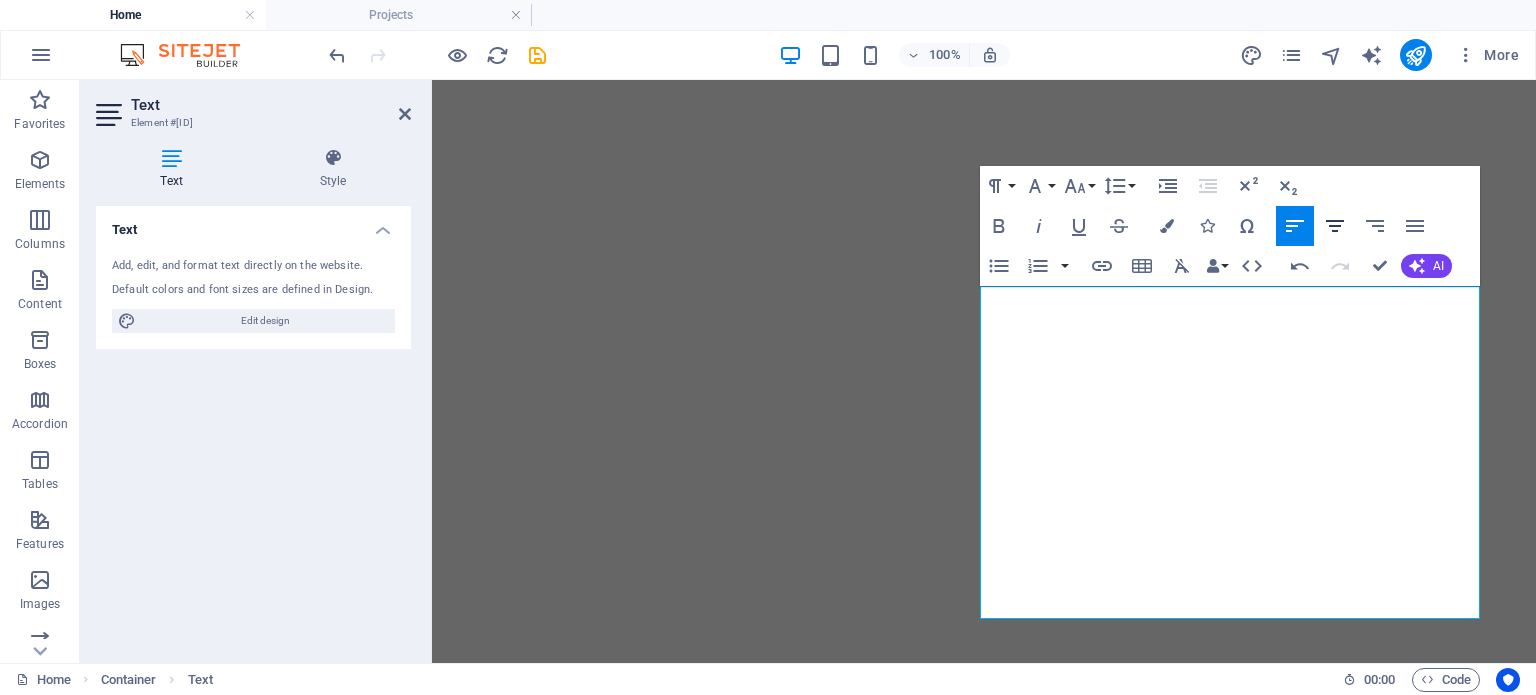 click 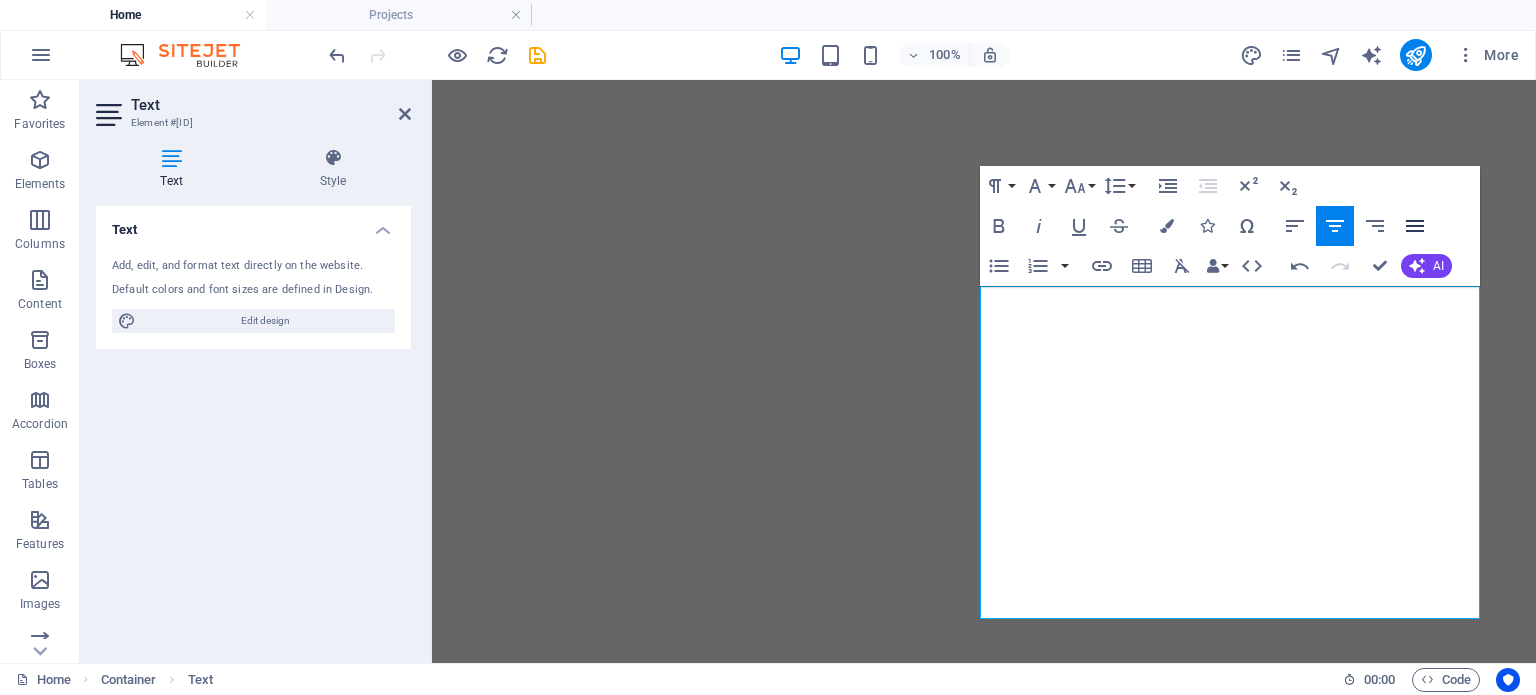 click 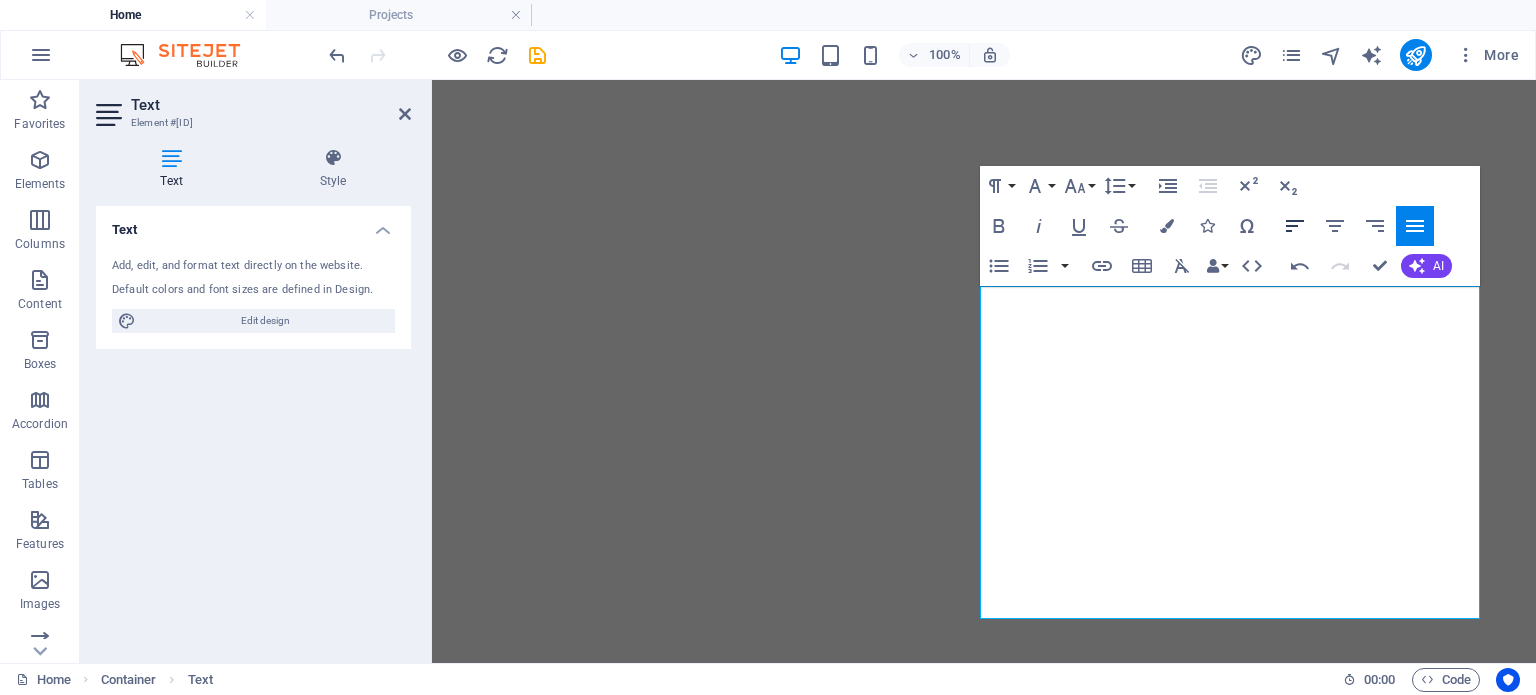 click 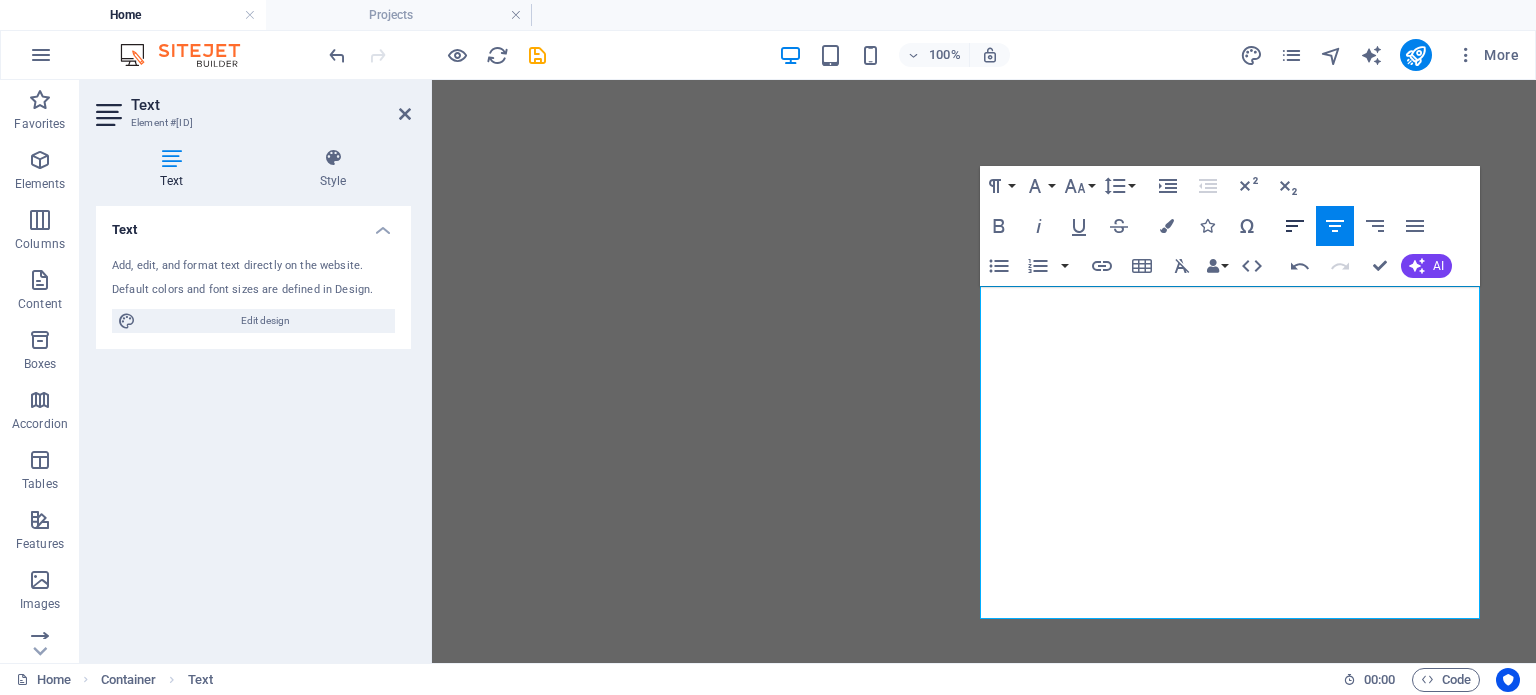 click 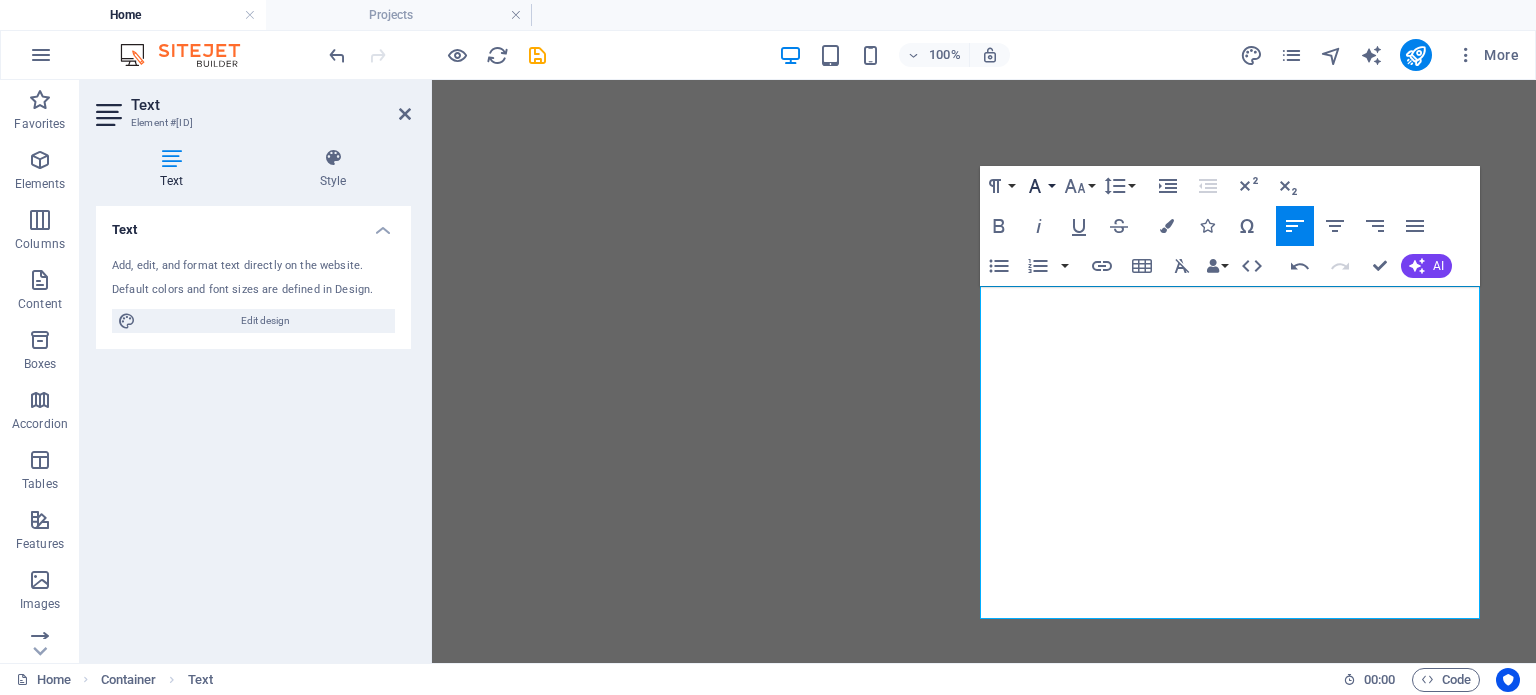 click on "Font Family" at bounding box center [1039, 186] 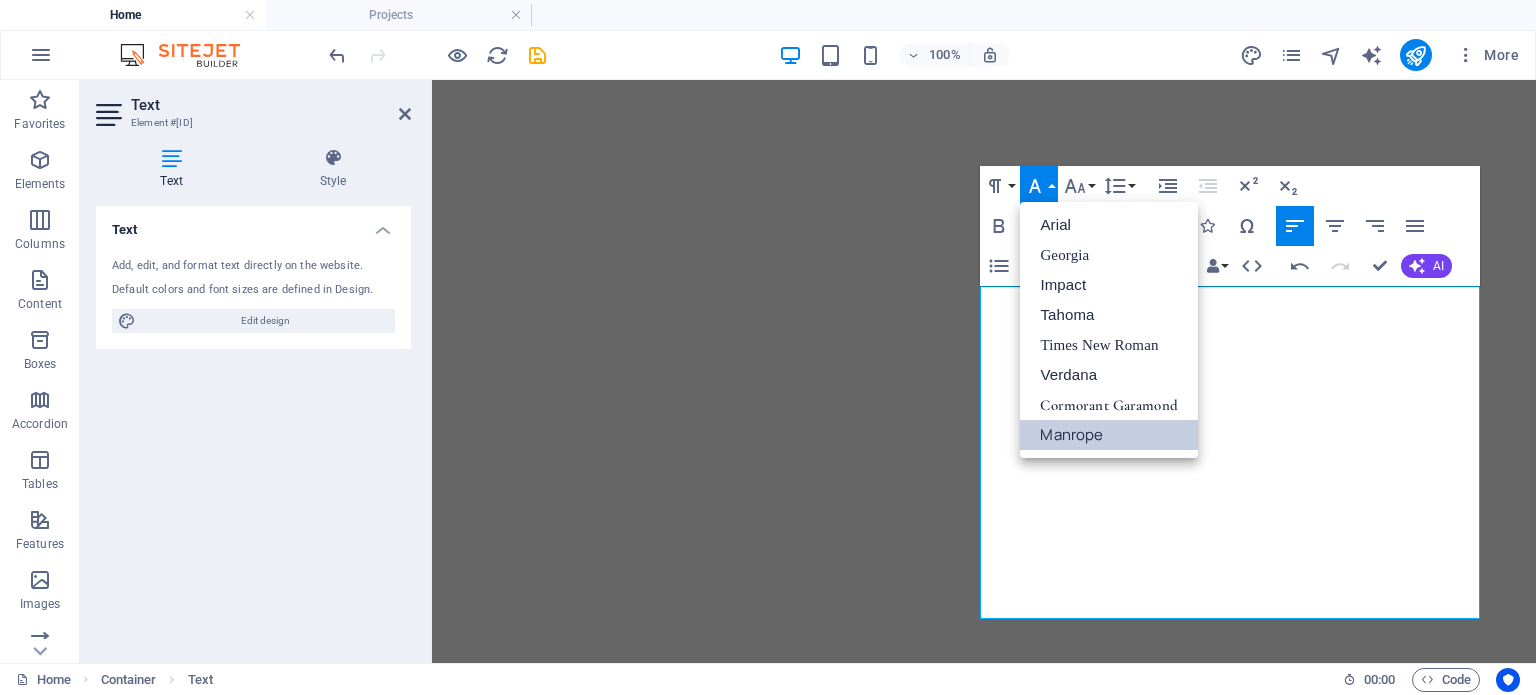 scroll, scrollTop: 0, scrollLeft: 0, axis: both 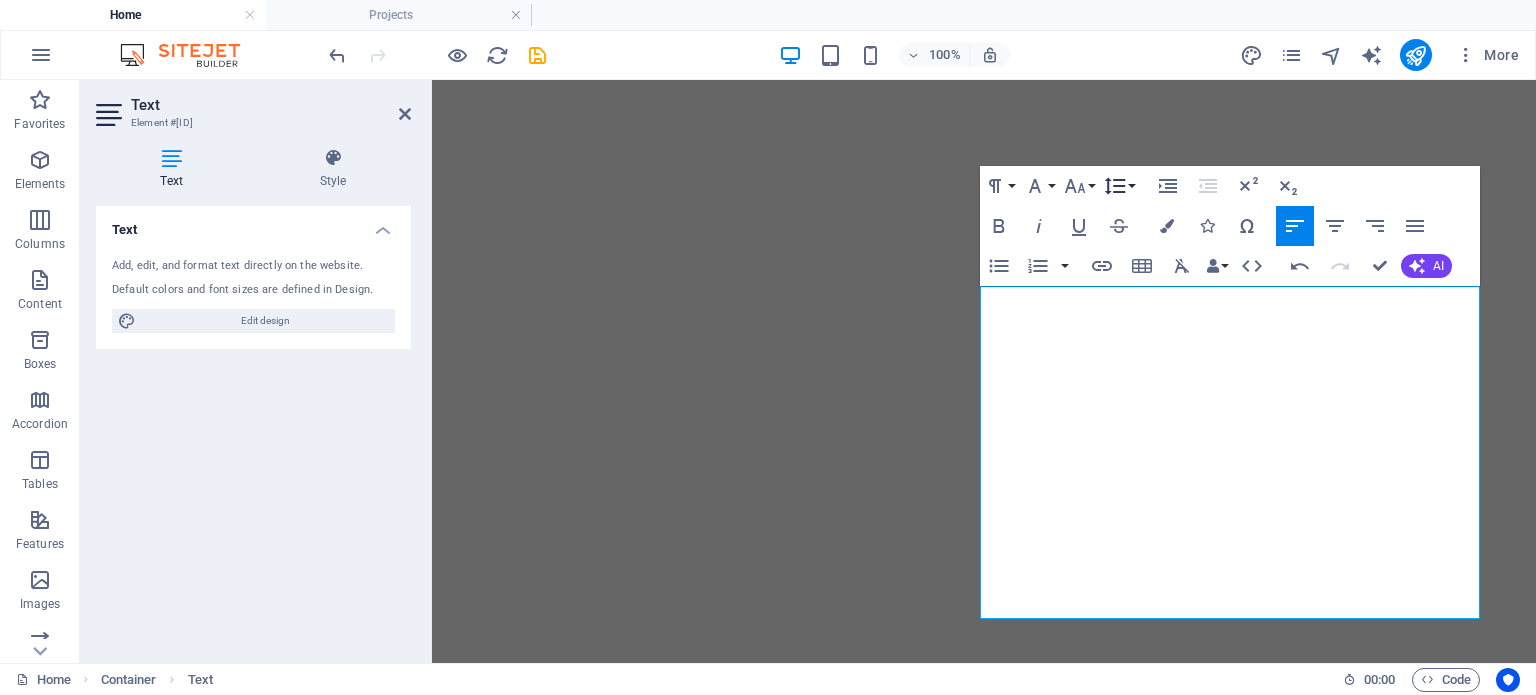click on "Line Height" at bounding box center [1119, 186] 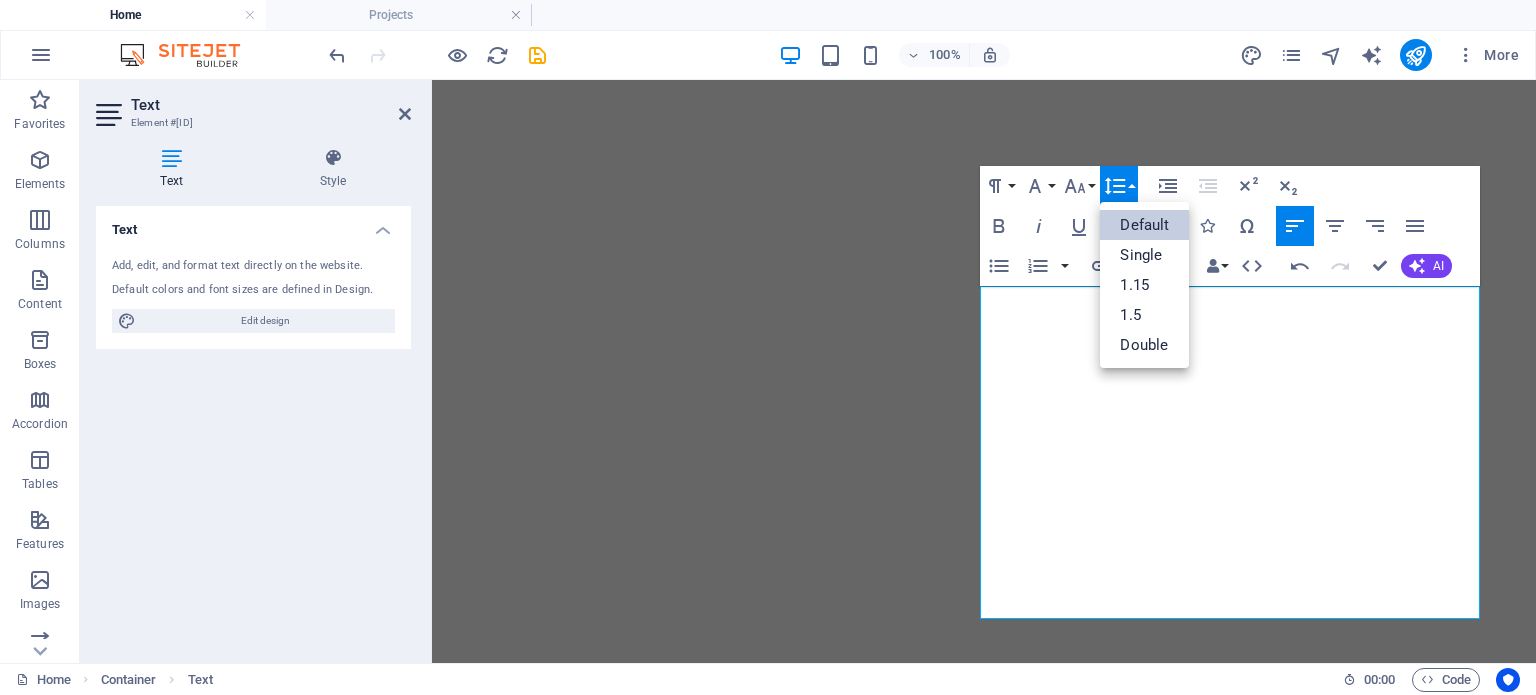 scroll, scrollTop: 0, scrollLeft: 0, axis: both 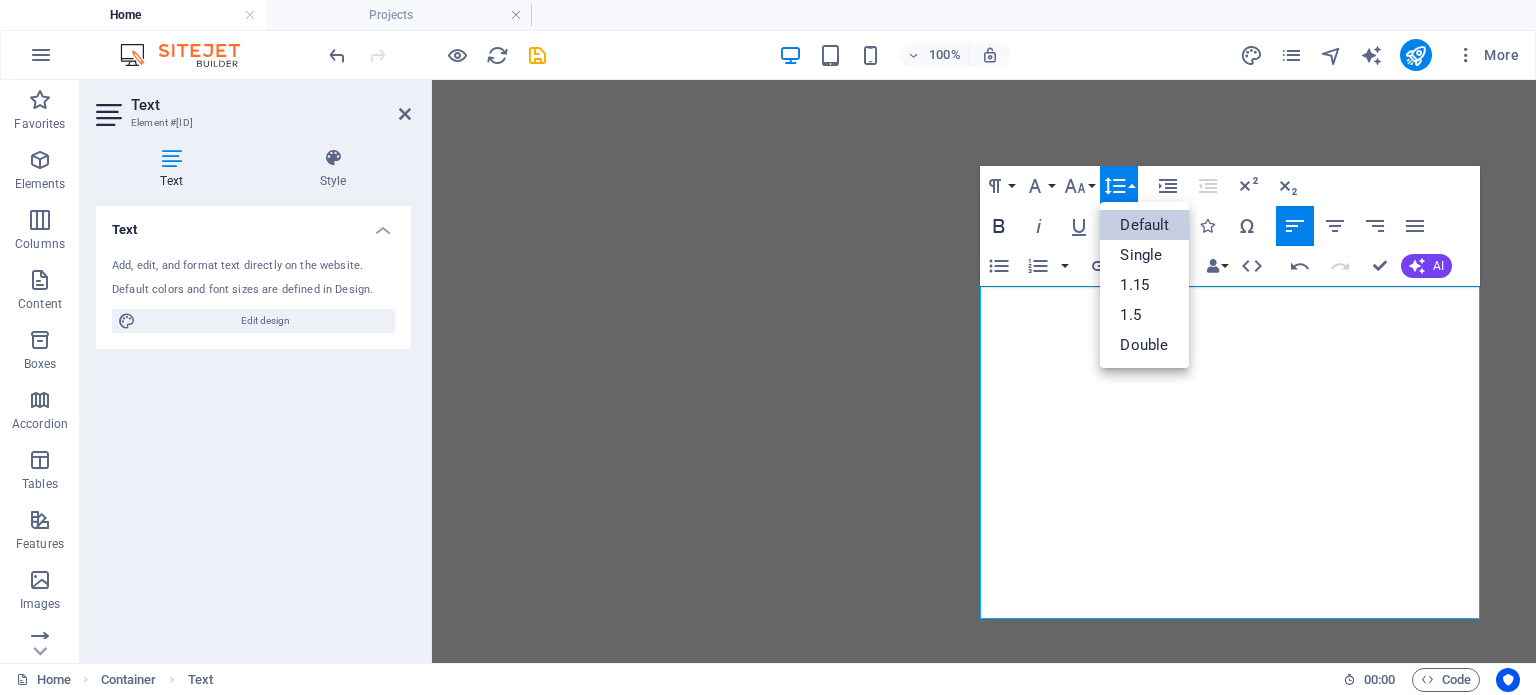 click 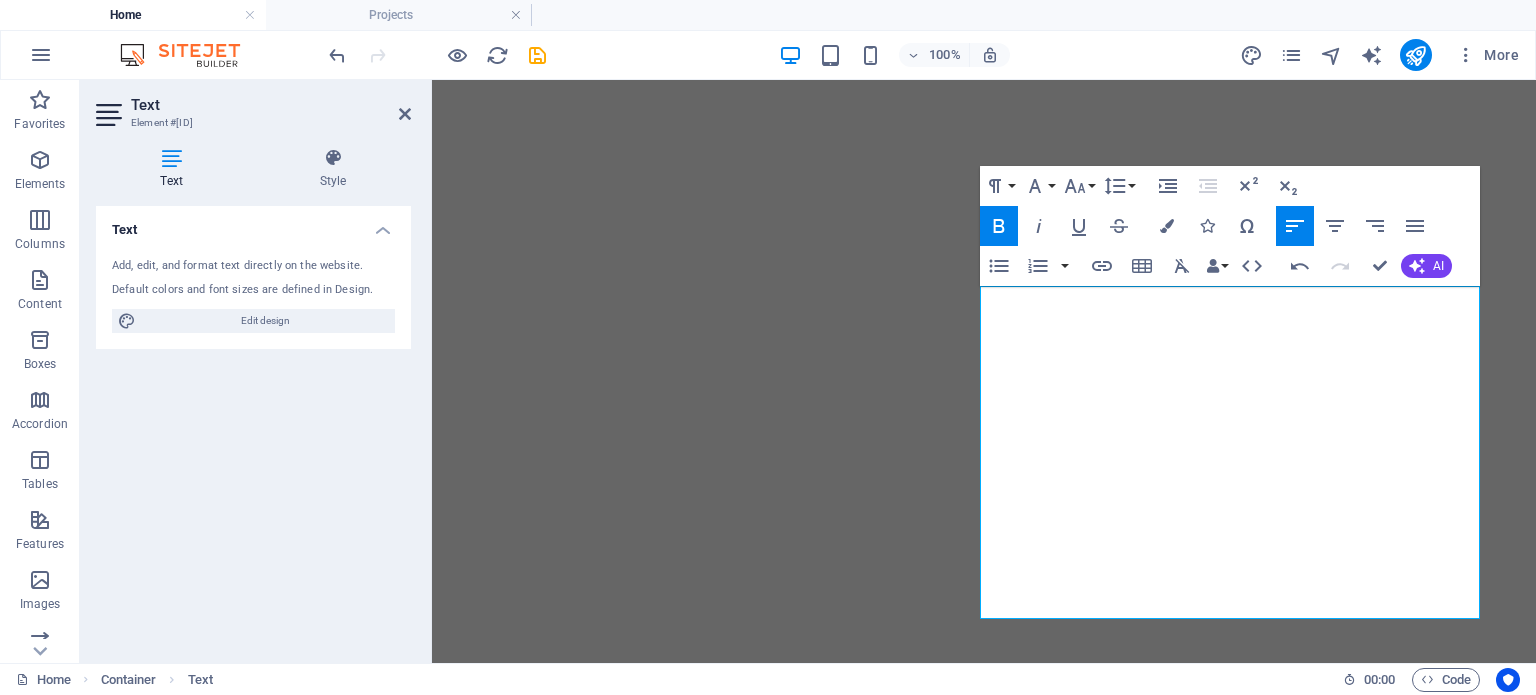 click 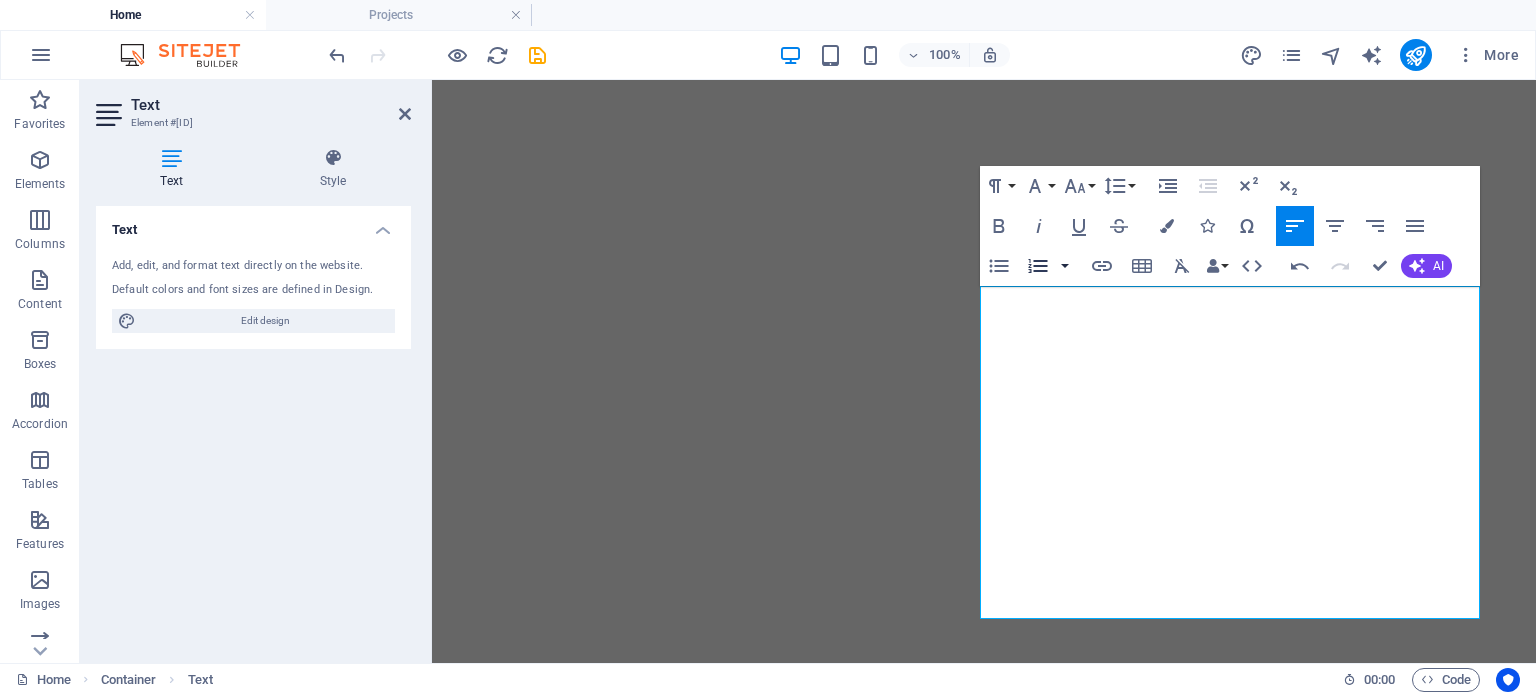 click at bounding box center (1065, 266) 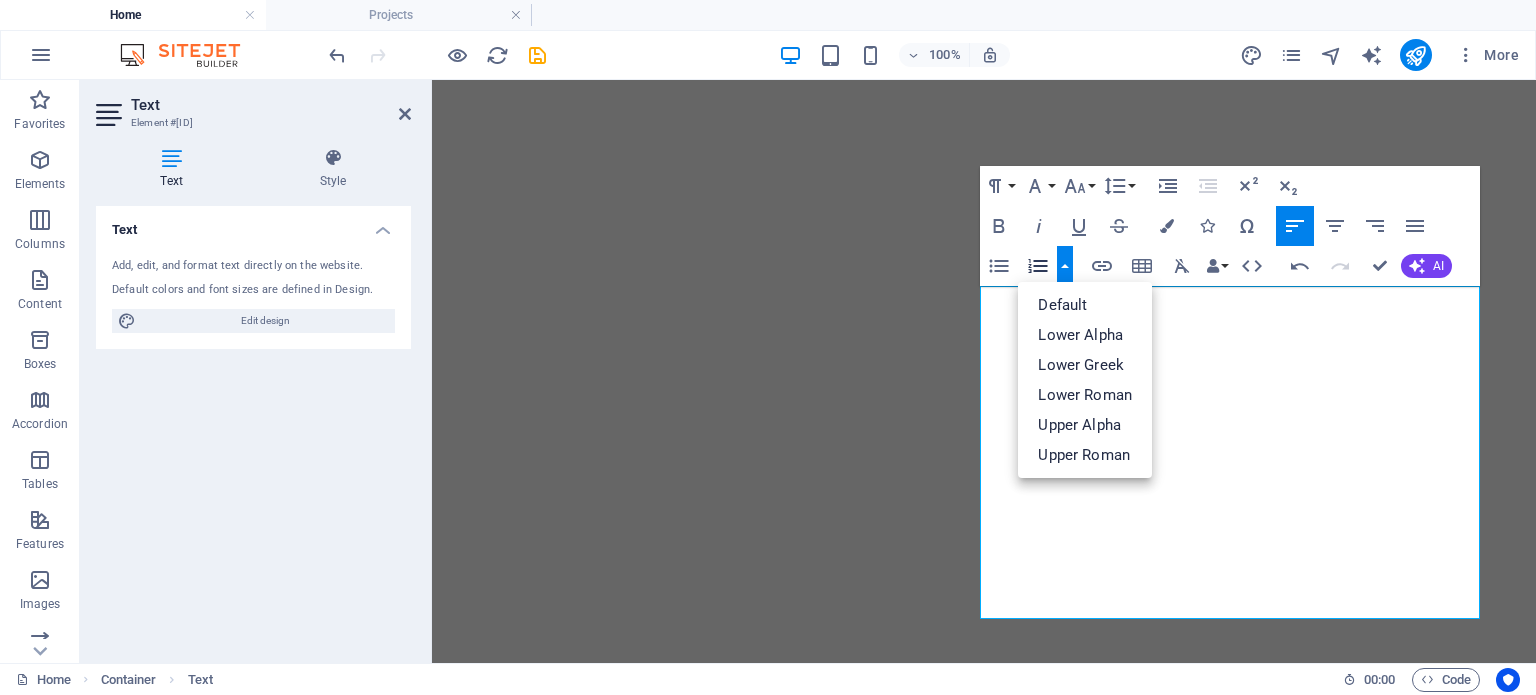 click at bounding box center [1065, 266] 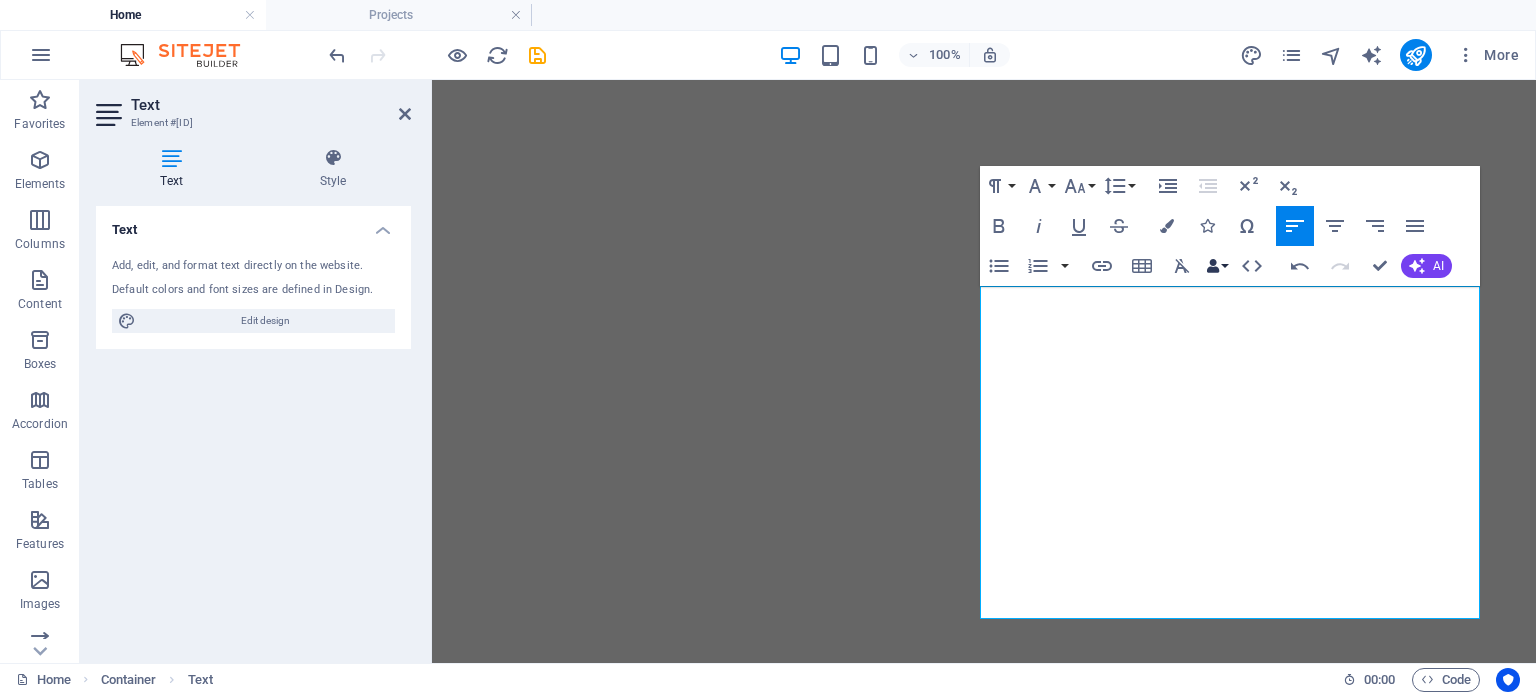 click on "Data Bindings" at bounding box center [1217, 266] 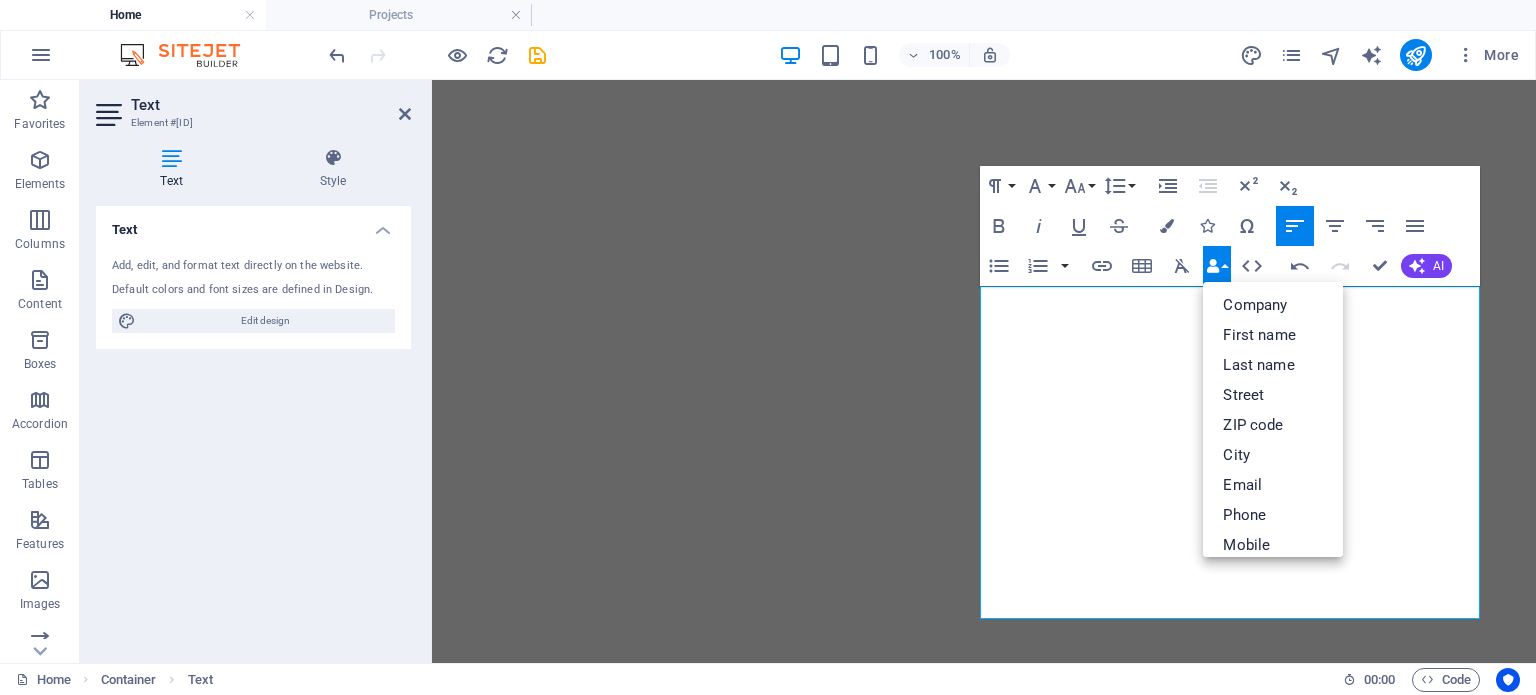 click on "Data Bindings" at bounding box center (1217, 266) 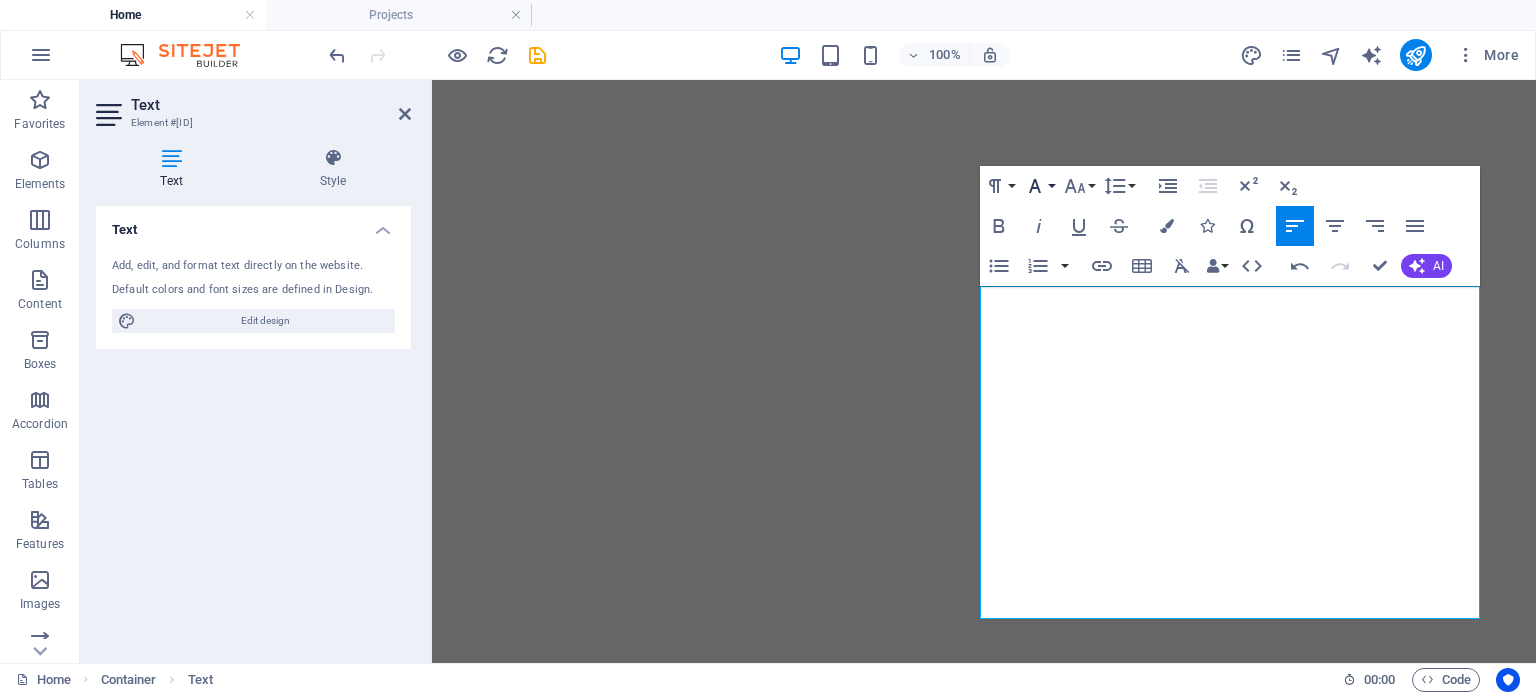 click on "Font Family" at bounding box center [1039, 186] 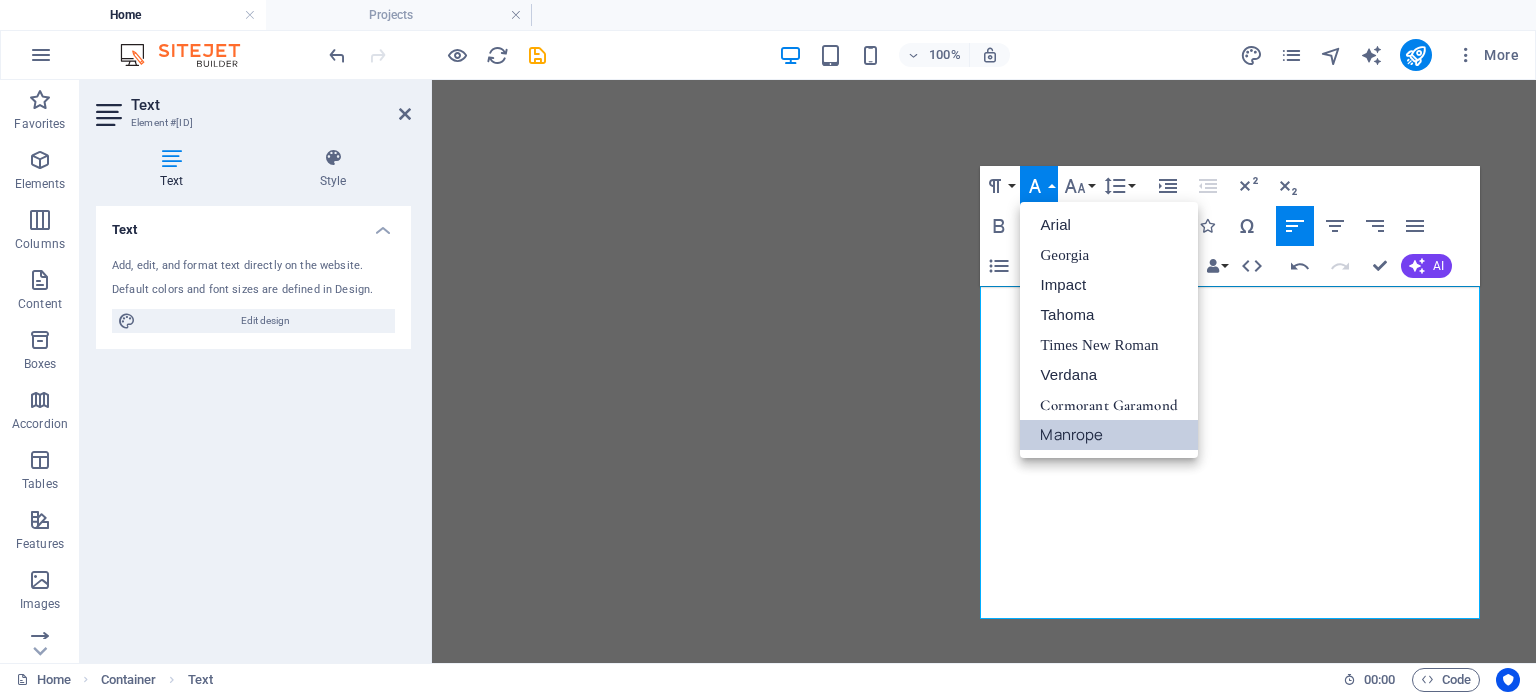 scroll, scrollTop: 0, scrollLeft: 0, axis: both 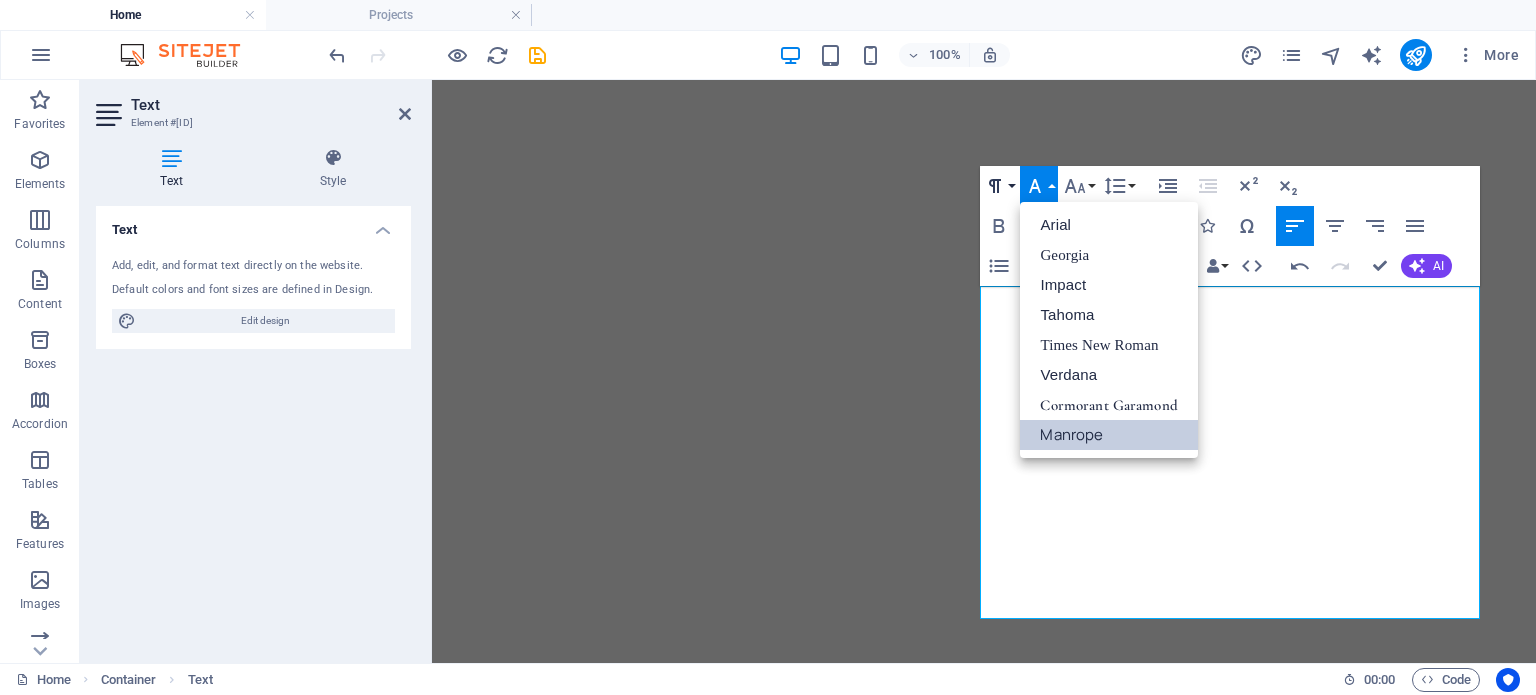 click 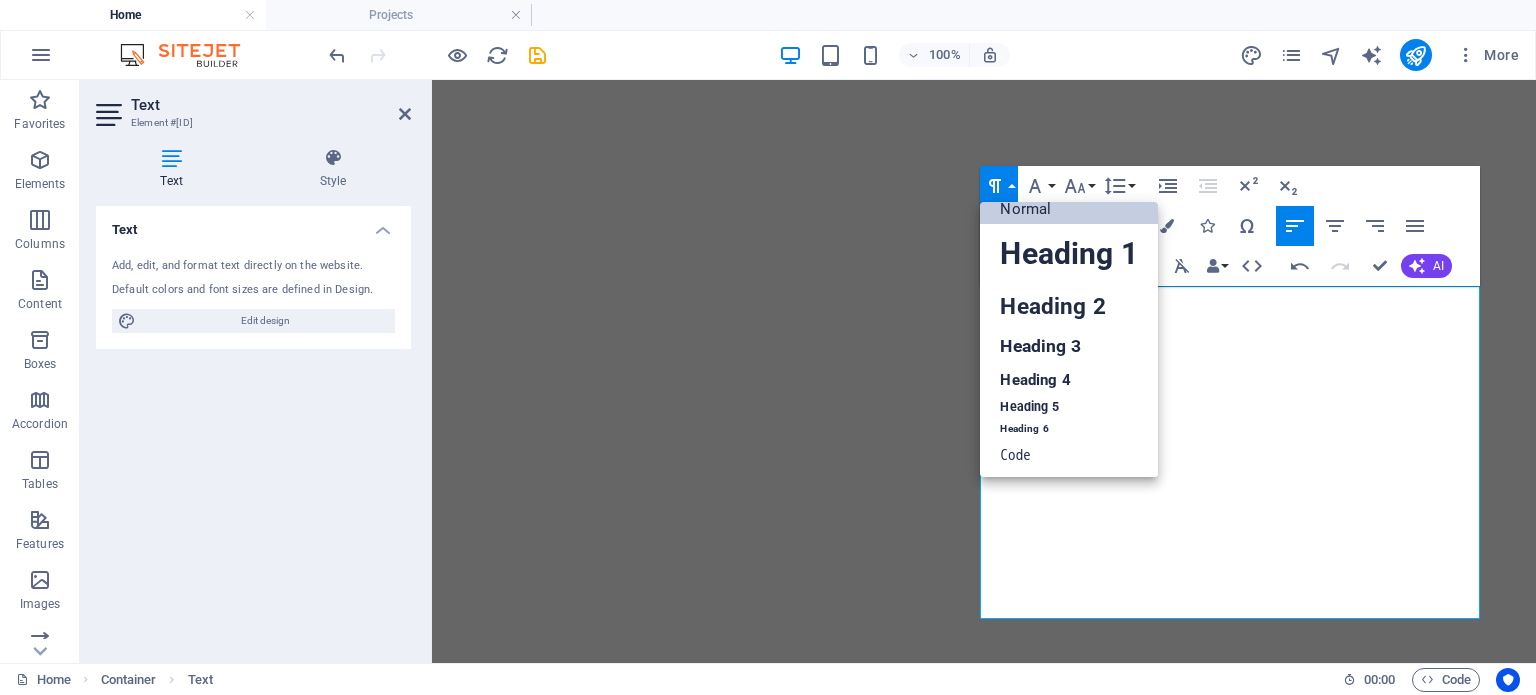 scroll, scrollTop: 16, scrollLeft: 0, axis: vertical 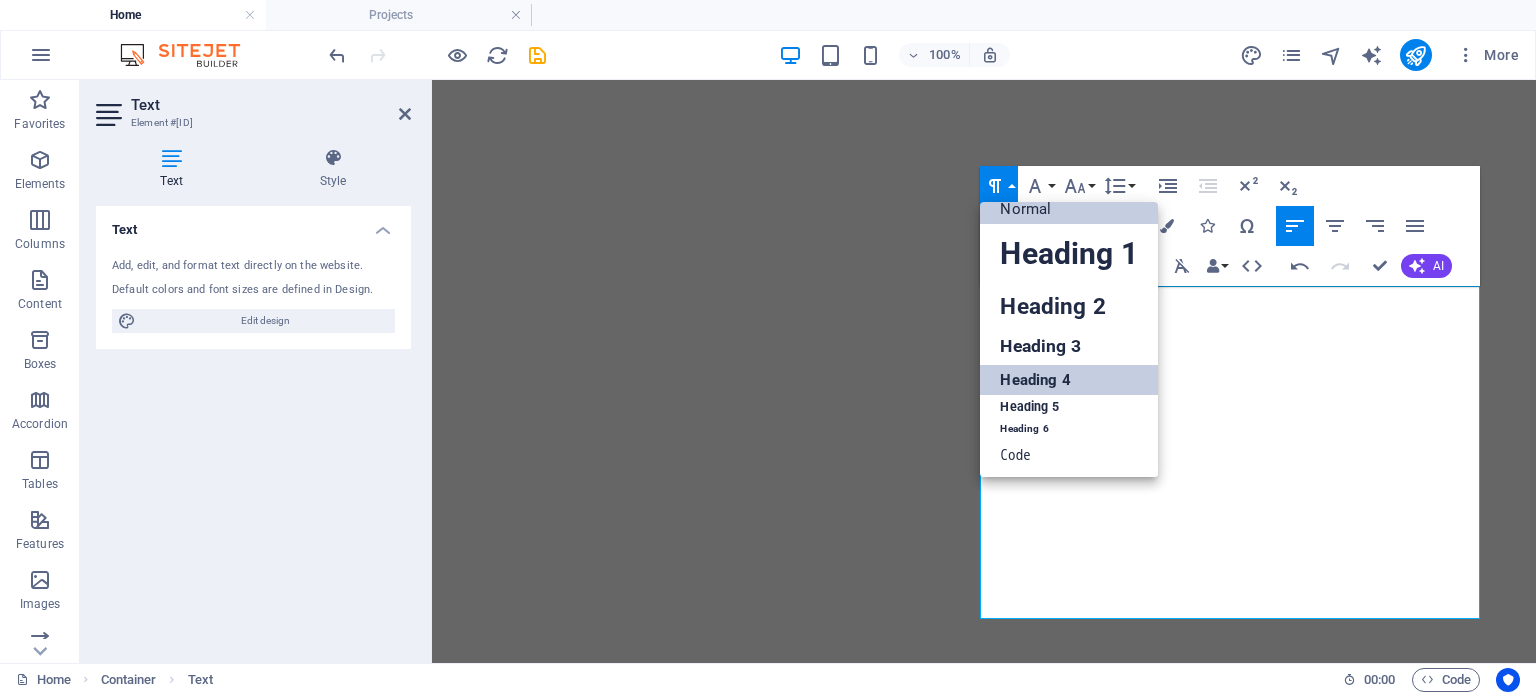 click on "Heading 4" at bounding box center (1068, 380) 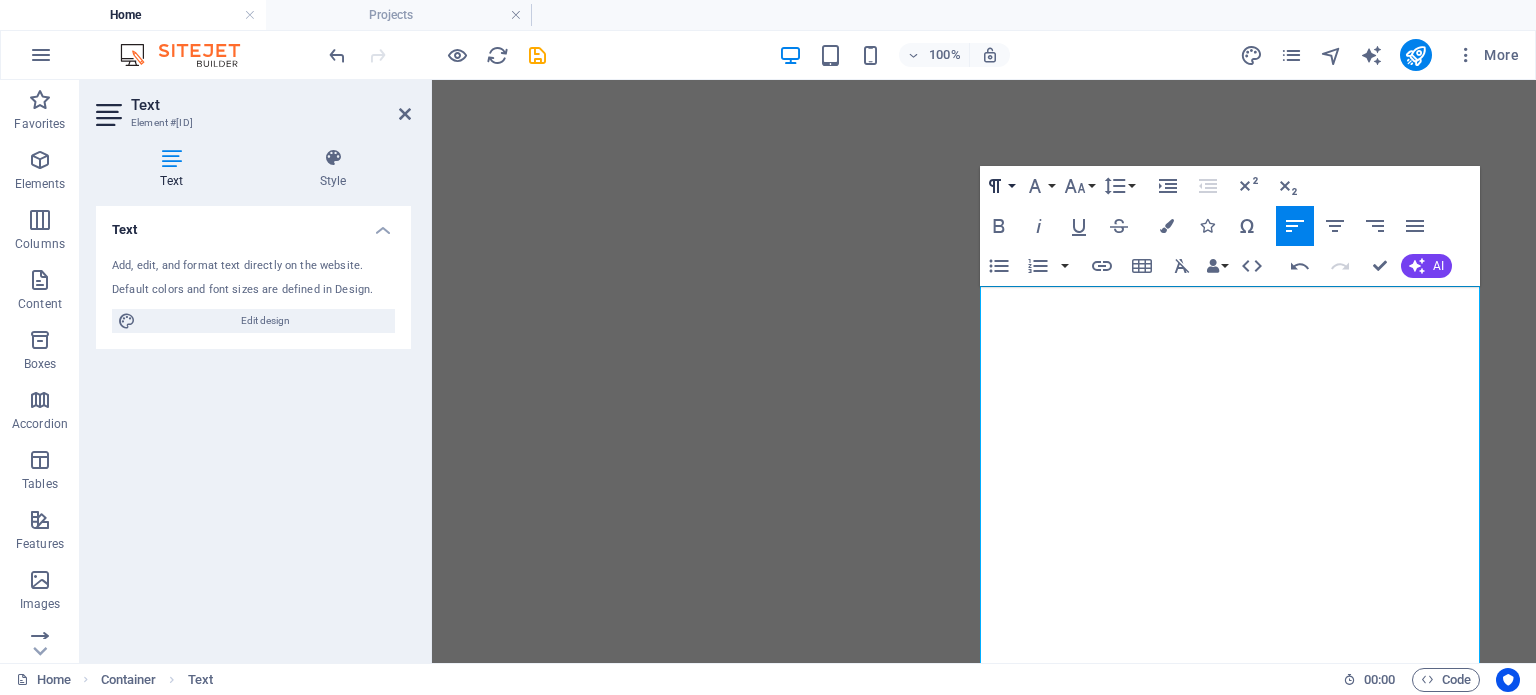 click 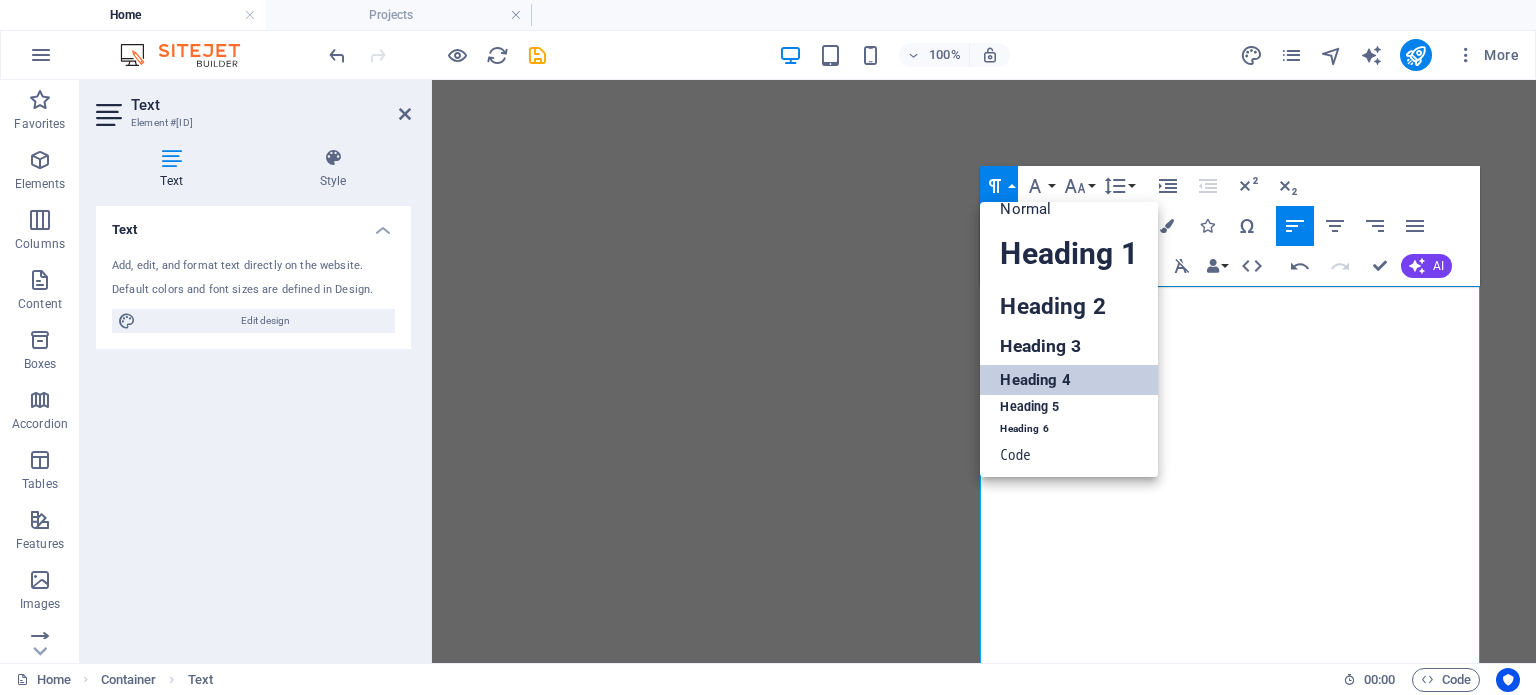 scroll, scrollTop: 16, scrollLeft: 0, axis: vertical 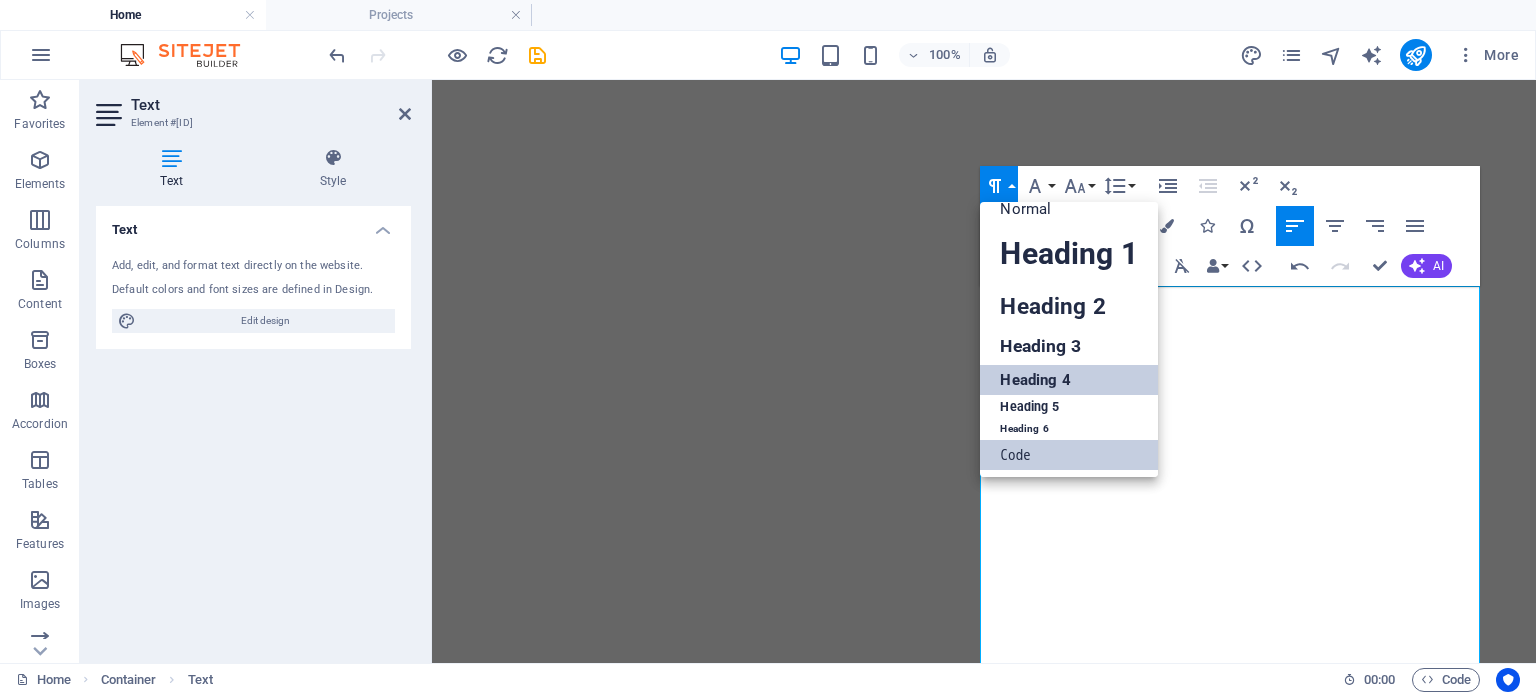 click on "Code" at bounding box center [1068, 455] 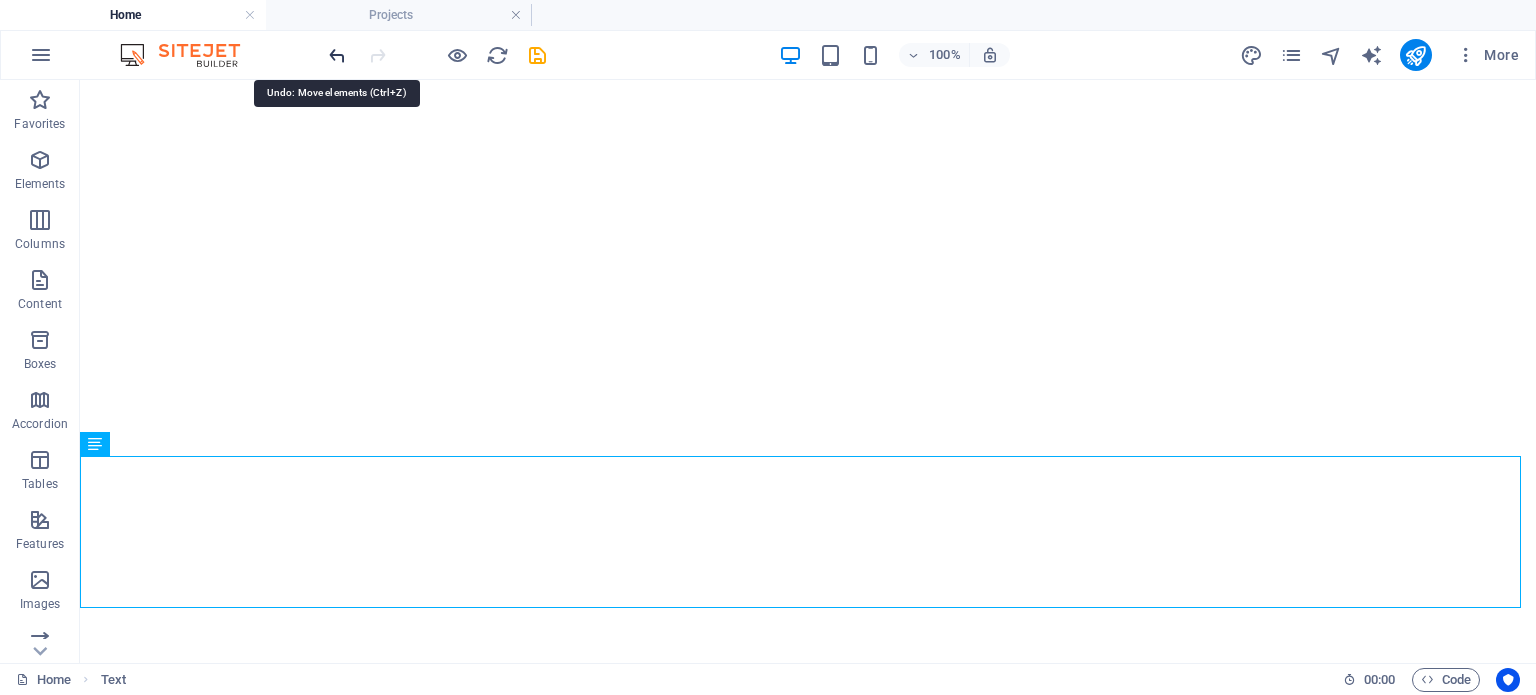 click at bounding box center [337, 55] 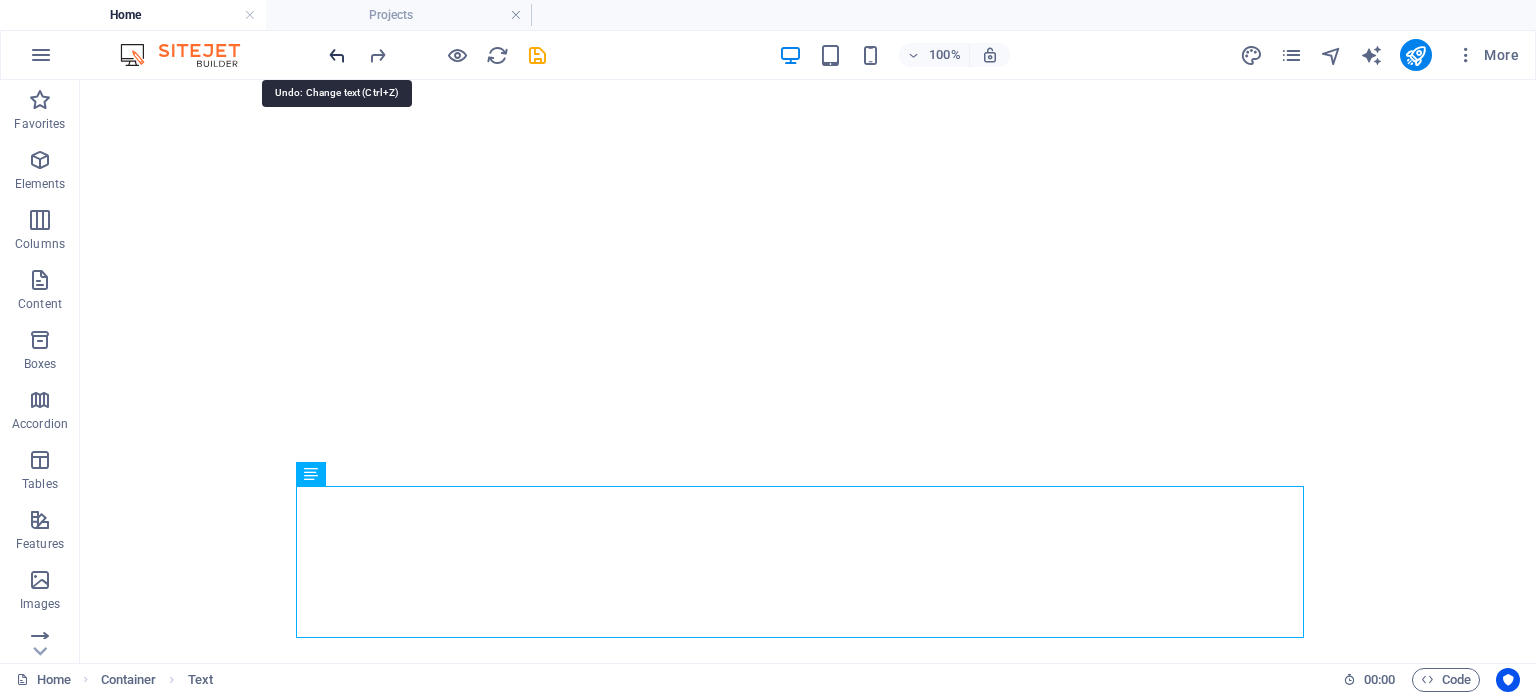 click at bounding box center [337, 55] 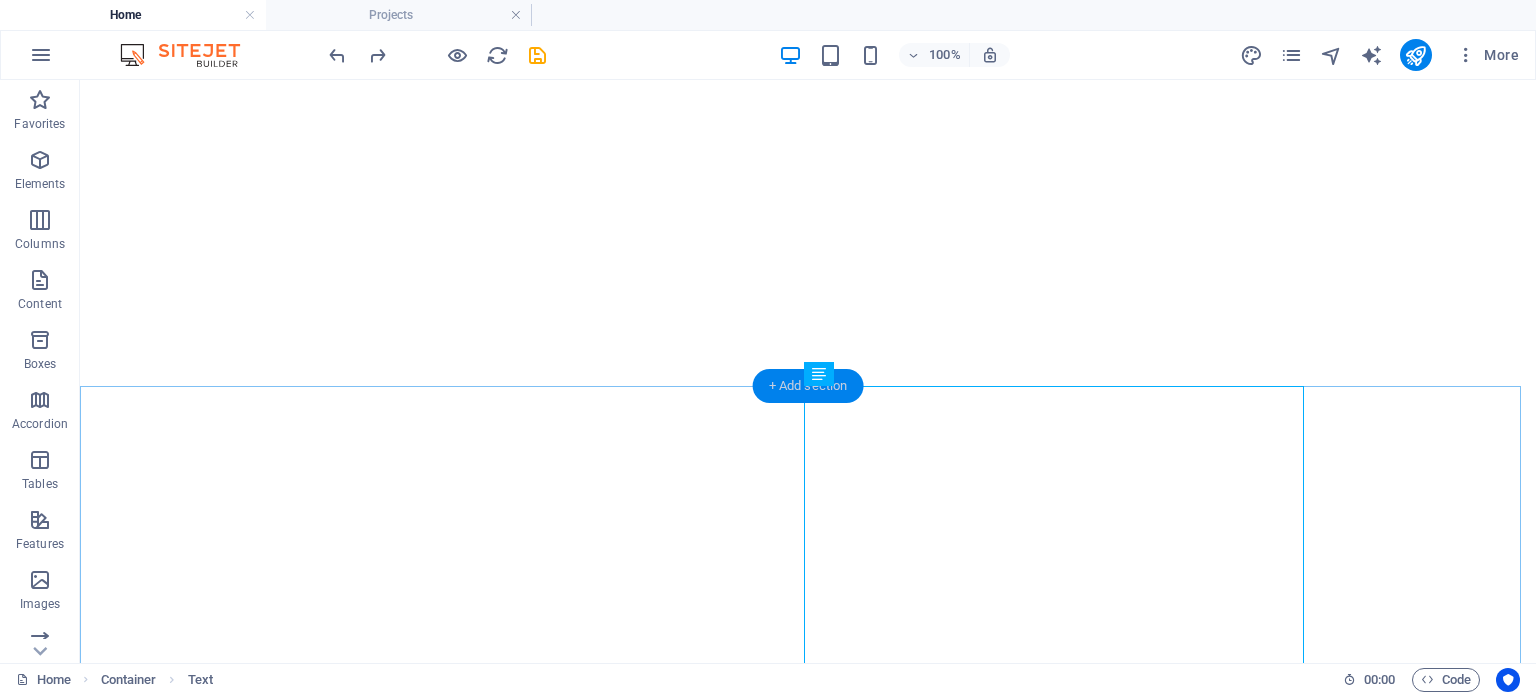 click on "+ Add section" at bounding box center [808, 386] 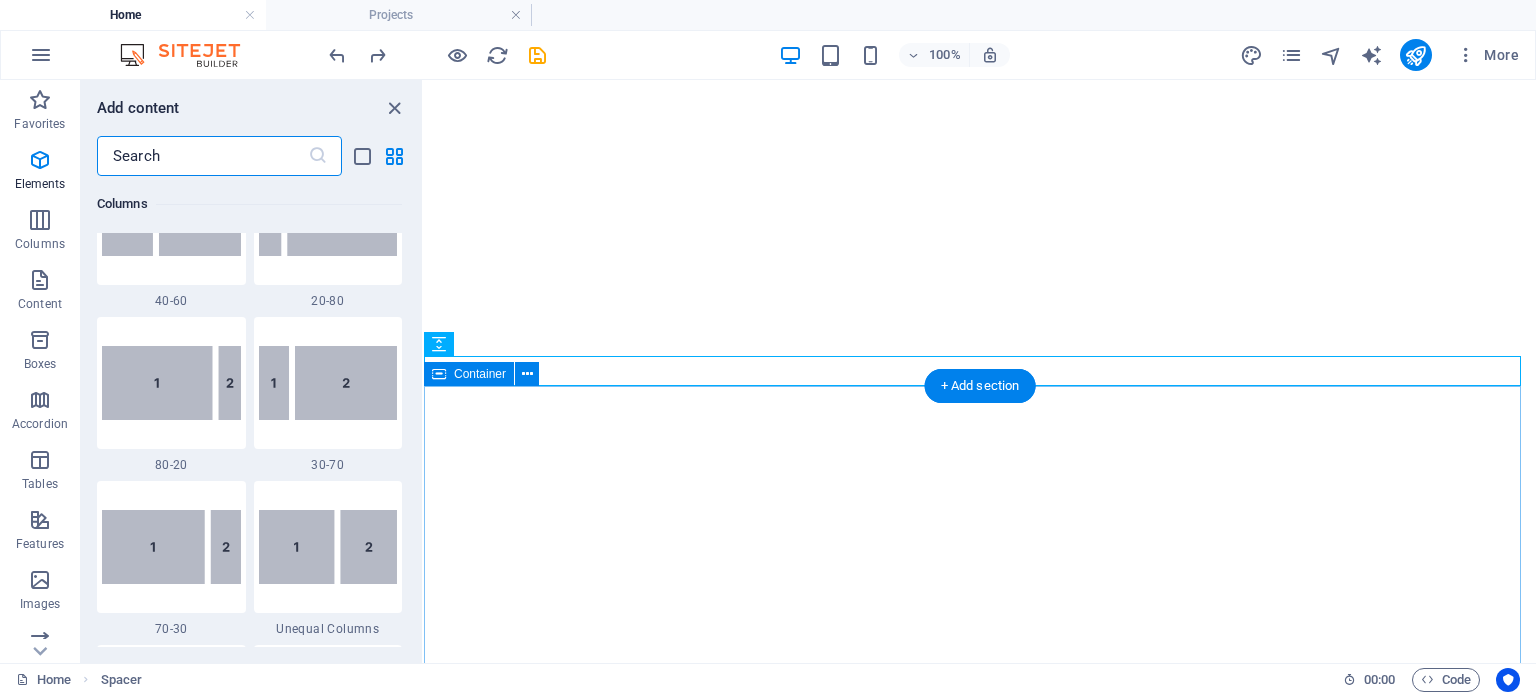 scroll, scrollTop: 3499, scrollLeft: 0, axis: vertical 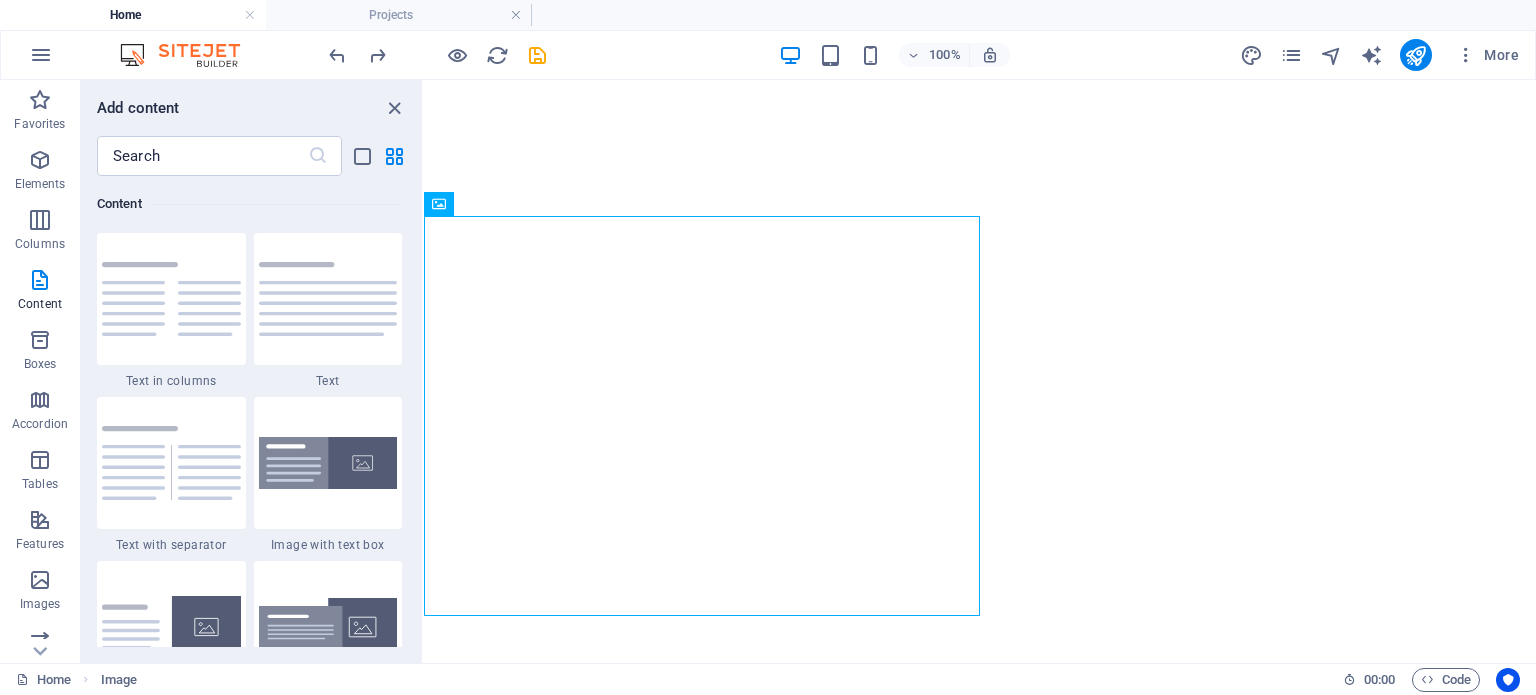click on "100% More" at bounding box center (926, 55) 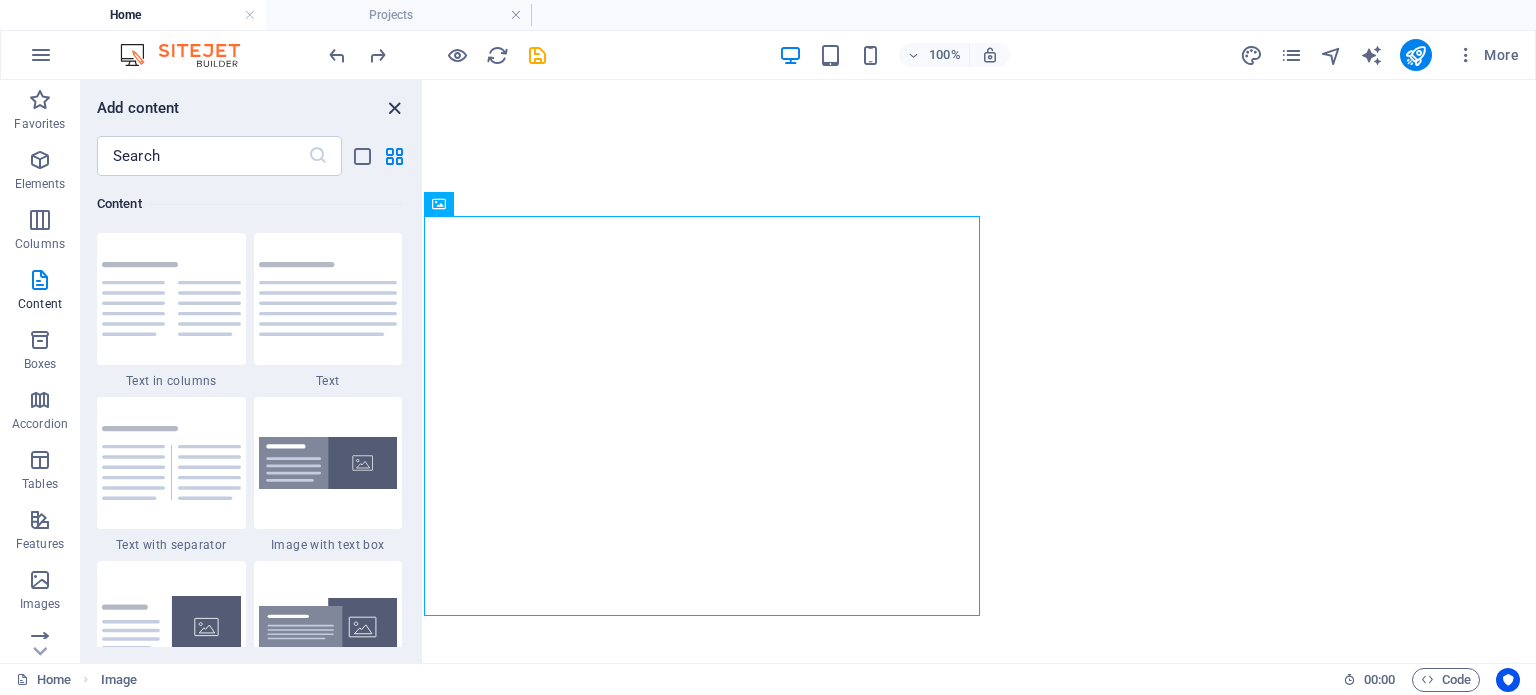 click at bounding box center (394, 108) 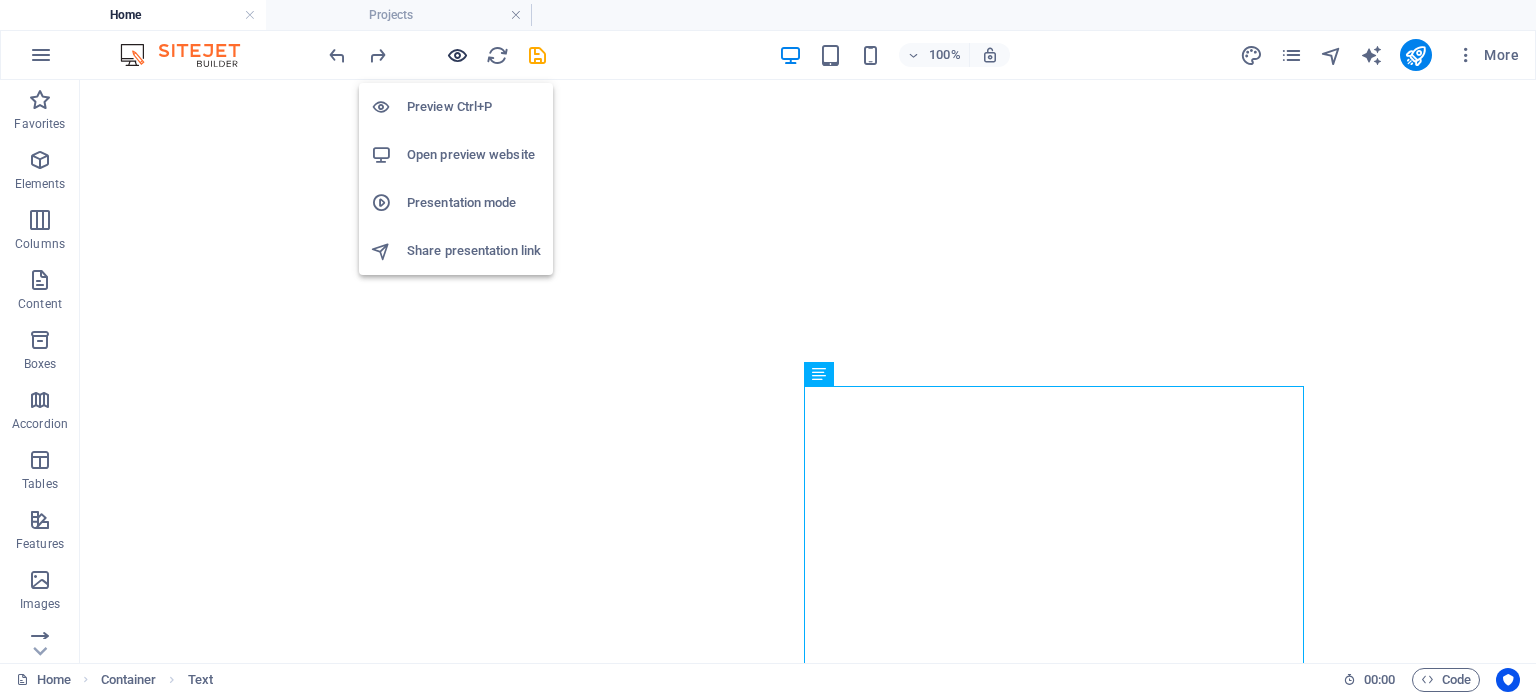 click at bounding box center [457, 55] 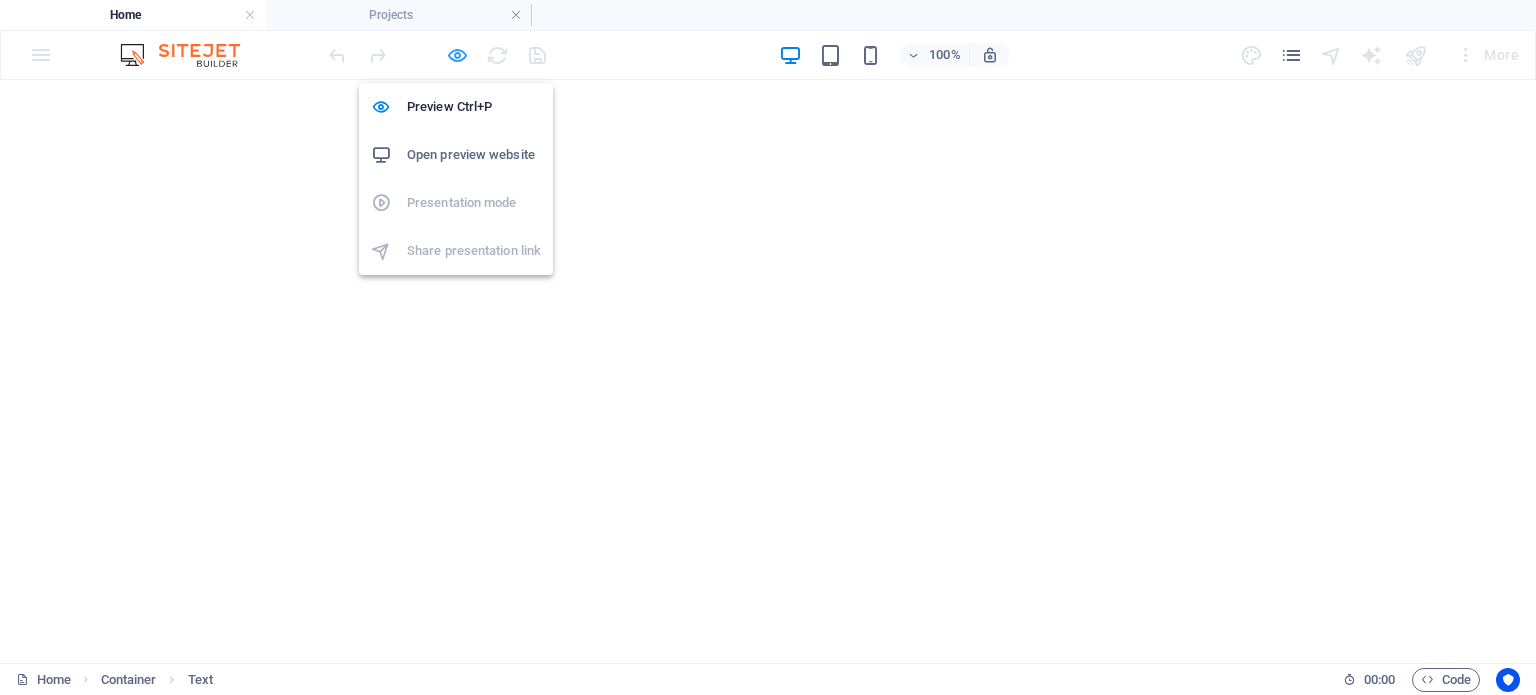 click at bounding box center (457, 55) 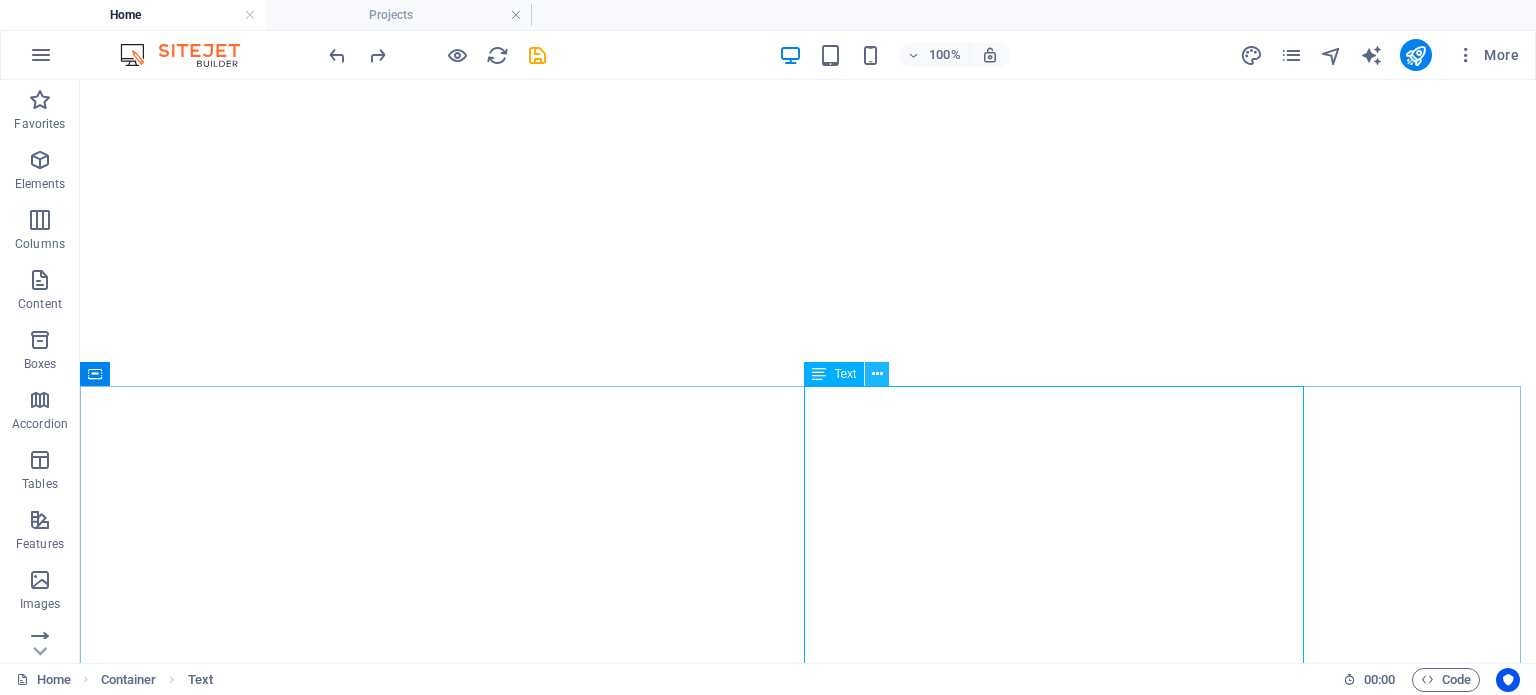 click at bounding box center [877, 374] 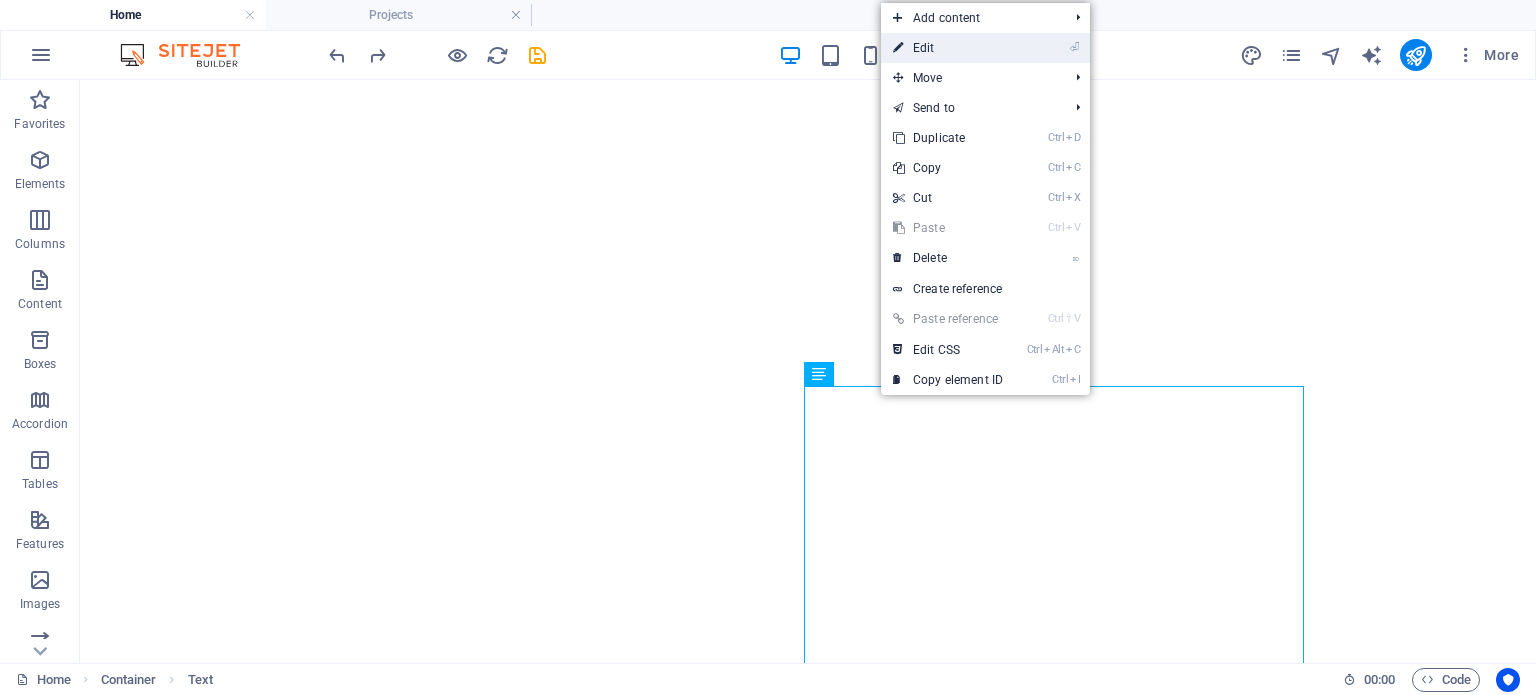 click on "⏎  Edit" at bounding box center (948, 48) 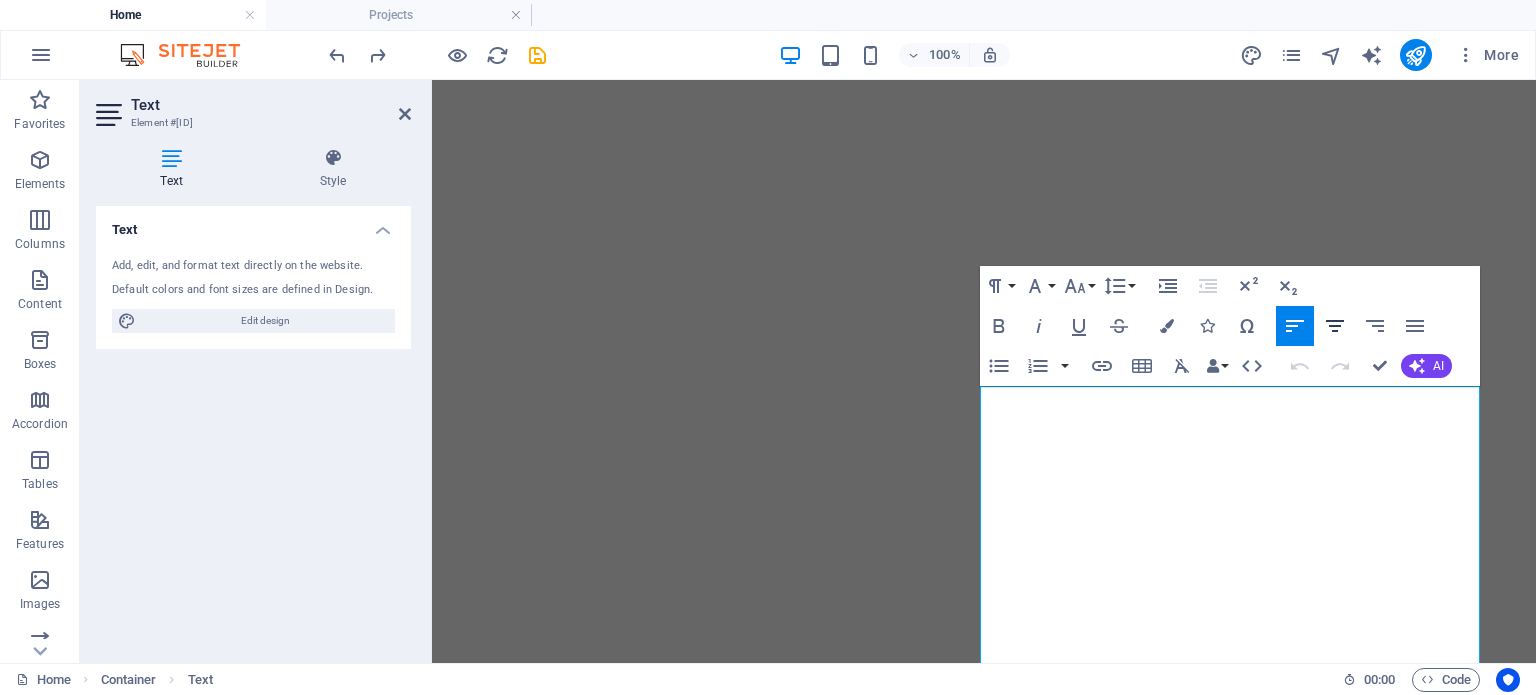 click 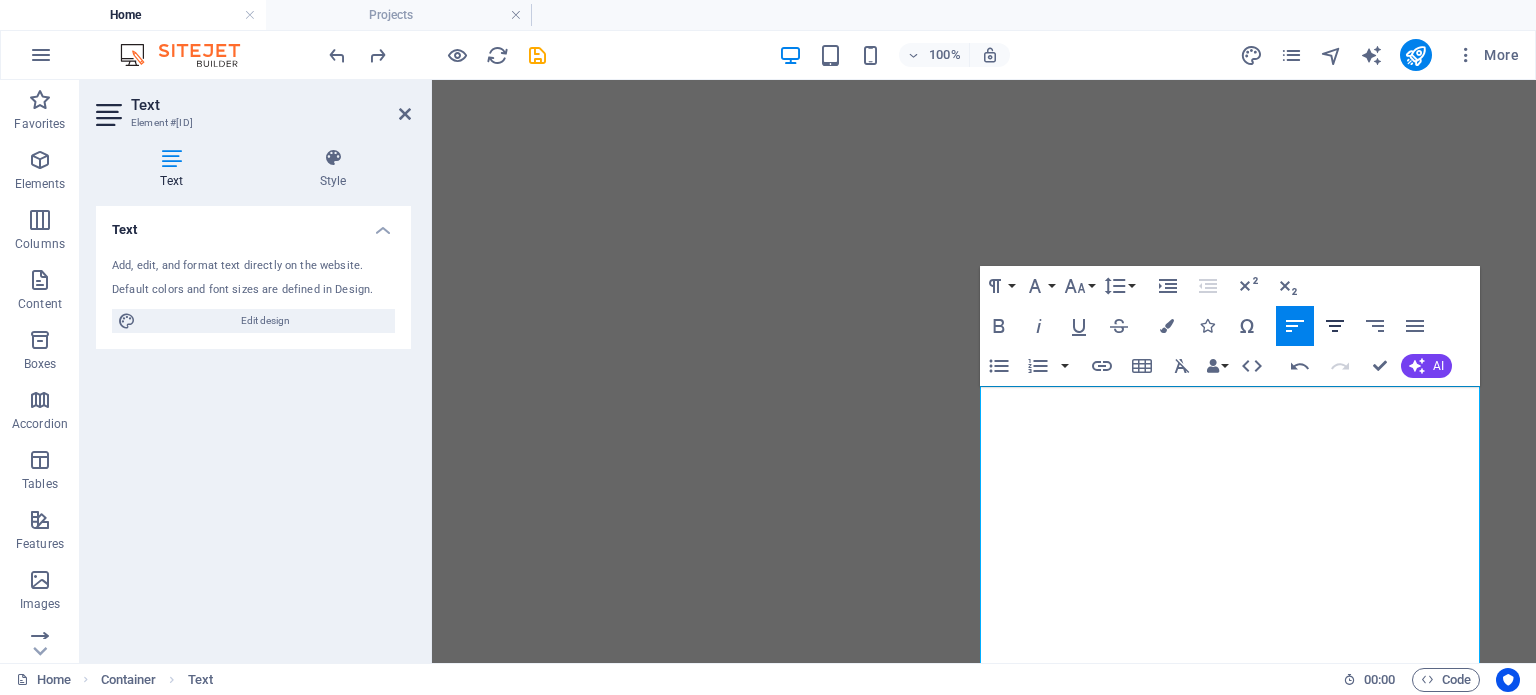 click 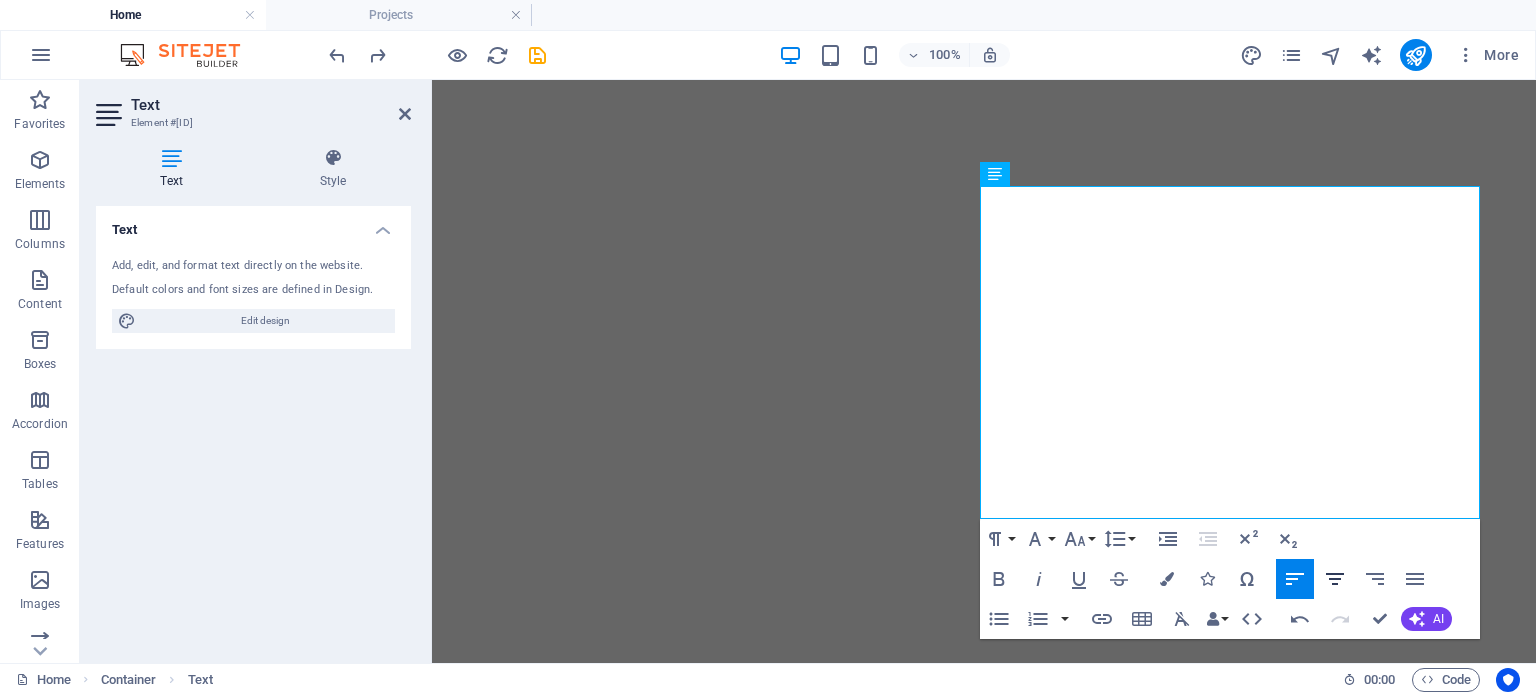 click 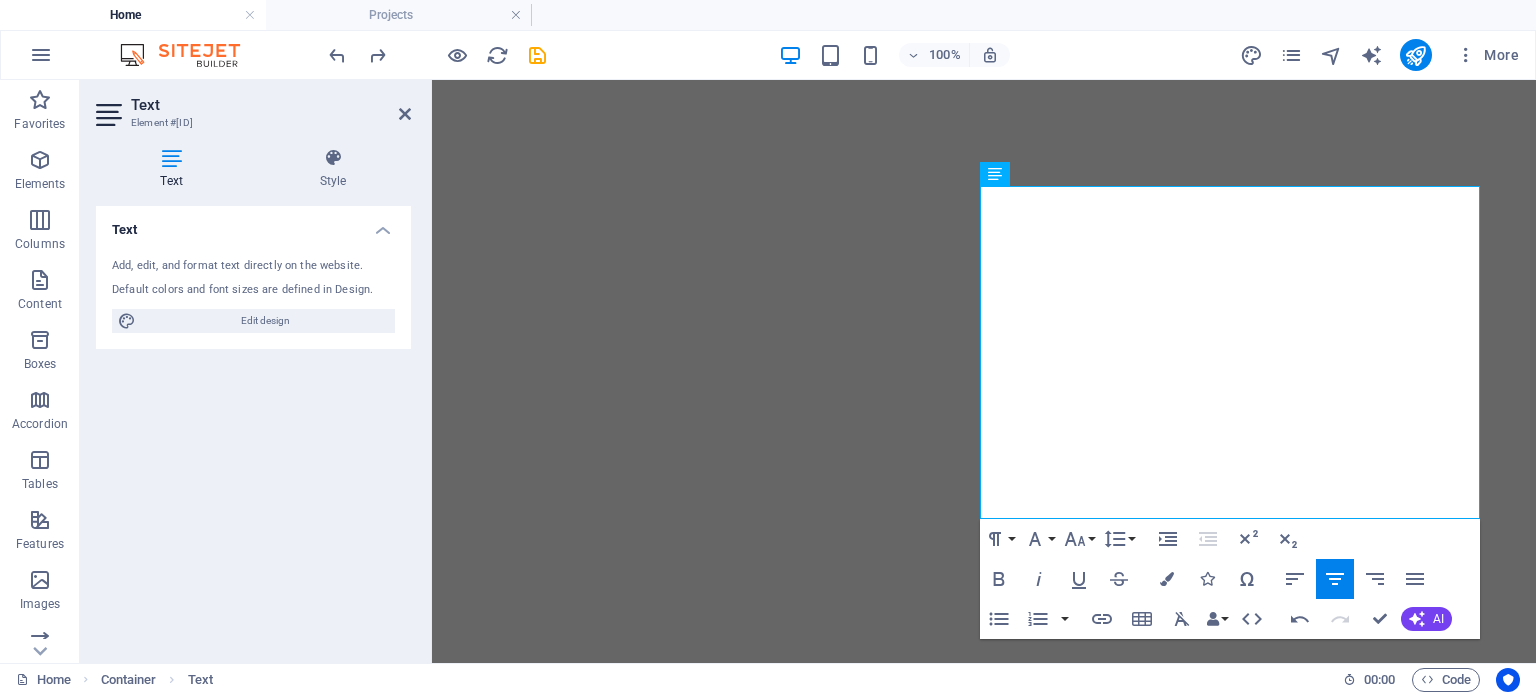 click 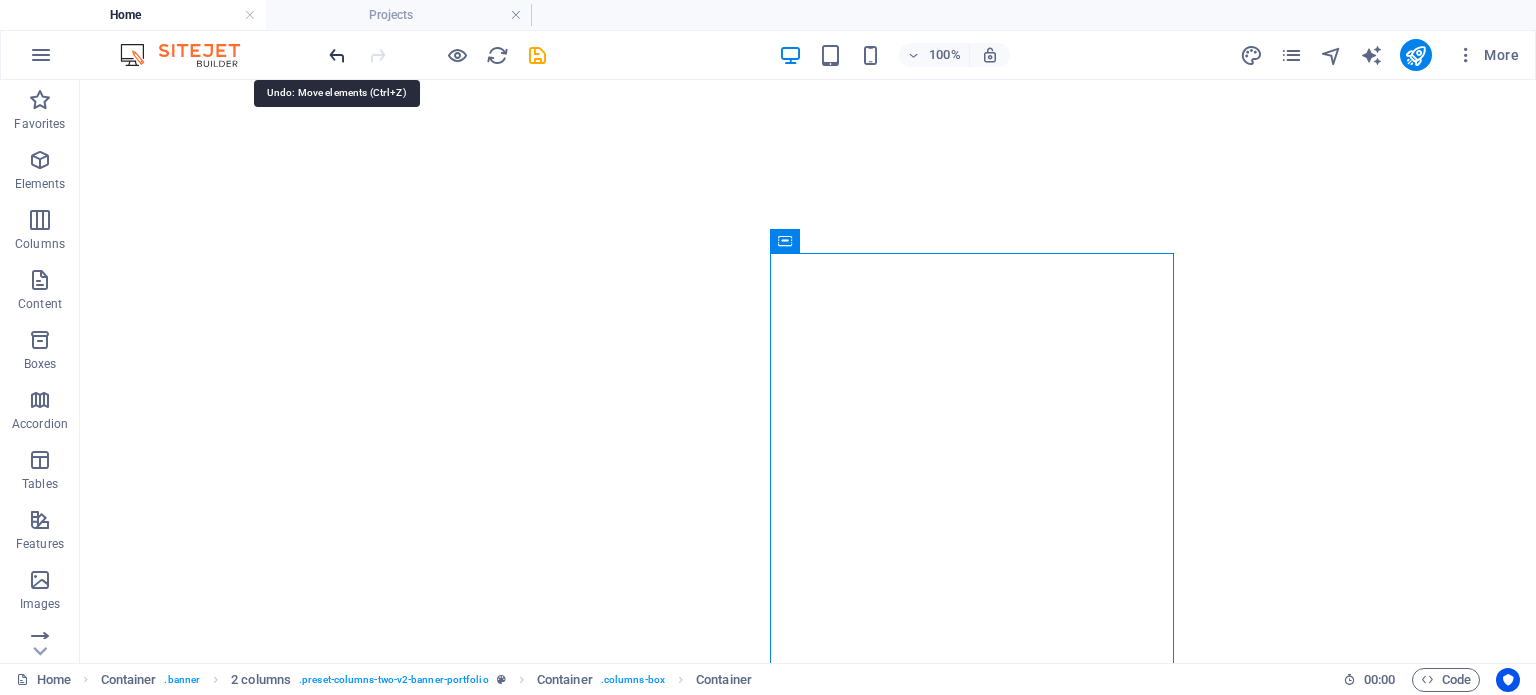 click at bounding box center [337, 55] 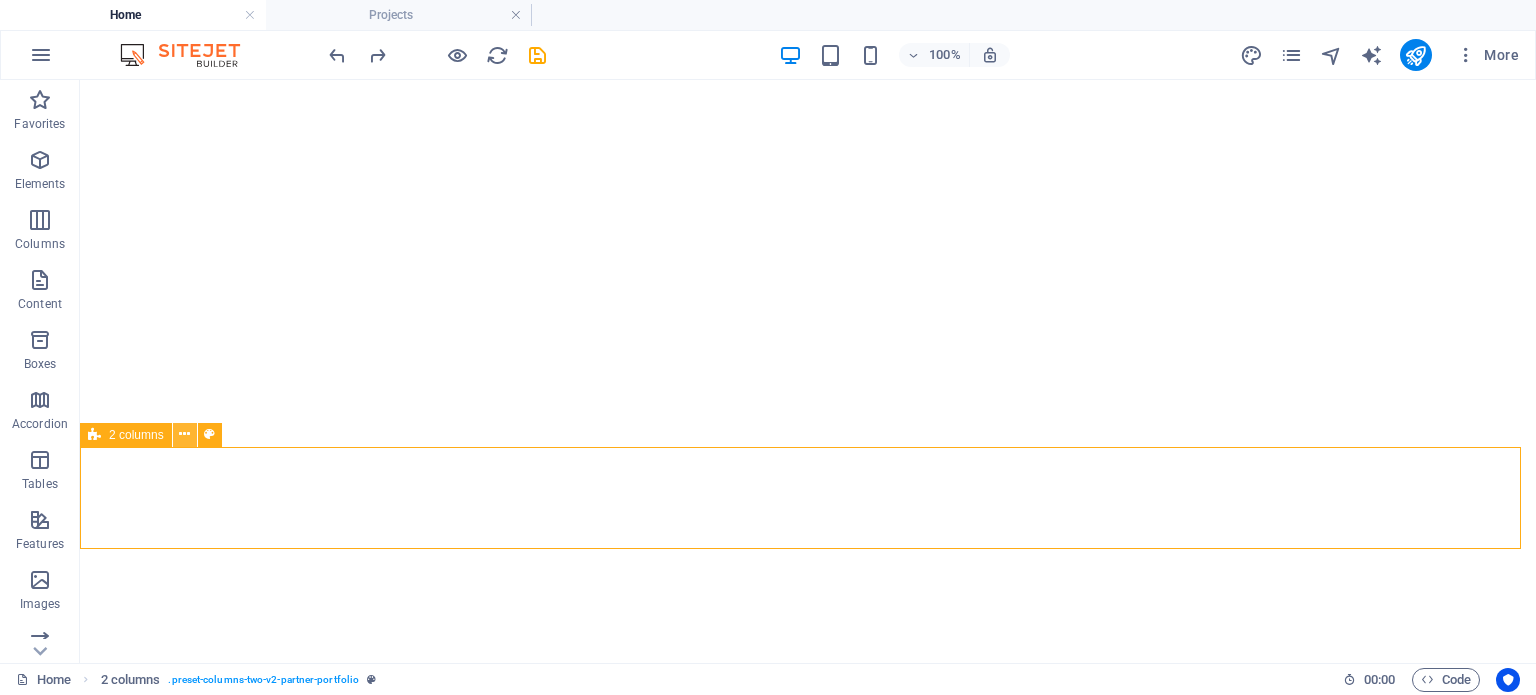 click at bounding box center [184, 434] 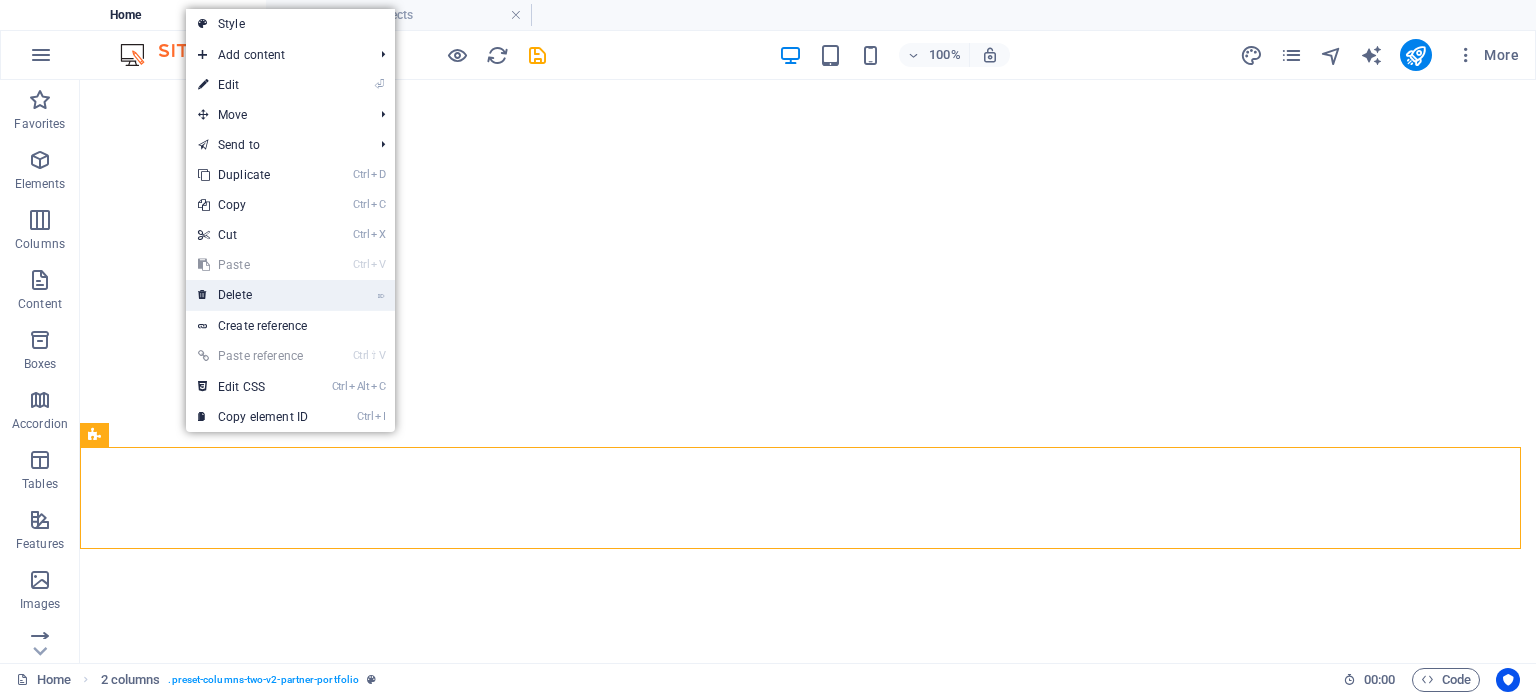 click on "⌦  Delete" at bounding box center [253, 295] 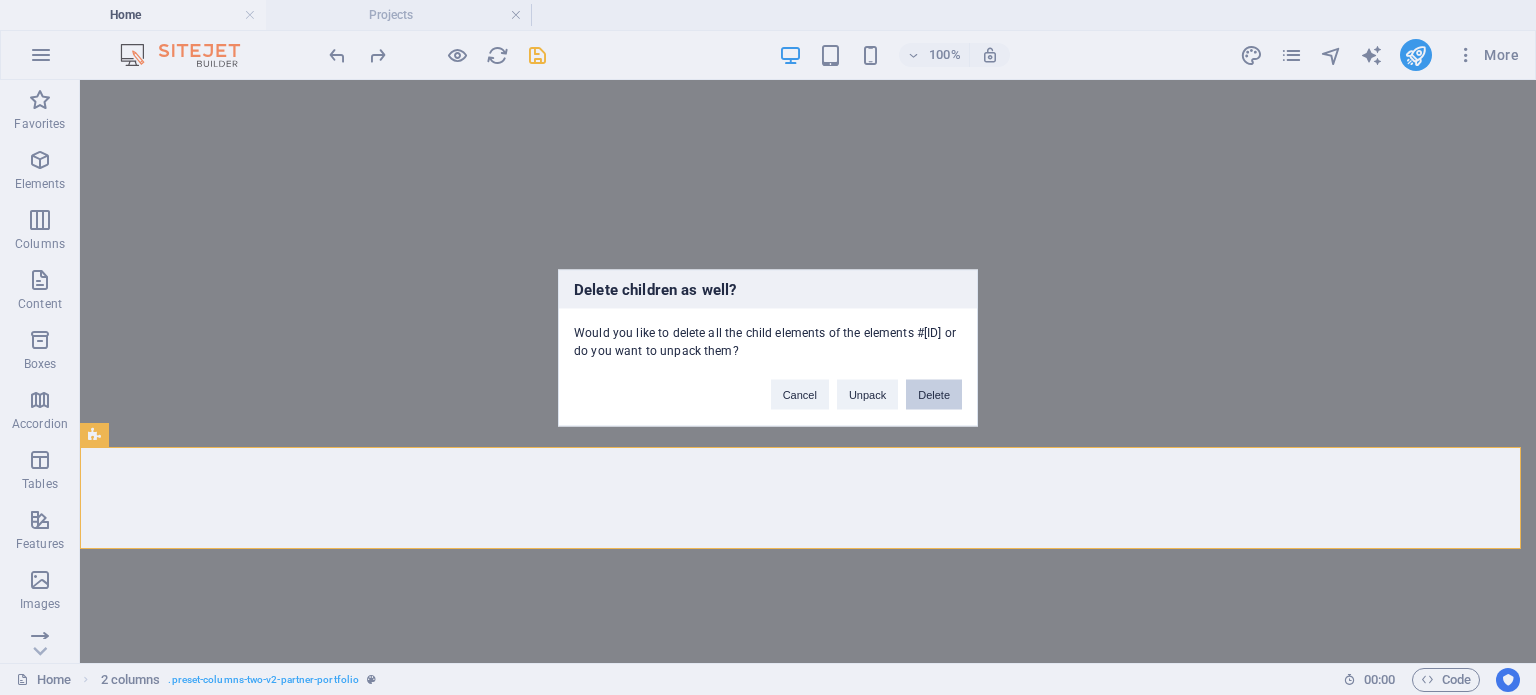 click on "Delete" at bounding box center [934, 394] 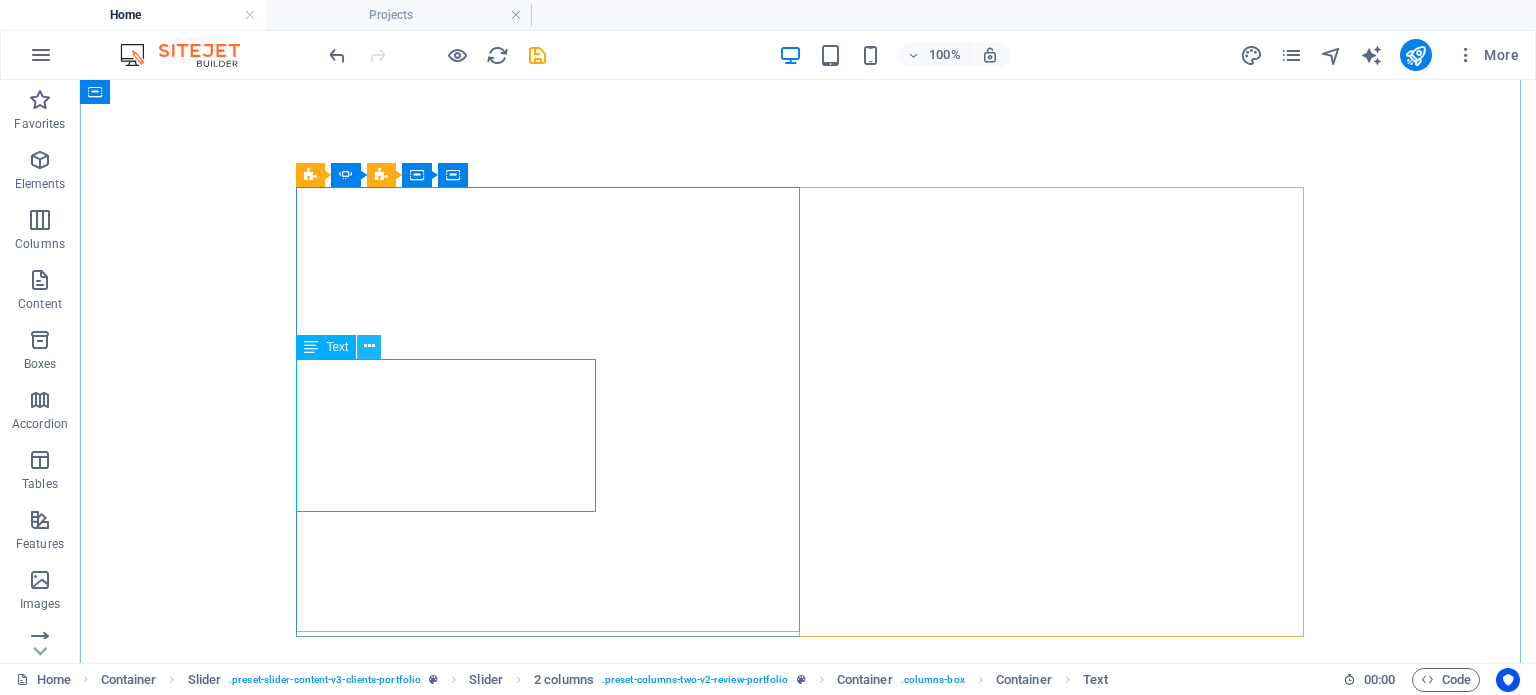 click at bounding box center [369, 346] 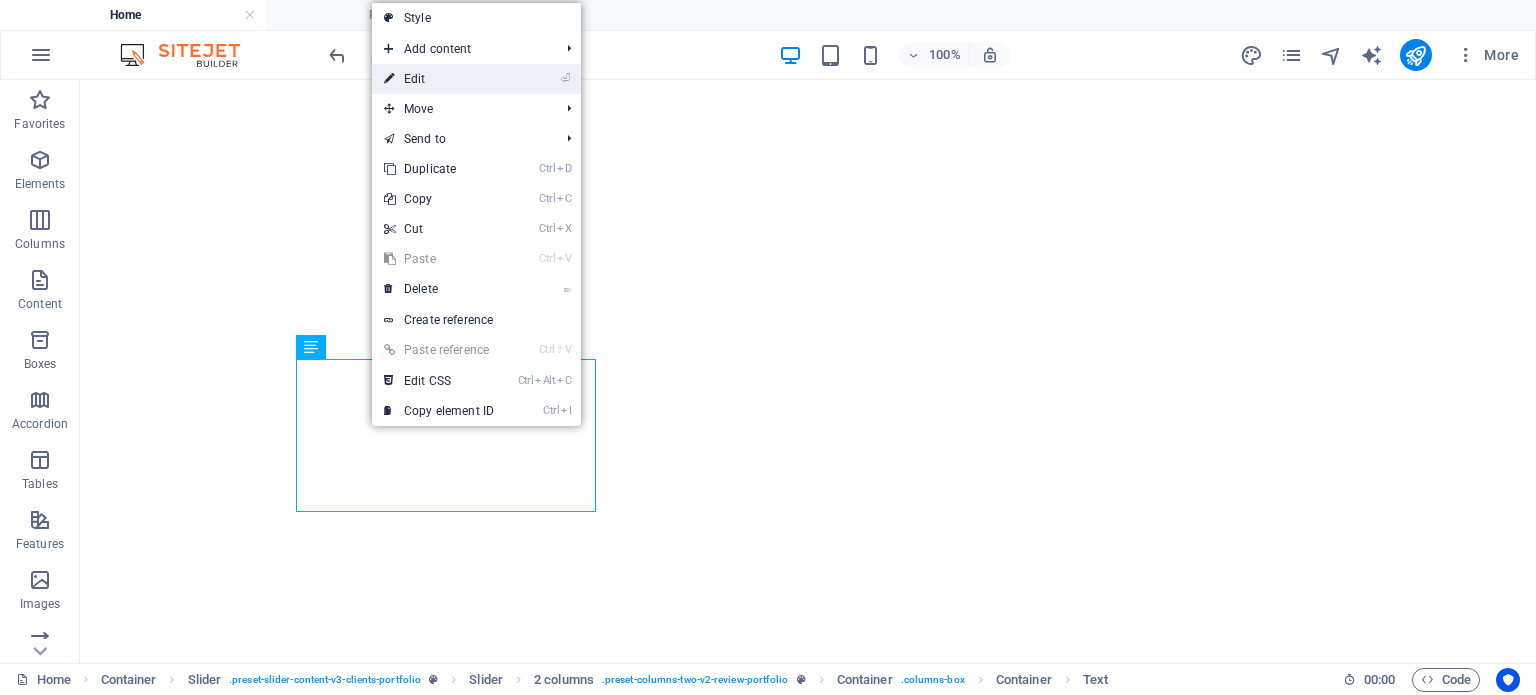 click on "⏎  Edit" at bounding box center [439, 79] 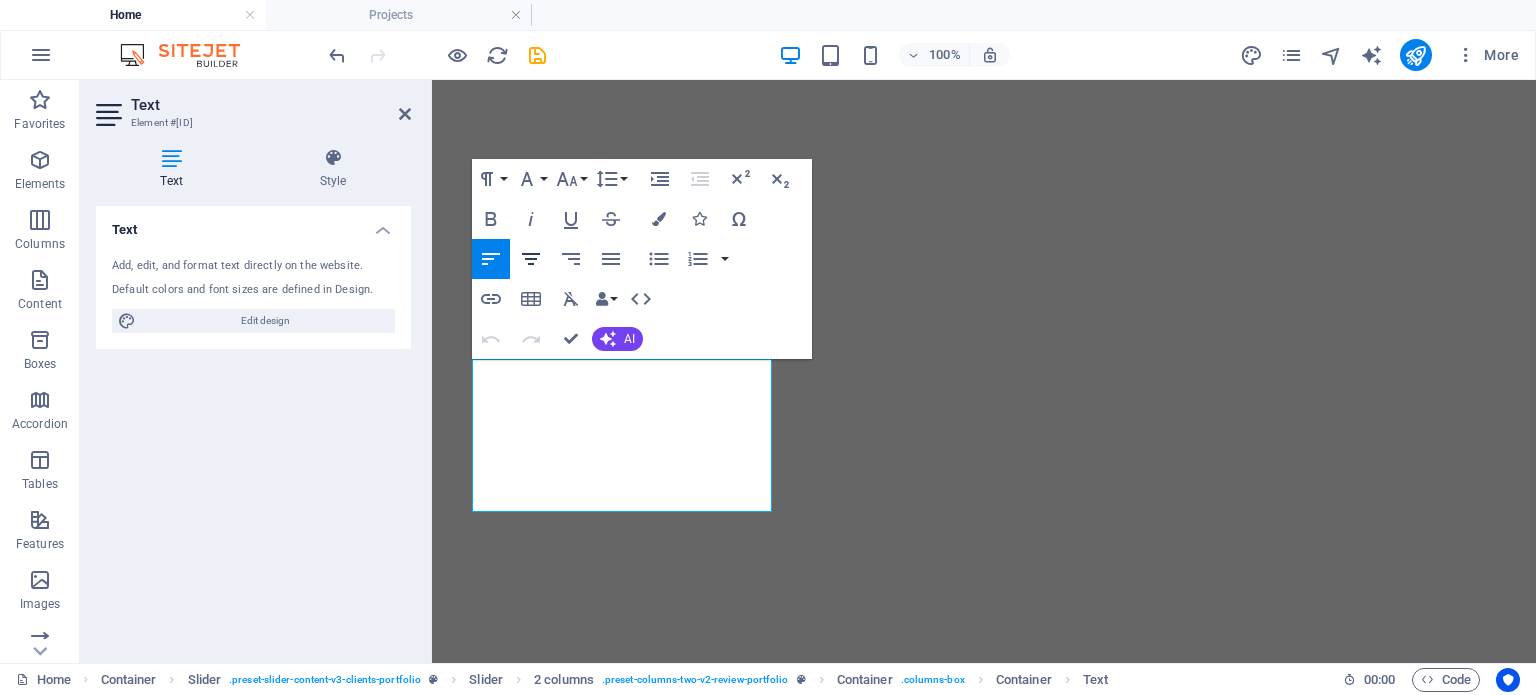 click 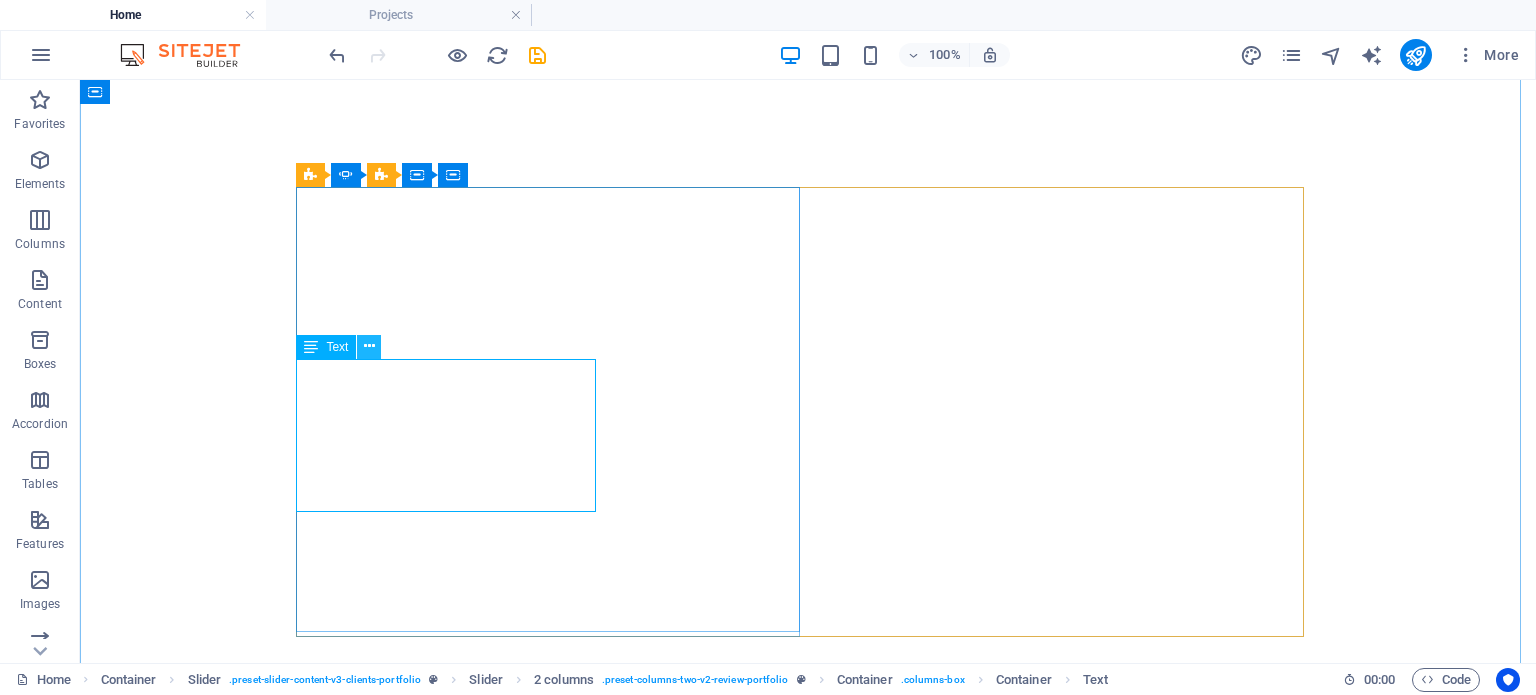 click at bounding box center [369, 346] 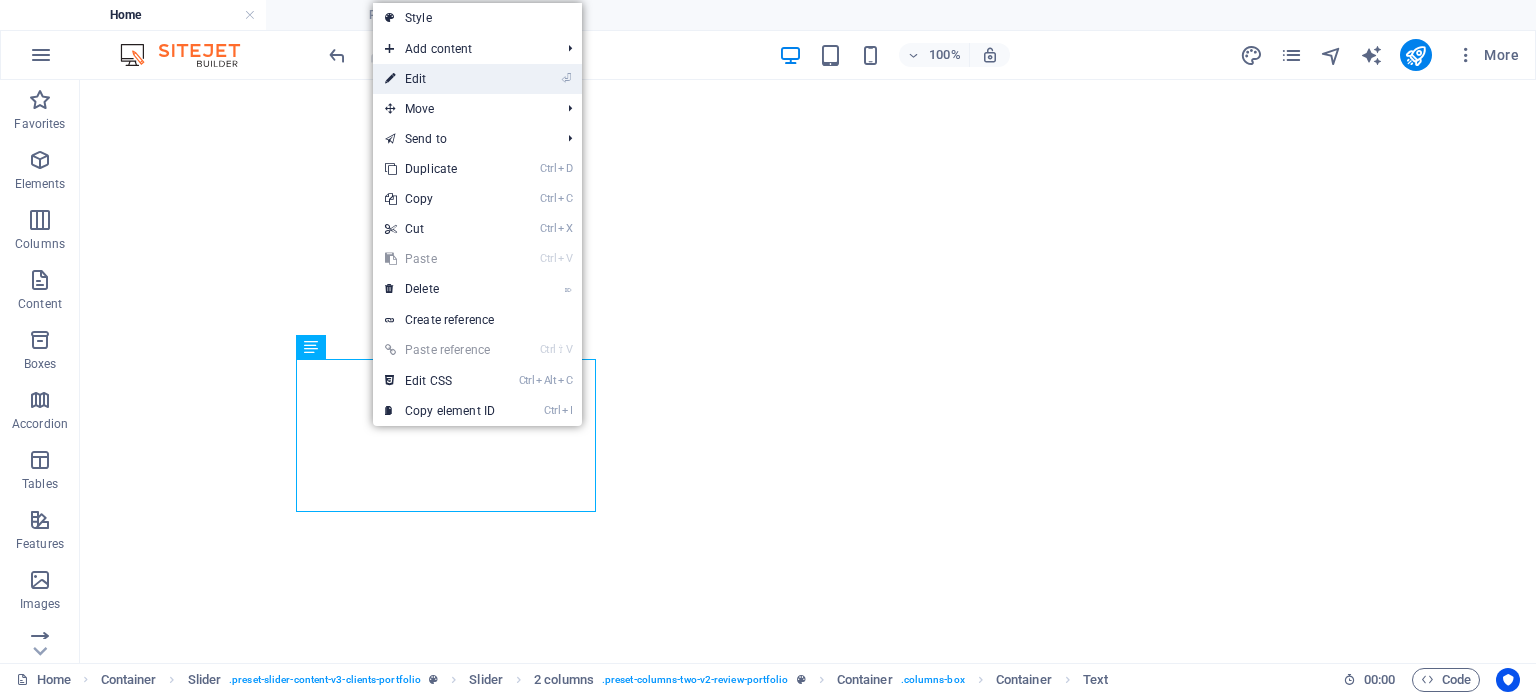 click on "⏎  Edit" at bounding box center (440, 79) 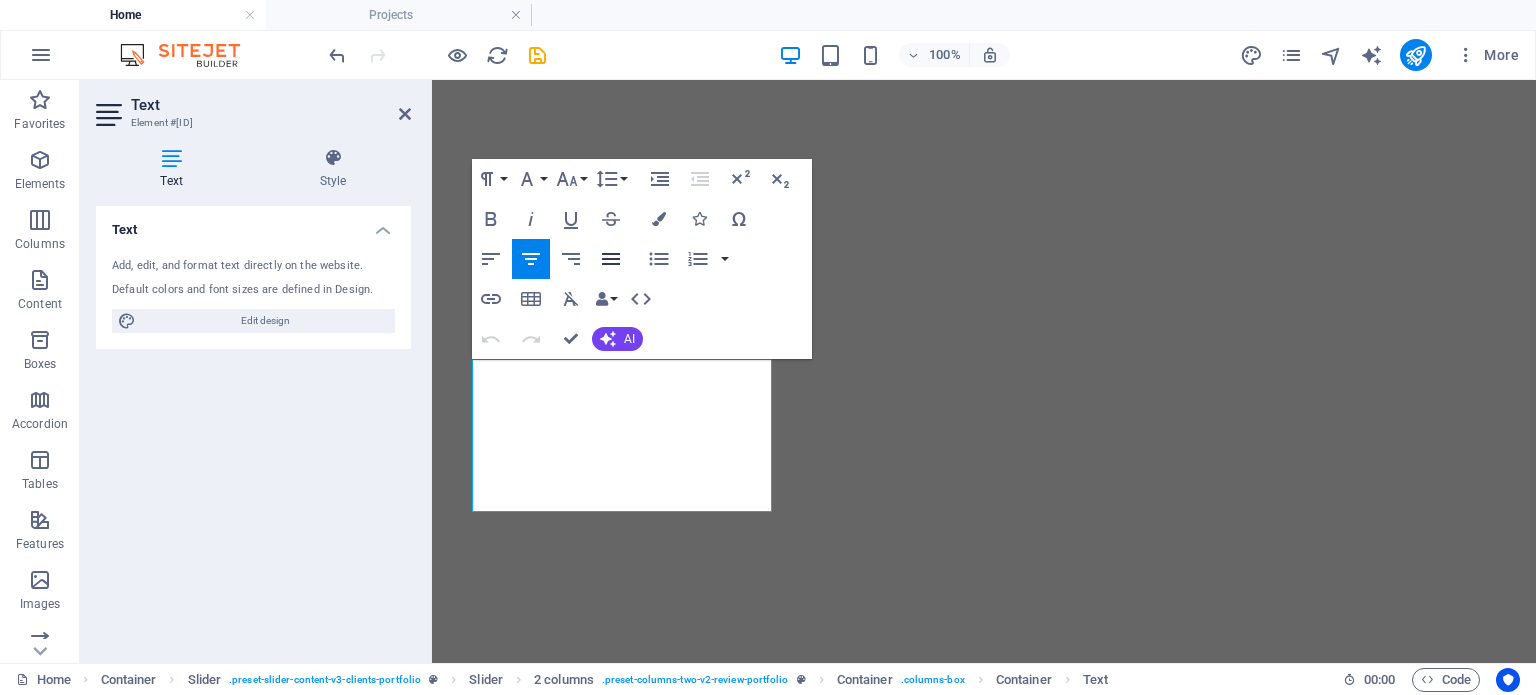 click 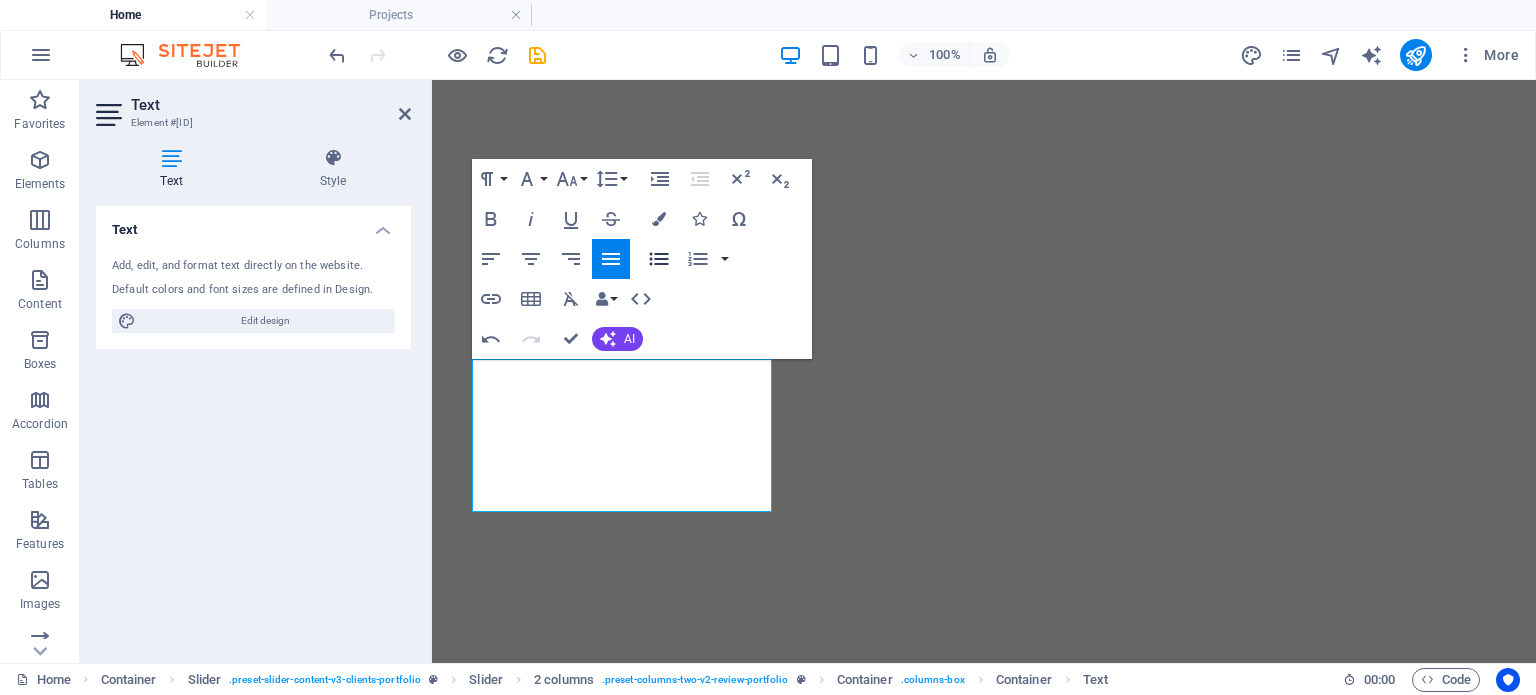 click 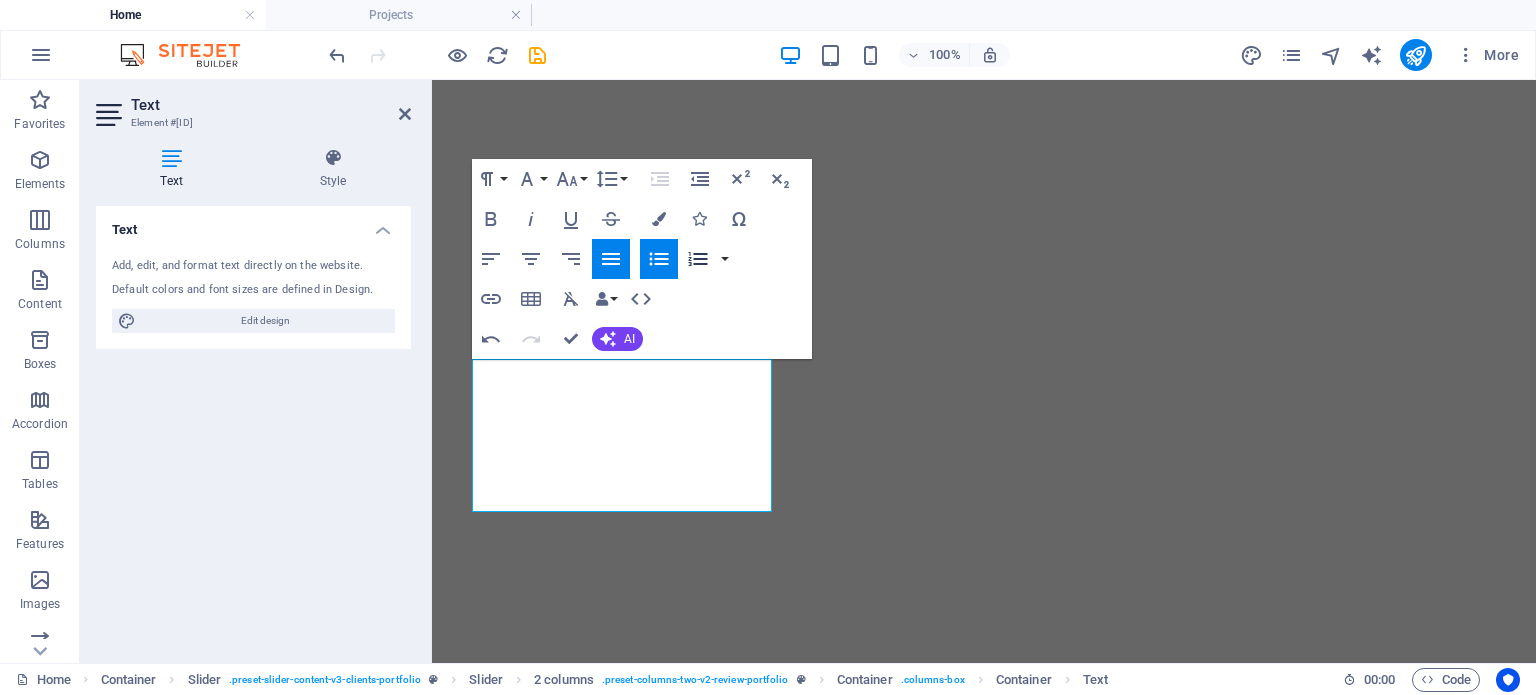 click 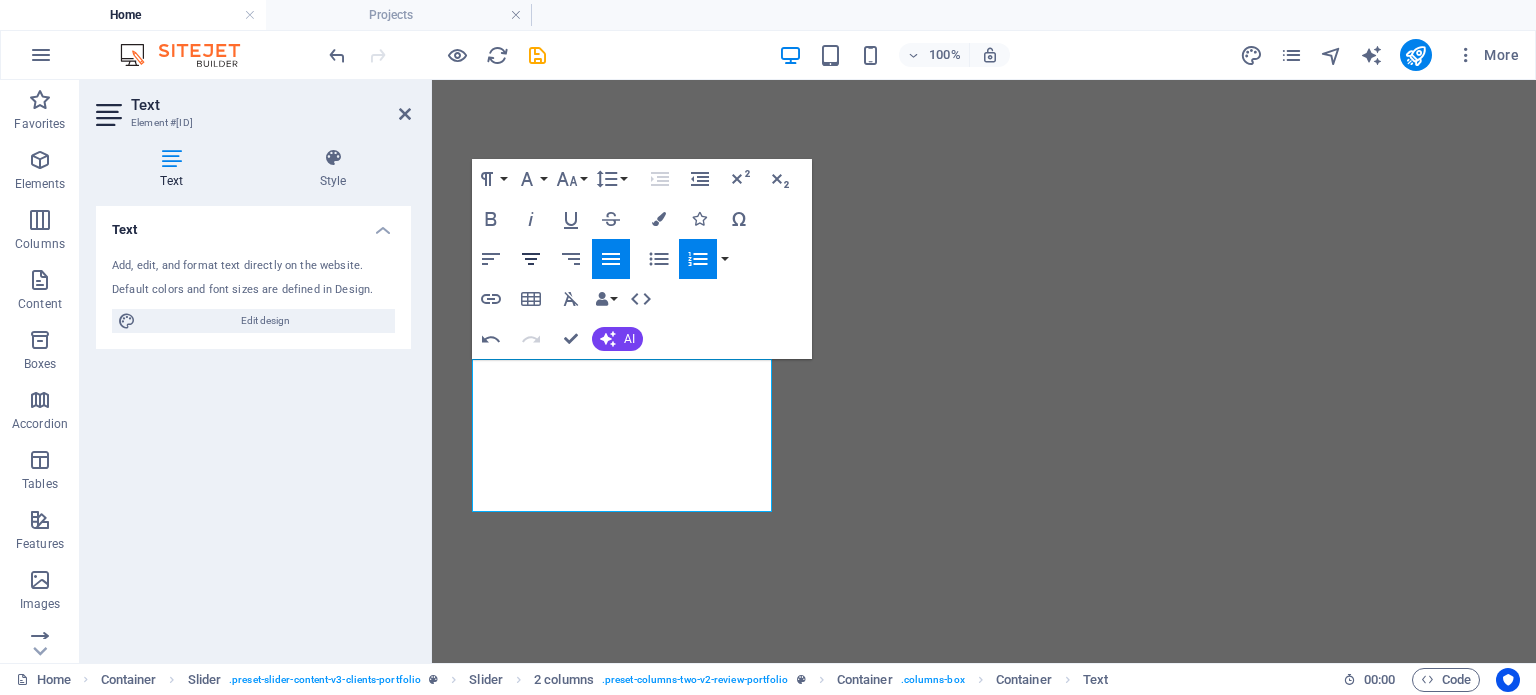 click 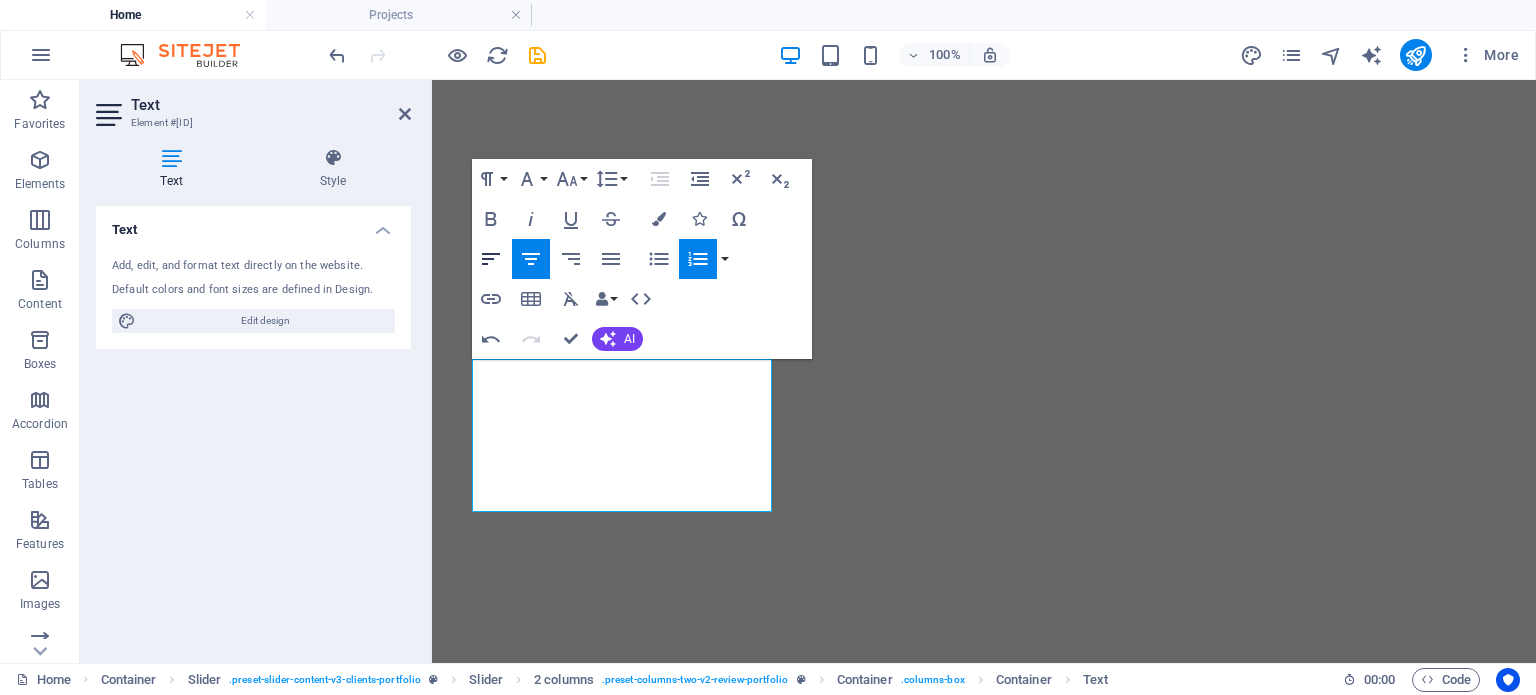 click 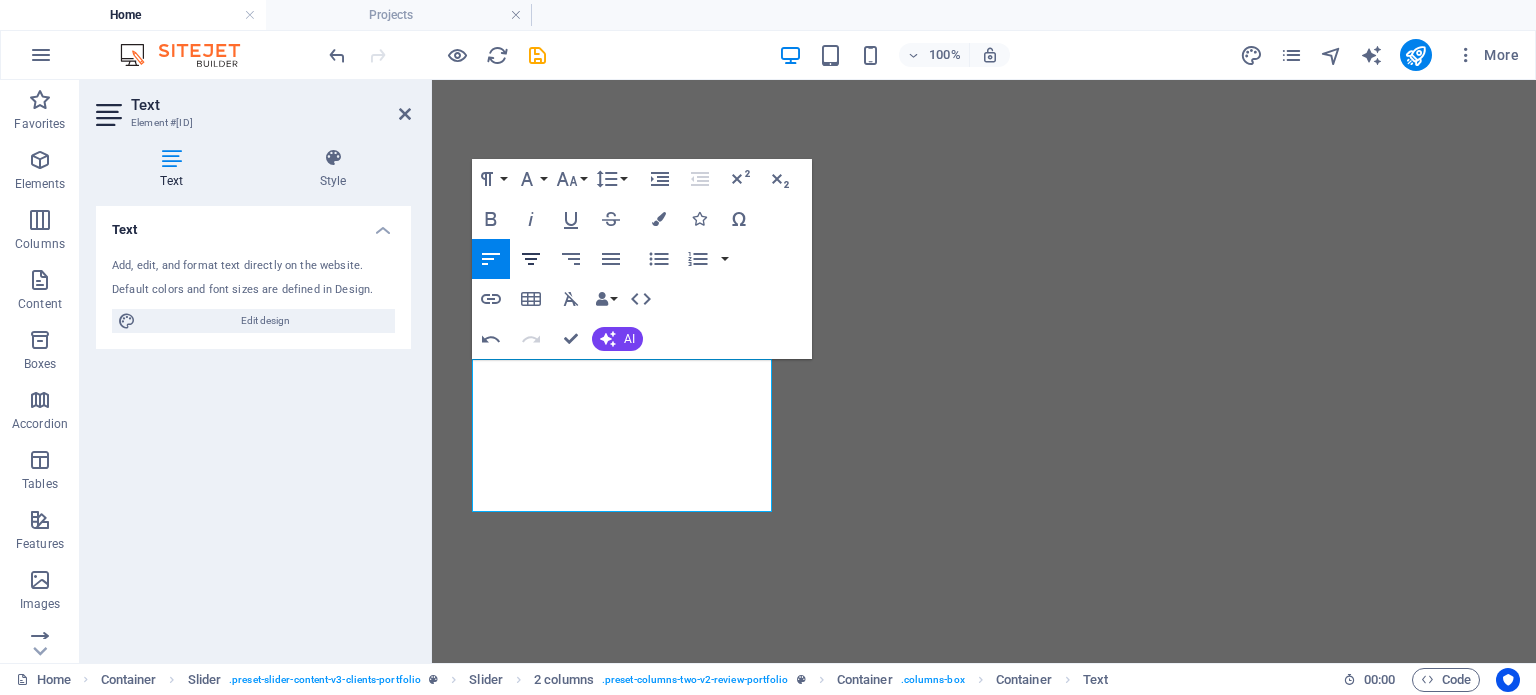 click 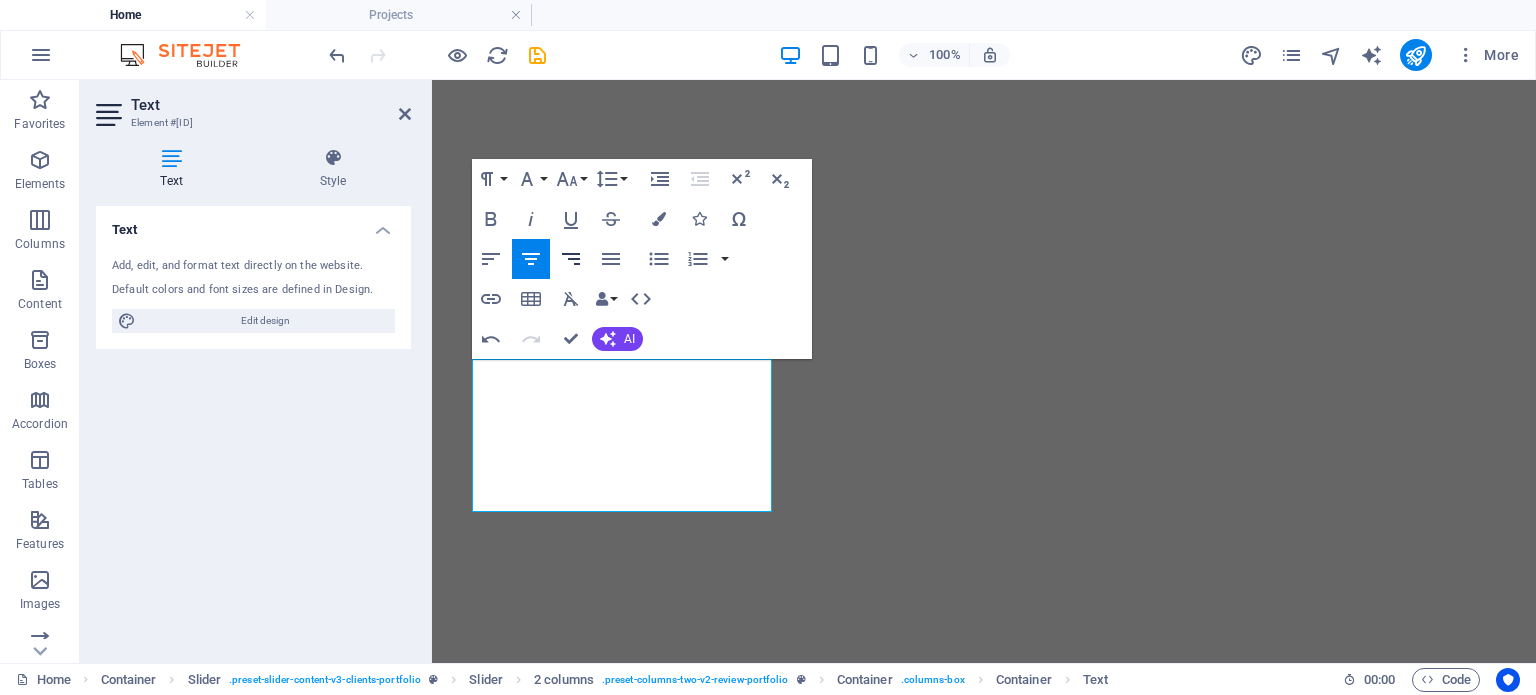 click 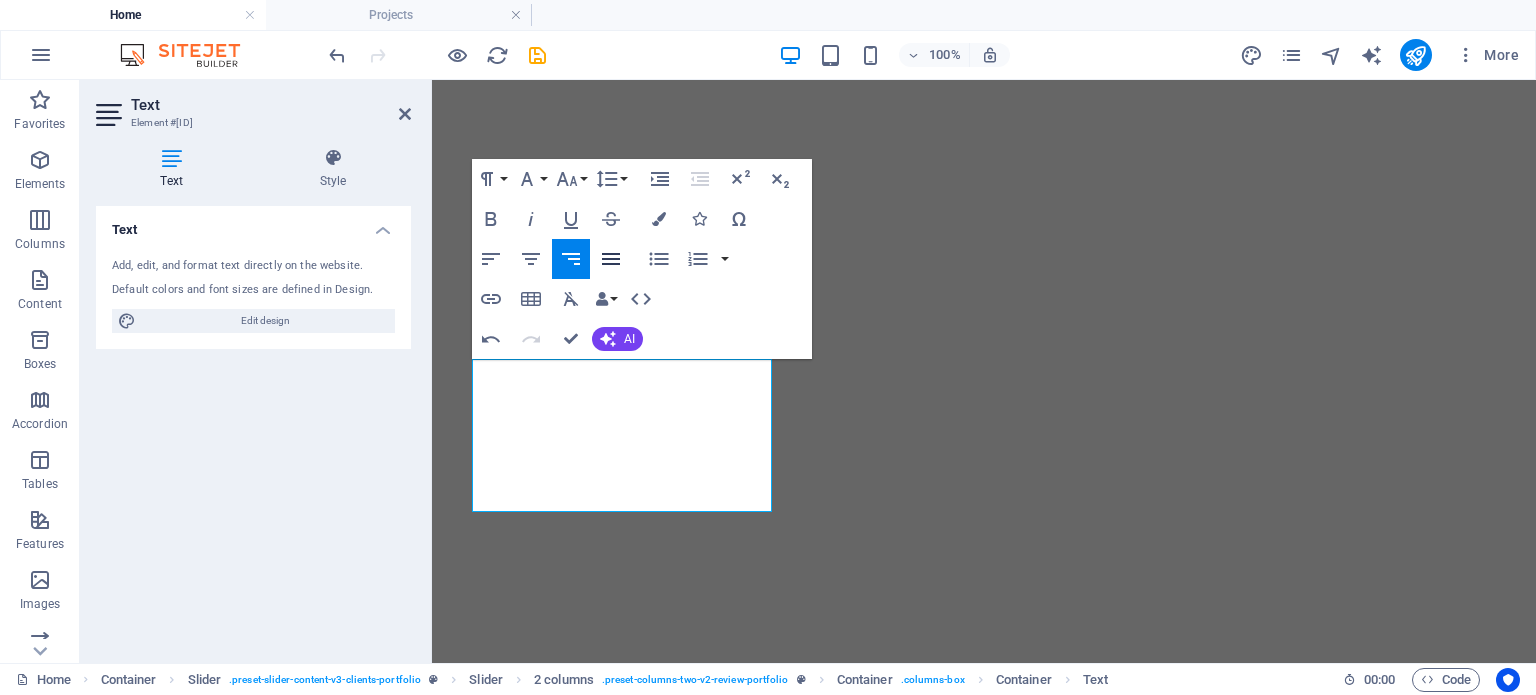 click 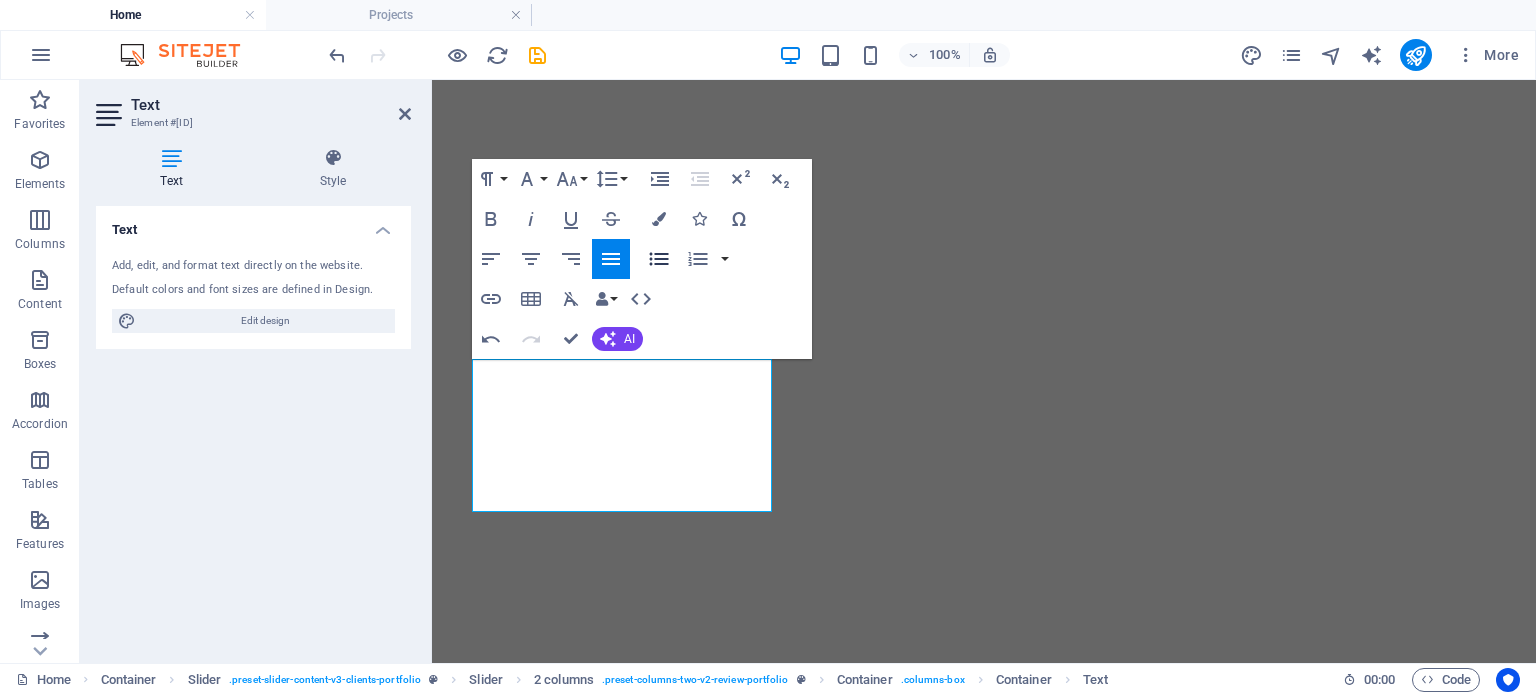 click 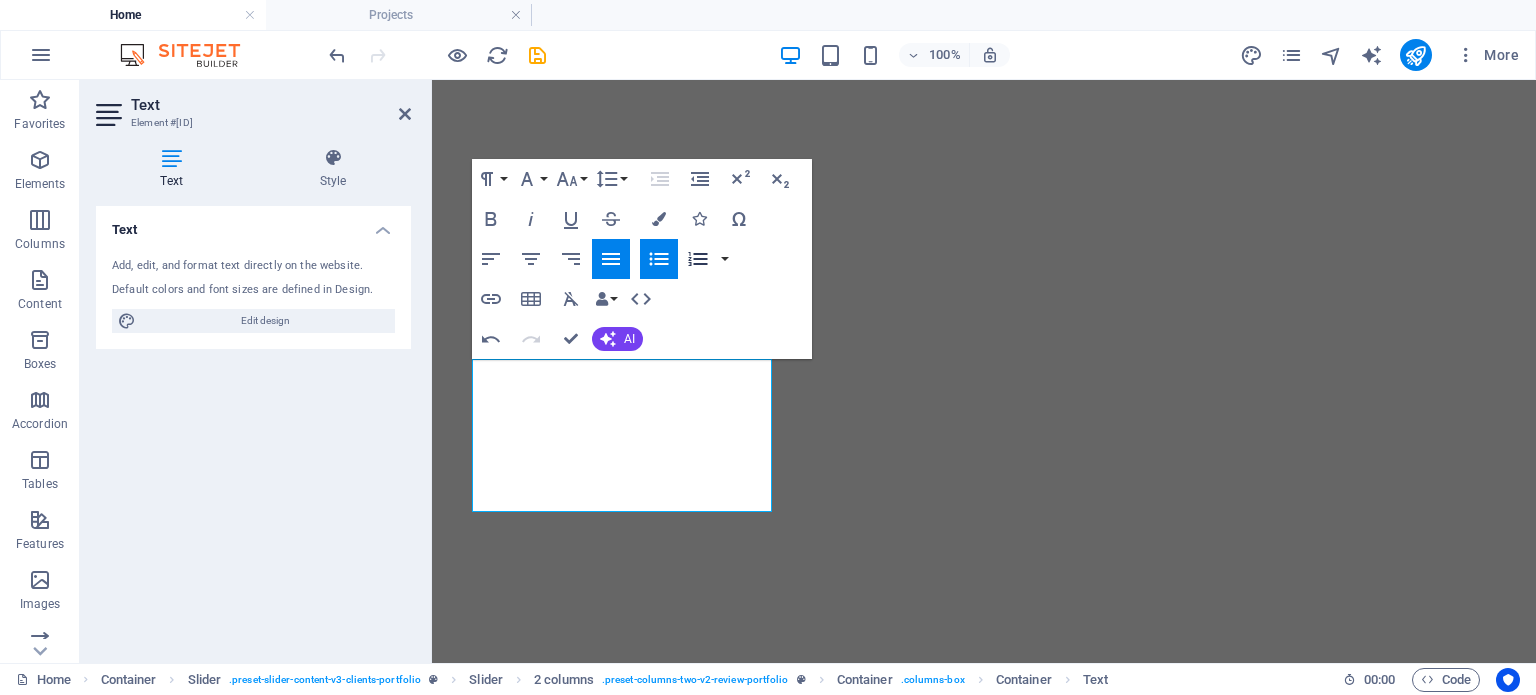 click 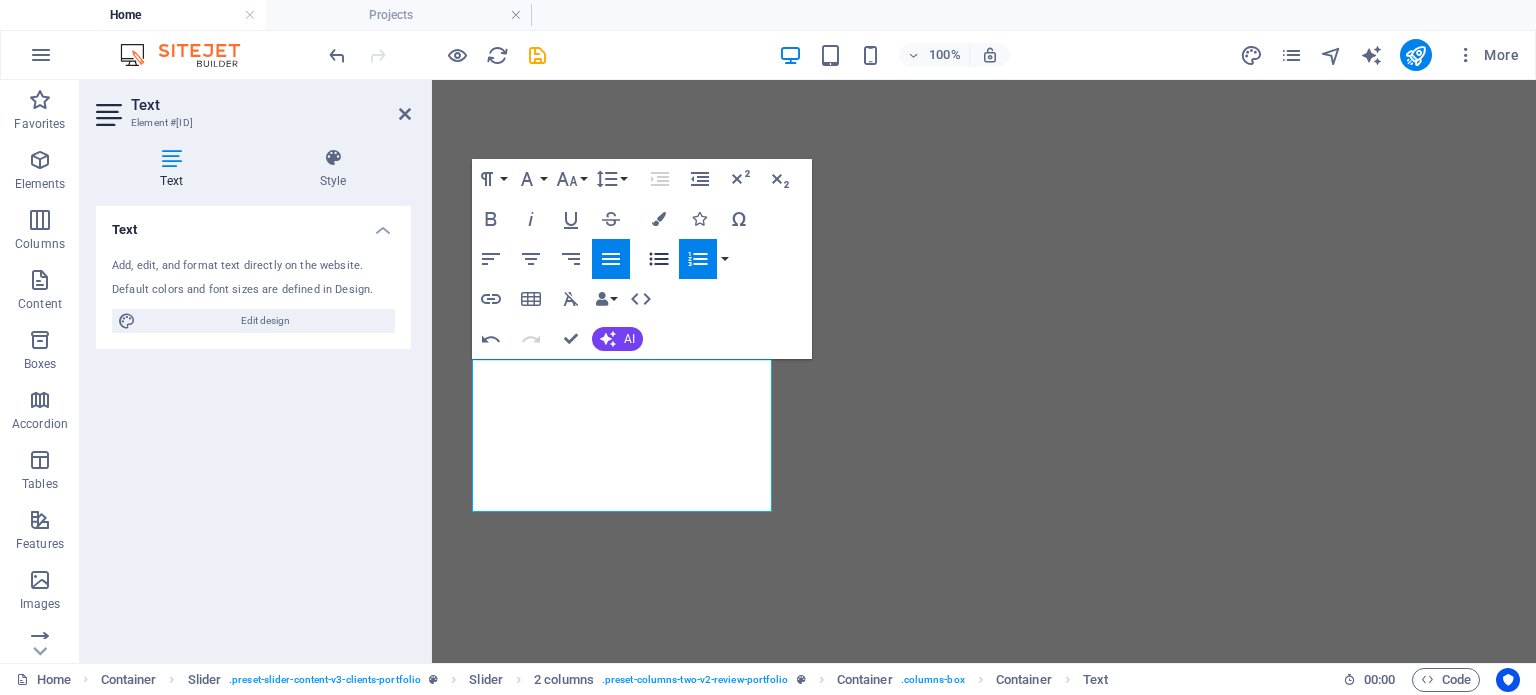 click 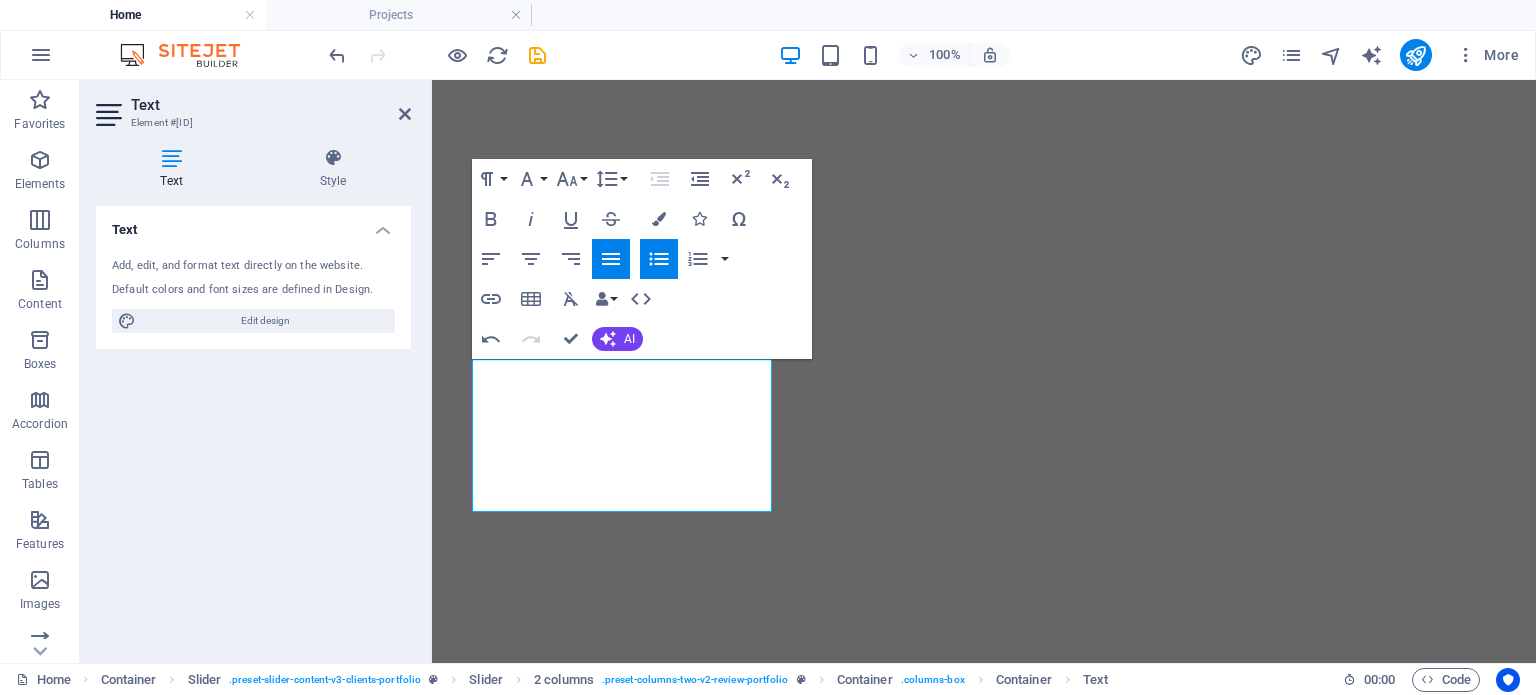 click 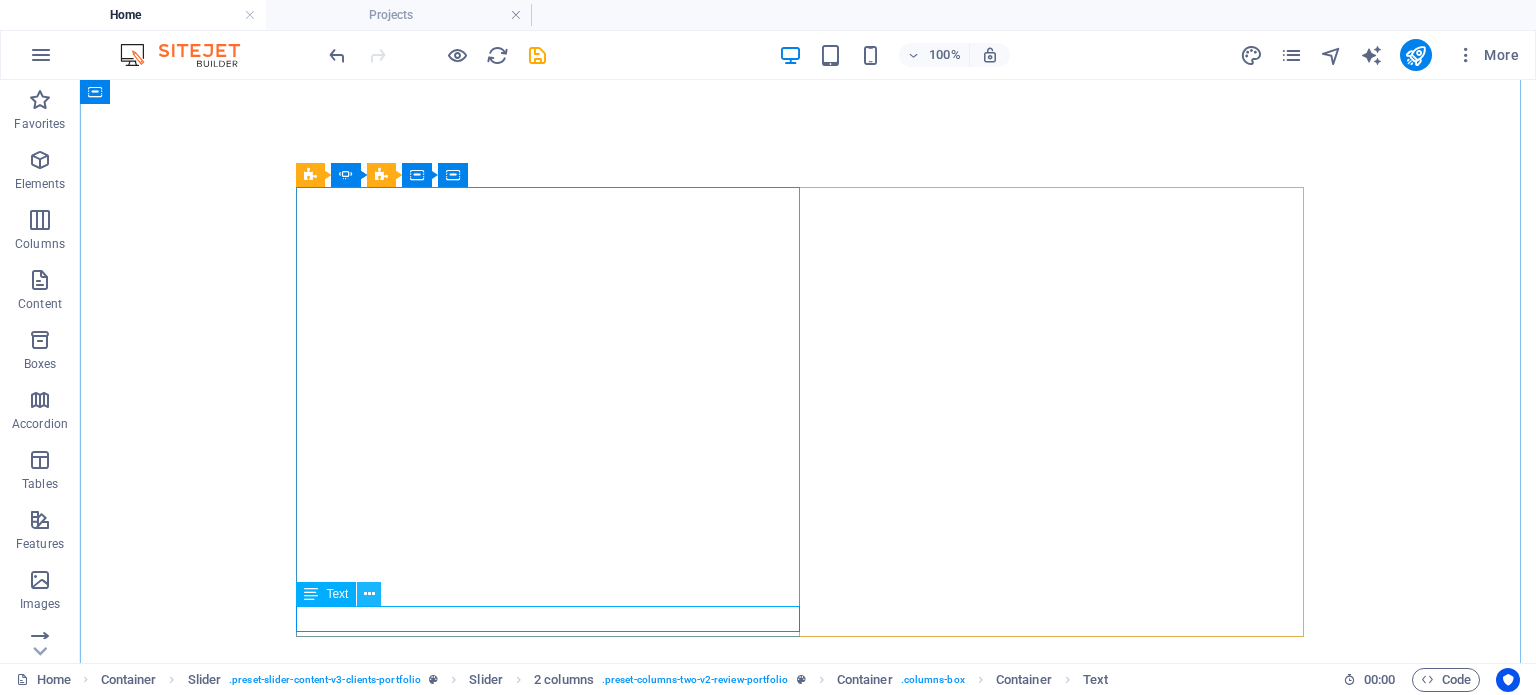 click at bounding box center (369, 594) 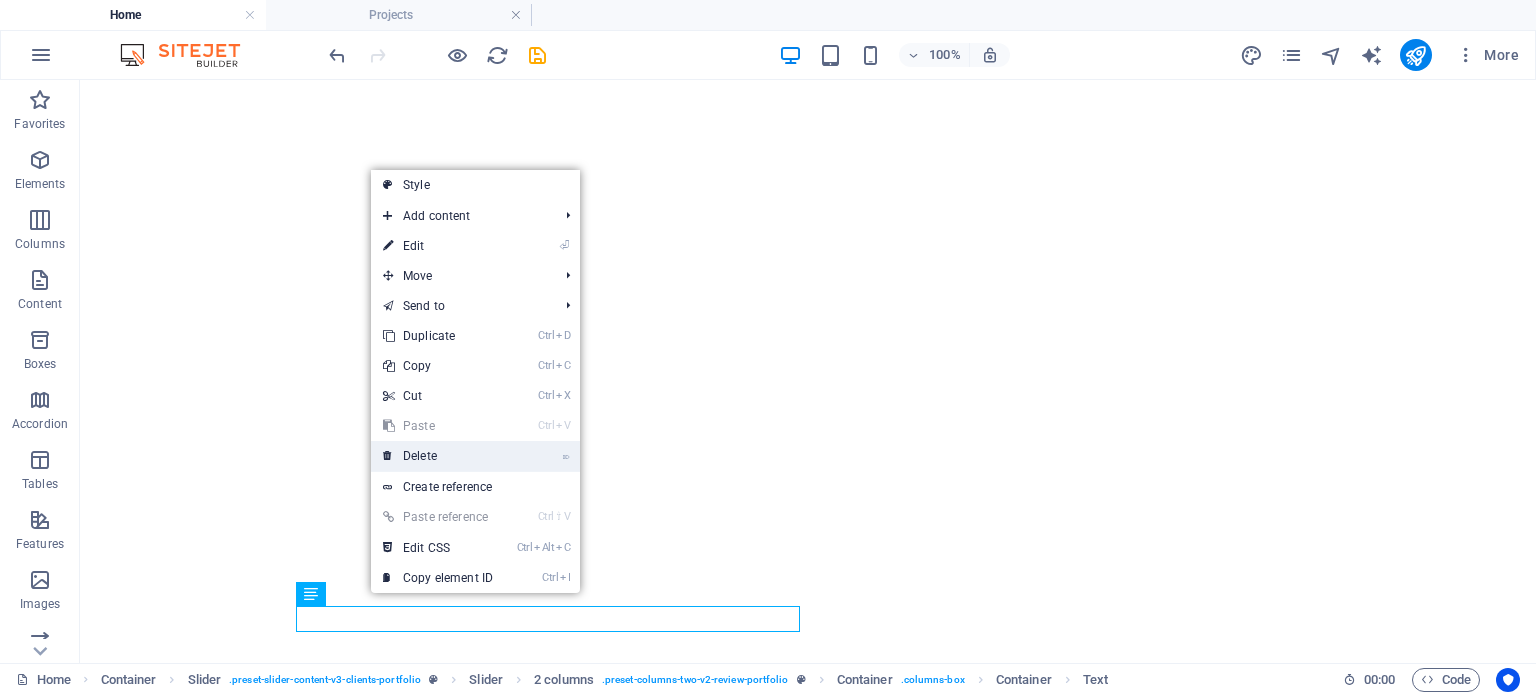 click on "⌦  Delete" at bounding box center (438, 456) 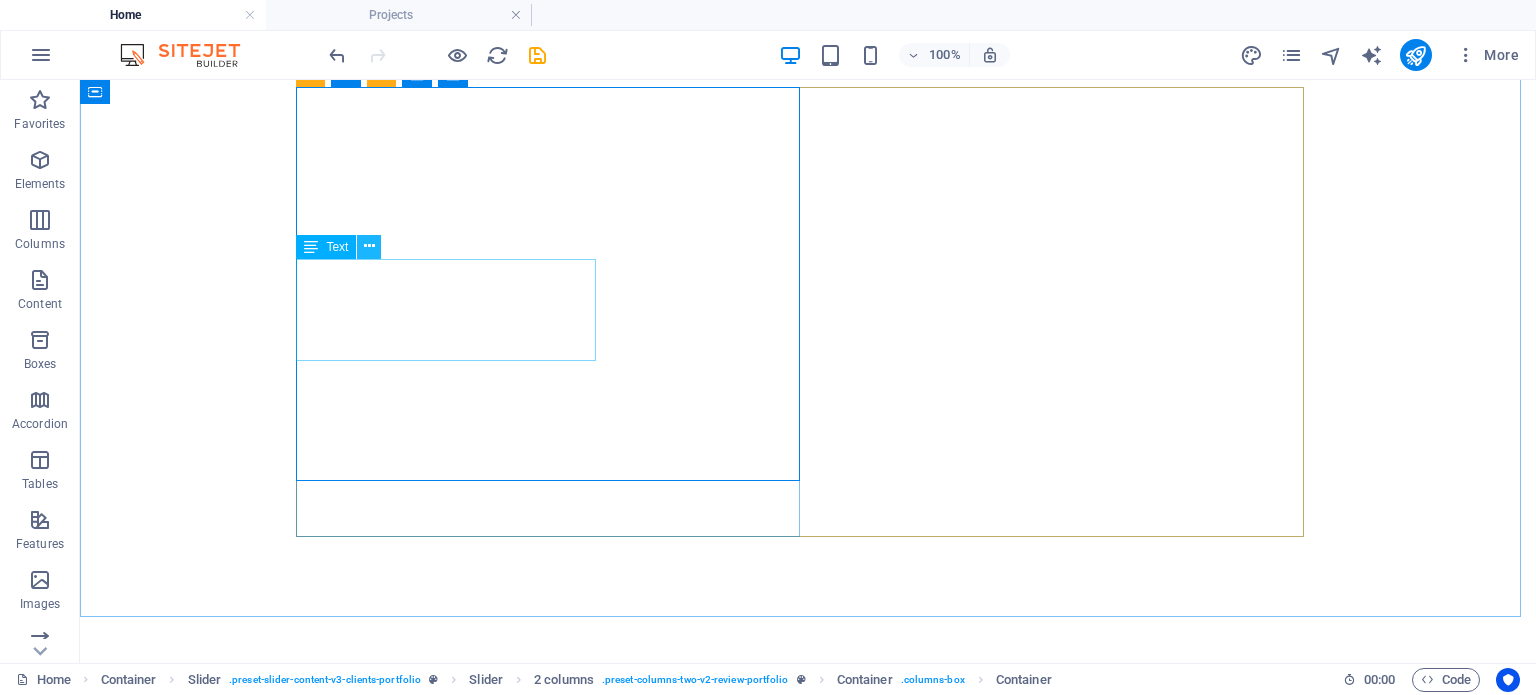 click at bounding box center [369, 246] 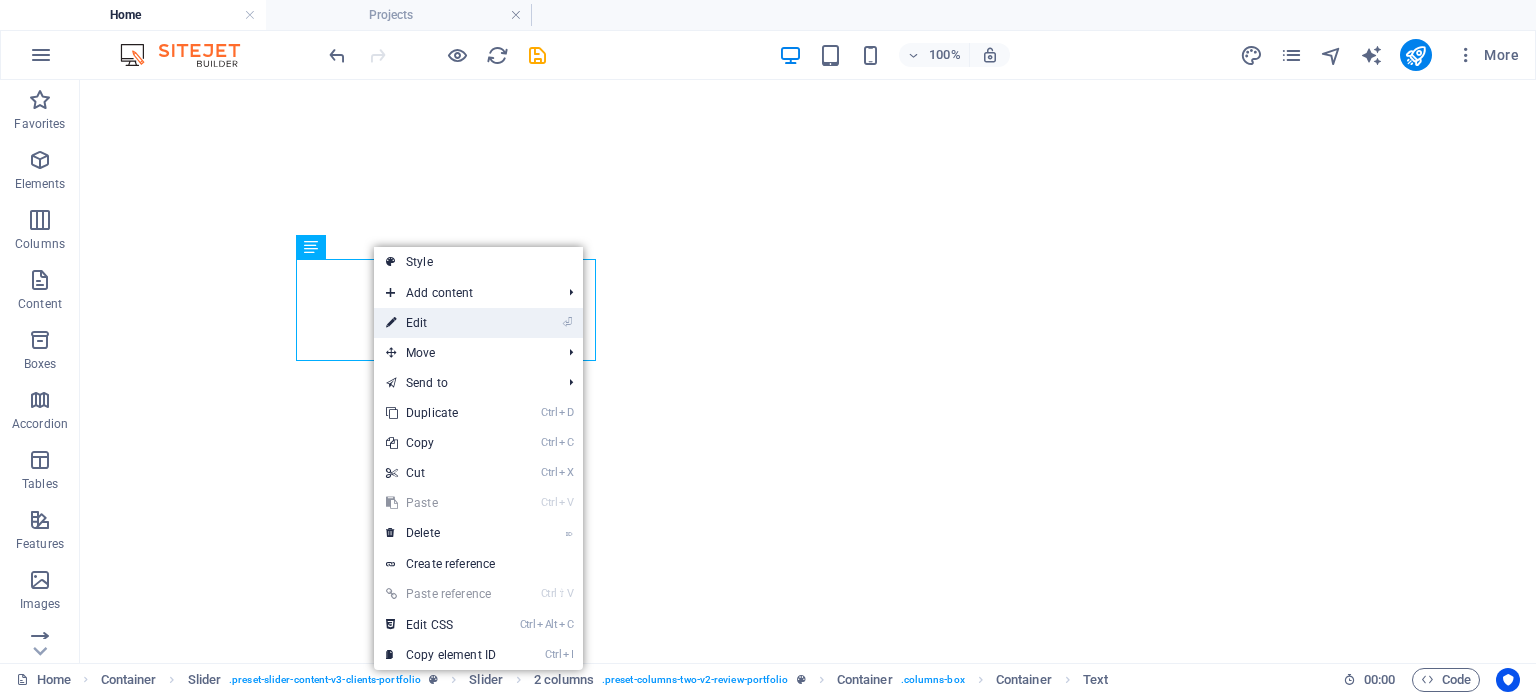 click on "⏎  Edit" at bounding box center [441, 323] 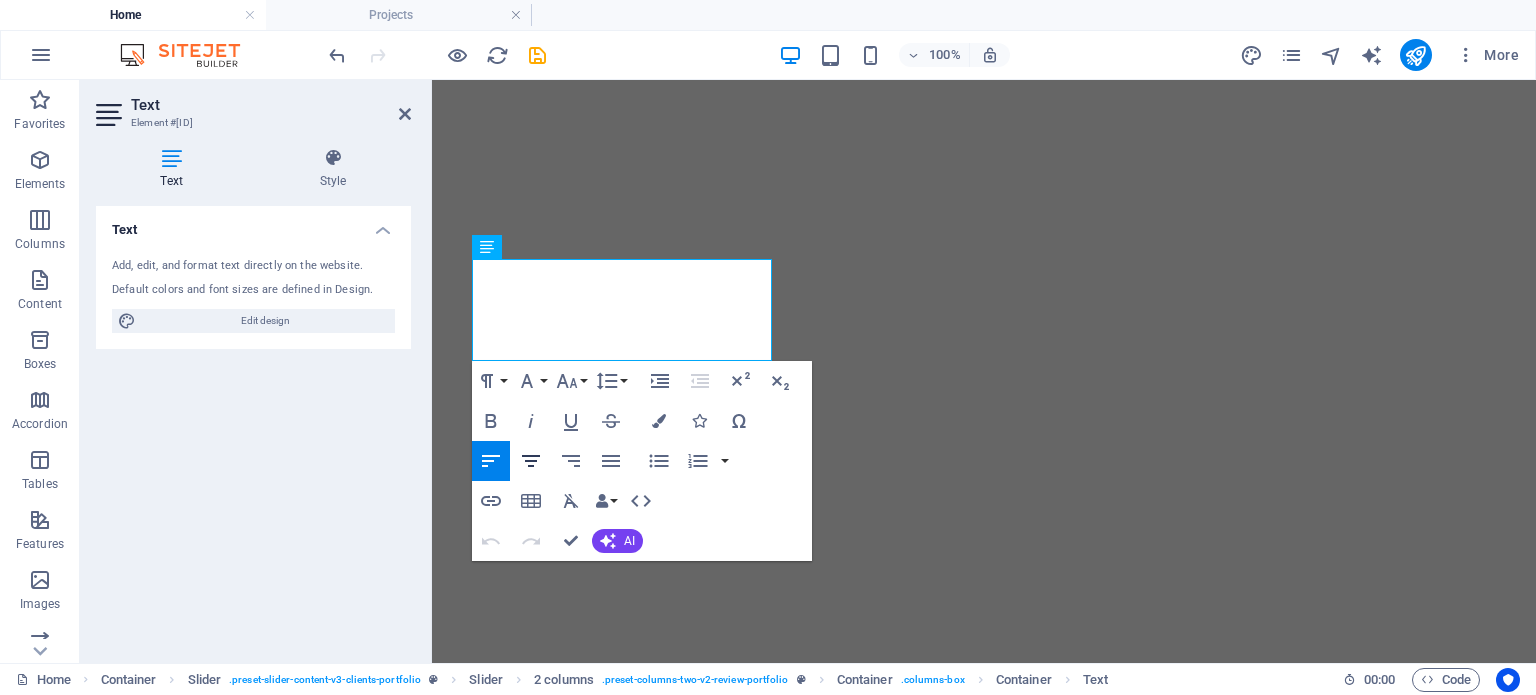 click 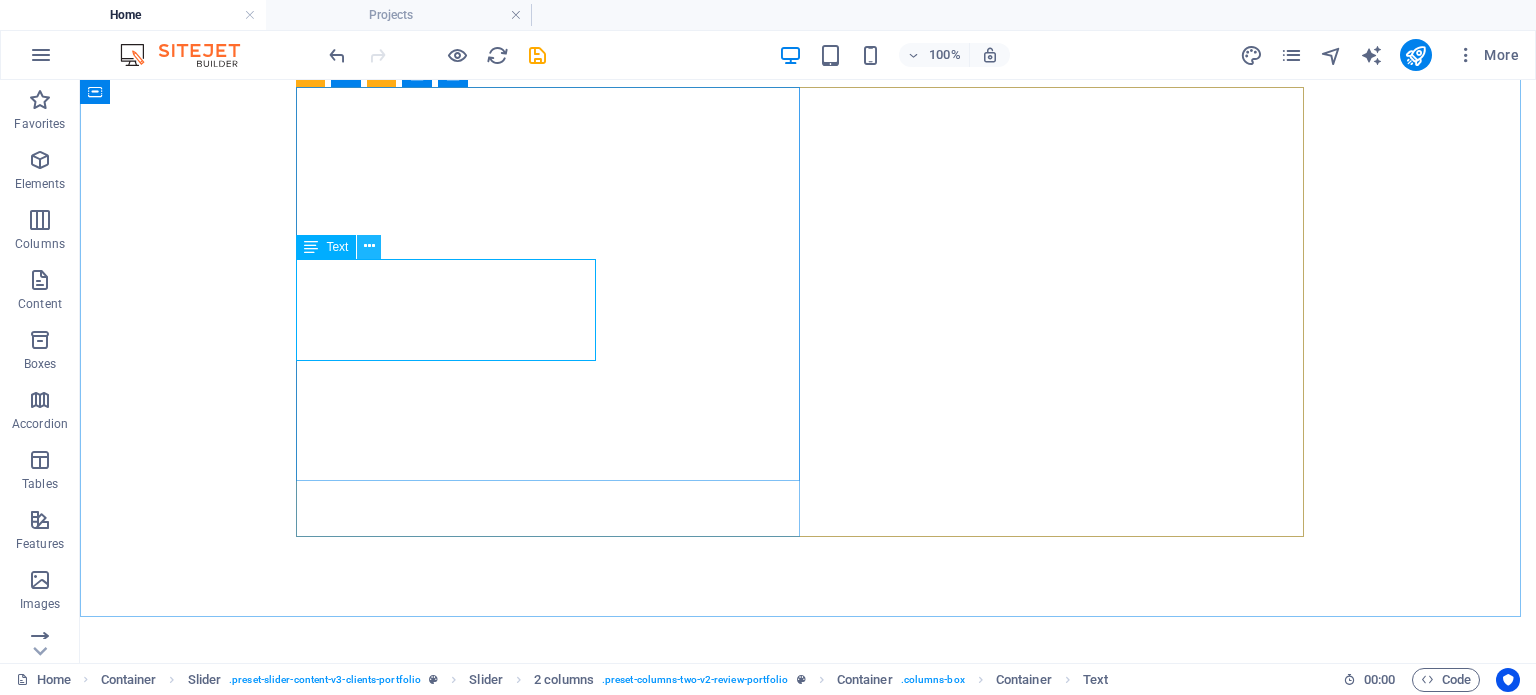 click at bounding box center [369, 247] 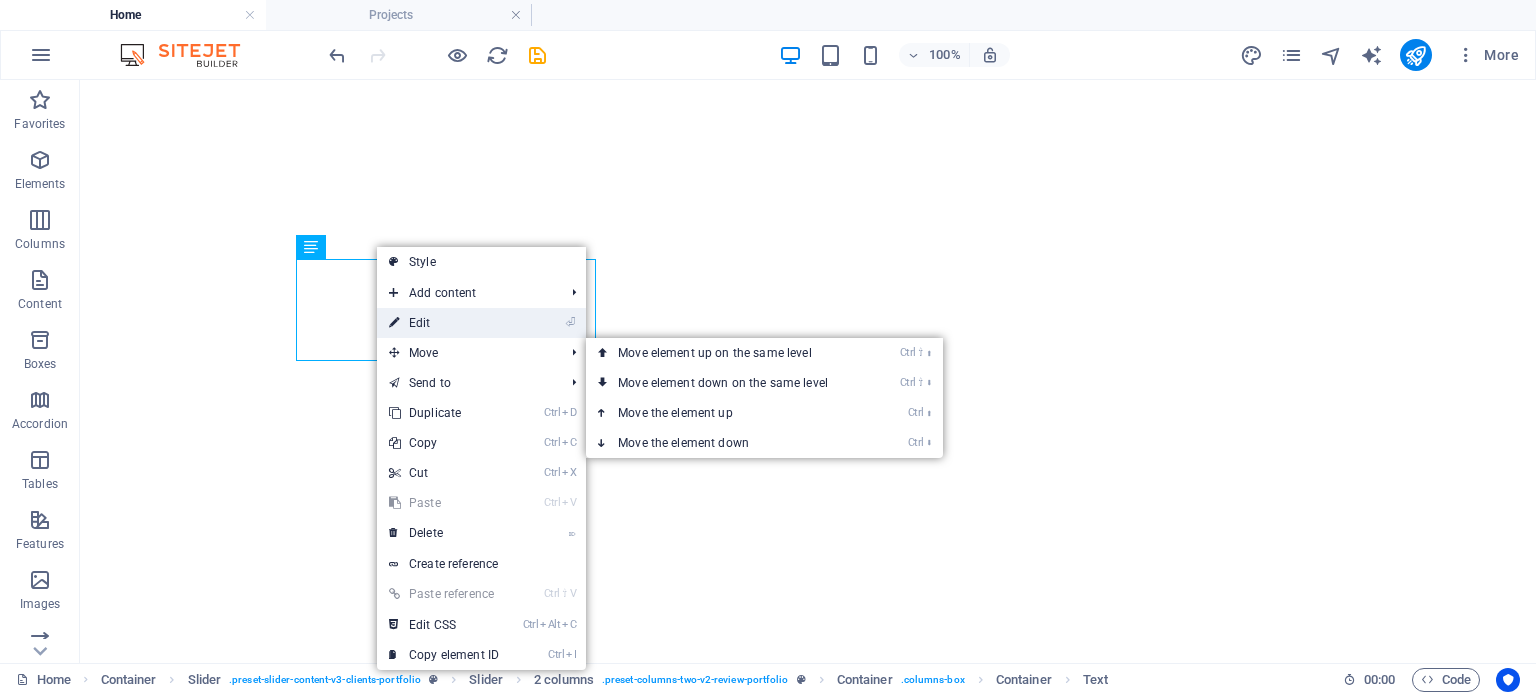 click on "⏎  Edit" at bounding box center (444, 323) 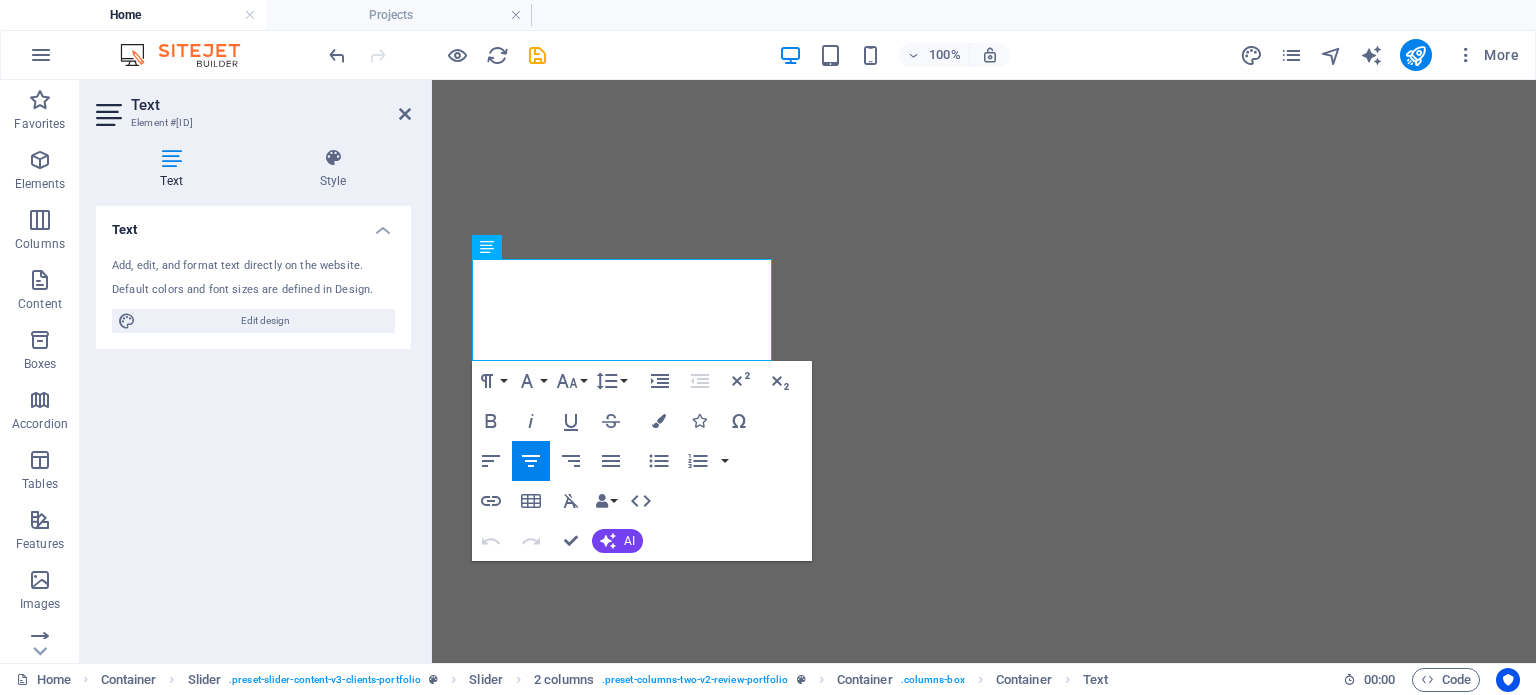 click 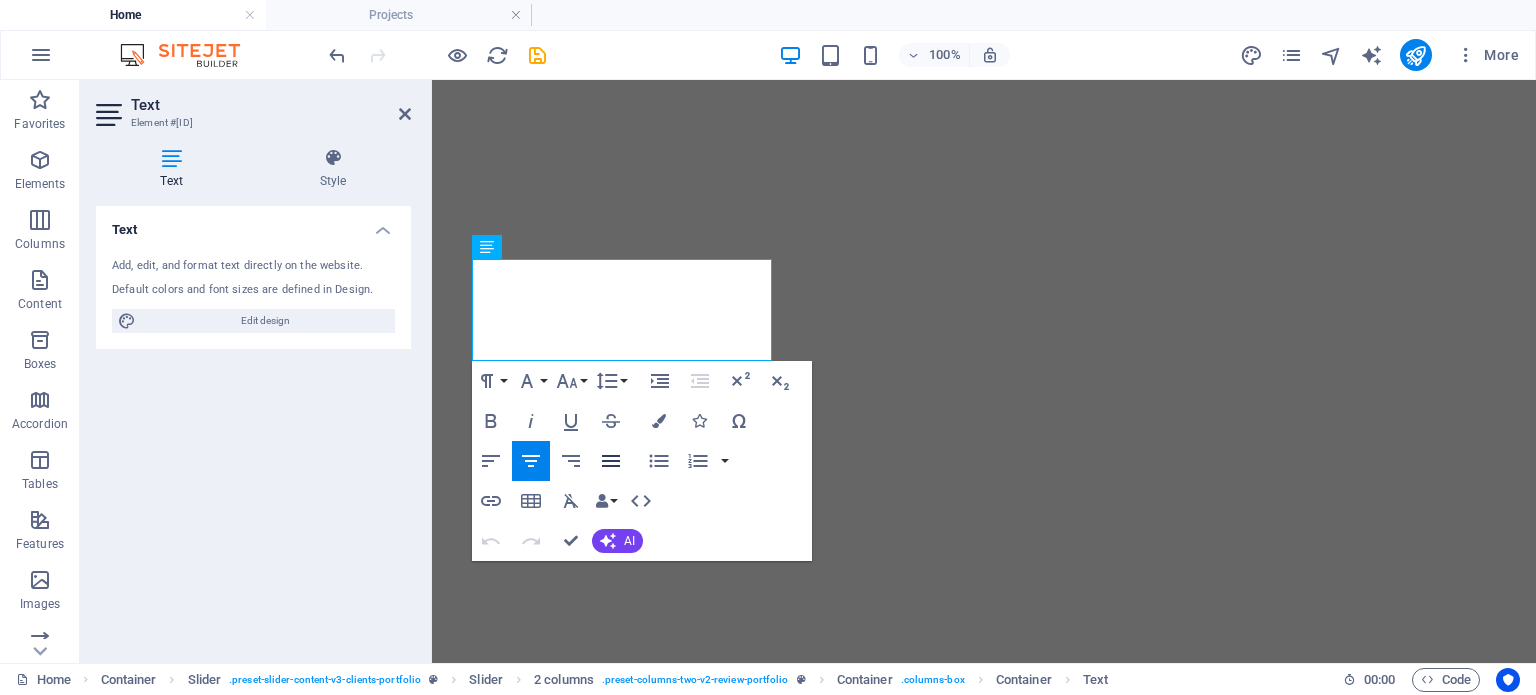 click 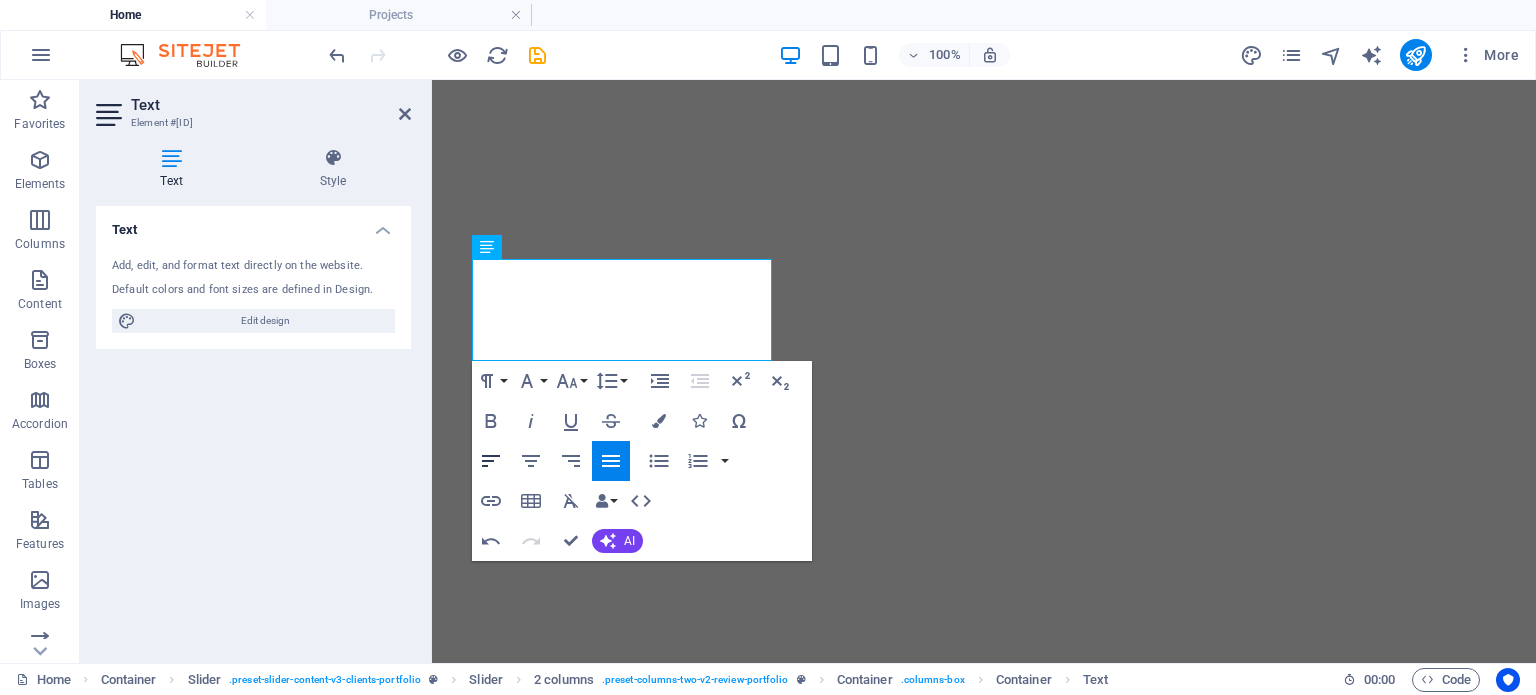 click 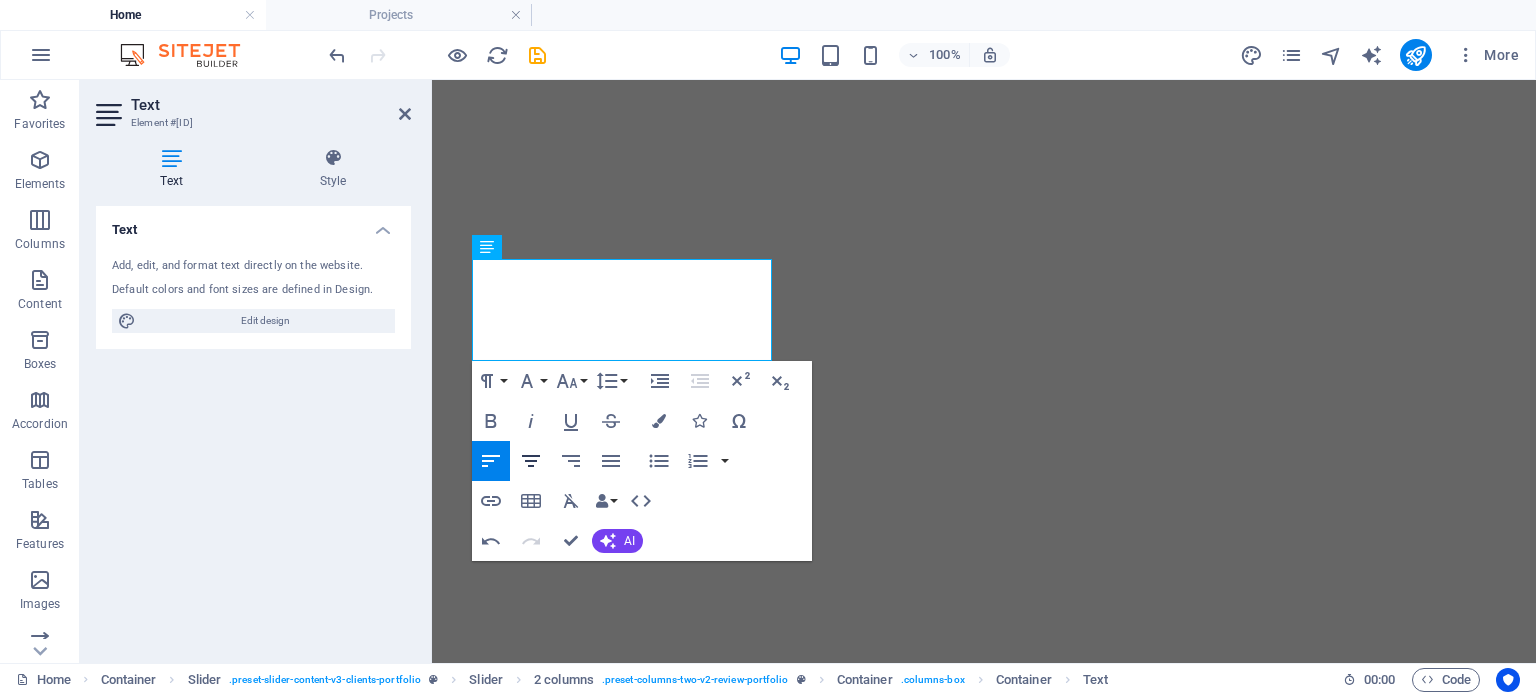 click 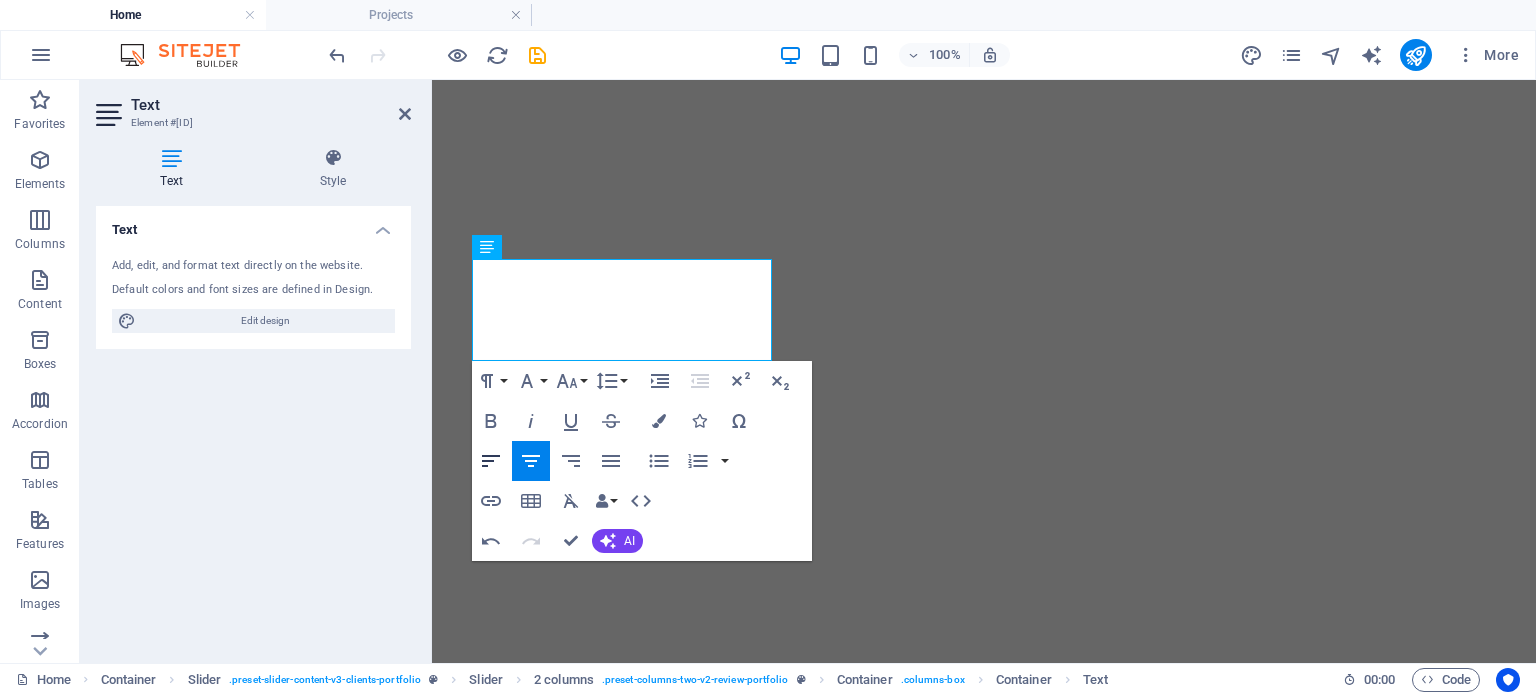 click 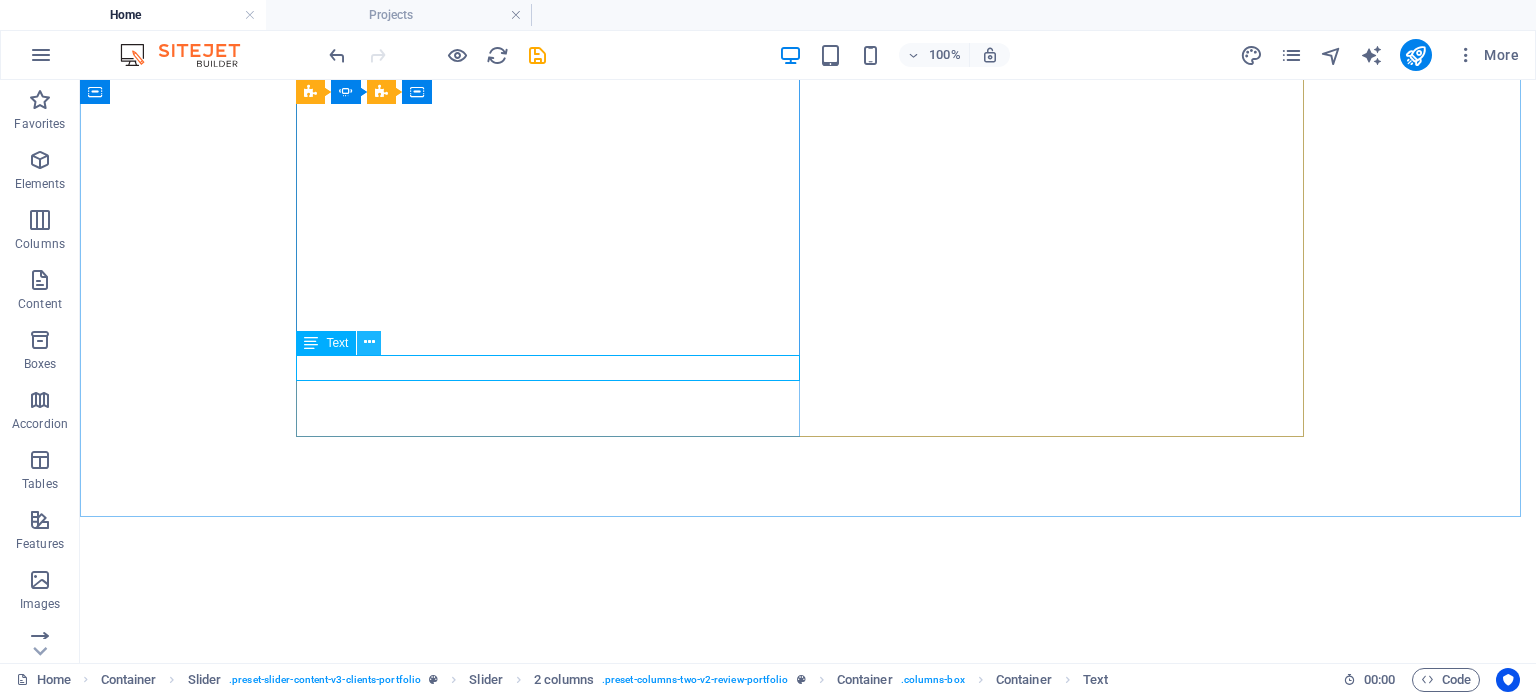 click at bounding box center (369, 343) 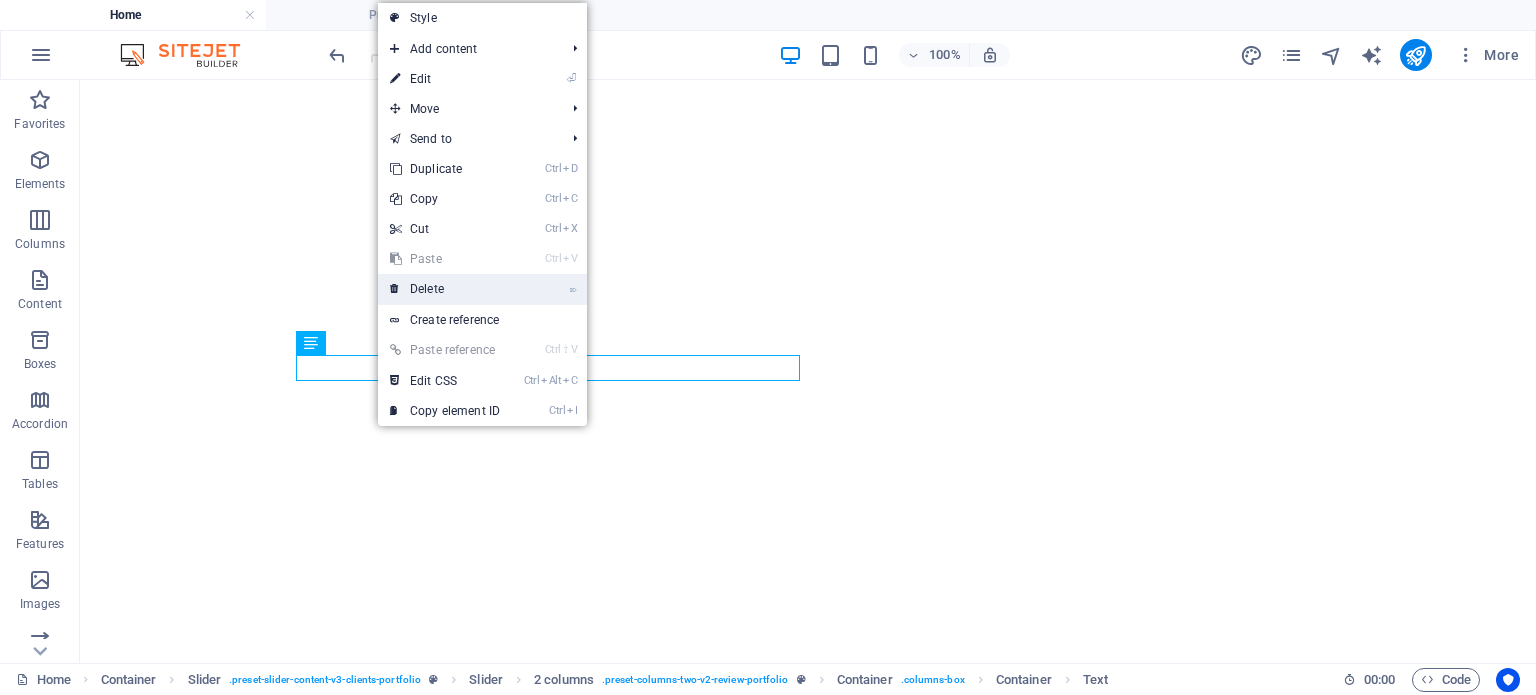 click on "⌦  Delete" at bounding box center [445, 289] 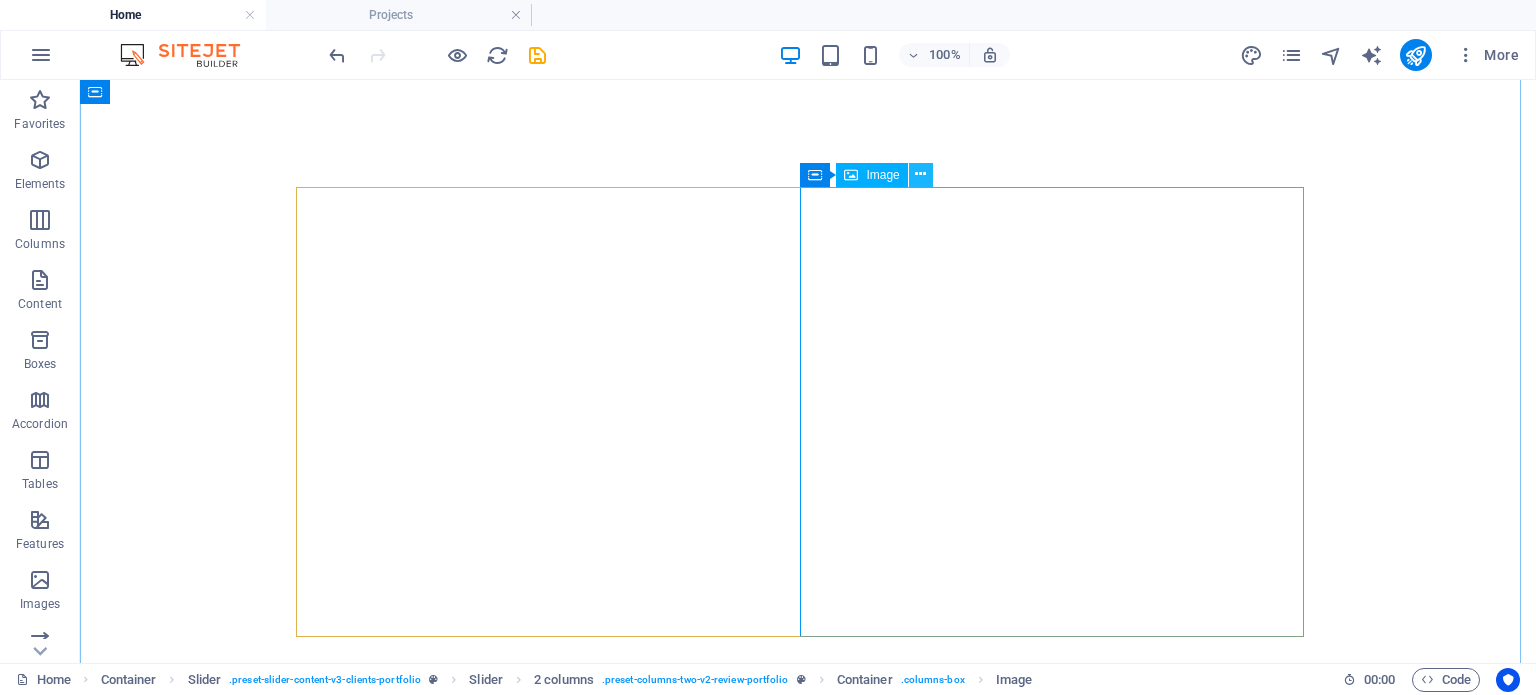 click at bounding box center [920, 174] 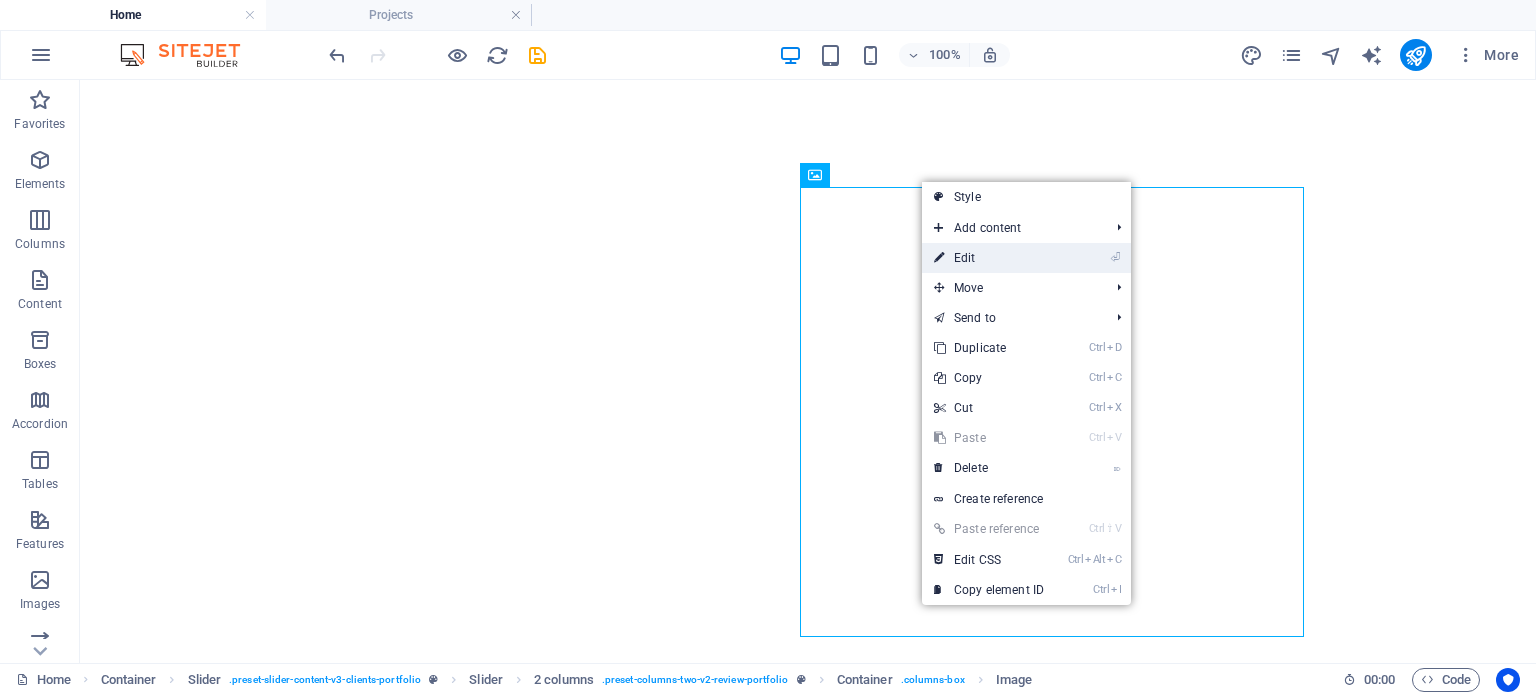 click on "⏎  Edit" at bounding box center (989, 258) 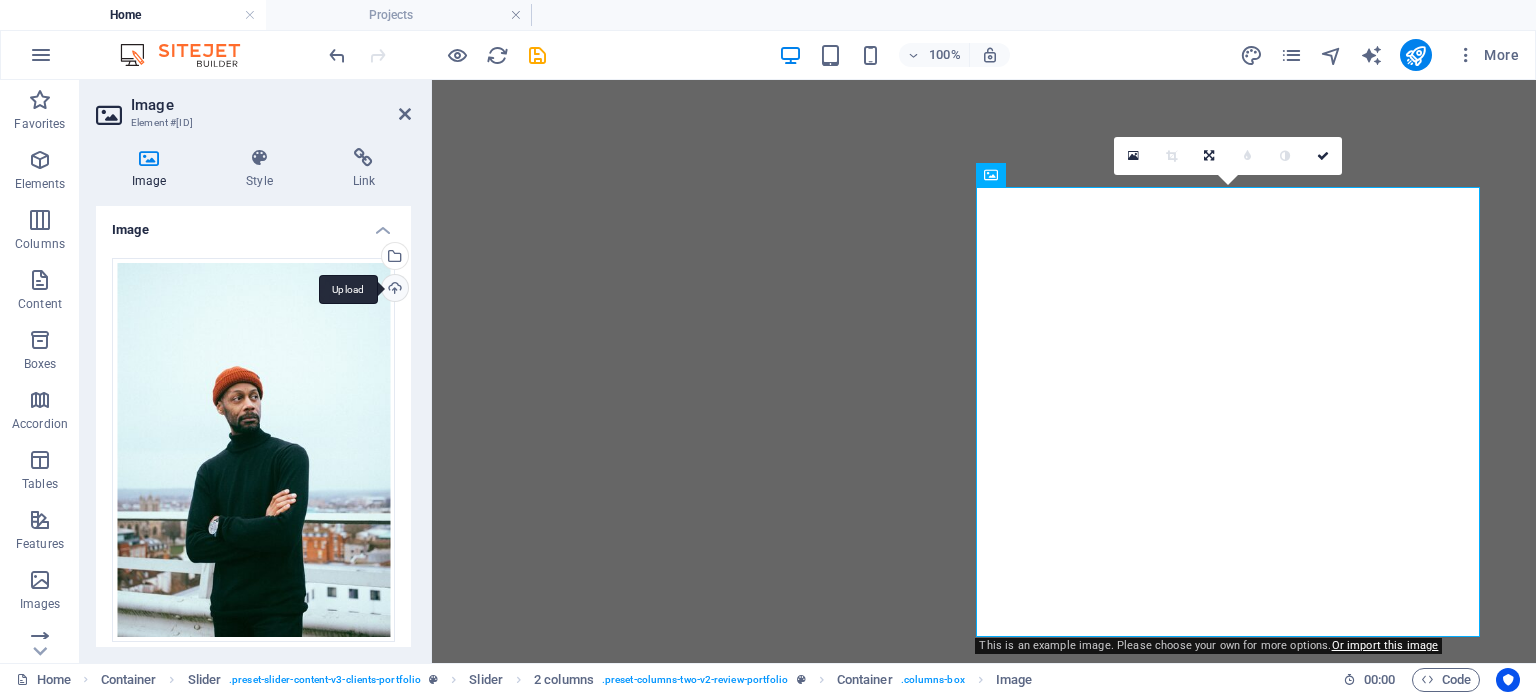 click on "Upload" at bounding box center (393, 290) 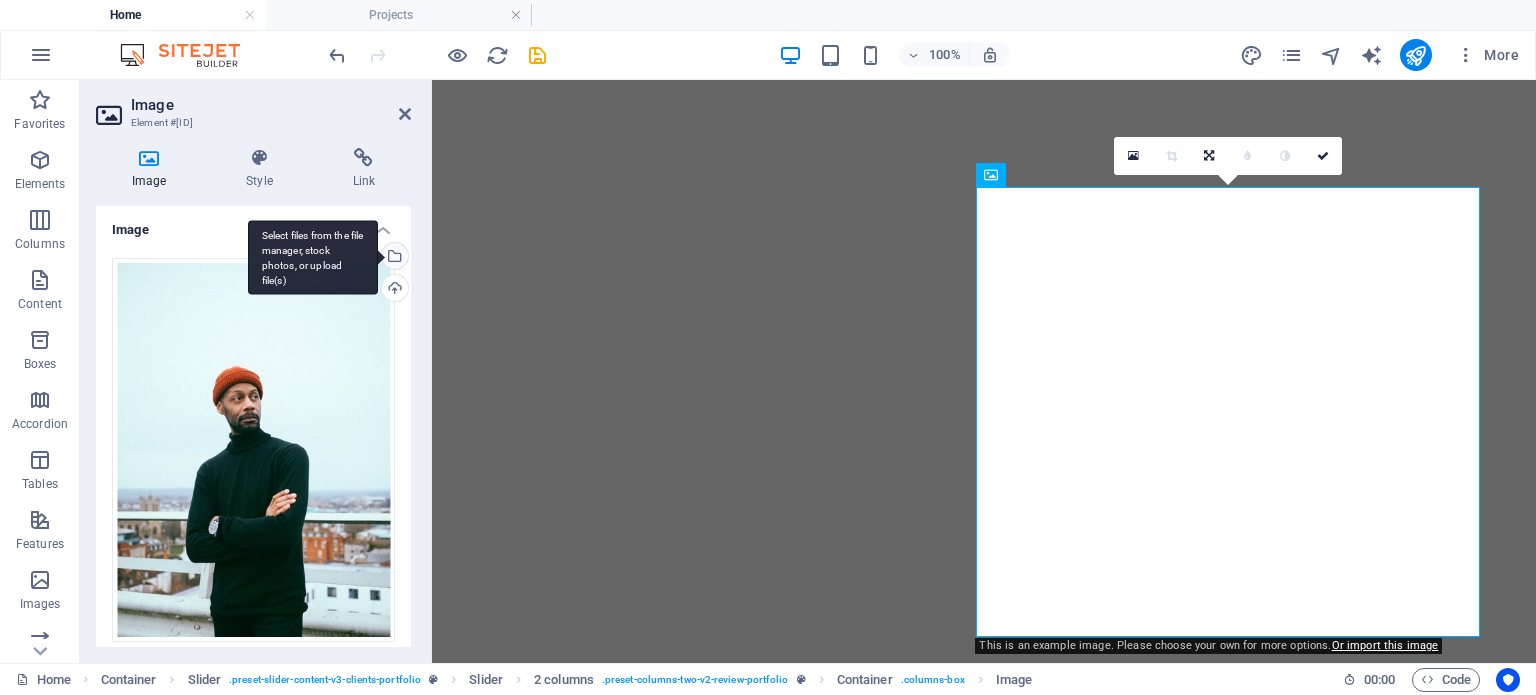 click on "Select files from the file manager, stock photos, or upload file(s)" at bounding box center (393, 258) 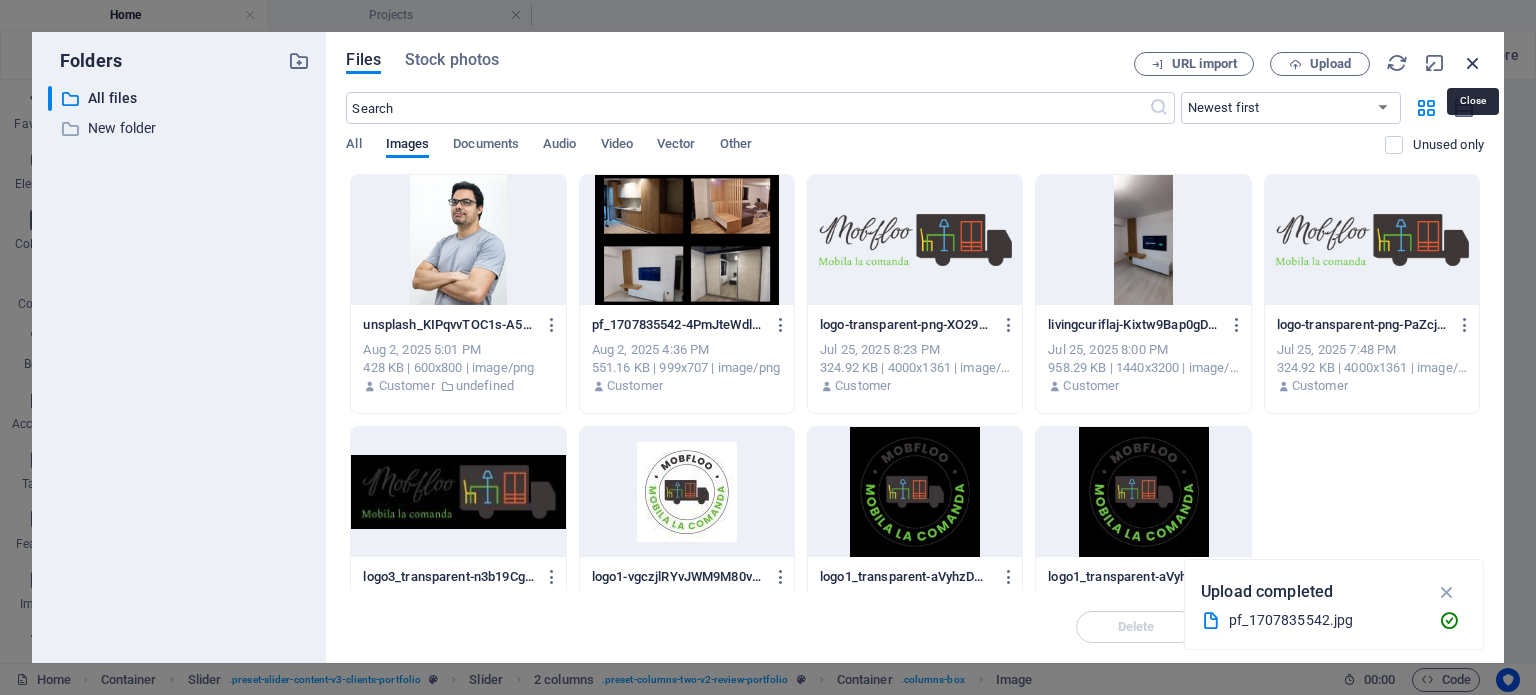 click at bounding box center [1473, 63] 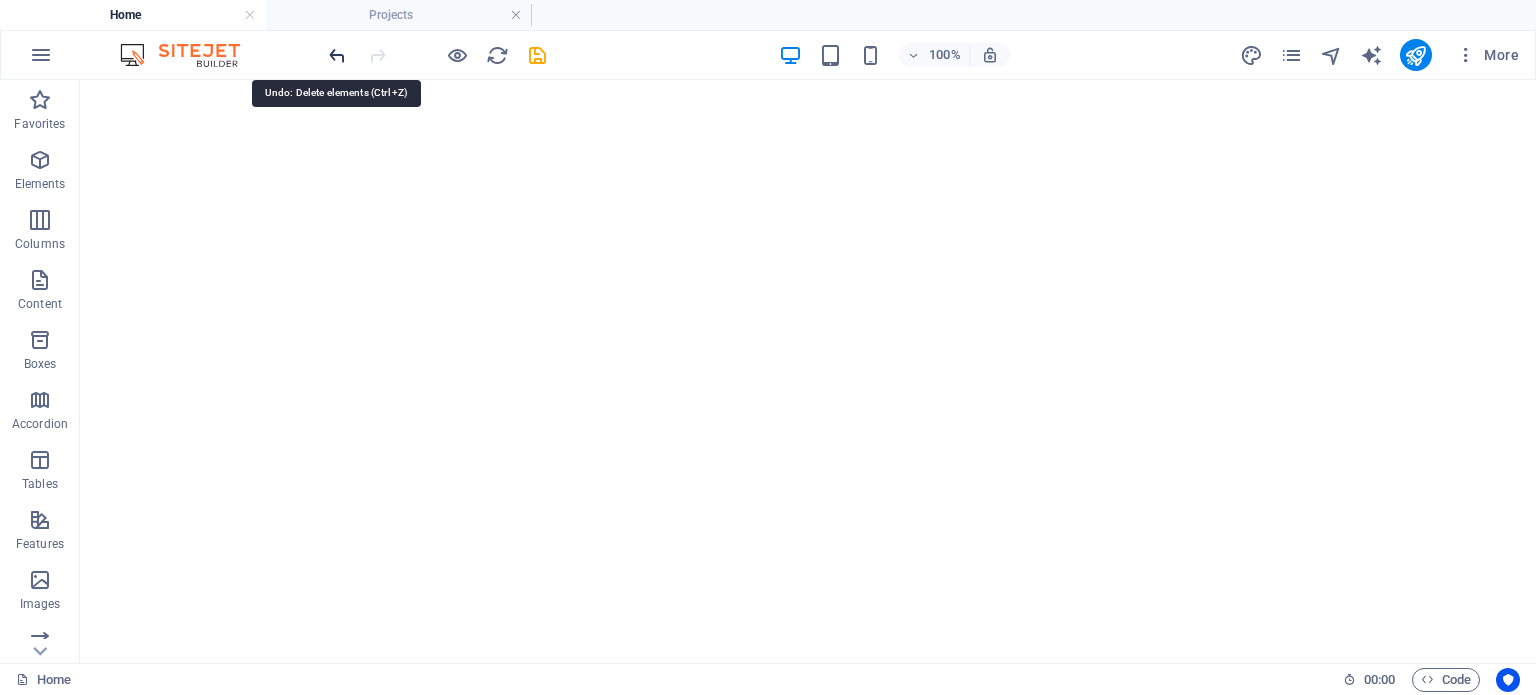 click at bounding box center [337, 55] 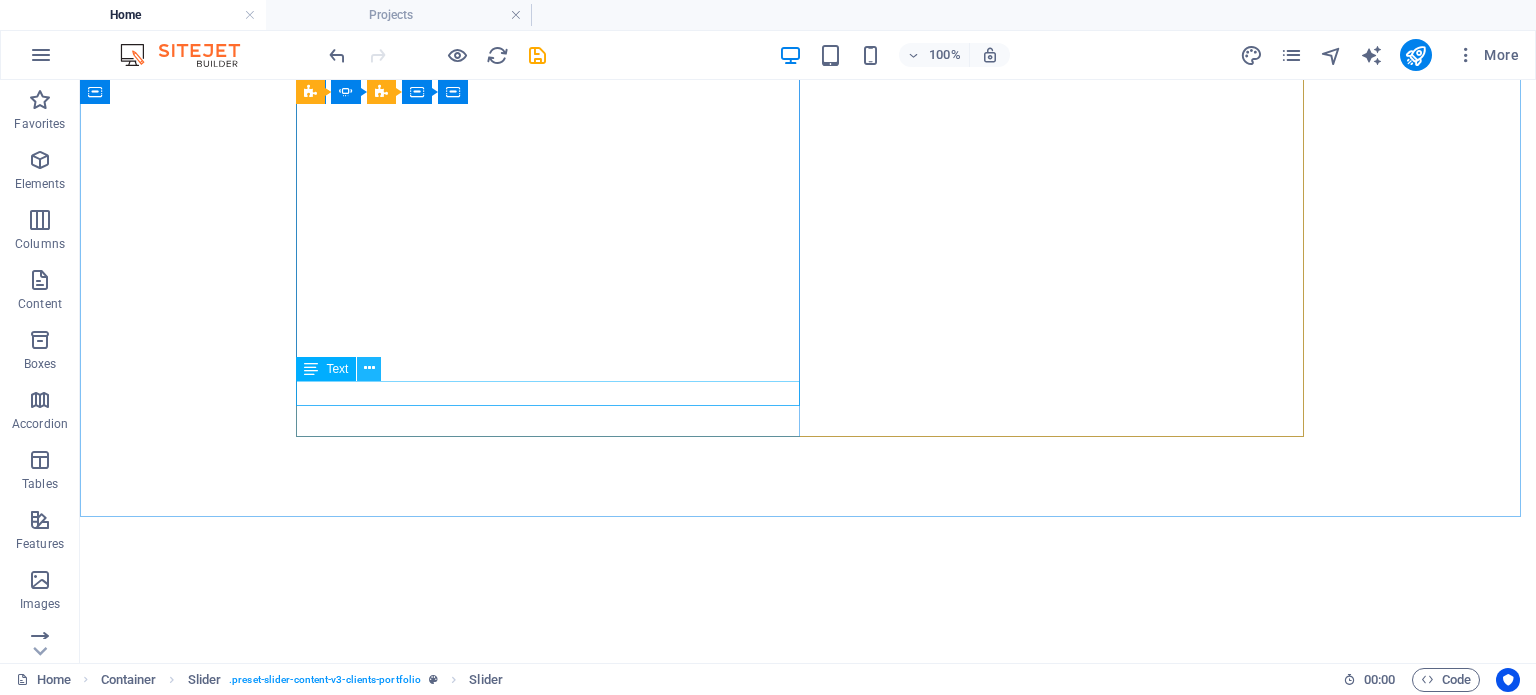 click at bounding box center [369, 368] 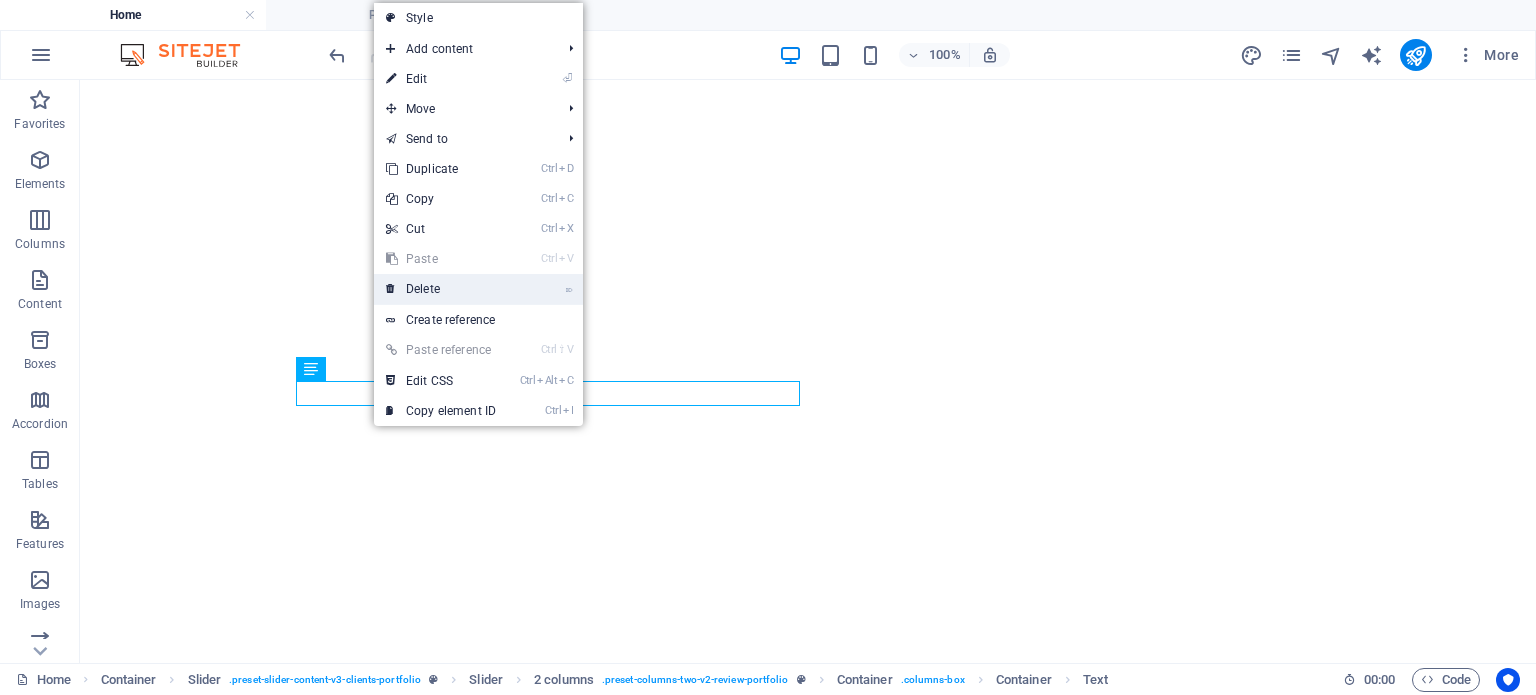 click on "⌦  Delete" at bounding box center [441, 289] 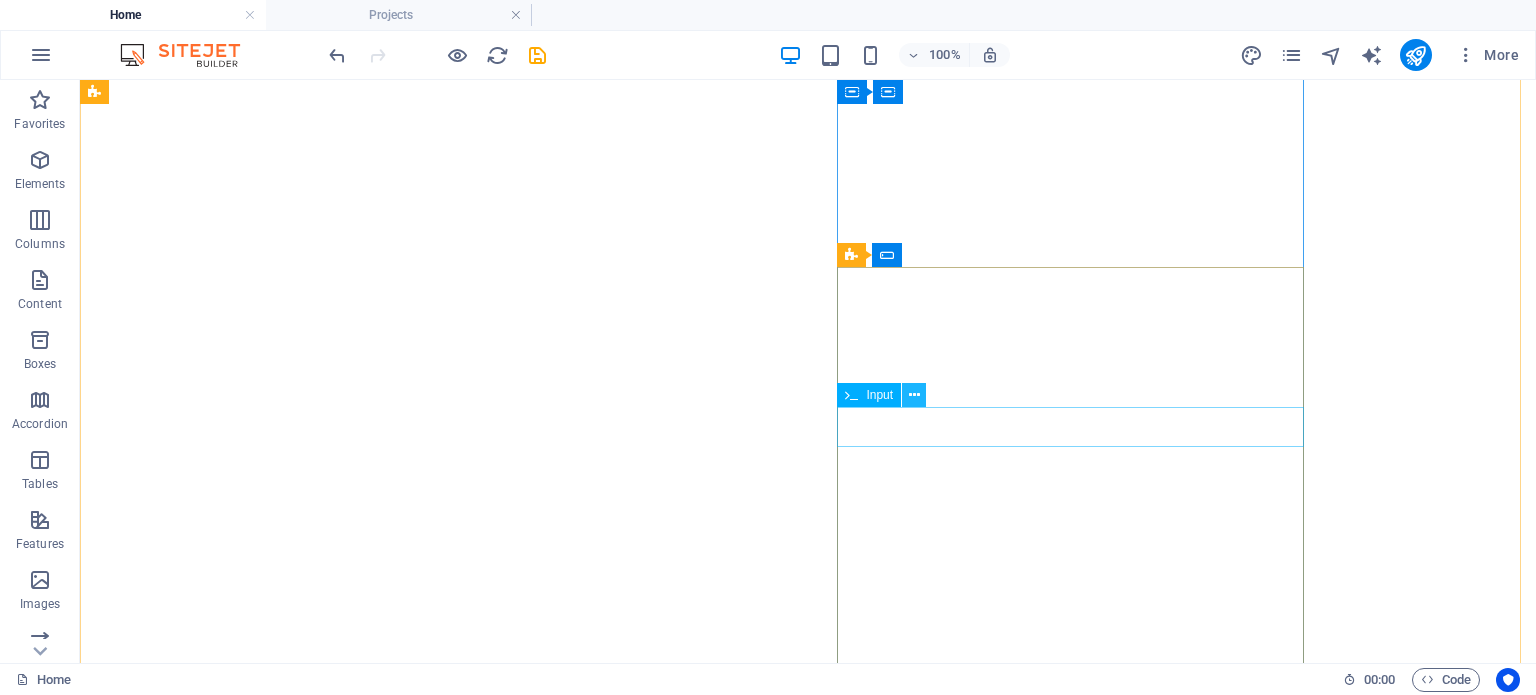 click at bounding box center [914, 395] 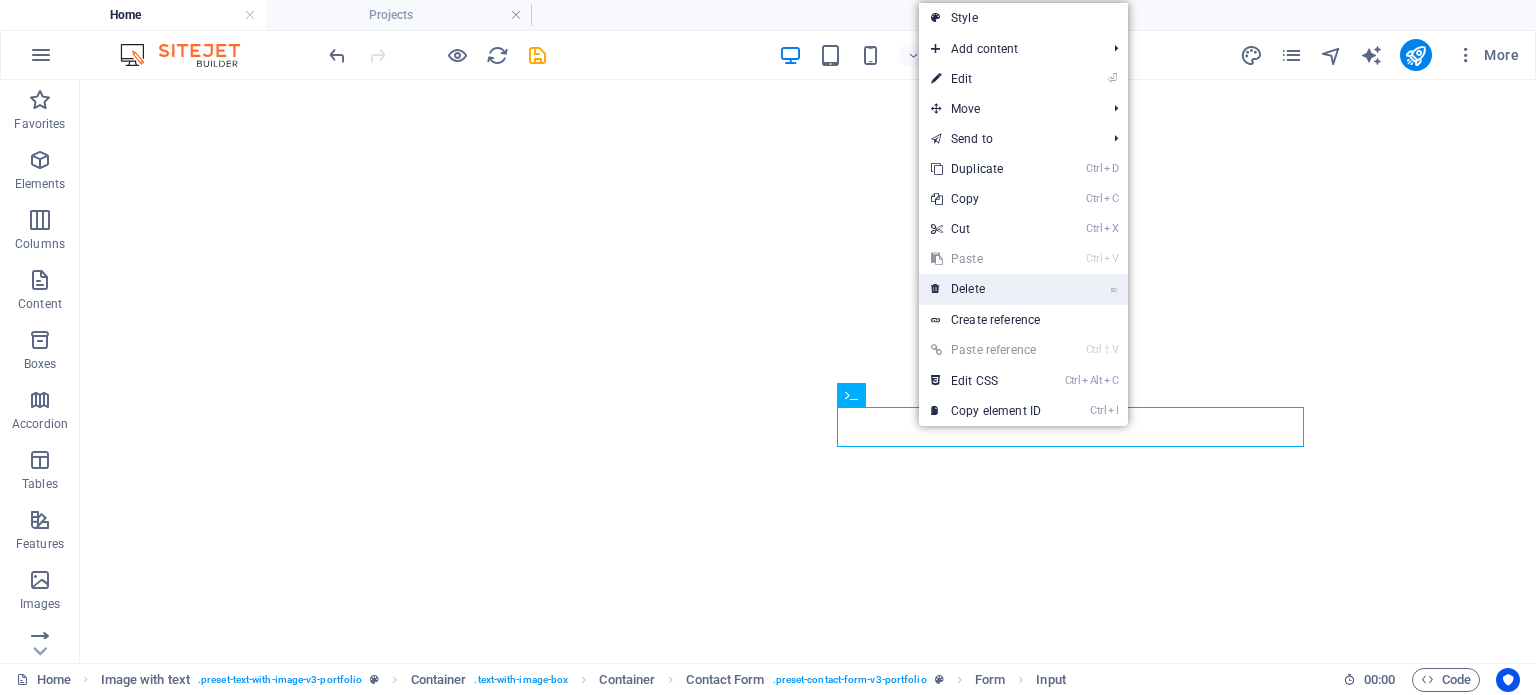 click on "⌦  Delete" at bounding box center (986, 289) 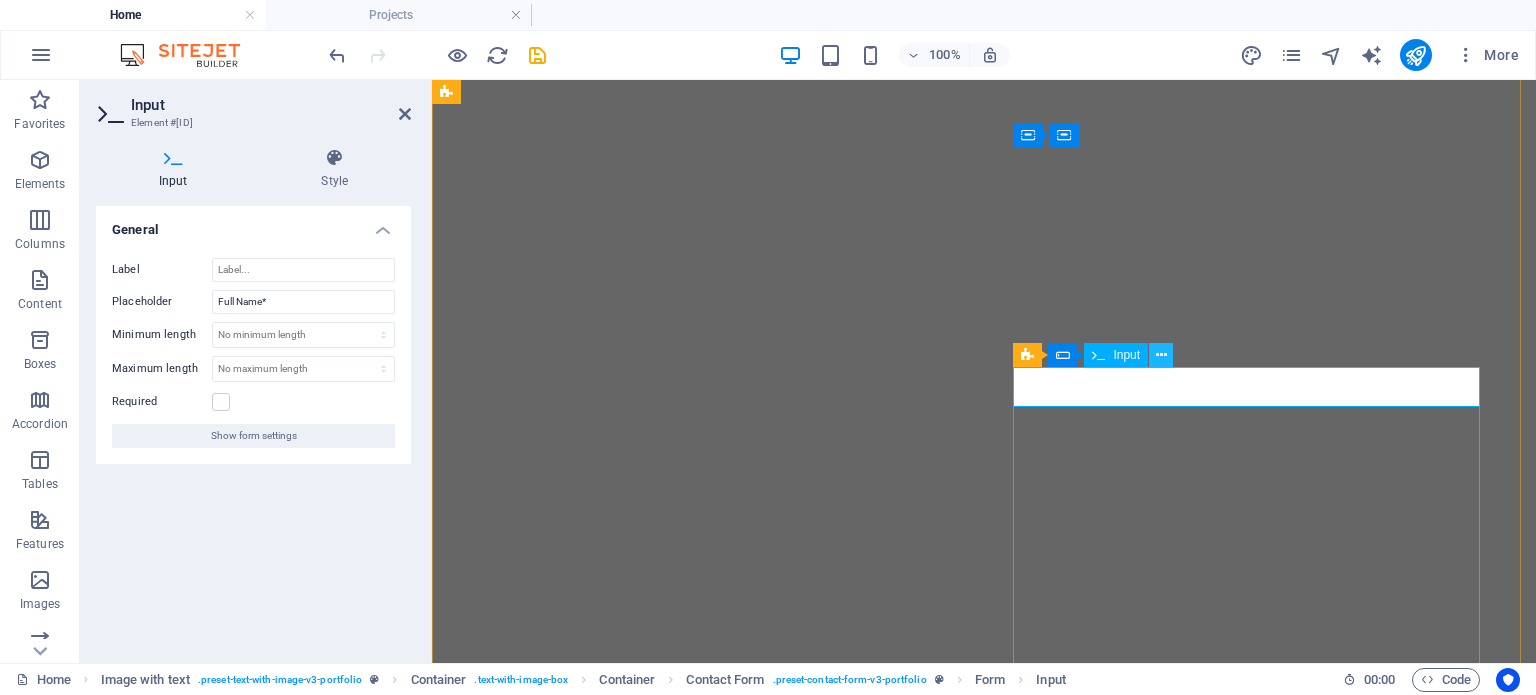 click at bounding box center (1161, 355) 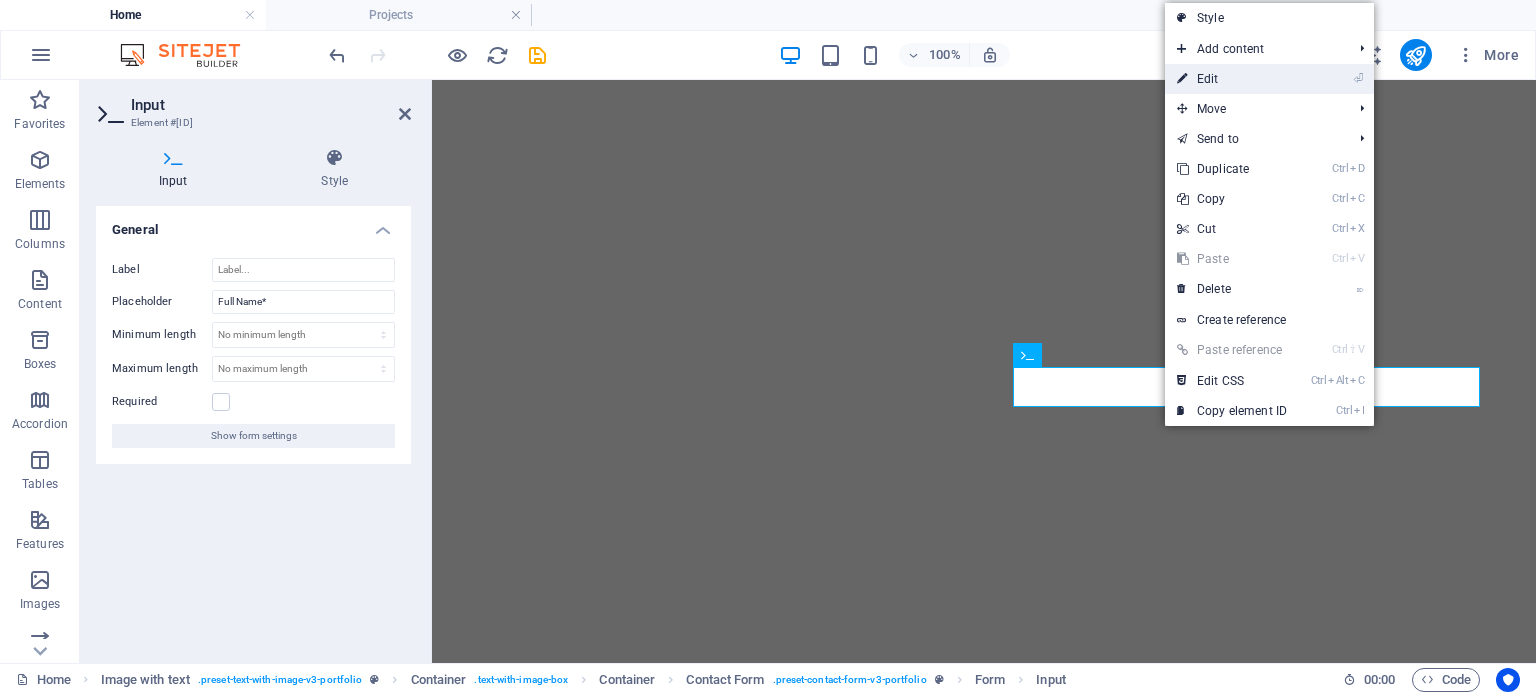 click on "⏎  Edit" at bounding box center (1232, 79) 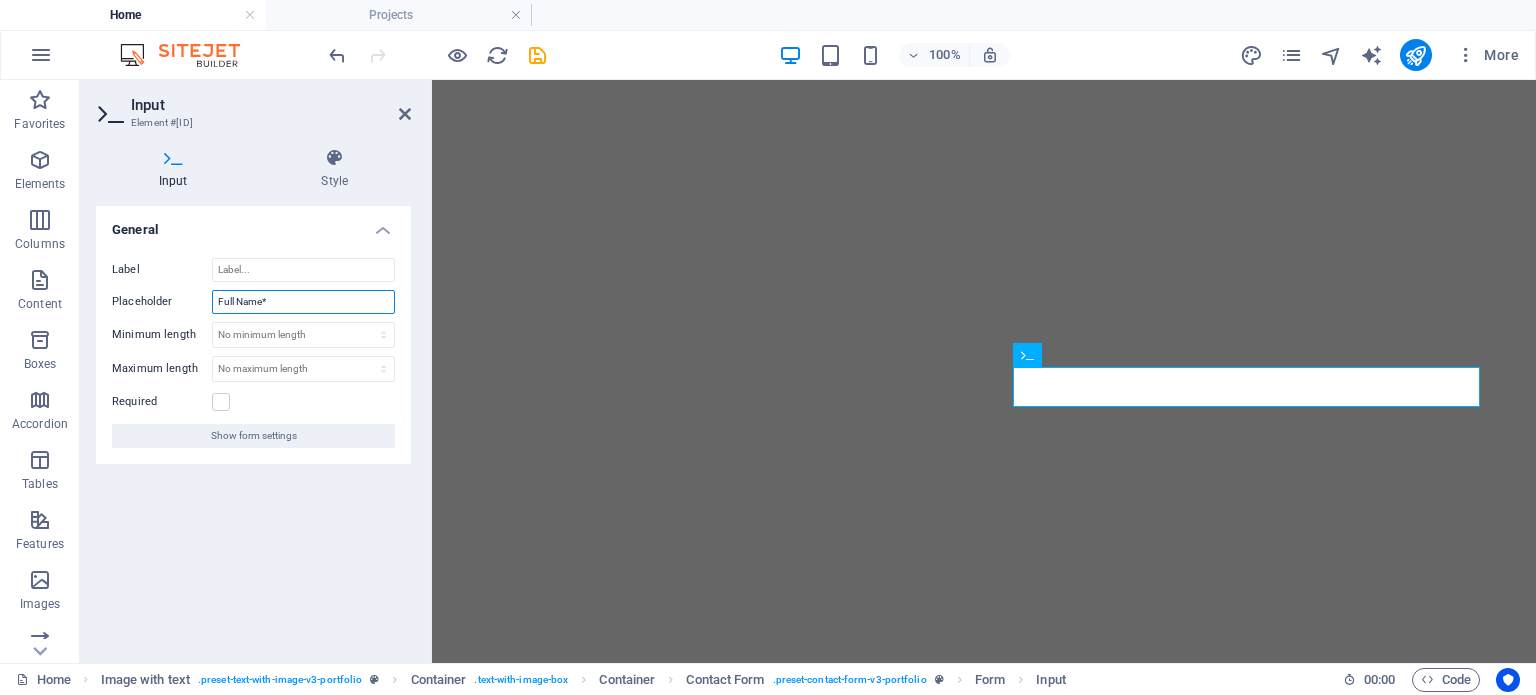 click on "Full Name*" at bounding box center (303, 302) 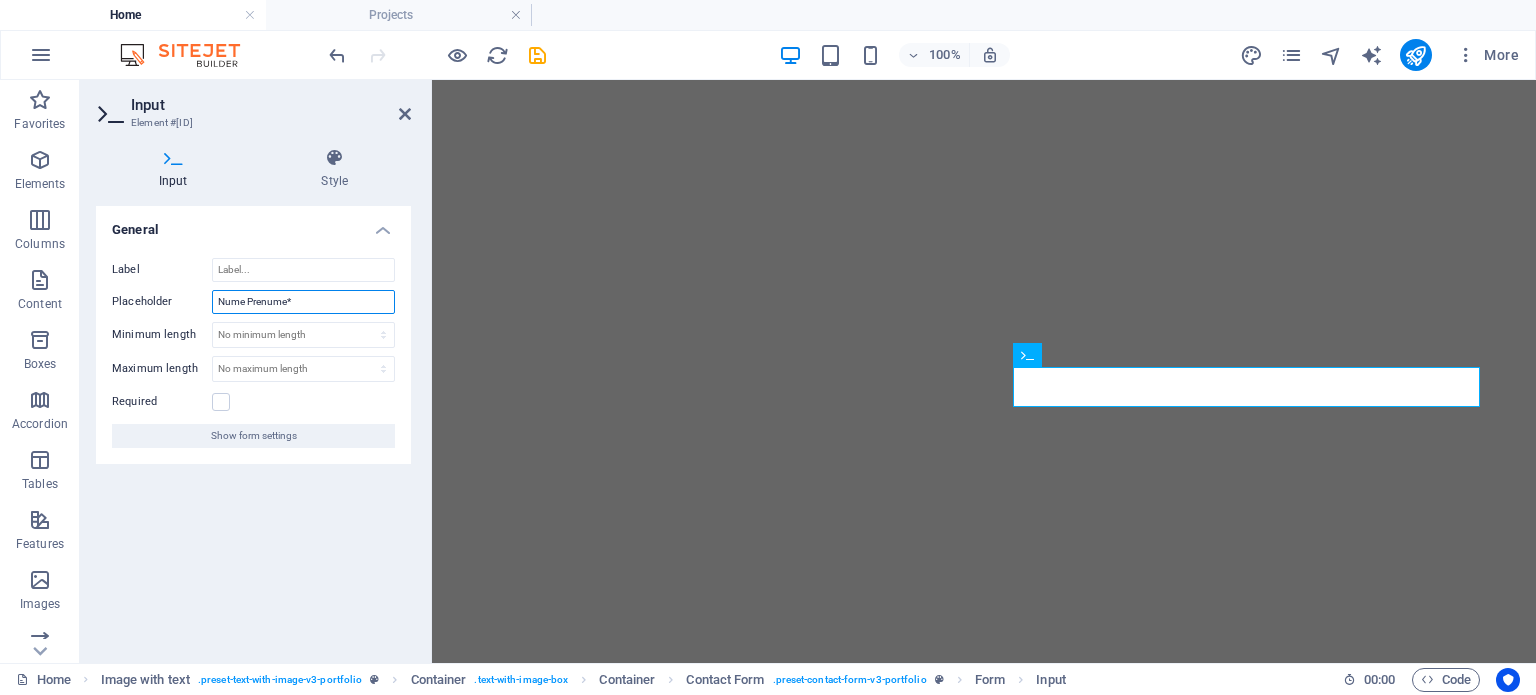 click on "Nume Prenume*" at bounding box center [303, 302] 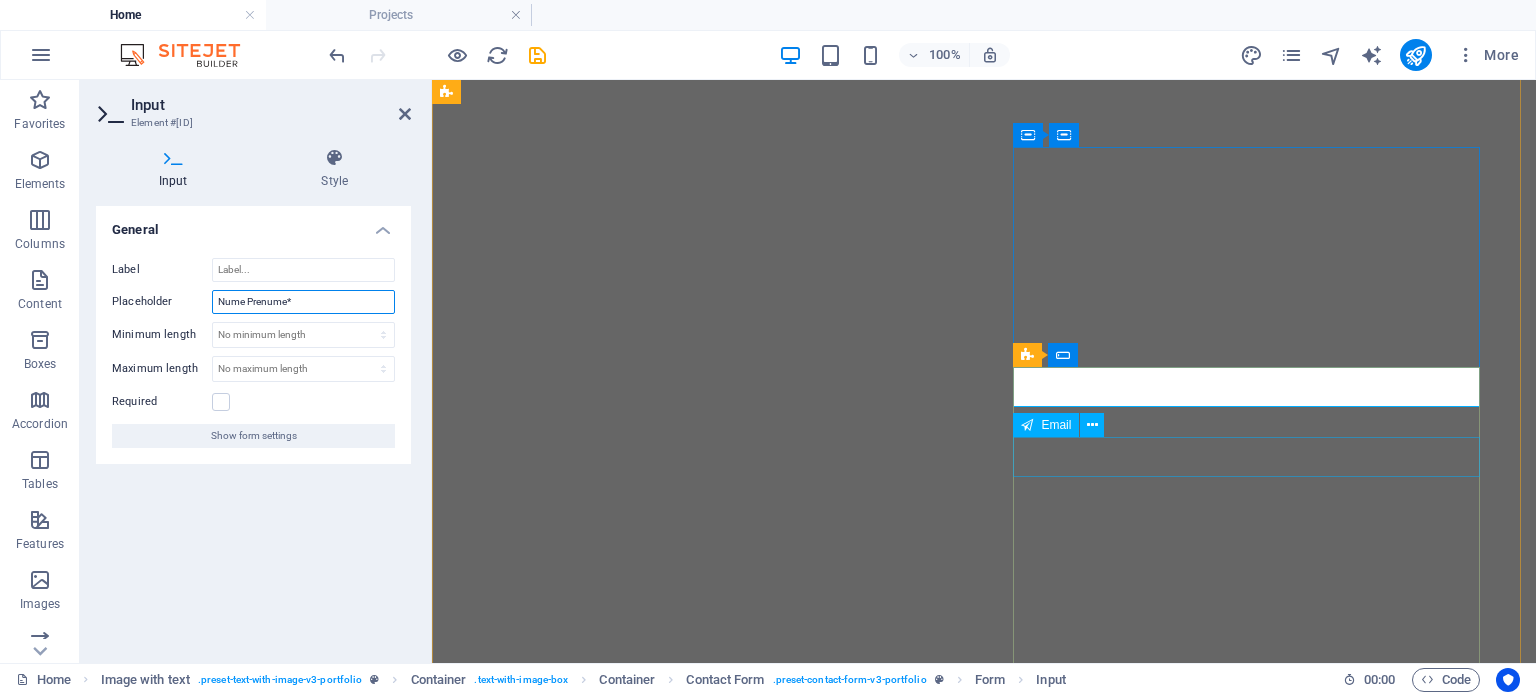 type on "Nume Prenume*" 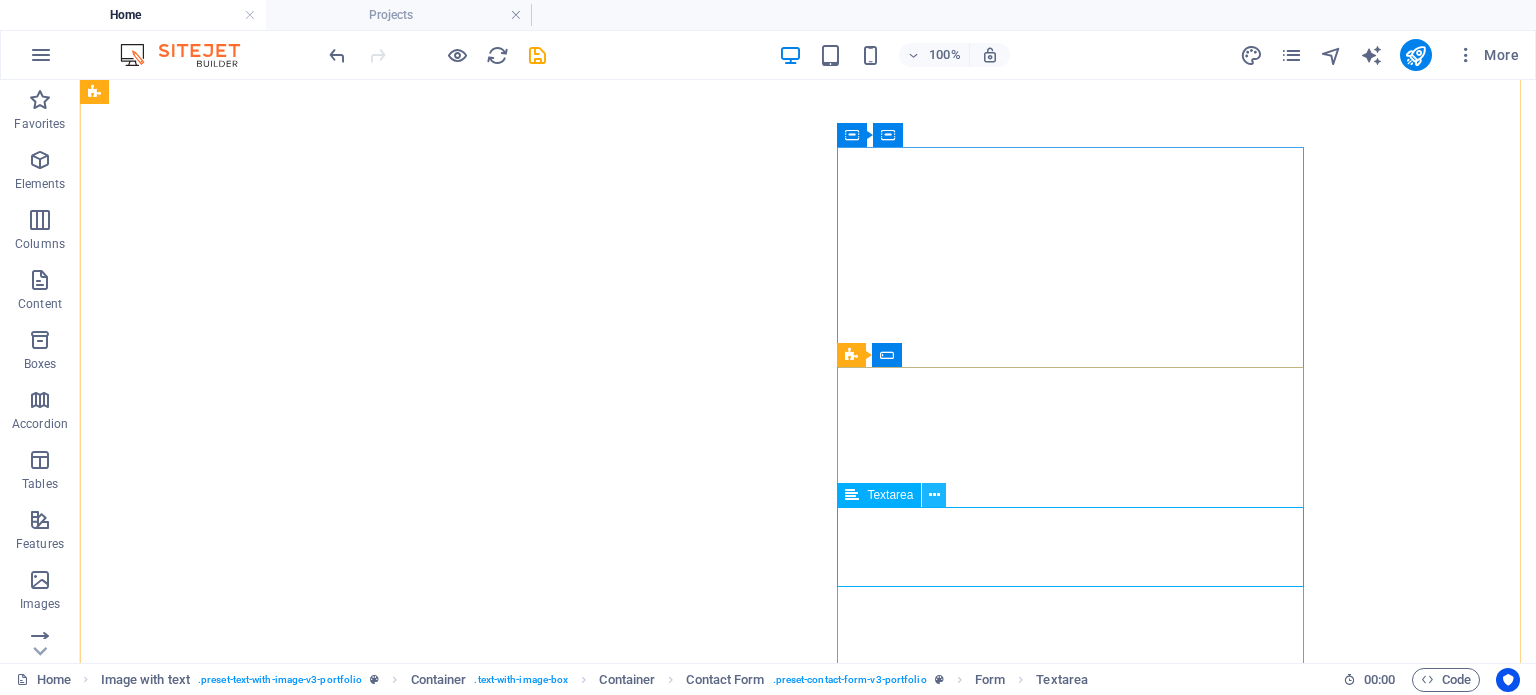 click at bounding box center [934, 495] 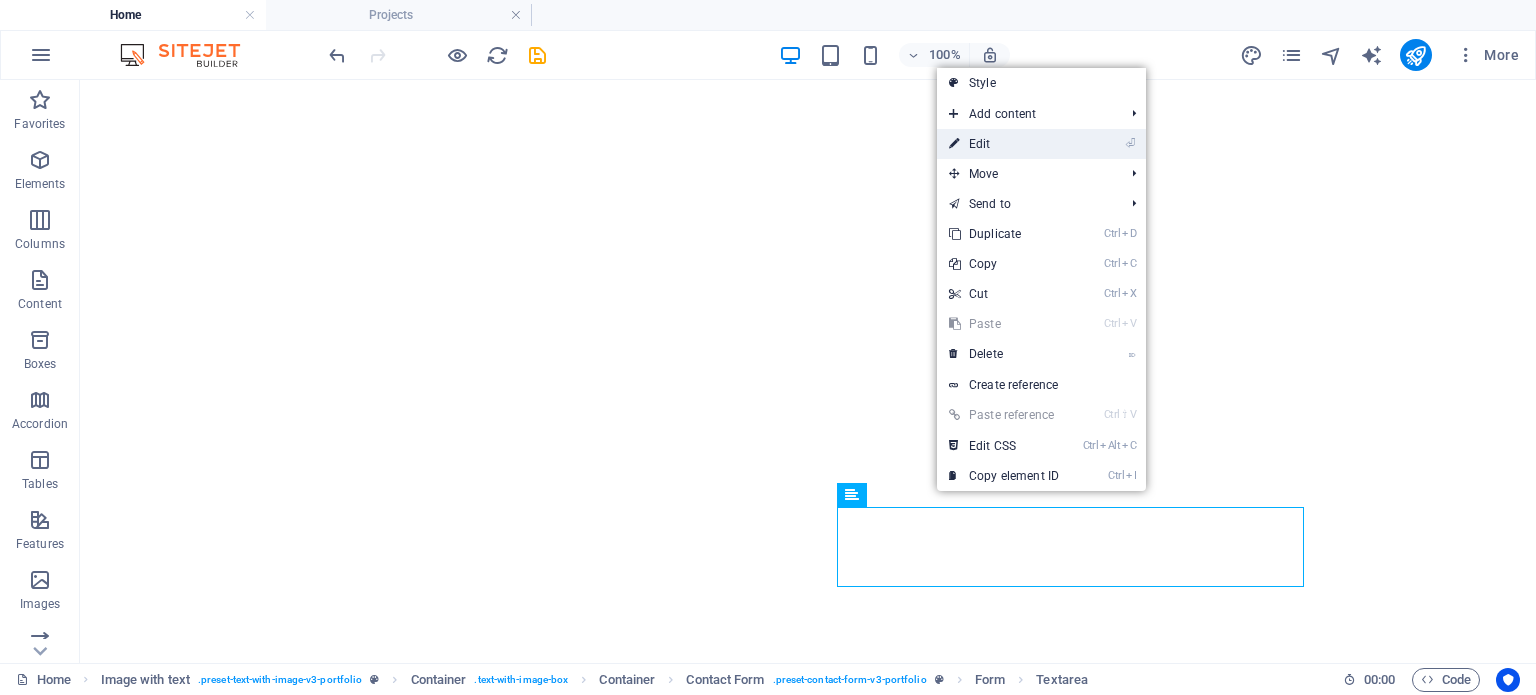 click on "⏎  Edit" at bounding box center (1004, 144) 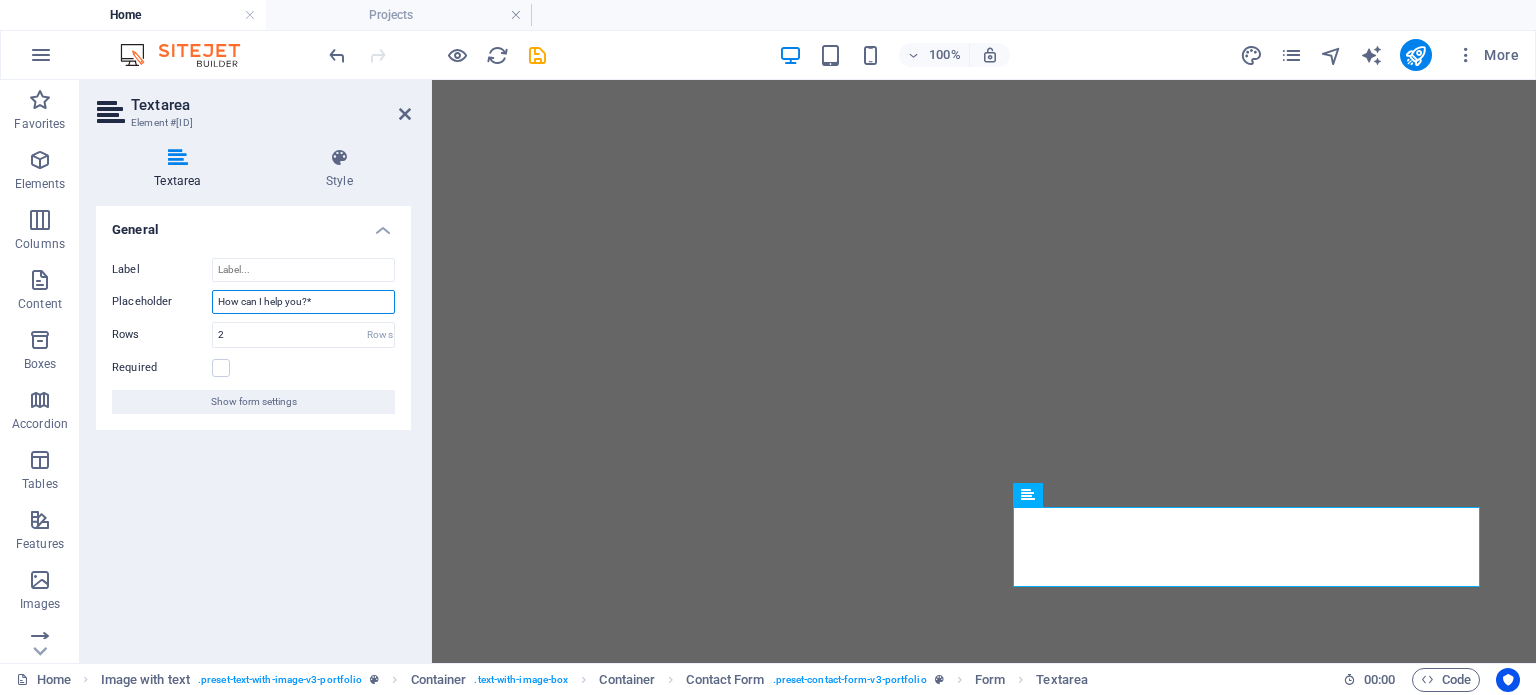click on "How can I help you?*" at bounding box center [303, 302] 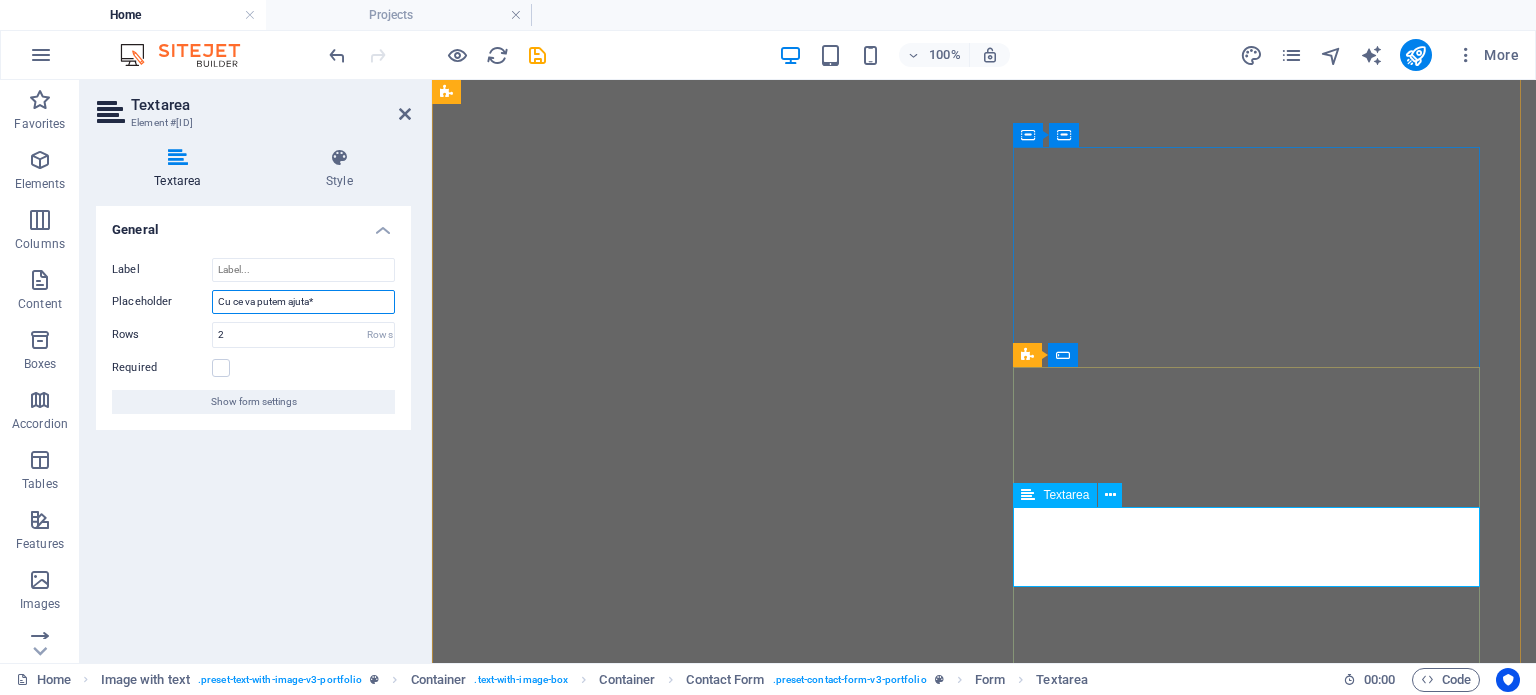 type on "Cu ce va putem ajuta*" 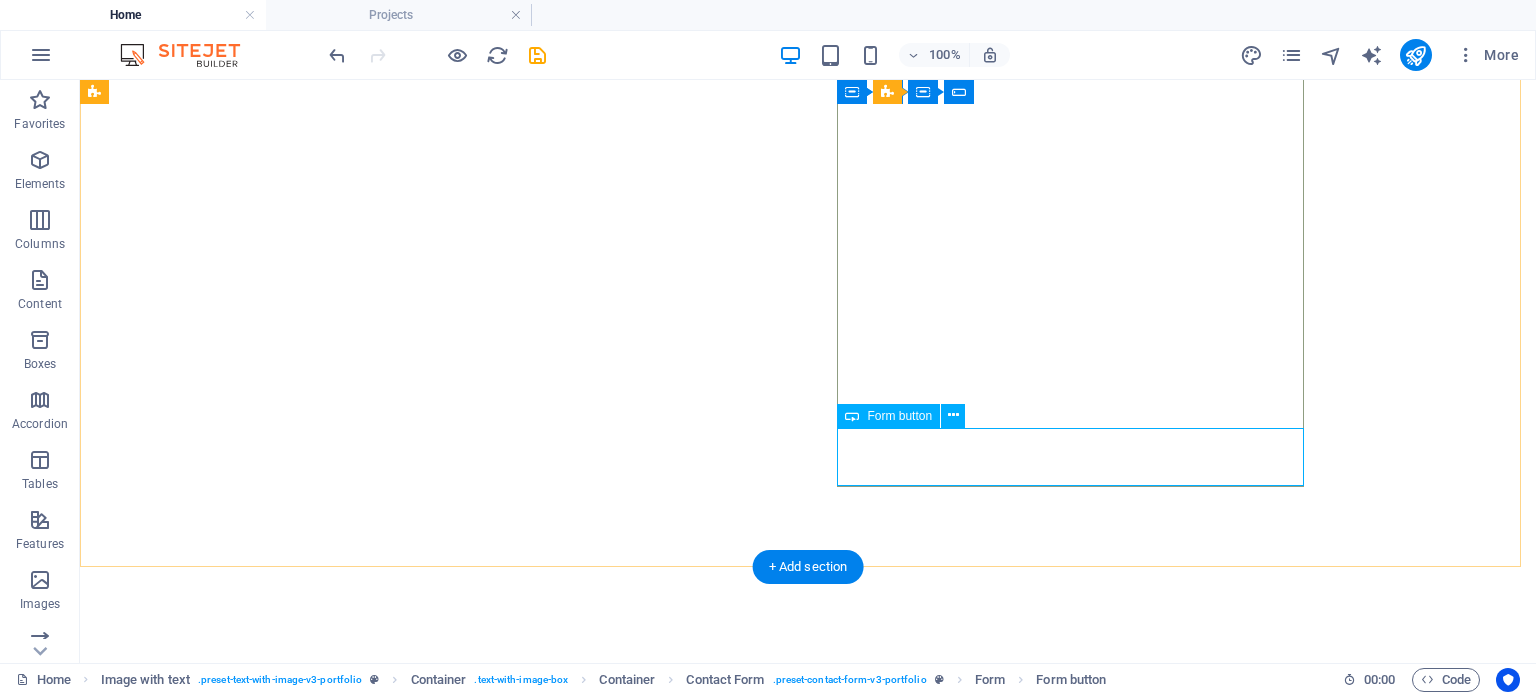 select on "%" 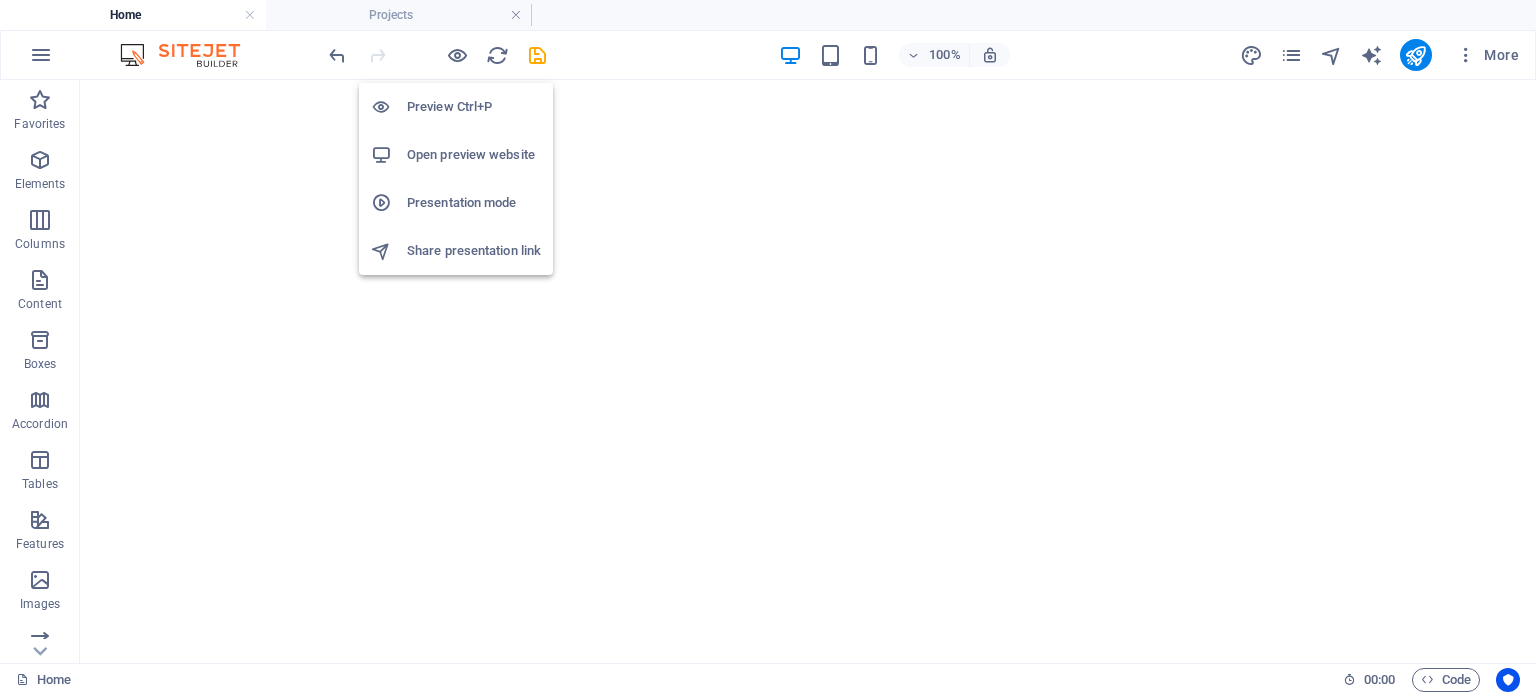 click on "Preview Ctrl+P" at bounding box center [474, 107] 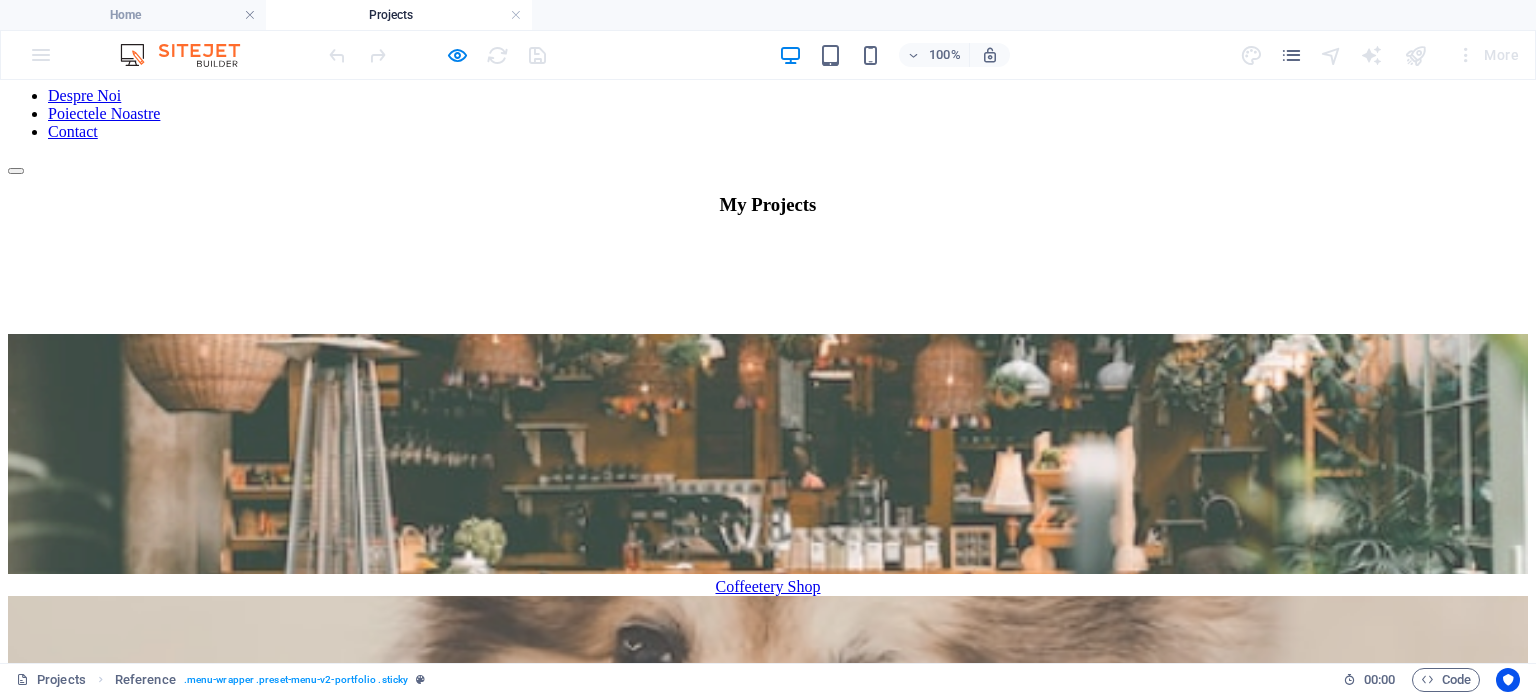 scroll, scrollTop: 0, scrollLeft: 0, axis: both 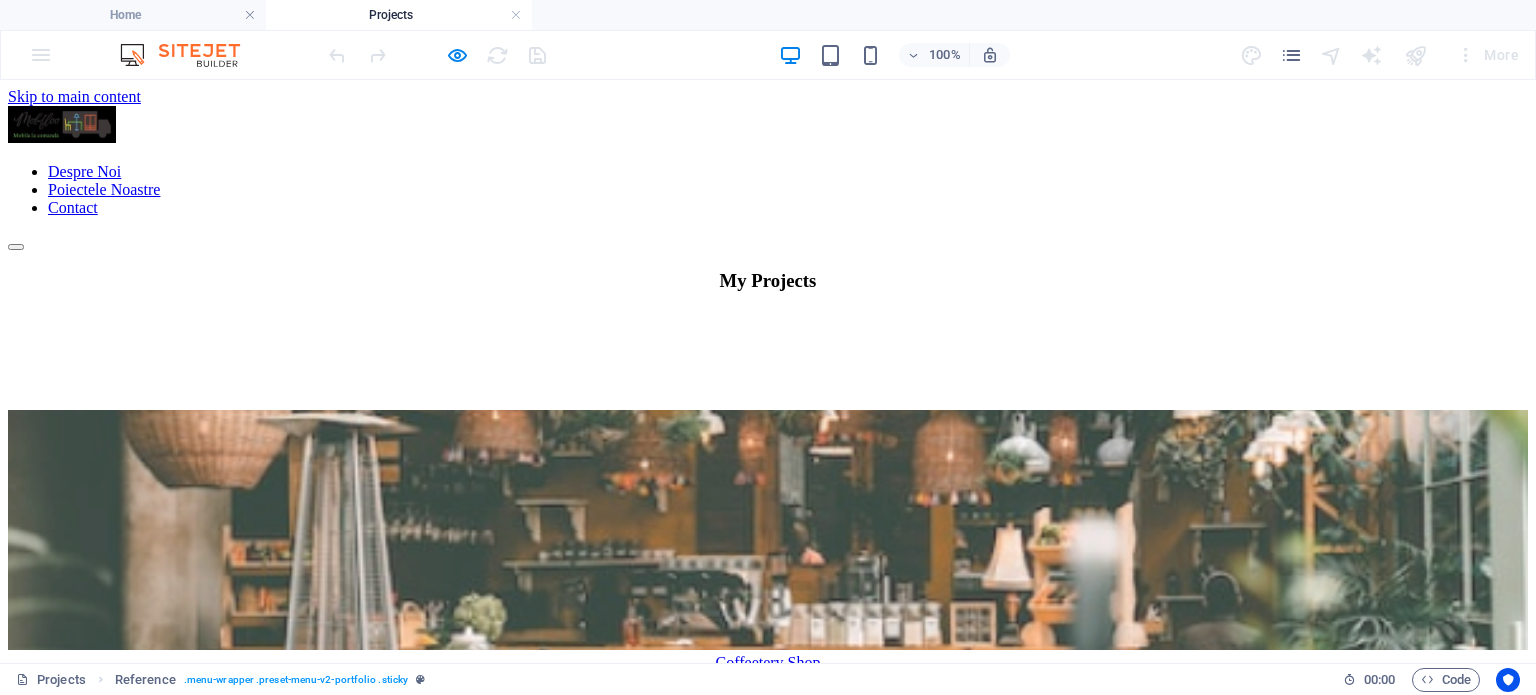 click on "Despre Noi" at bounding box center [84, 171] 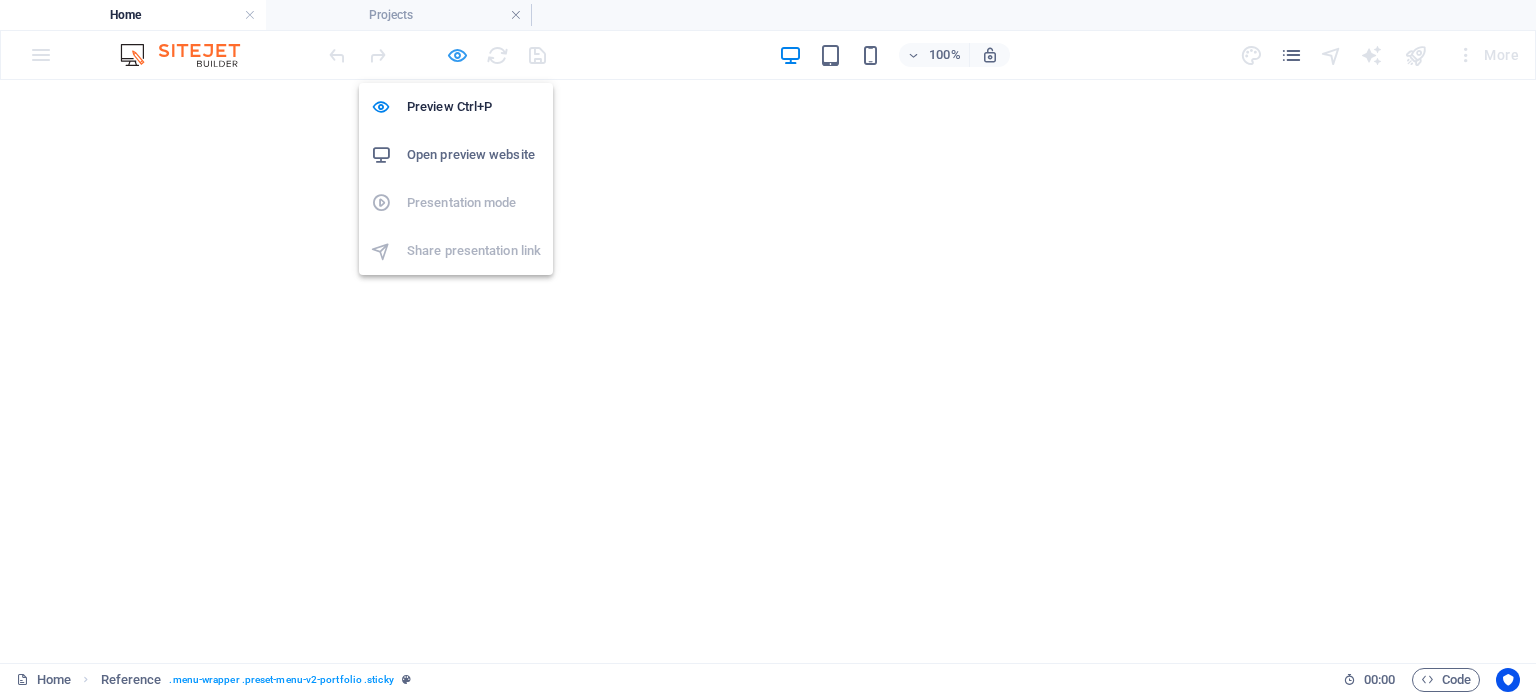 click at bounding box center [457, 55] 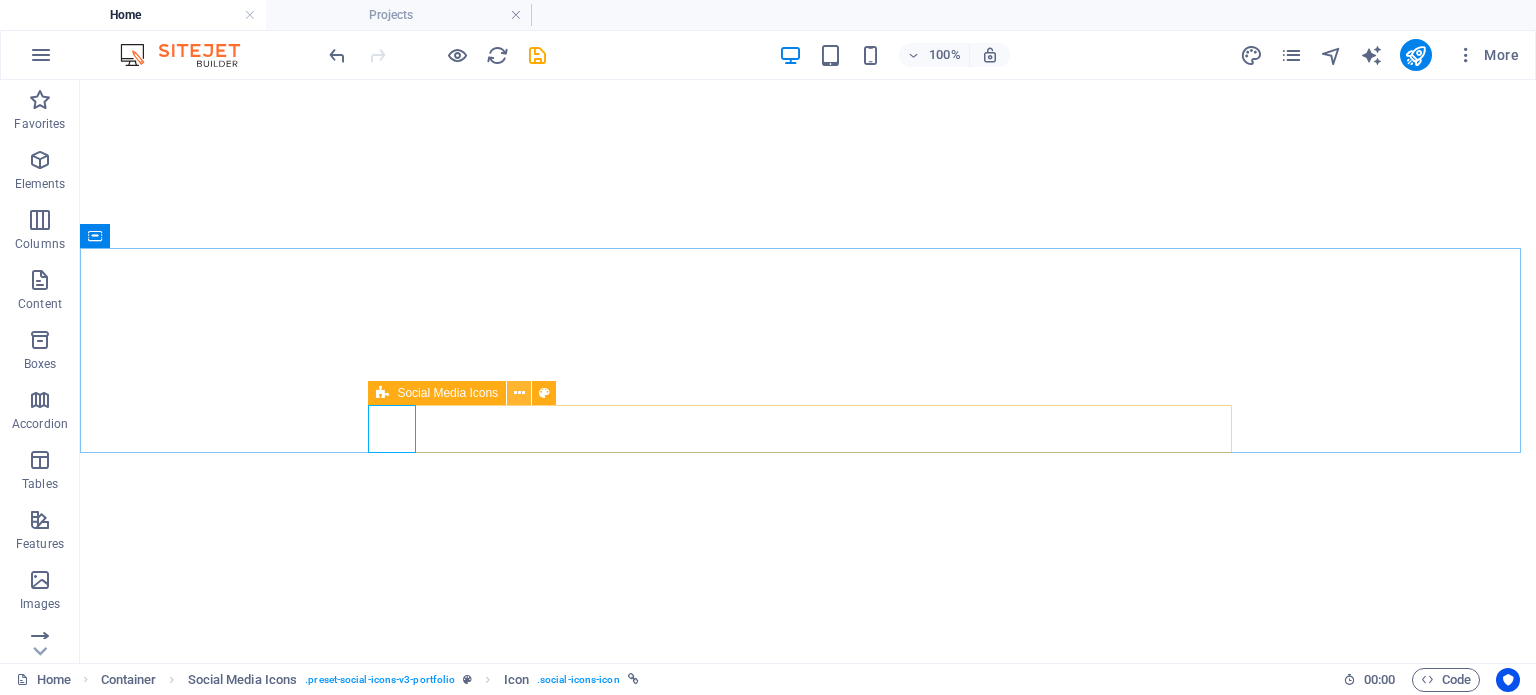 click at bounding box center (519, 393) 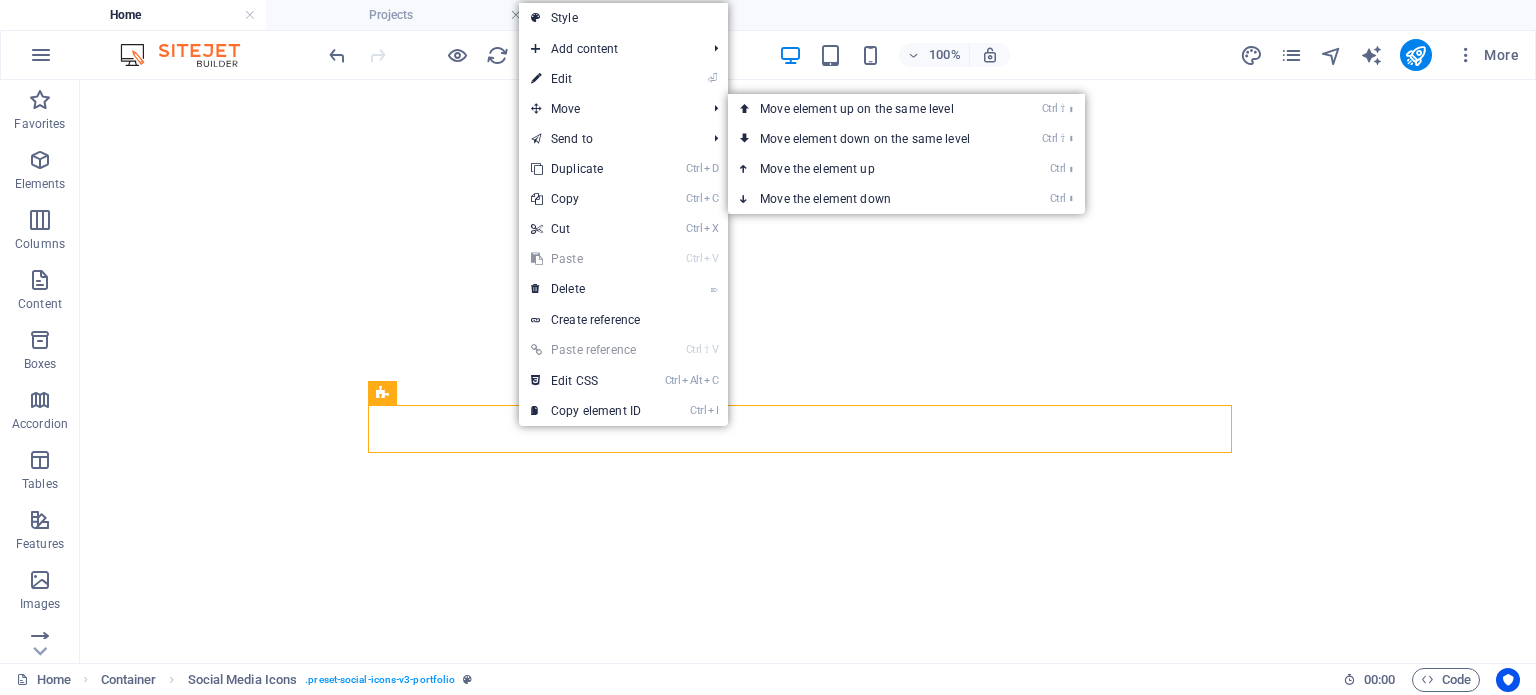 click on "⏎  Edit" at bounding box center [586, 79] 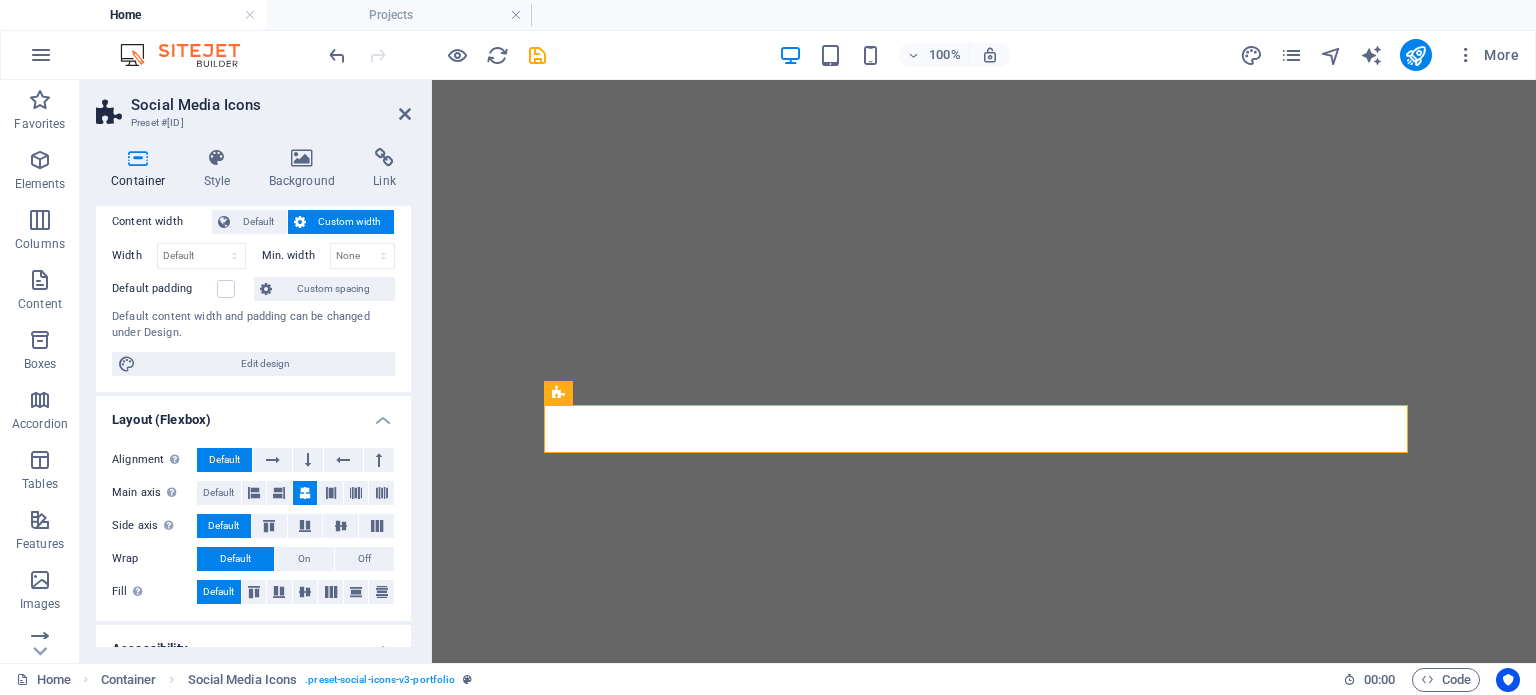 scroll, scrollTop: 0, scrollLeft: 0, axis: both 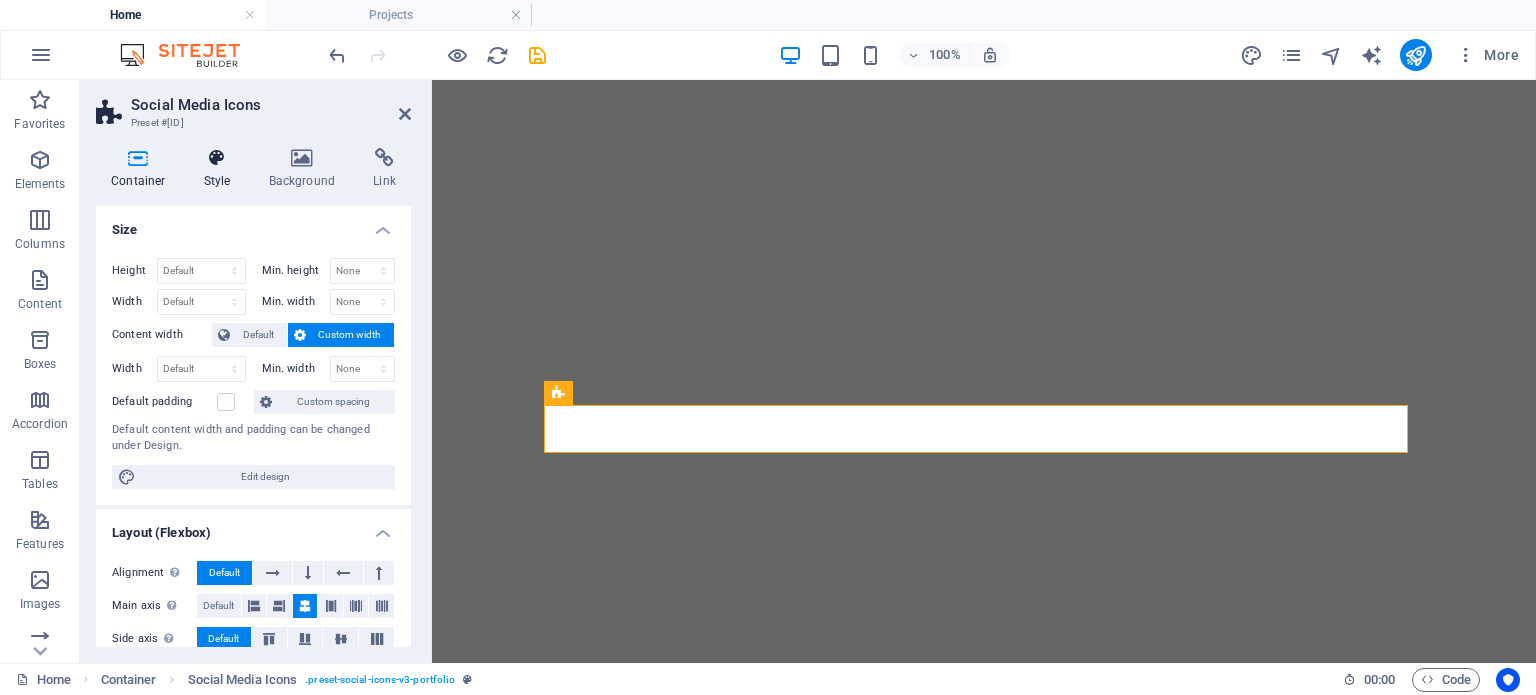 click at bounding box center [217, 158] 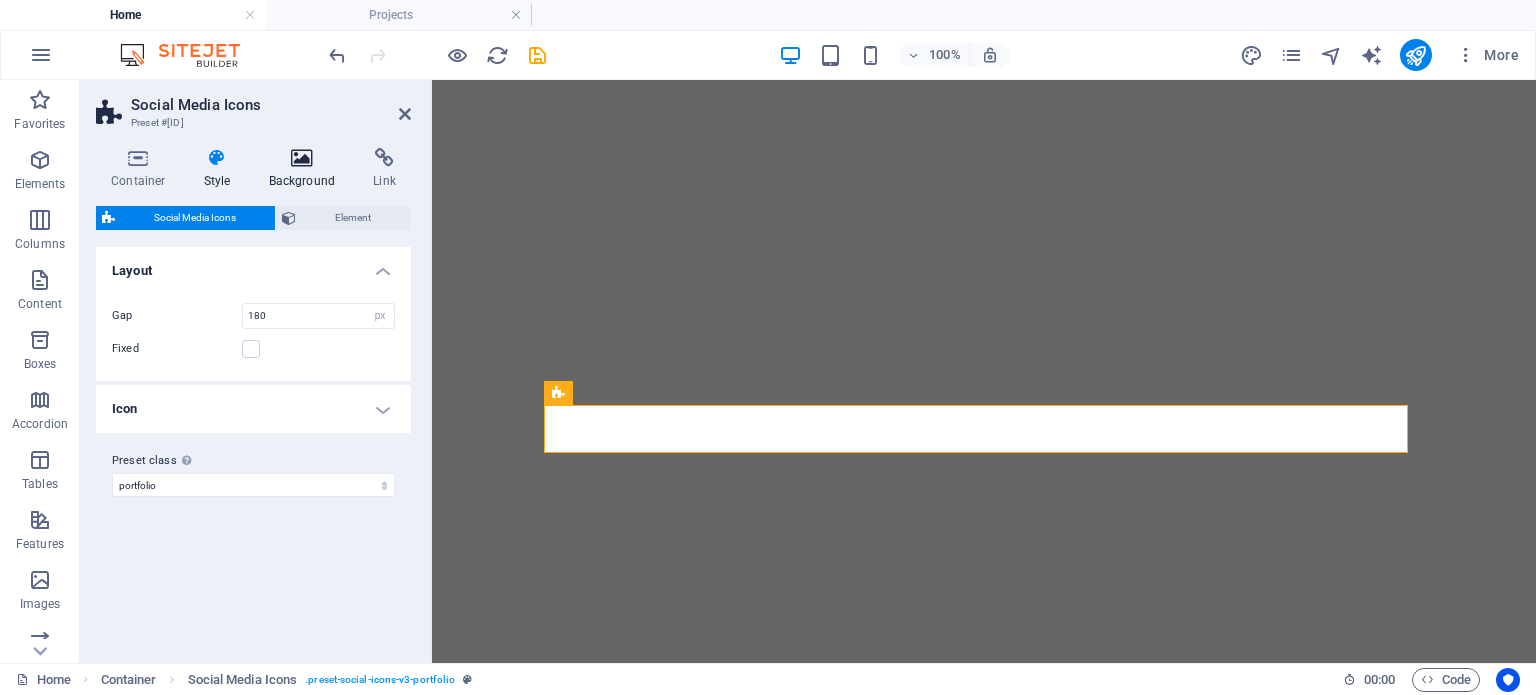 click at bounding box center (302, 158) 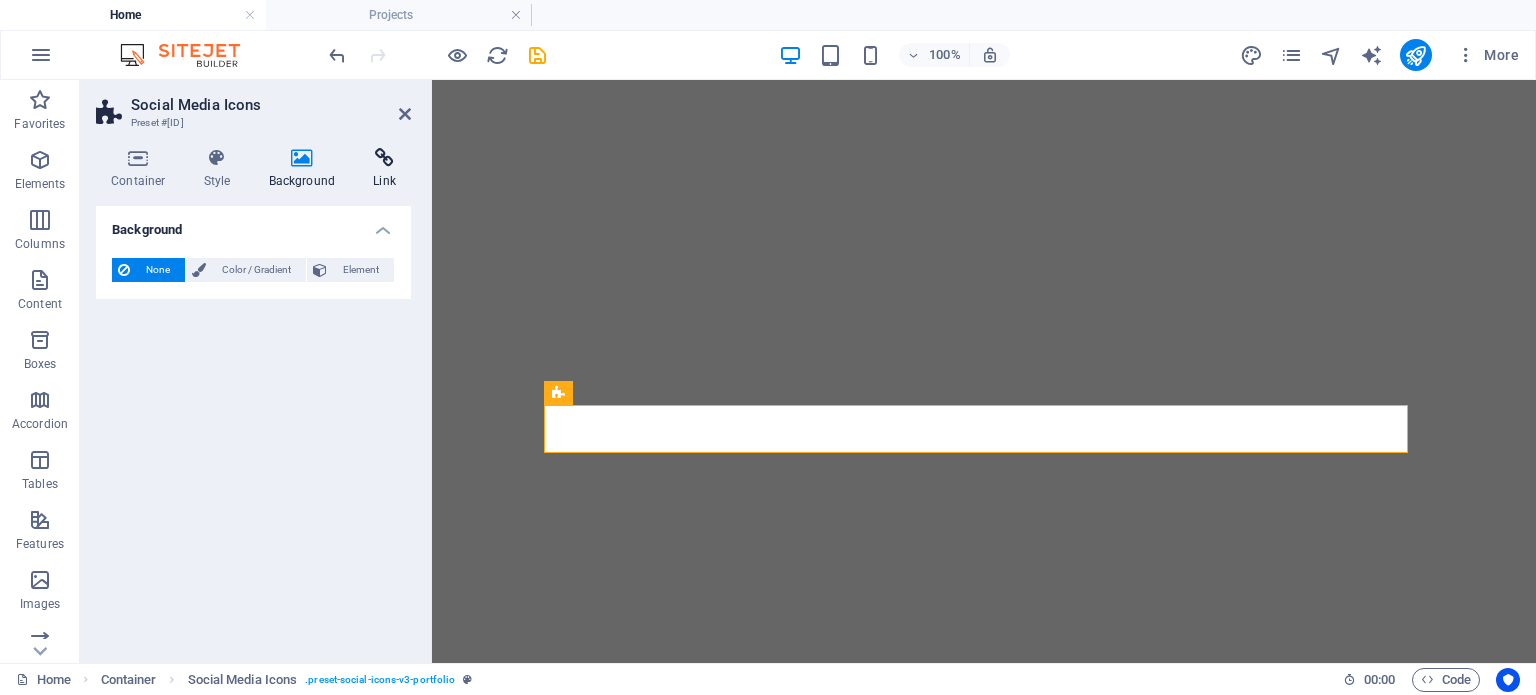 click at bounding box center (384, 158) 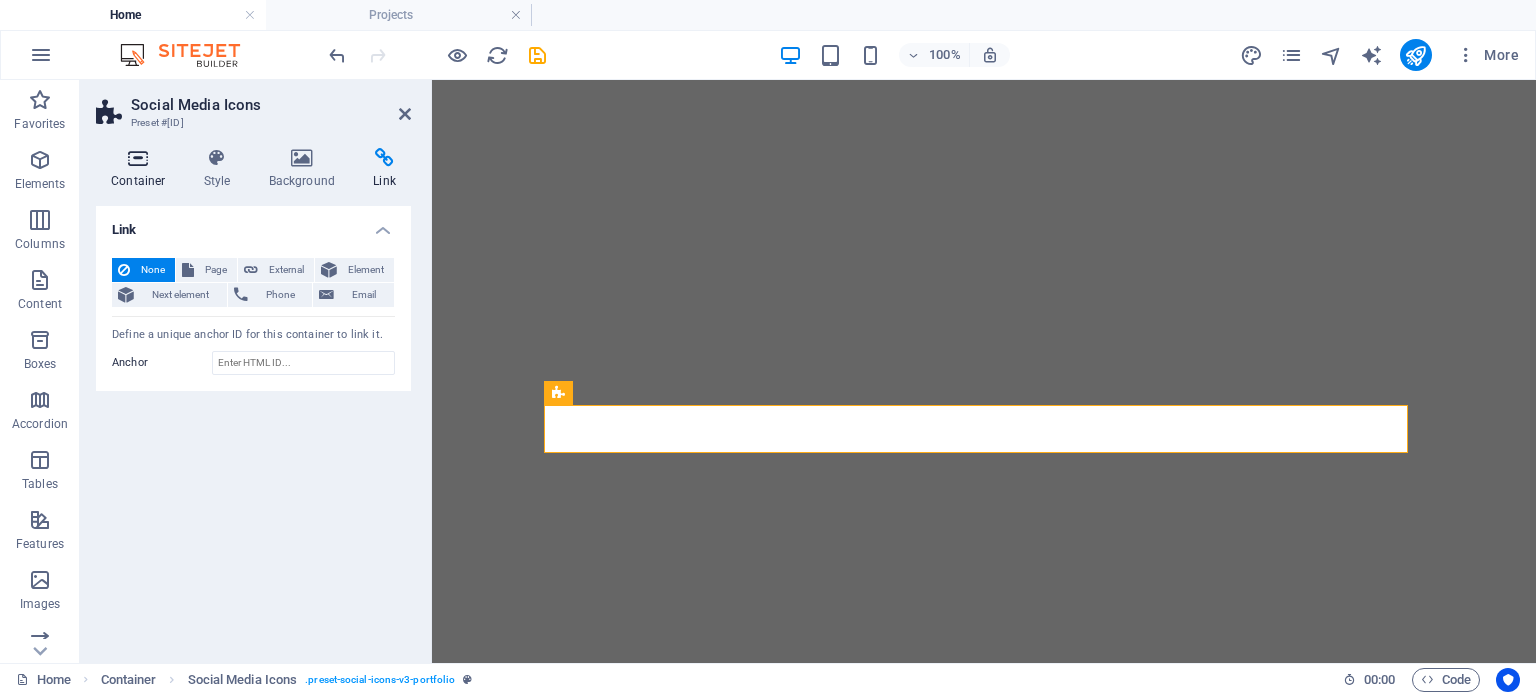 click at bounding box center (138, 158) 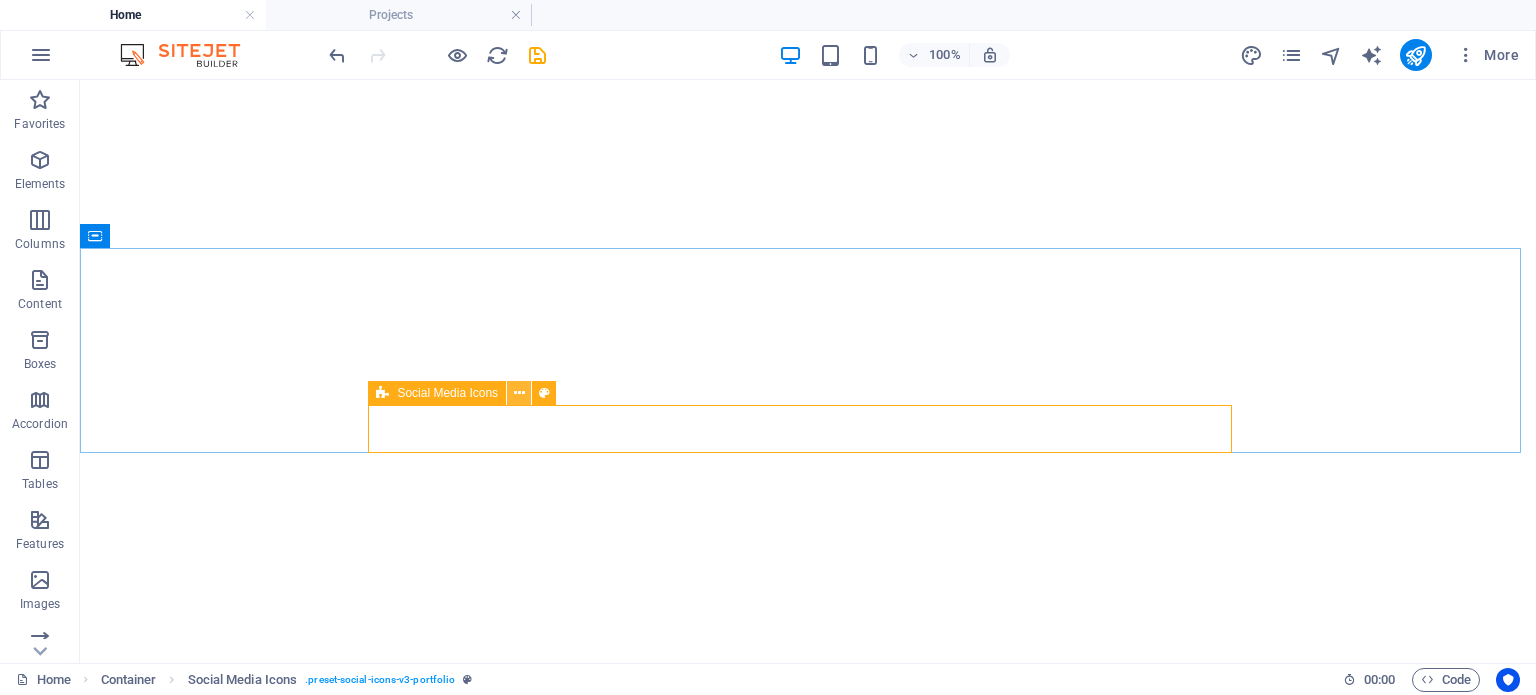 click at bounding box center (519, 393) 